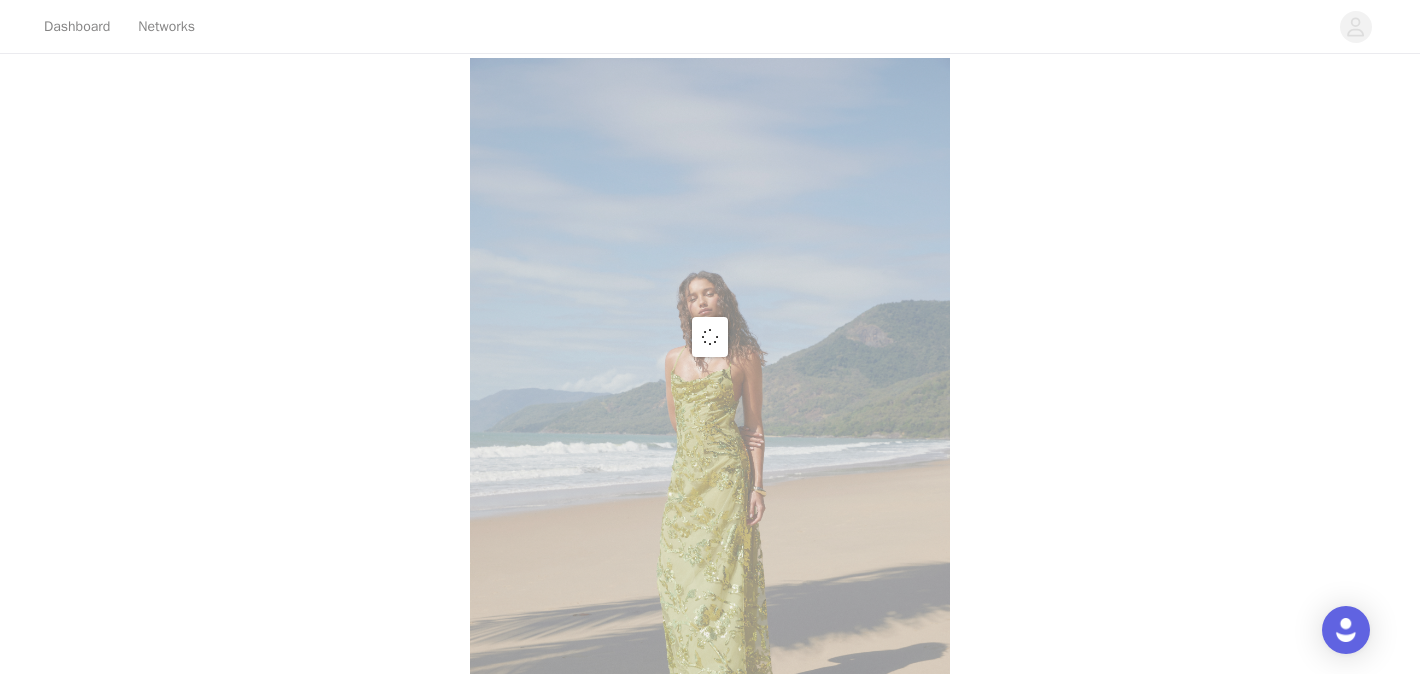 scroll, scrollTop: 0, scrollLeft: 0, axis: both 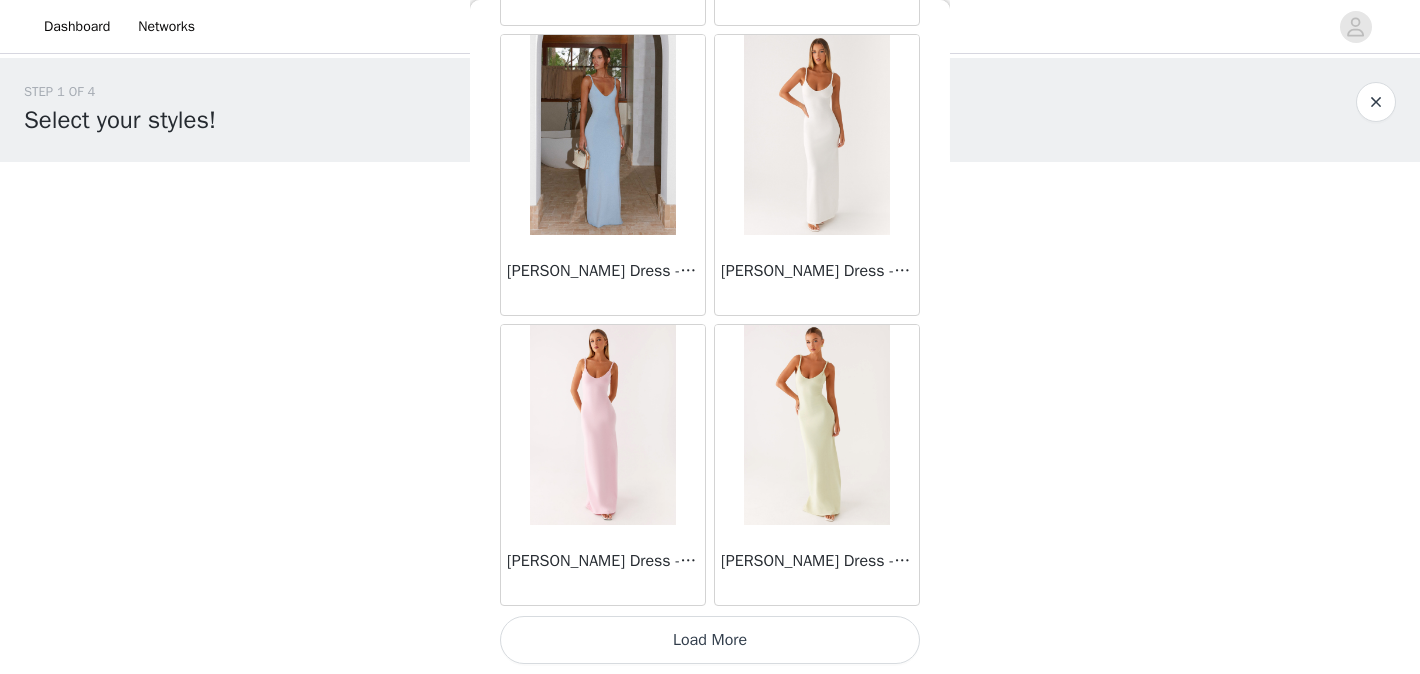 click on "Load More" at bounding box center (710, 640) 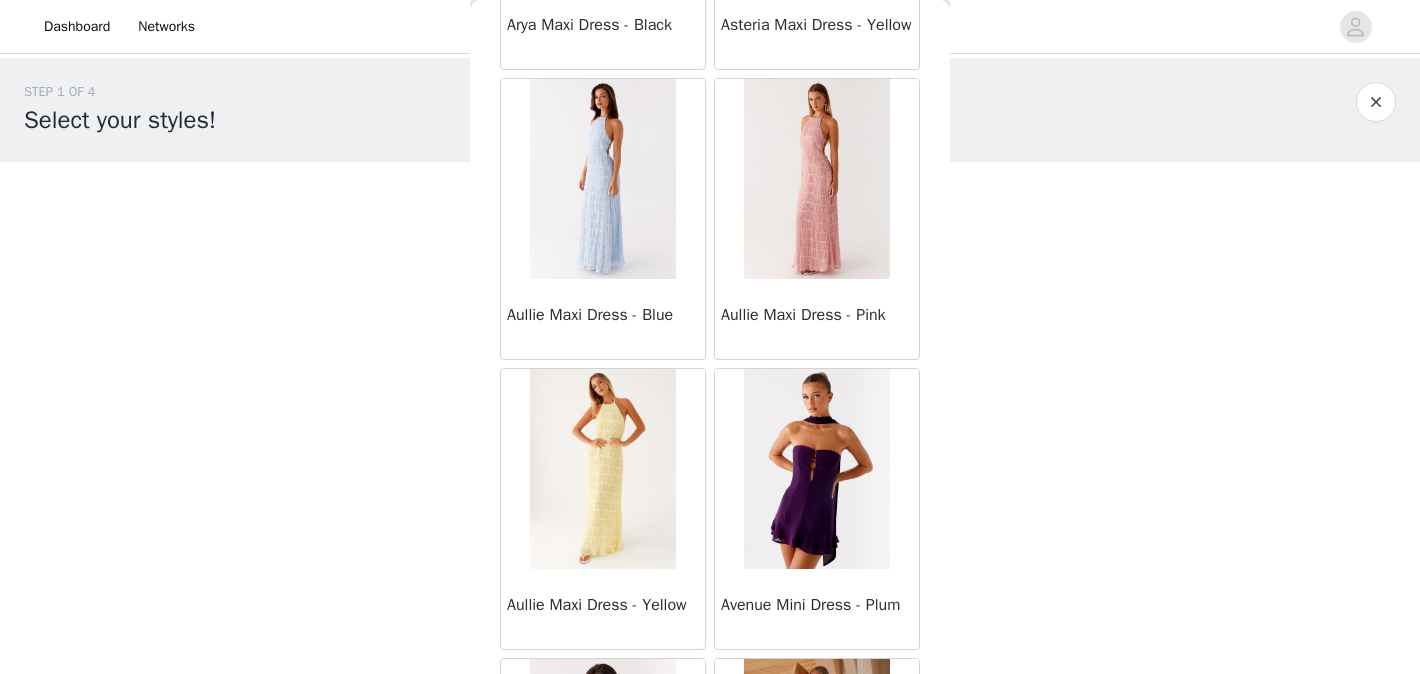 scroll, scrollTop: 4665, scrollLeft: 0, axis: vertical 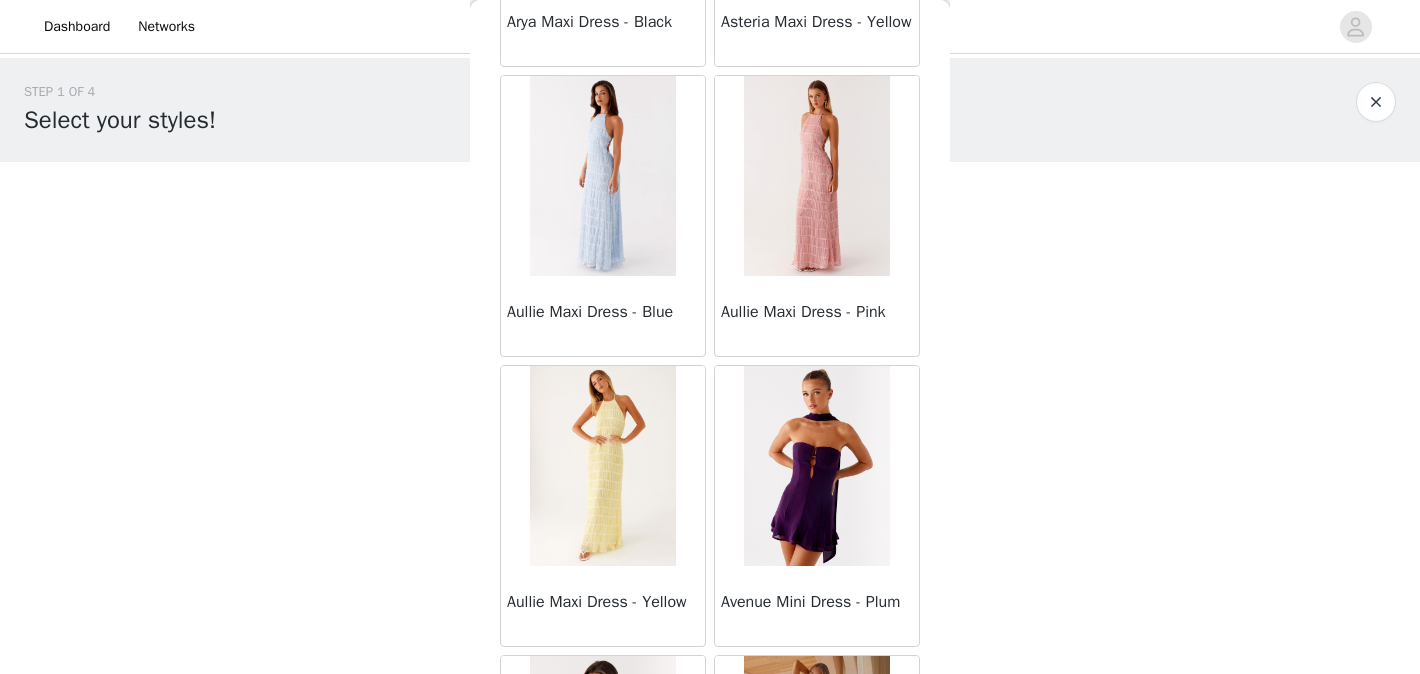 click at bounding box center [602, 466] 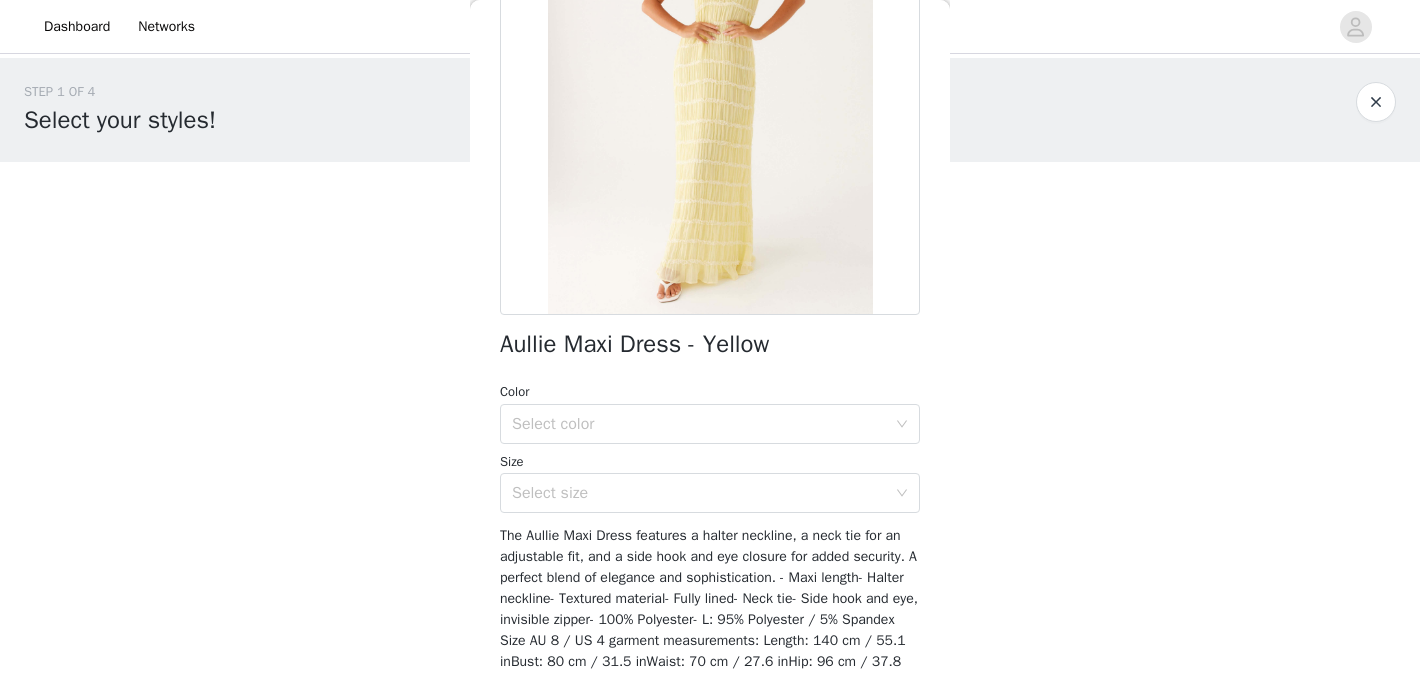 scroll, scrollTop: 237, scrollLeft: 0, axis: vertical 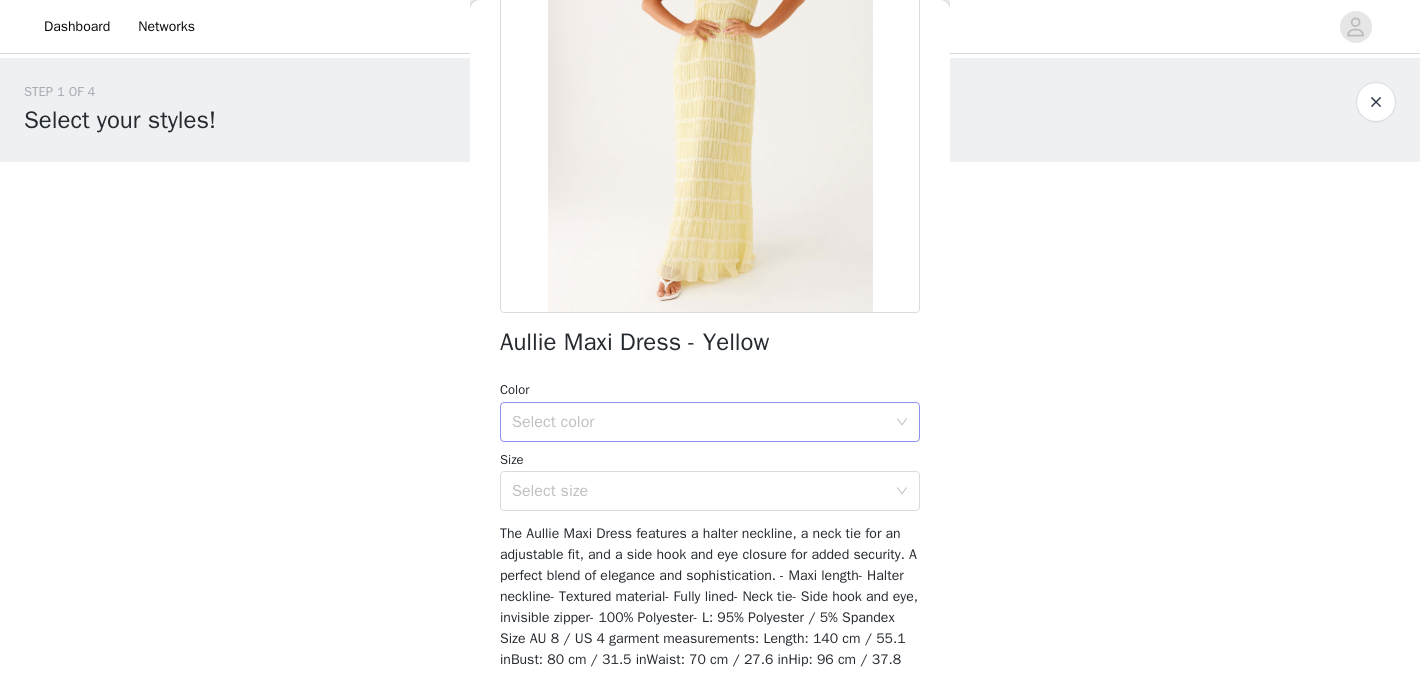 click on "Select color" at bounding box center (699, 422) 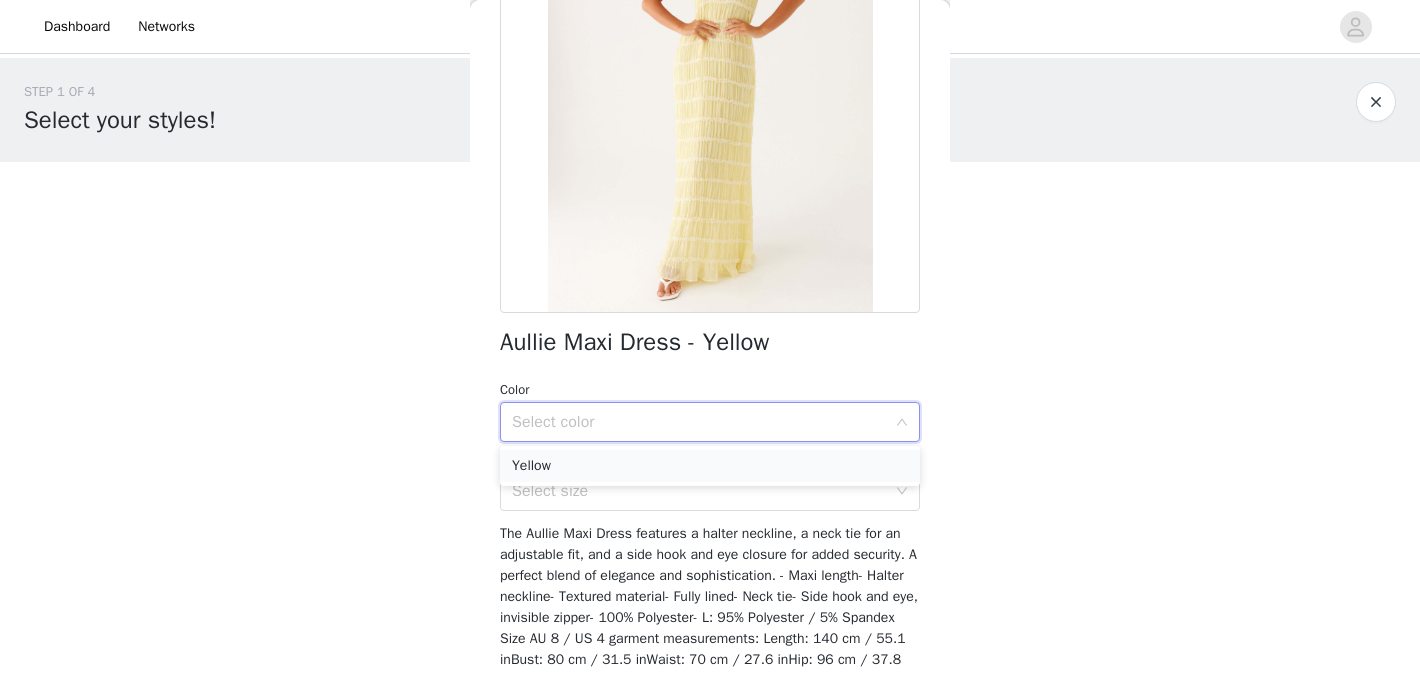 click on "Yellow" at bounding box center (710, 466) 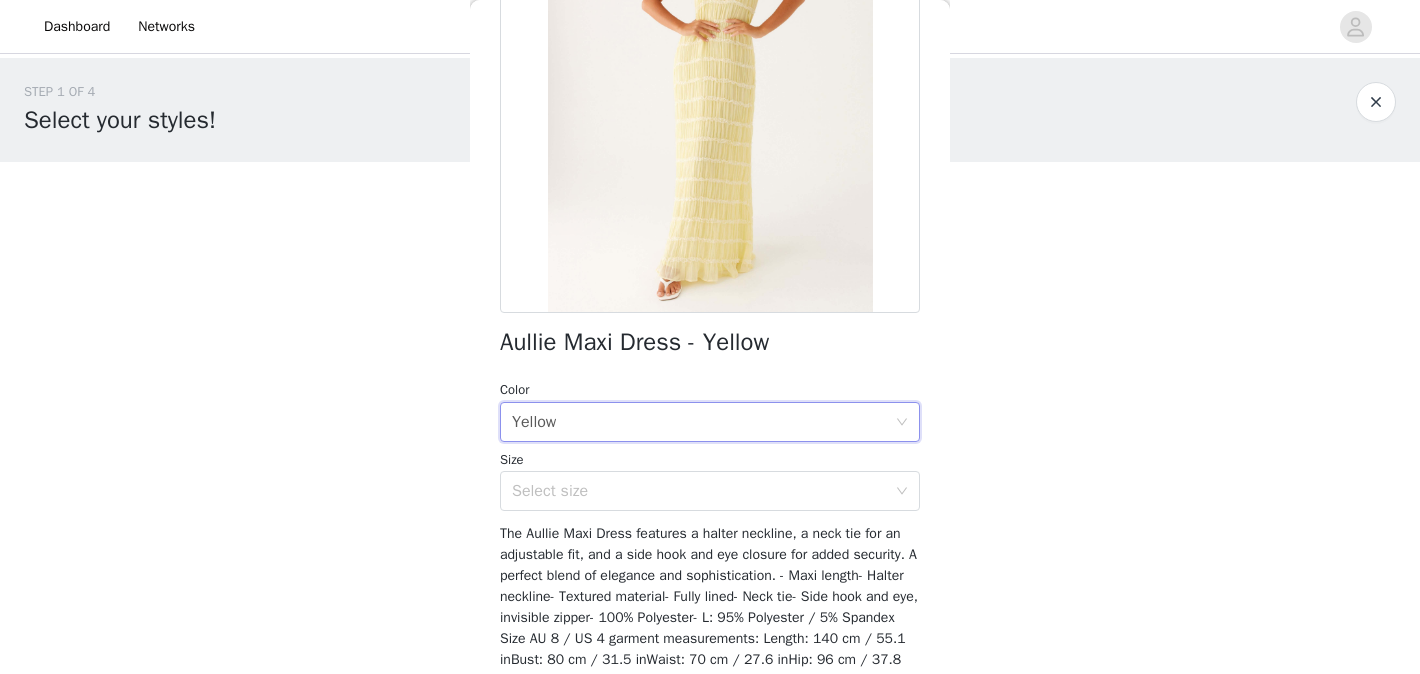 click on "Aullie Maxi Dress - Yellow" at bounding box center (634, 342) 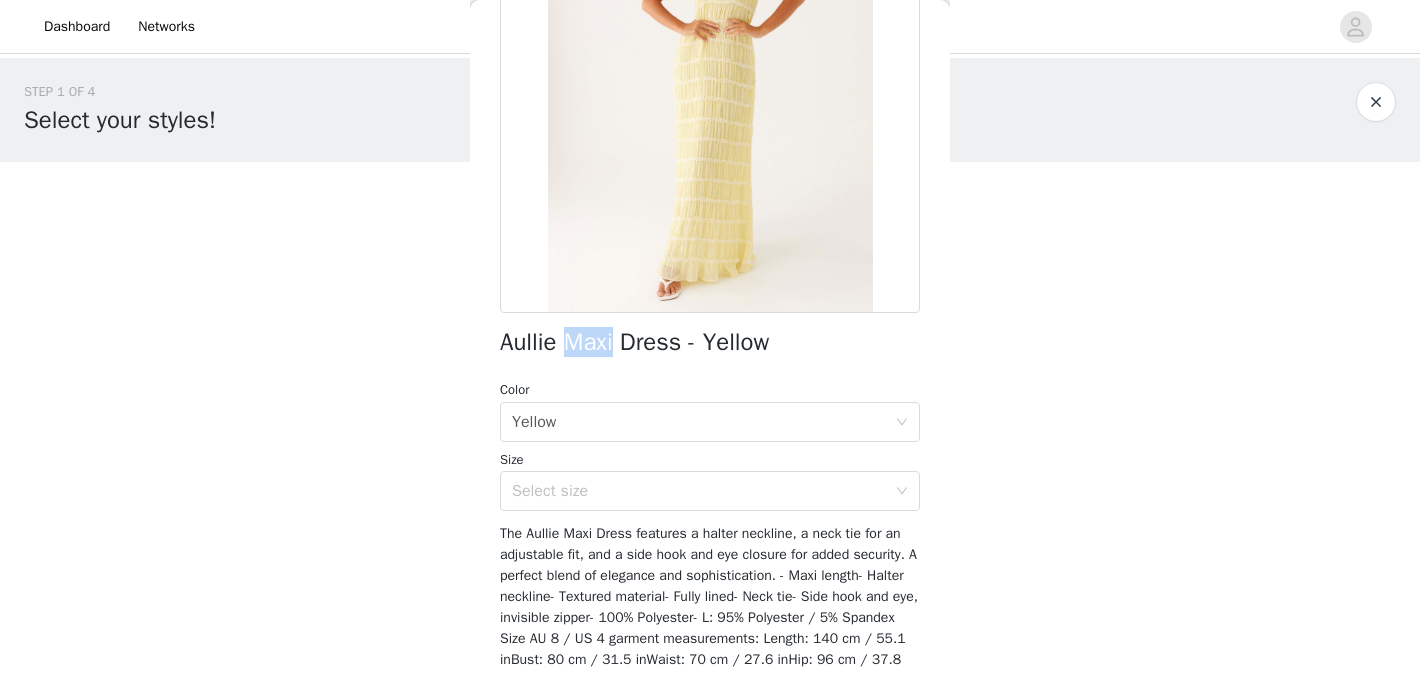 click on "Aullie Maxi Dress - Yellow" at bounding box center [634, 342] 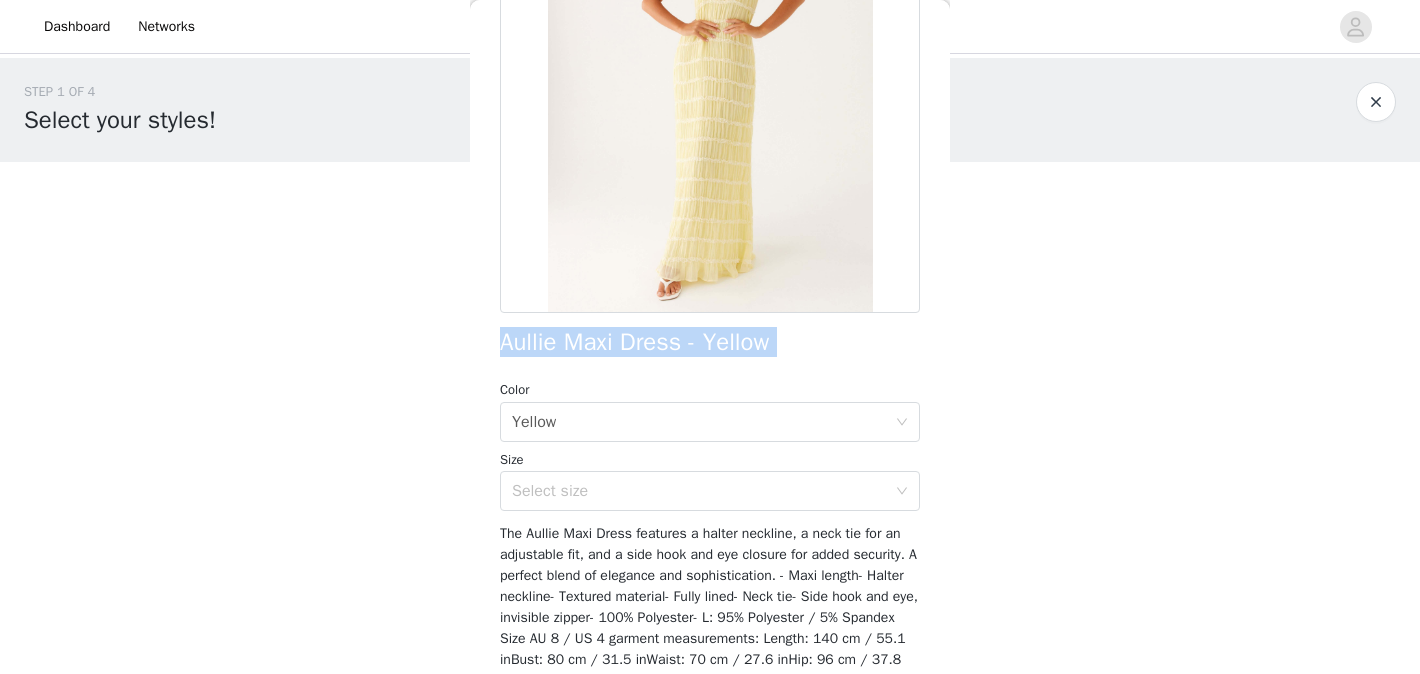 click on "Aullie Maxi Dress - Yellow" at bounding box center [634, 342] 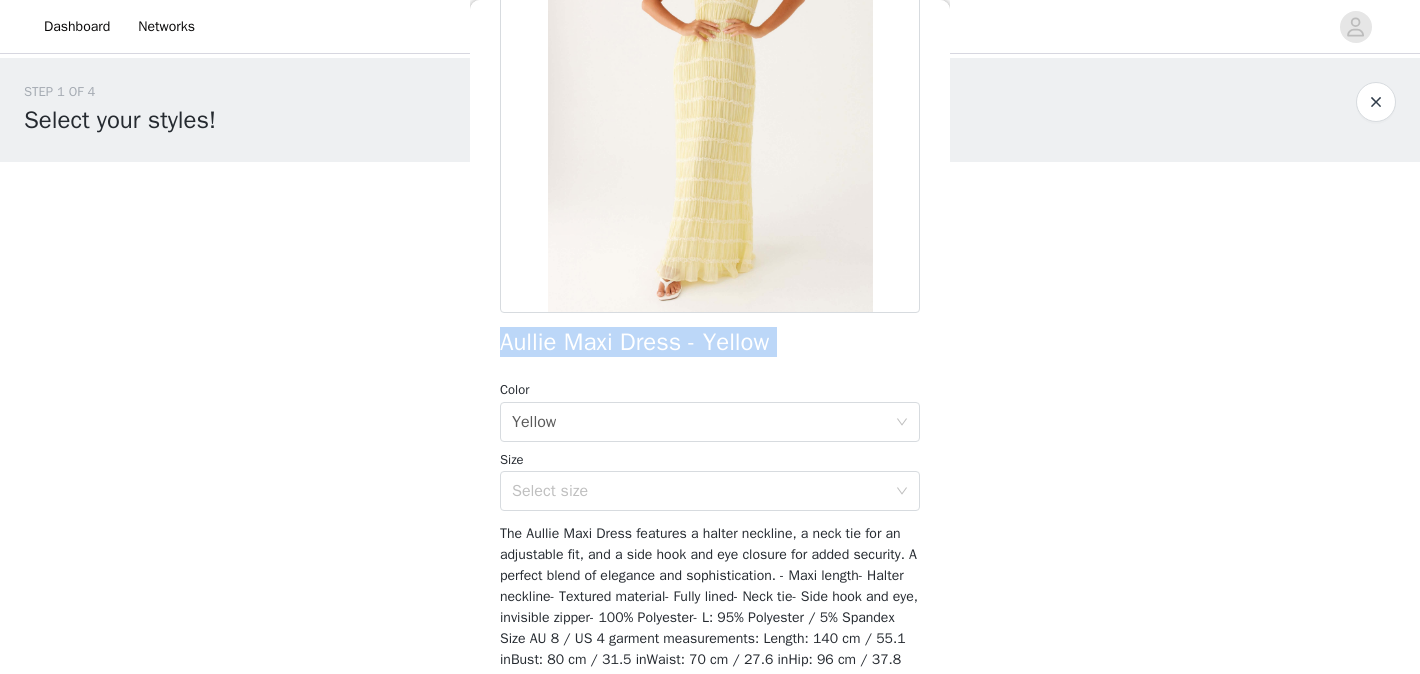 copy on "Aullie Maxi Dress - Yellow" 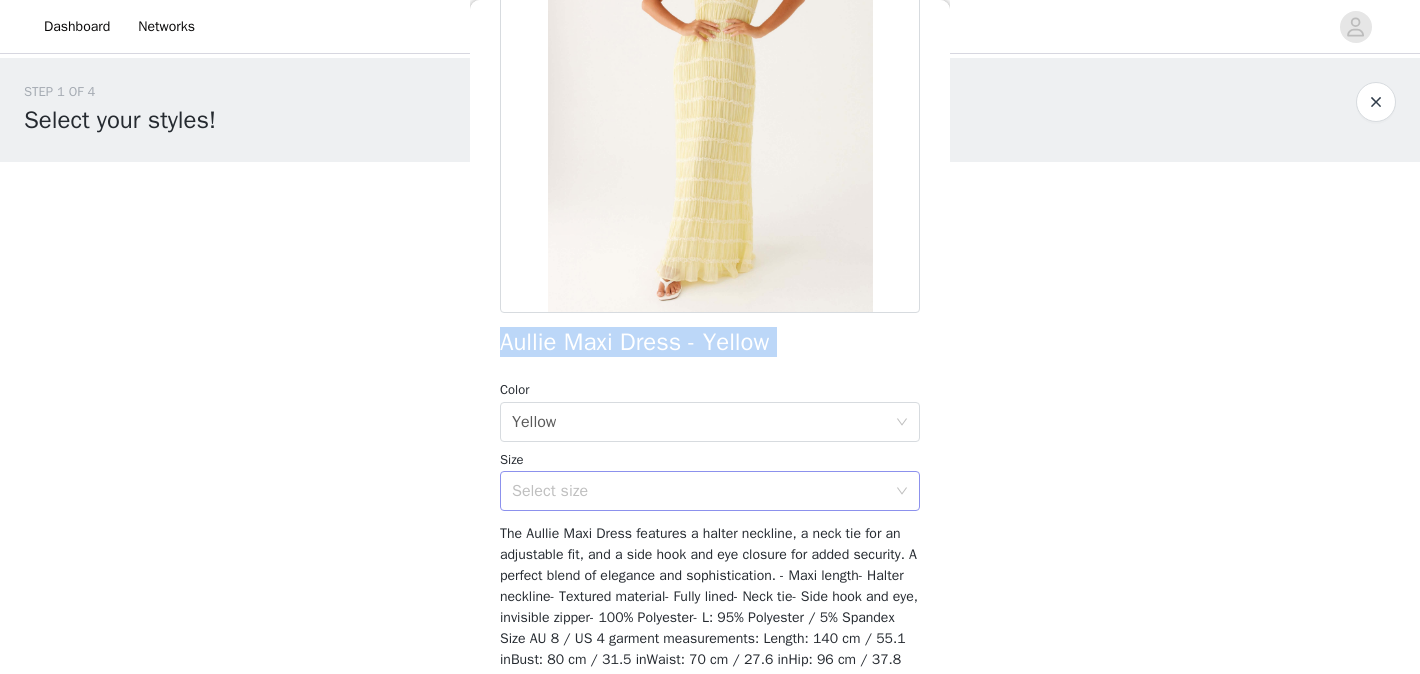 click on "Select size" at bounding box center (699, 491) 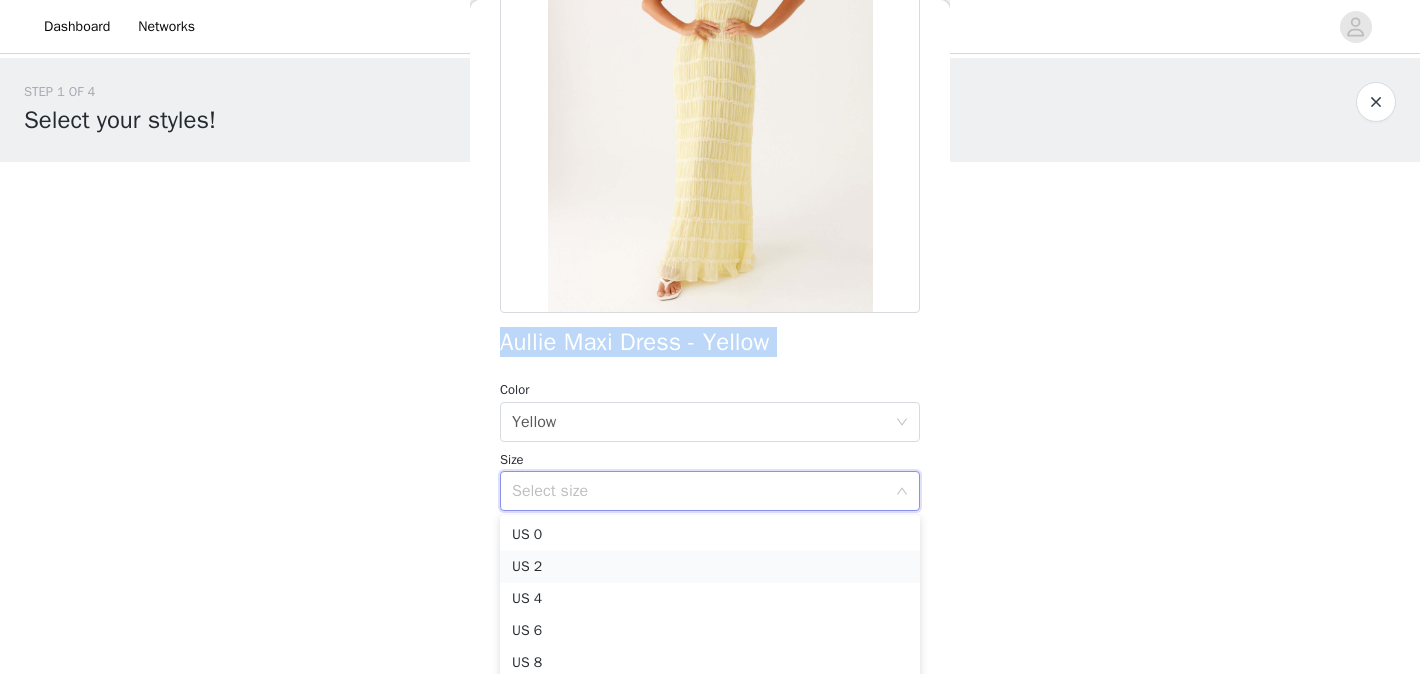 click on "US 2" at bounding box center (710, 567) 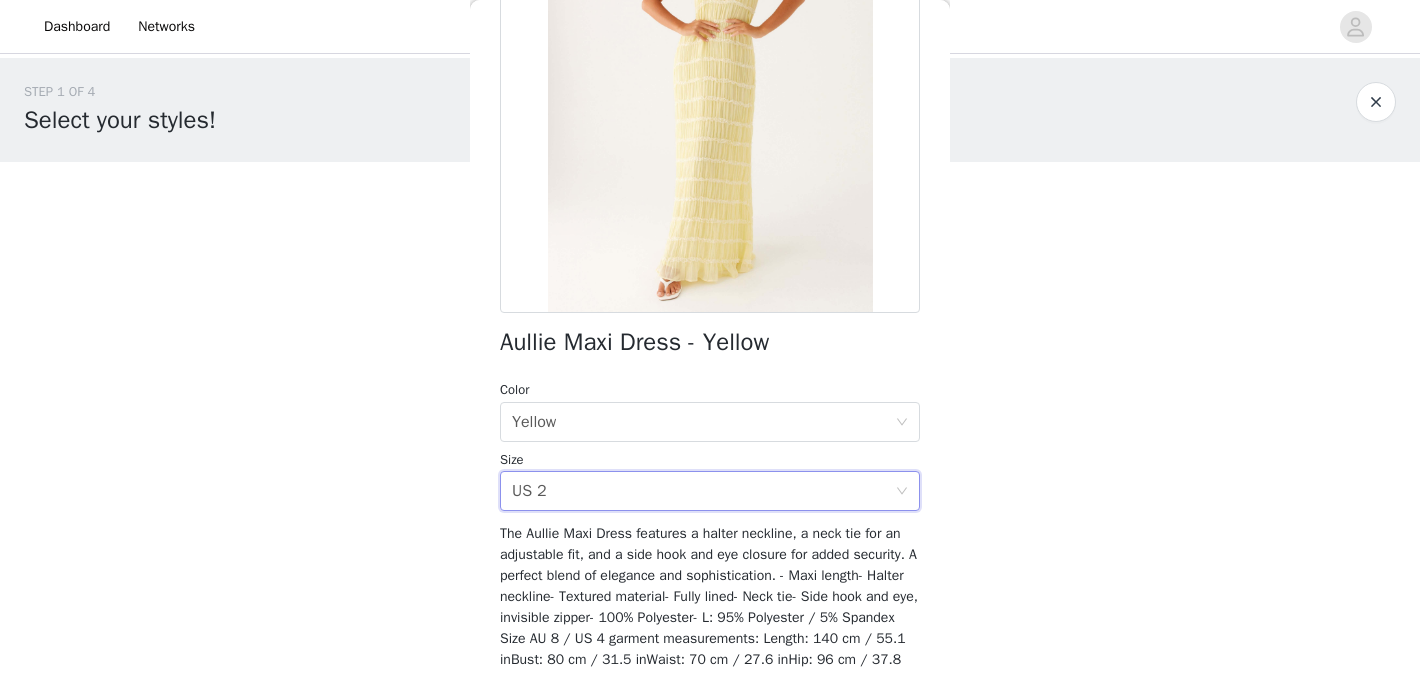 click on "STEP 1 OF 4
Select your styles!
You will receive 4 products.       0/4 Selected           Add Product       Back     Aullie Maxi Dress - Yellow               Color   Select color Yellow Size   Select size US 2   The Aullie Maxi Dress features a halter neckline, a neck tie for an adjustable fit, and a side hook and eye closure for added security. A perfect blend of elegance and sophistication. - Maxi length- Halter neckline- Textured material- Fully lined- Neck tie- Side hook and eye, invisible zipper- 100% Polyester- L: 95% Polyester / 5% Spandex Size AU 8 / US 4 garment measurements: Length: 140 cm / 55.1 inBust: 80 cm / 31.5 inWaist: 70 cm / 27.6 inHip: 96 cm / 37.8 inHem: 170 cm / 66.9 in [MEDICAL_DATA] is 174cm and wearing a size AU 6 / and US 2   Add Product
Step 1 of 4" at bounding box center (710, 288) 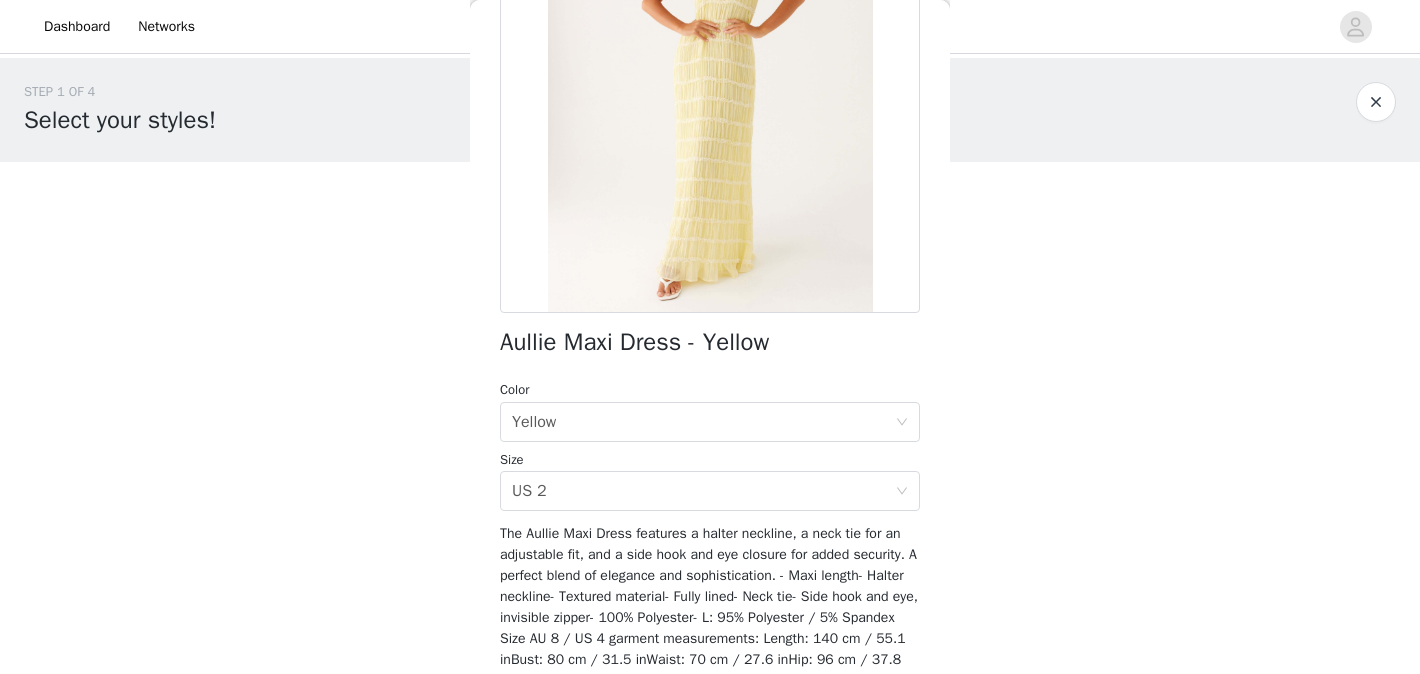 click on "STEP 1 OF 4
Select your styles!
You will receive 4 products.       0/4 Selected           Add Product       Back     Aullie Maxi Dress - Yellow               Color   Select color Yellow Size   Select size US 2   The Aullie Maxi Dress features a halter neckline, a neck tie for an adjustable fit, and a side hook and eye closure for added security. A perfect blend of elegance and sophistication. - Maxi length- Halter neckline- Textured material- Fully lined- Neck tie- Side hook and eye, invisible zipper- 100% Polyester- L: 95% Polyester / 5% Spandex Size AU 8 / US 4 garment measurements: Length: 140 cm / 55.1 inBust: 80 cm / 31.5 inWaist: 70 cm / 27.6 inHip: 96 cm / 37.8 inHem: 170 cm / 66.9 in [MEDICAL_DATA] is 174cm and wearing a size AU 6 / and US 2   Add Product" at bounding box center [710, 216] 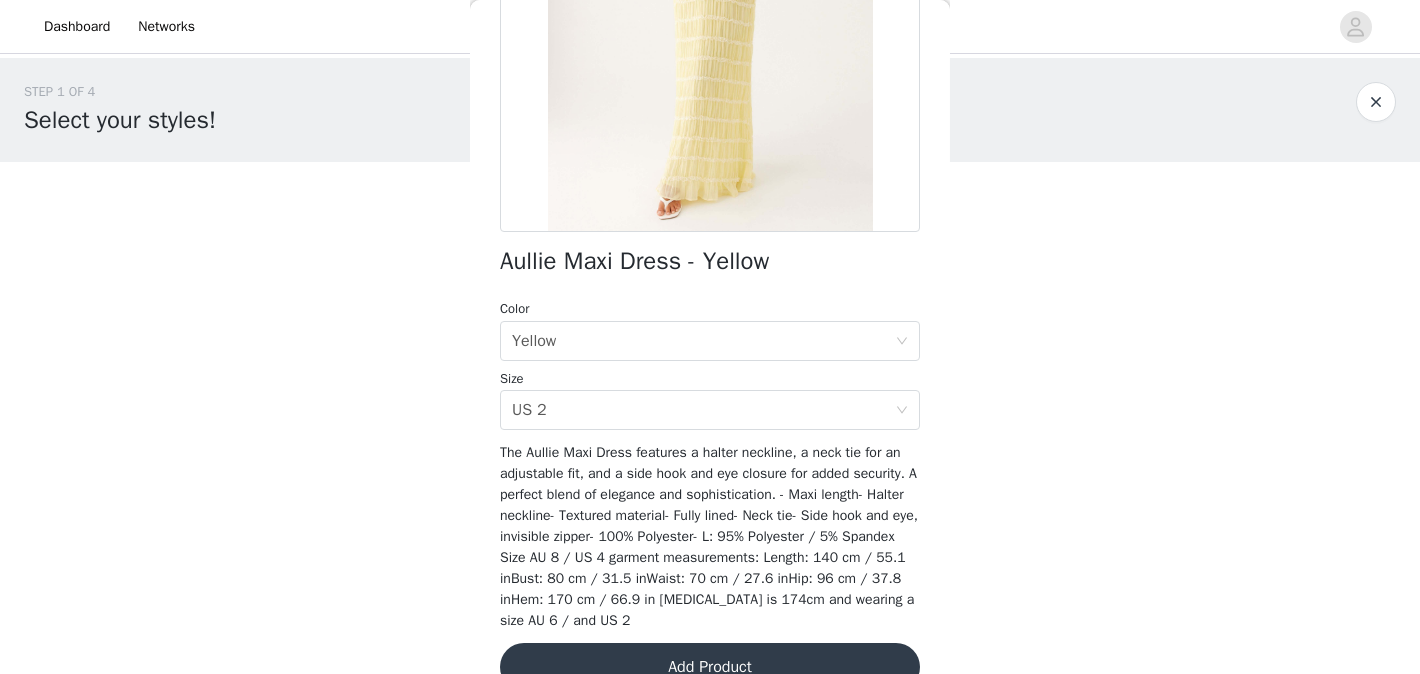 scroll, scrollTop: 359, scrollLeft: 0, axis: vertical 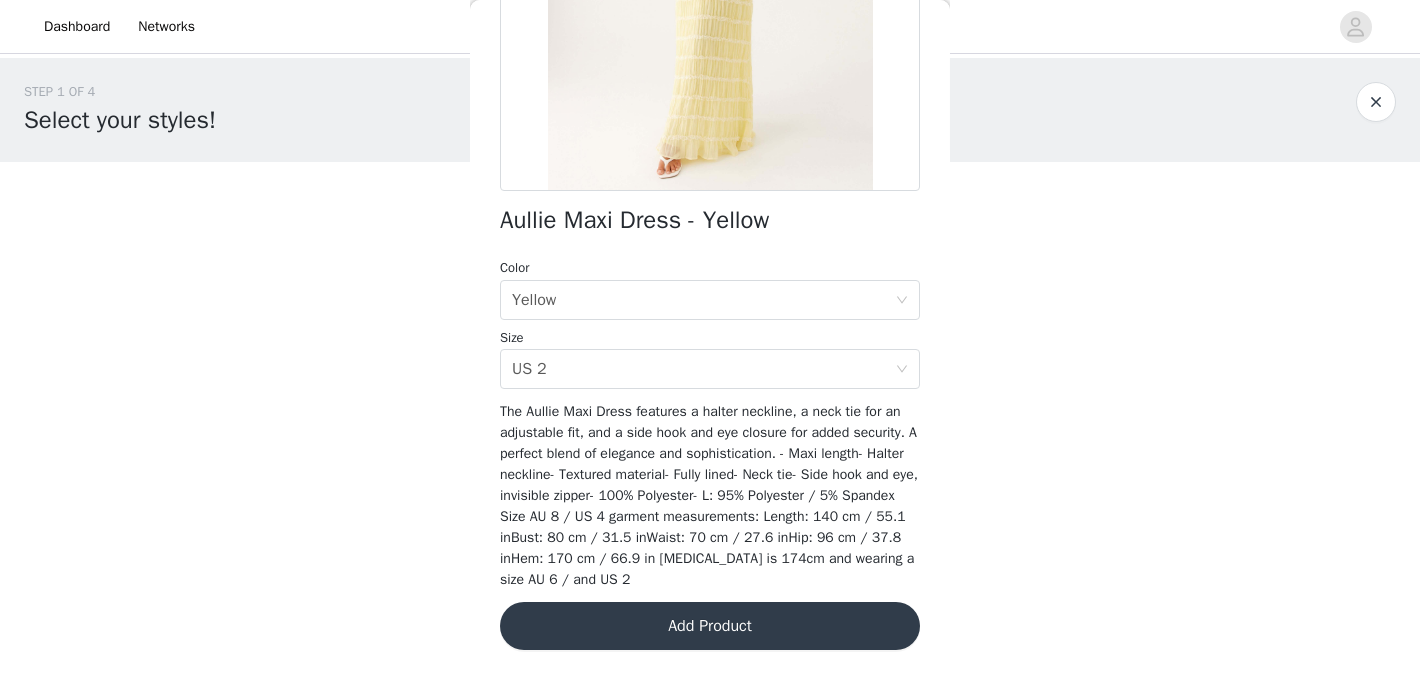 click on "Add Product" at bounding box center [710, 626] 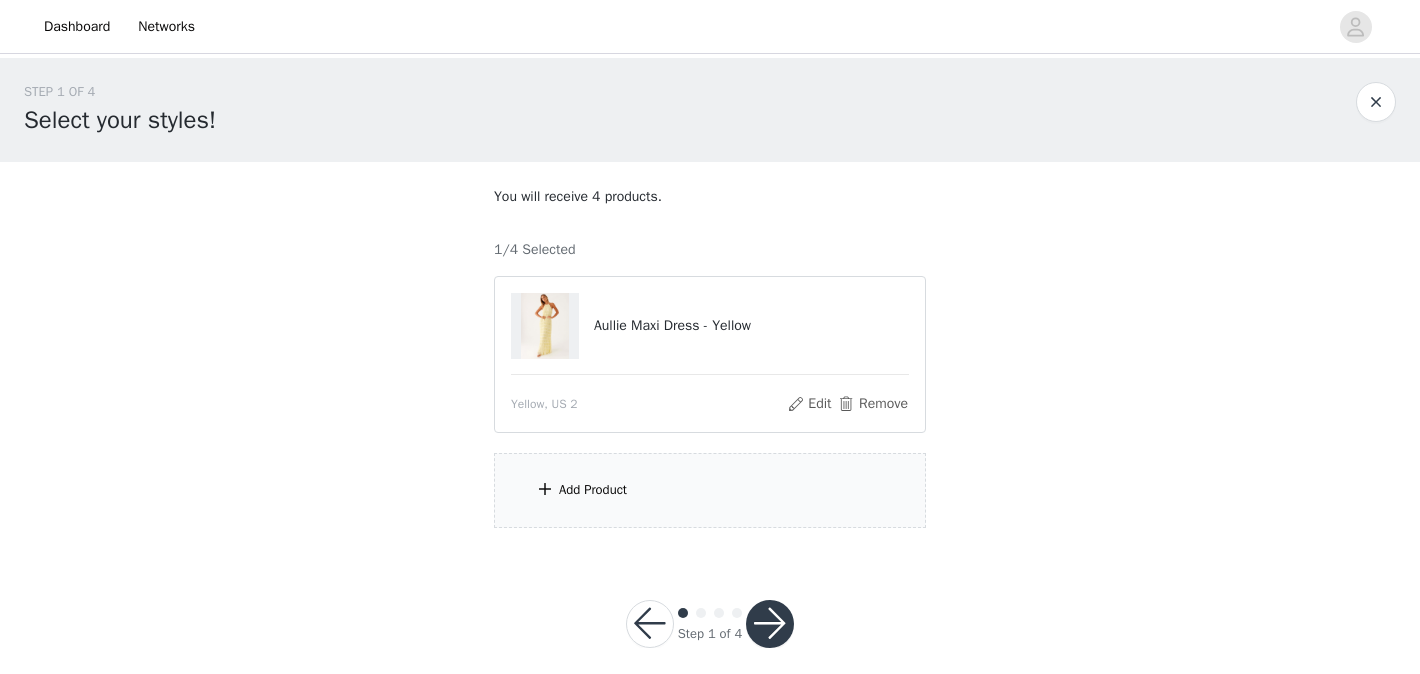 click on "Add Product" at bounding box center [710, 490] 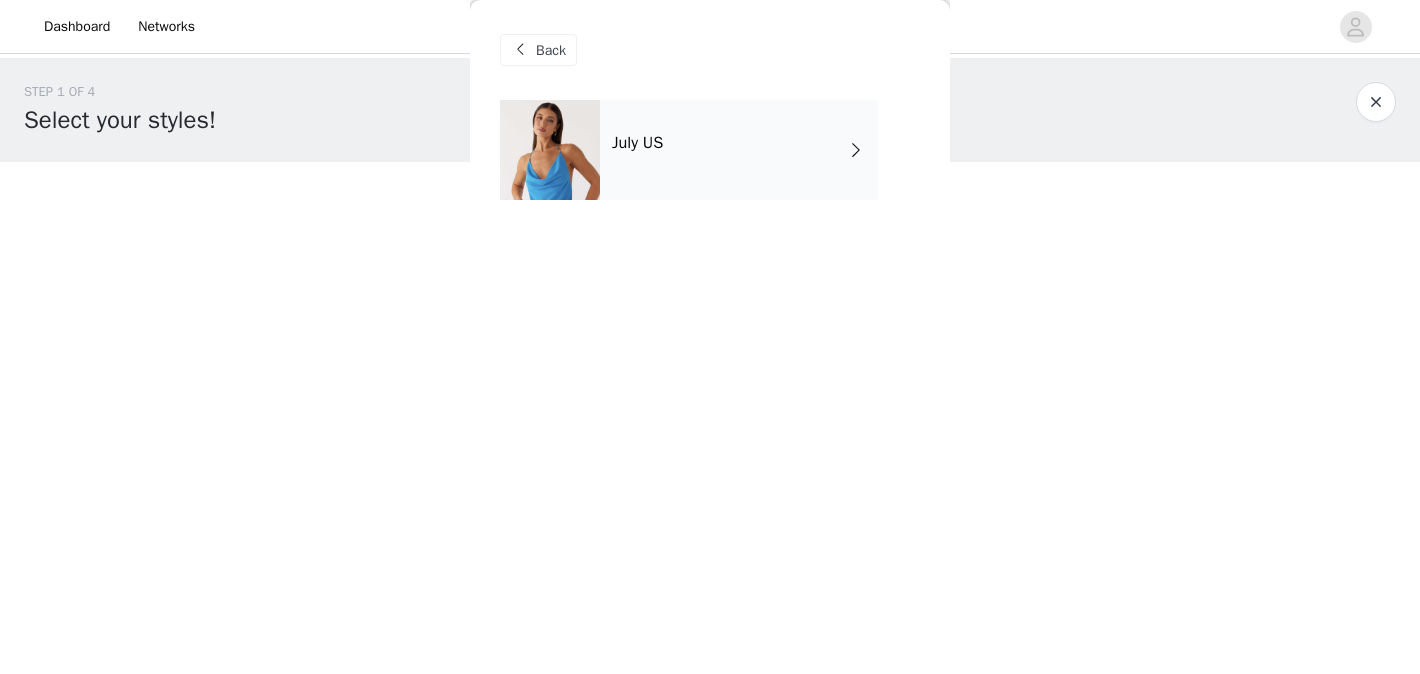 click on "July US" at bounding box center (739, 150) 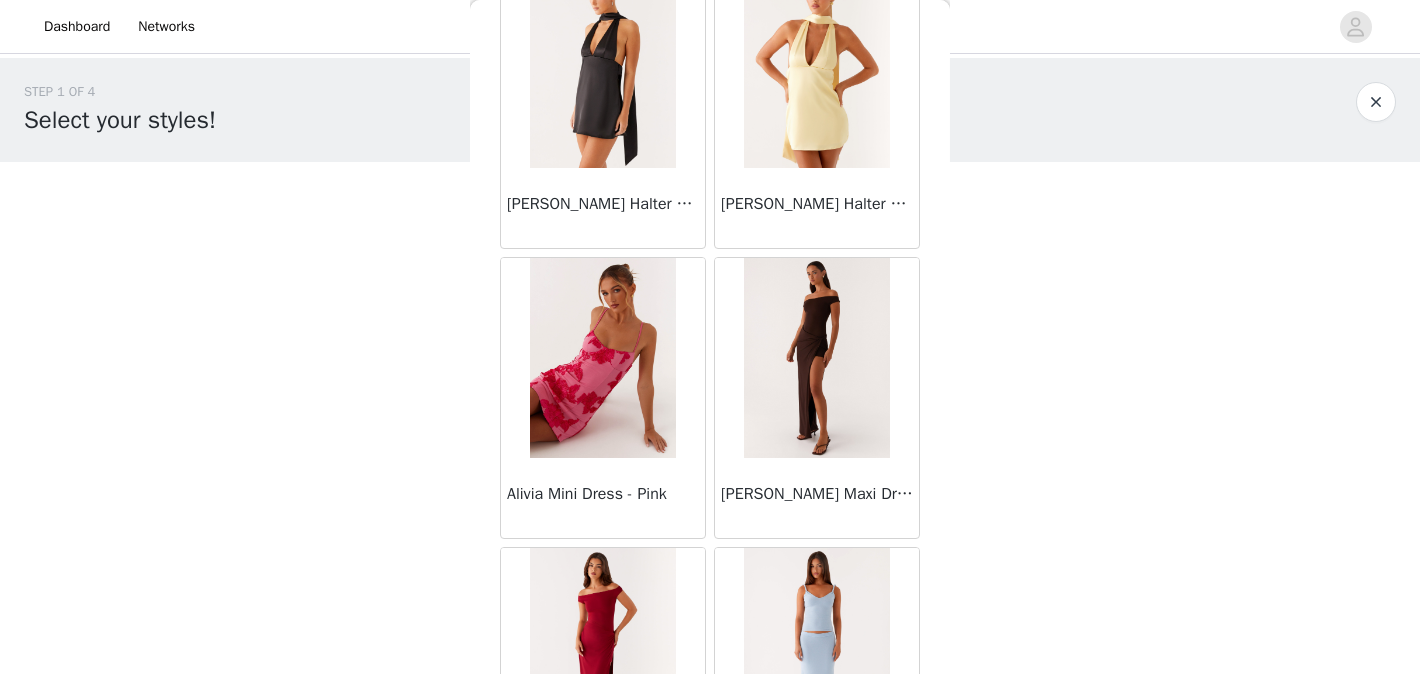 scroll, scrollTop: 1648, scrollLeft: 0, axis: vertical 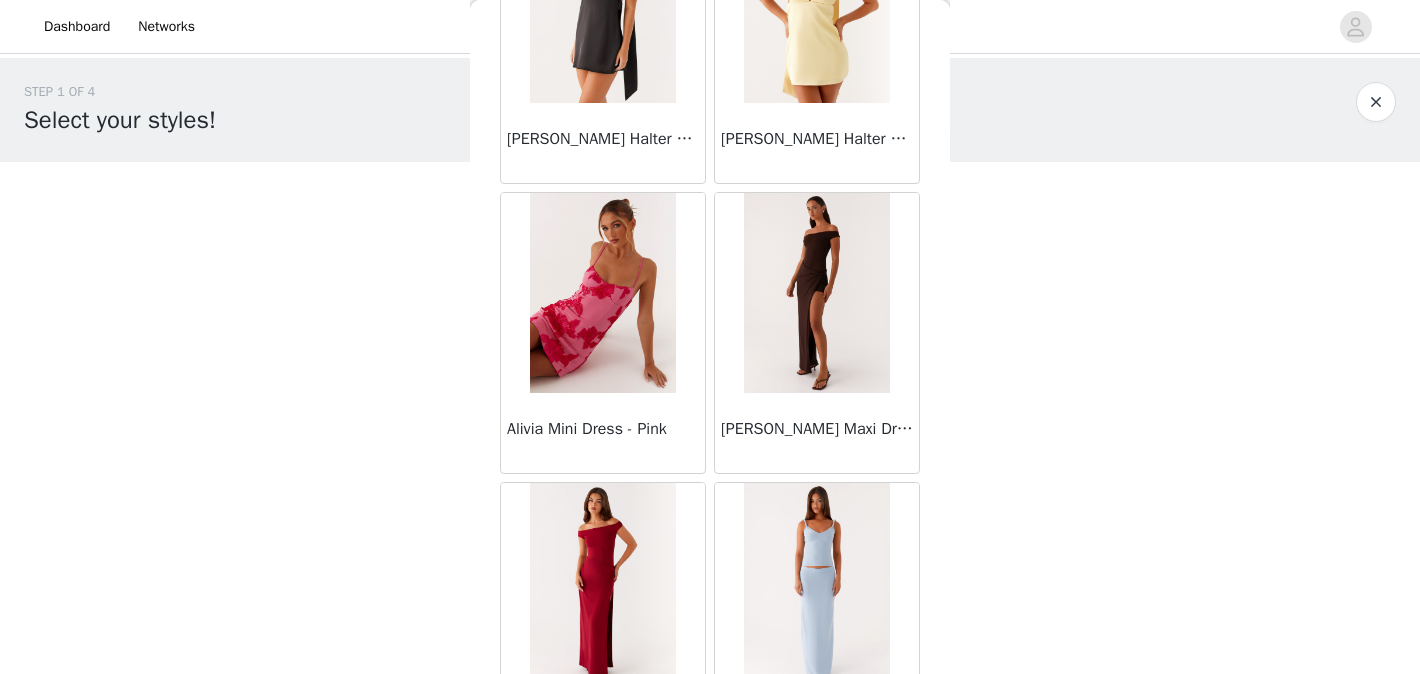 click on "Alivia Mini Dress - Pink" at bounding box center (603, 429) 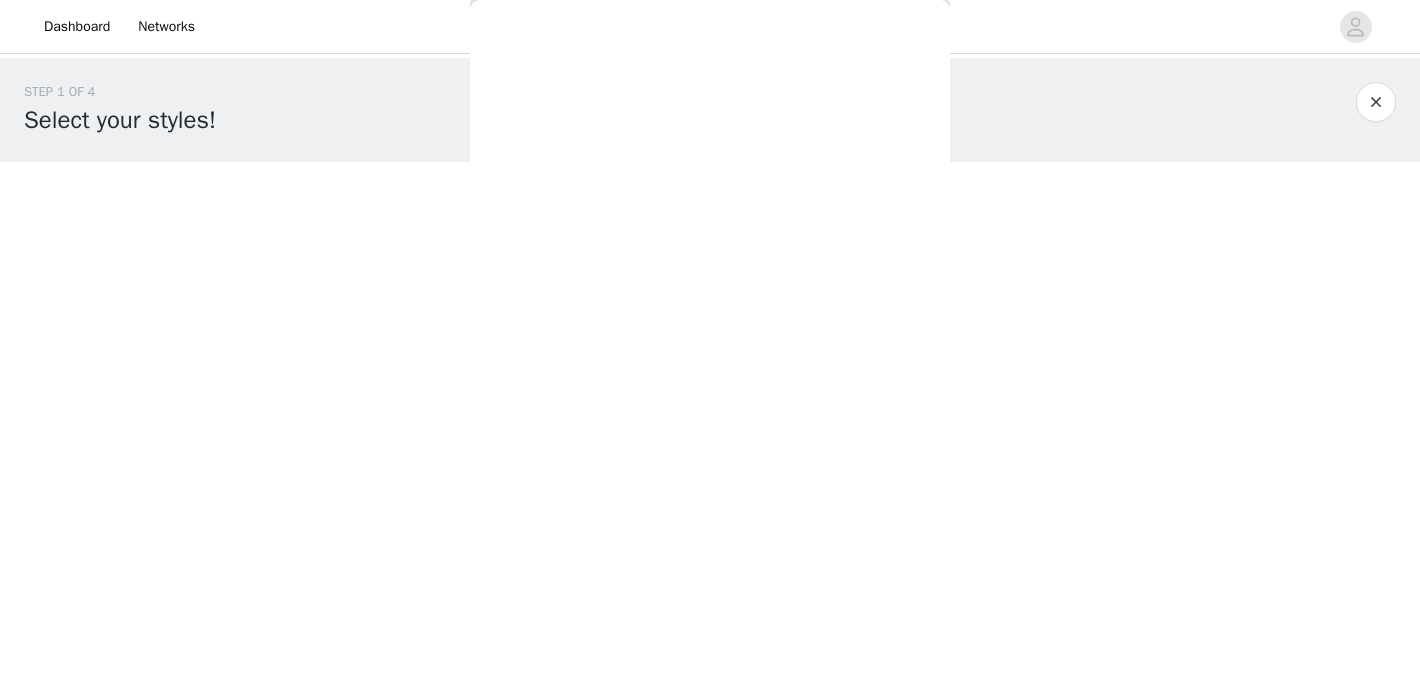 click on "Back       Mariella Linen Maxi Skirt - Pink       Aamari Maxi Dress - Red       Abby Mini Dress - Floral Print       Adrina Ruffle Mini Dress - Pink Floral Print       Aiva Mini Dress - Yellow Floral       Alberta Maxi Dress - Mulberry       Alden Mini Dress - Floral Print       Alexia Knit Maxi Dress - Multi       Aliah Knit Shorts - Yellow       [PERSON_NAME] Halter Maxi Dress - Yellow       [PERSON_NAME] Halter Mini Dress - [PERSON_NAME] Halter Mini Dress - Pastel Yellow       Alivia Mini Dress - Pink       [PERSON_NAME] Maxi Dress - Chocolate       [PERSON_NAME] Maxi Dress - Maroon       [PERSON_NAME] Knit Maxi Skirt - Blue       Anastasia Maxi Dress - Blue       Anastasia Maxi Dress - Ivory       Anastasia Maxi Dress - Pink       Anastasia Maxi Dress - Sage     Load More" at bounding box center (710, 337) 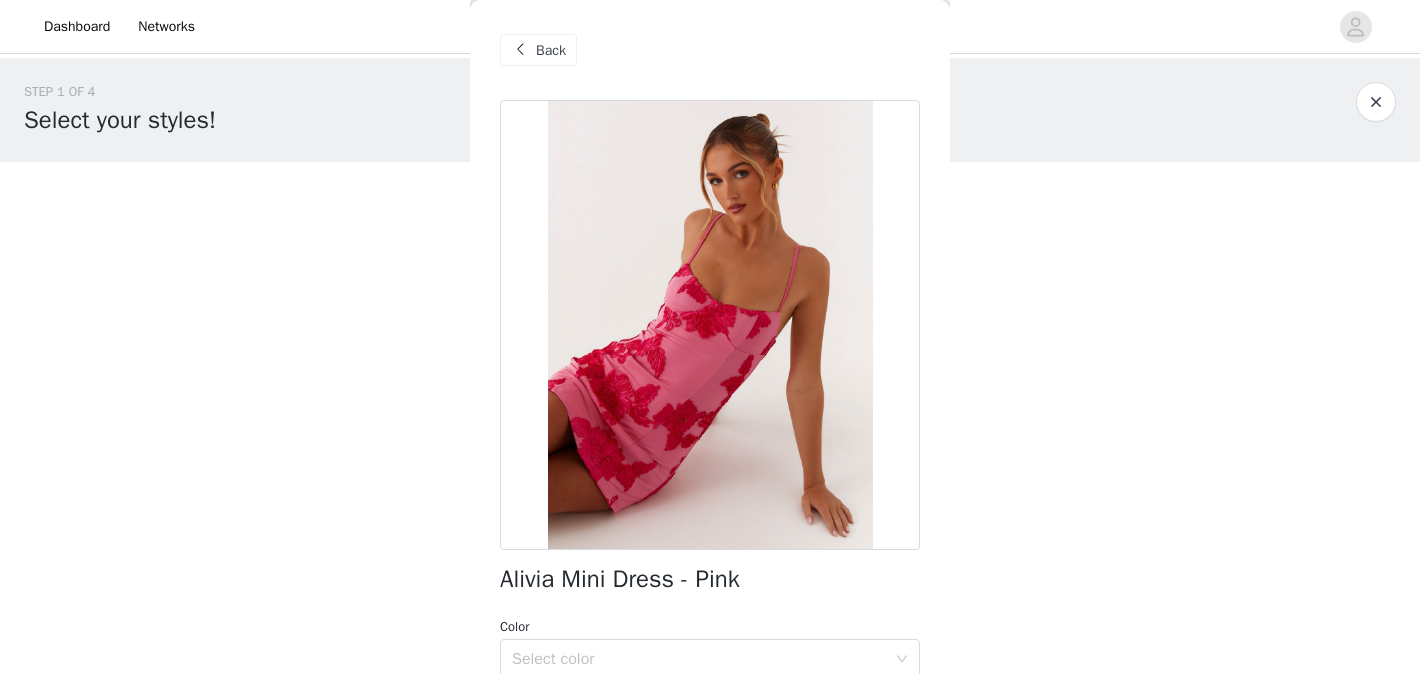 click on "Alivia Mini Dress - Pink" at bounding box center (620, 579) 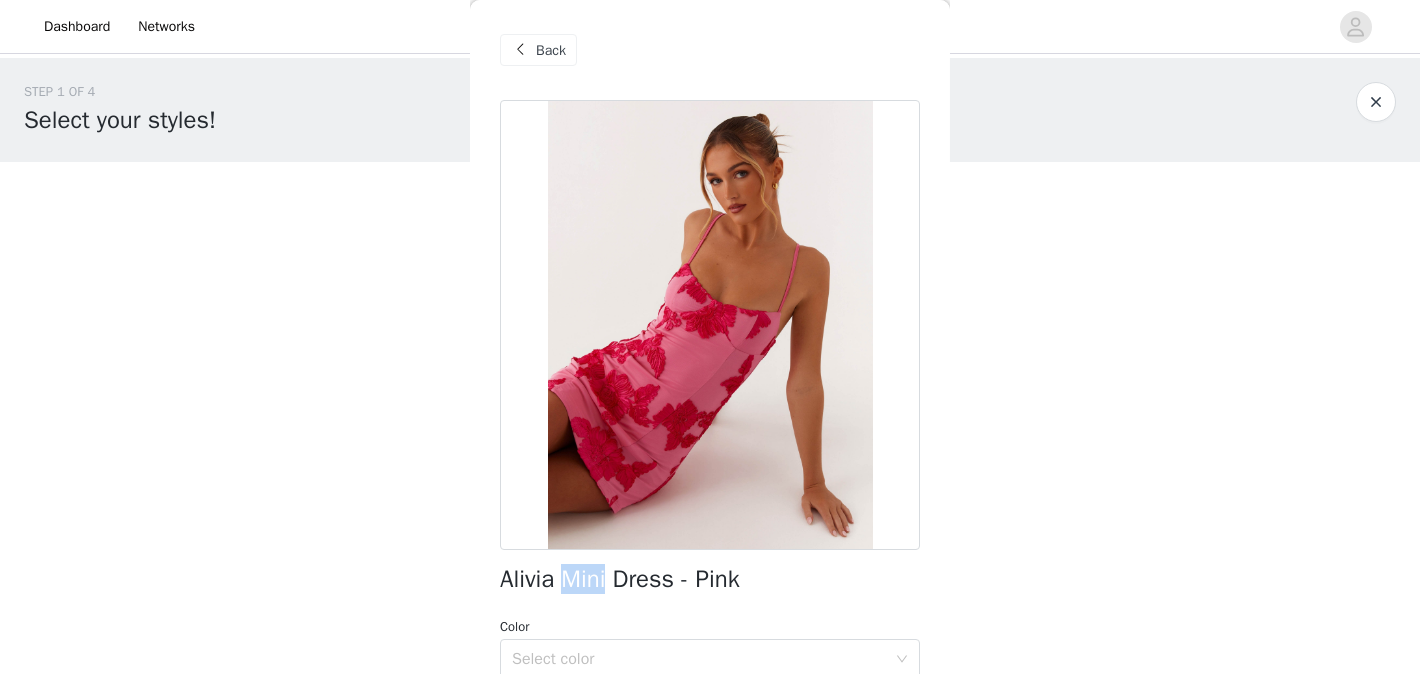 click on "Alivia Mini Dress - Pink" at bounding box center [620, 579] 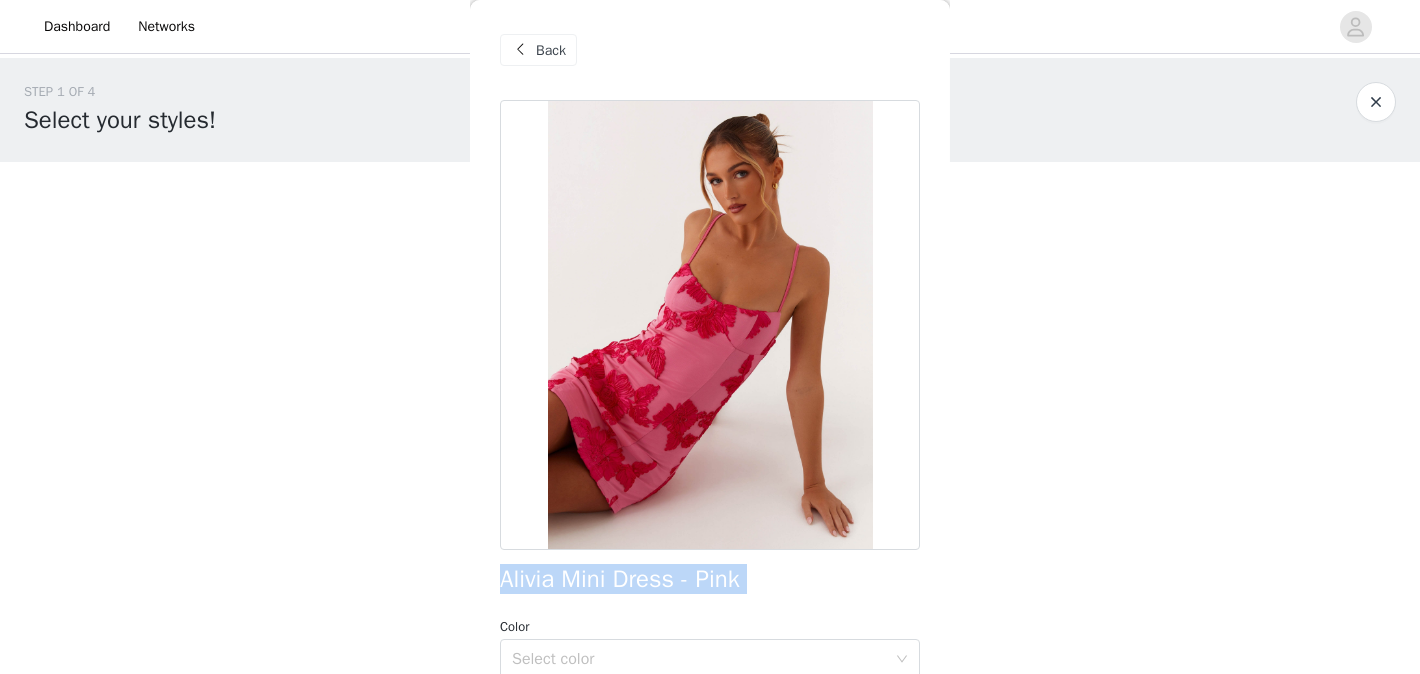 click on "Alivia Mini Dress - Pink" at bounding box center [620, 579] 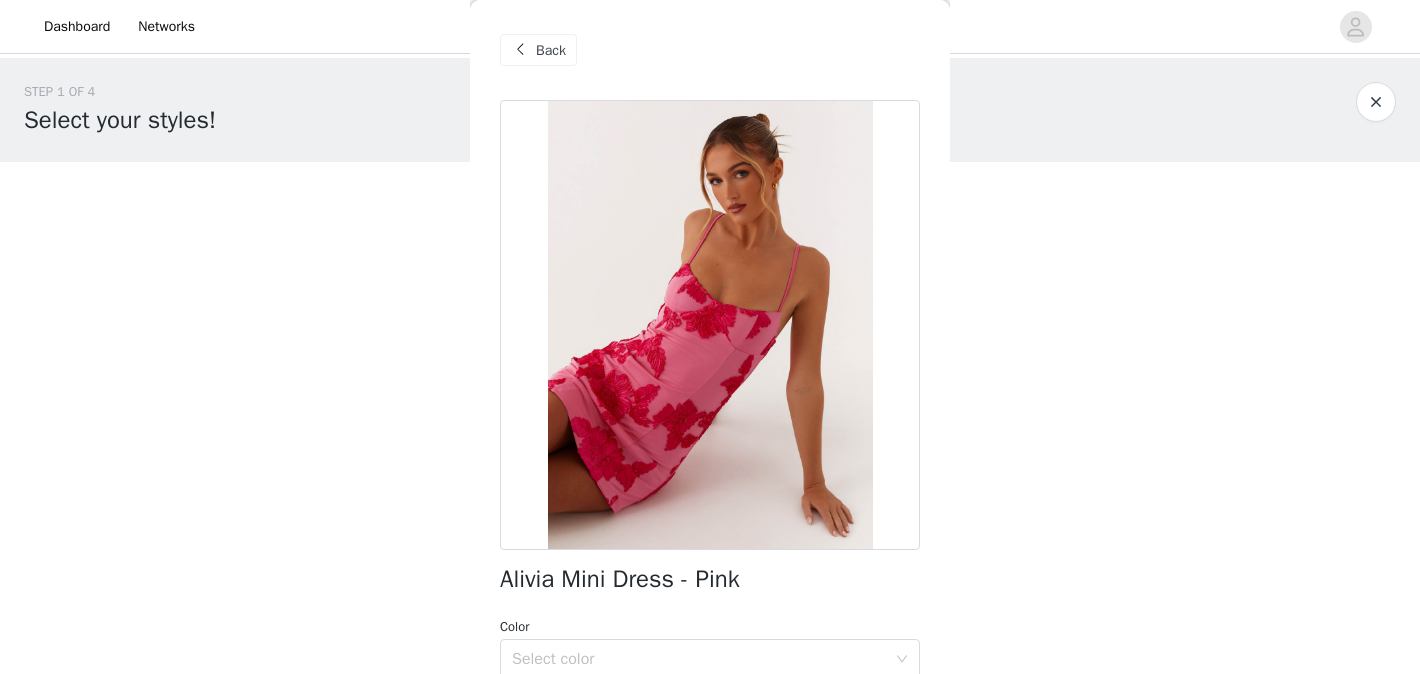 click on "Back" at bounding box center [551, 50] 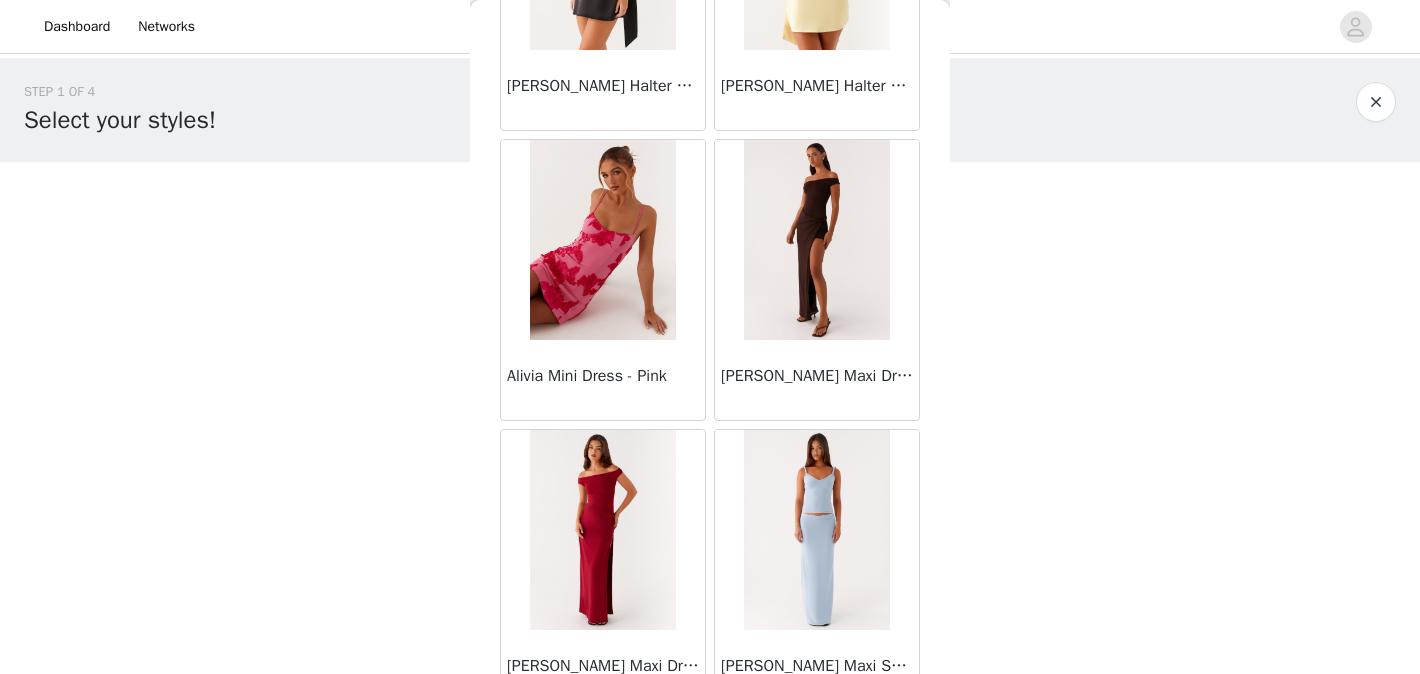 scroll, scrollTop: 2386, scrollLeft: 0, axis: vertical 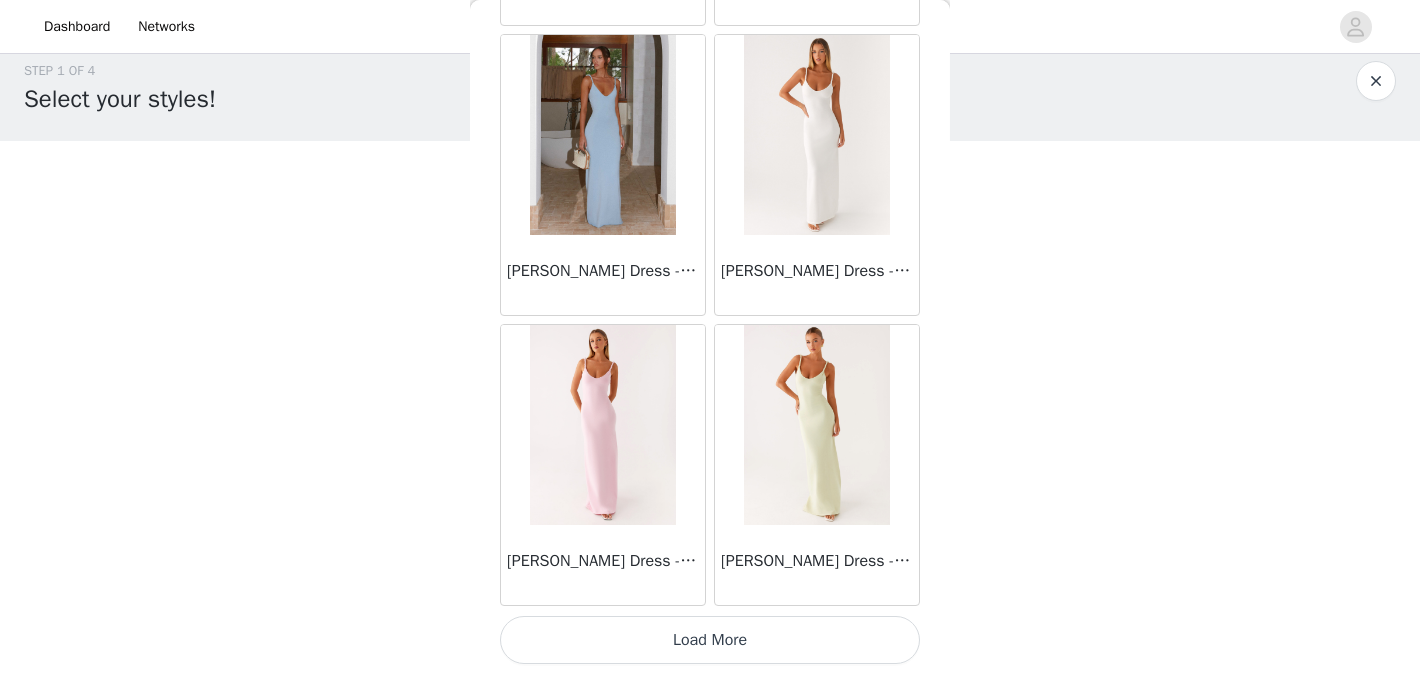 click on "Load More" at bounding box center [710, 640] 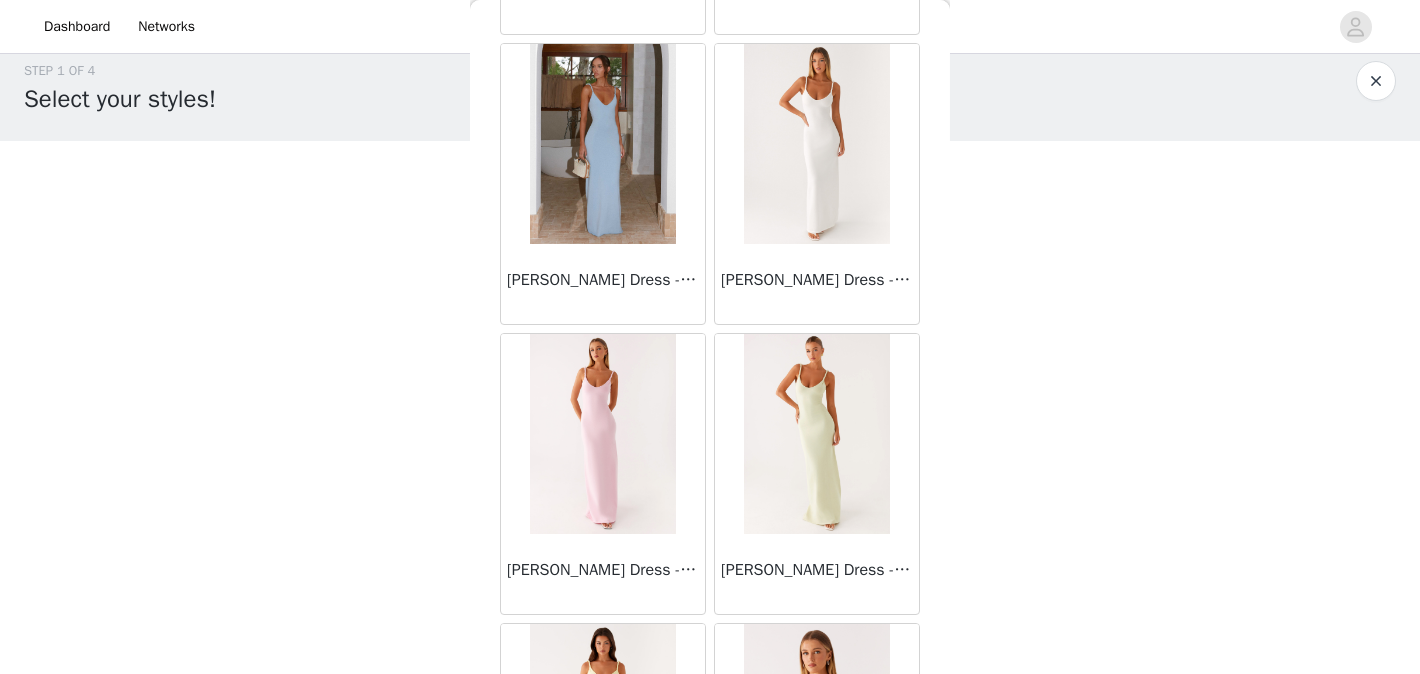 scroll, scrollTop: 2386, scrollLeft: 0, axis: vertical 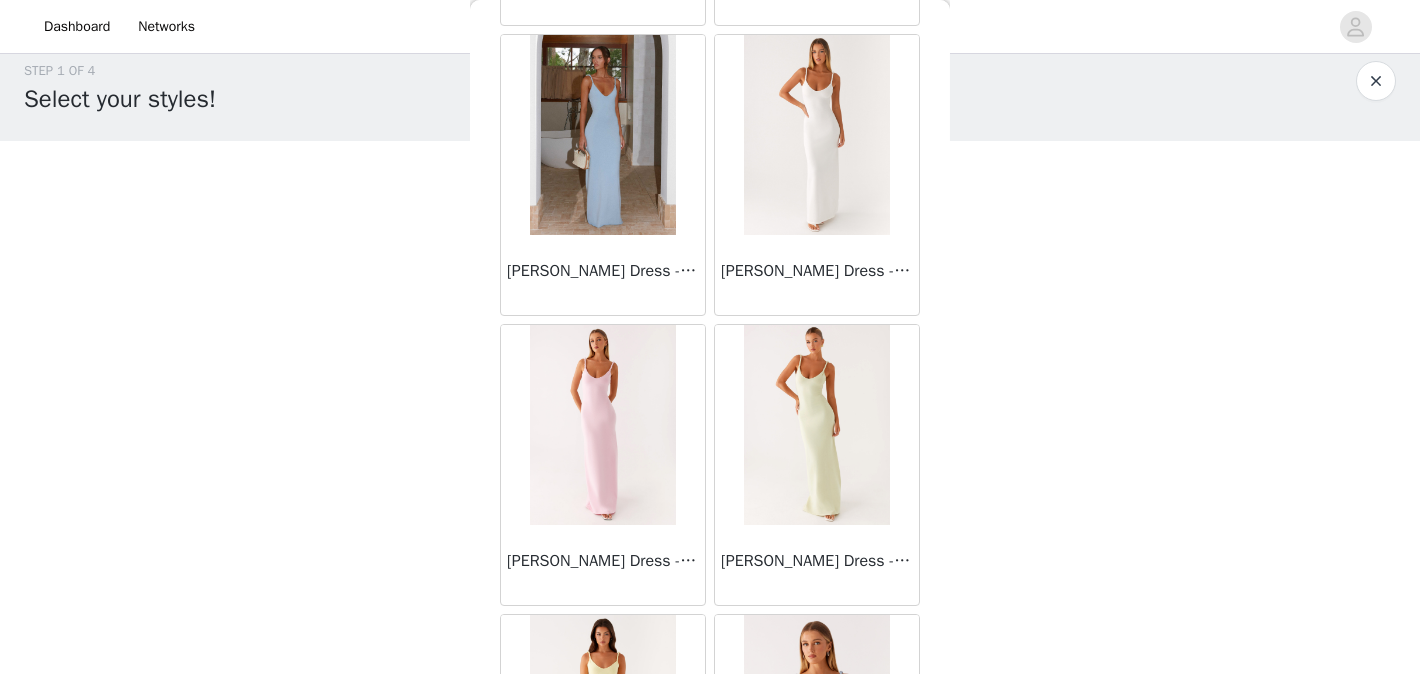 click on "STEP 1 OF 4
Select your styles!
You will receive 4 products.       1/4 Selected           Aullie Maxi Dress - Yellow           Yellow, [GEOGRAPHIC_DATA] 2       Edit   Remove     Add Product       Back       Mariella Linen Maxi Skirt - Pink       Aamari Maxi Dress - Red       Abby Mini Dress - Floral Print       Adrina Ruffle Mini Dress - Pink Floral Print       Aiva Mini Dress - Yellow Floral       Alberta Maxi Dress - Mulberry       Alden Mini Dress - Floral Print       Alexia Knit Maxi Dress - Multi       Aliah Knit Shorts - Yellow       [PERSON_NAME] Halter Maxi Dress - Yellow       [PERSON_NAME] Halter Mini Dress - [PERSON_NAME] Halter Mini Dress - Pastel Yellow       Alivia Mini Dress - Pink       [PERSON_NAME] Maxi Dress - Chocolate       [PERSON_NAME] Maxi Dress - [PERSON_NAME] Knit Maxi Skirt - Blue       Anastasia Maxi Dress - Blue       Anastasia Maxi Dress - Ivory       Anastasia Maxi Dress - Pink" at bounding box center (710, 284) 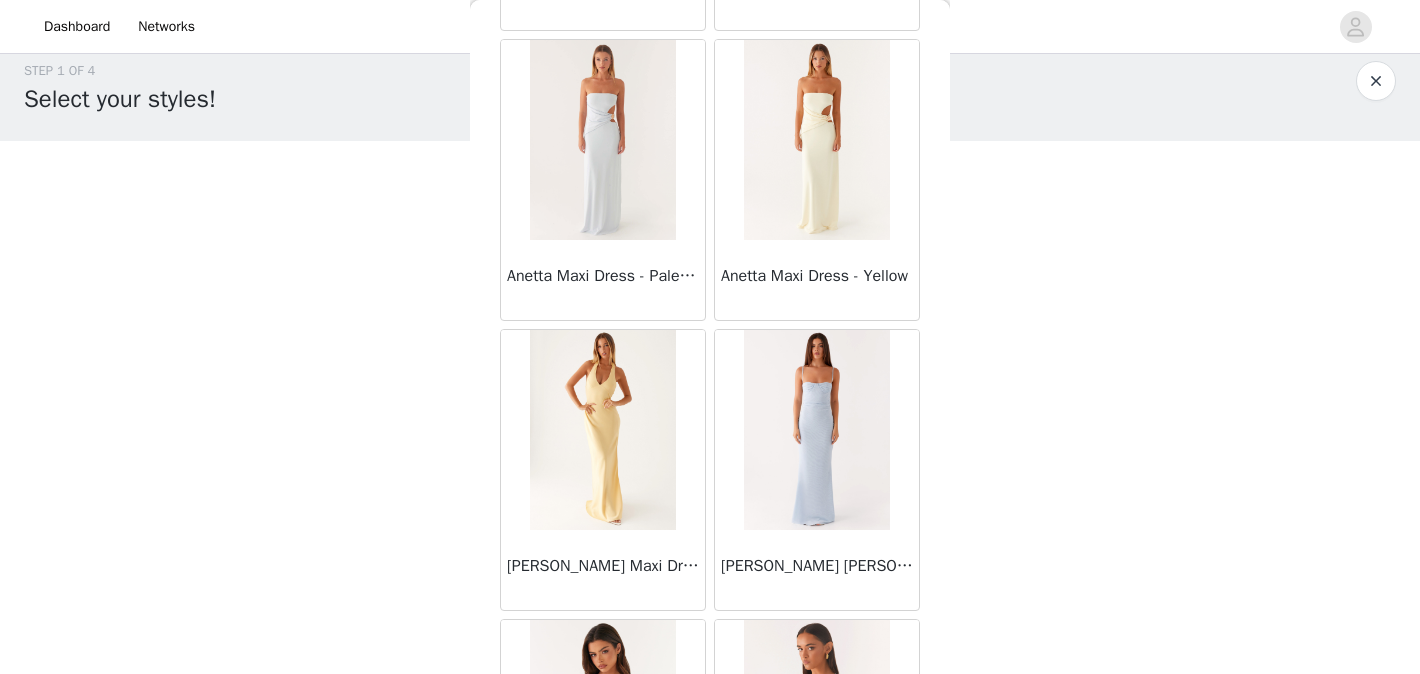 scroll, scrollTop: 3260, scrollLeft: 0, axis: vertical 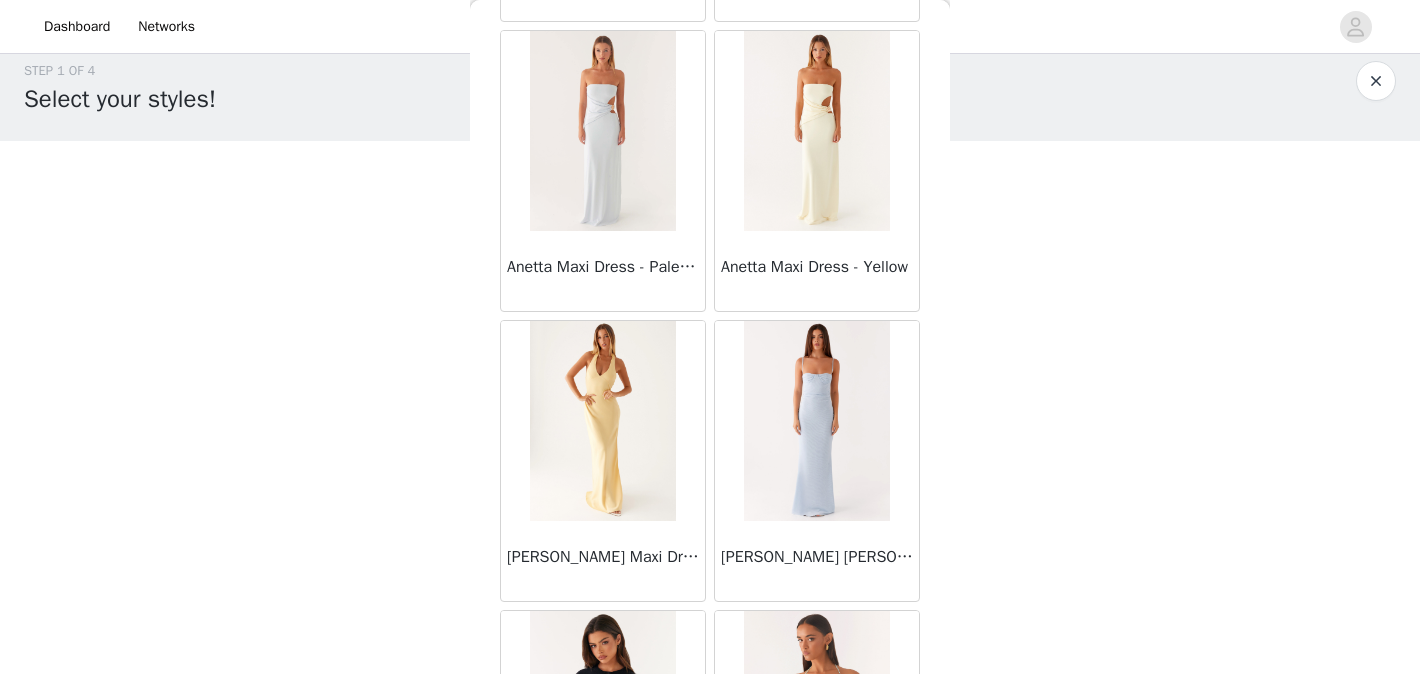 click on "STEP 1 OF 4
Select your styles!
You will receive 4 products.       1/4 Selected           Aullie Maxi Dress - Yellow           Yellow, [GEOGRAPHIC_DATA] 2       Edit   Remove     Add Product       Back       Mariella Linen Maxi Skirt - Pink       Aamari Maxi Dress - Red       Abby Mini Dress - Floral Print       Adrina Ruffle Mini Dress - Pink Floral Print       Aiva Mini Dress - Yellow Floral       Alberta Maxi Dress - Mulberry       Alden Mini Dress - Floral Print       Alexia Knit Maxi Dress - Multi       Aliah Knit Shorts - Yellow       [PERSON_NAME] Halter Maxi Dress - Yellow       [PERSON_NAME] Halter Mini Dress - [PERSON_NAME] Halter Mini Dress - Pastel Yellow       Alivia Mini Dress - Pink       [PERSON_NAME] Maxi Dress - Chocolate       [PERSON_NAME] Maxi Dress - [PERSON_NAME] Knit Maxi Skirt - Blue       Anastasia Maxi Dress - Blue       Anastasia Maxi Dress - Ivory       Anastasia Maxi Dress - Pink" at bounding box center (710, 284) 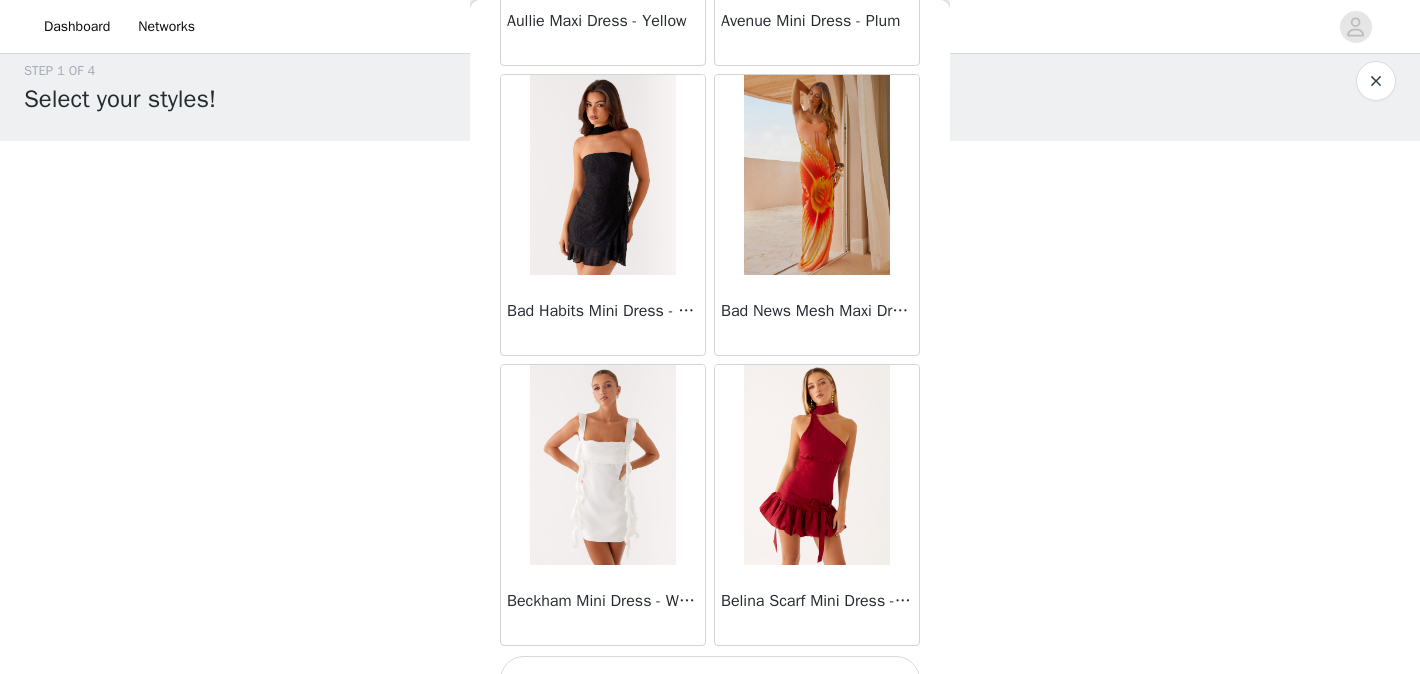 scroll, scrollTop: 5286, scrollLeft: 0, axis: vertical 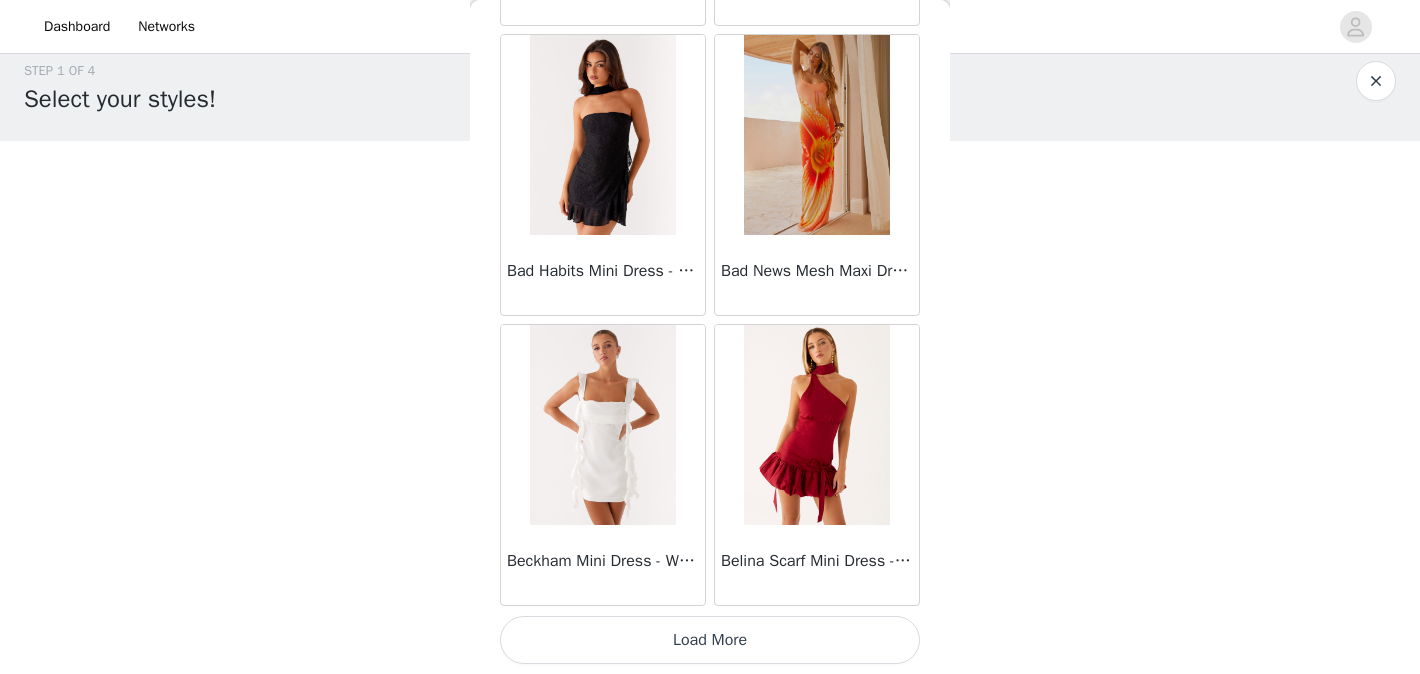 click on "Load More" at bounding box center [710, 640] 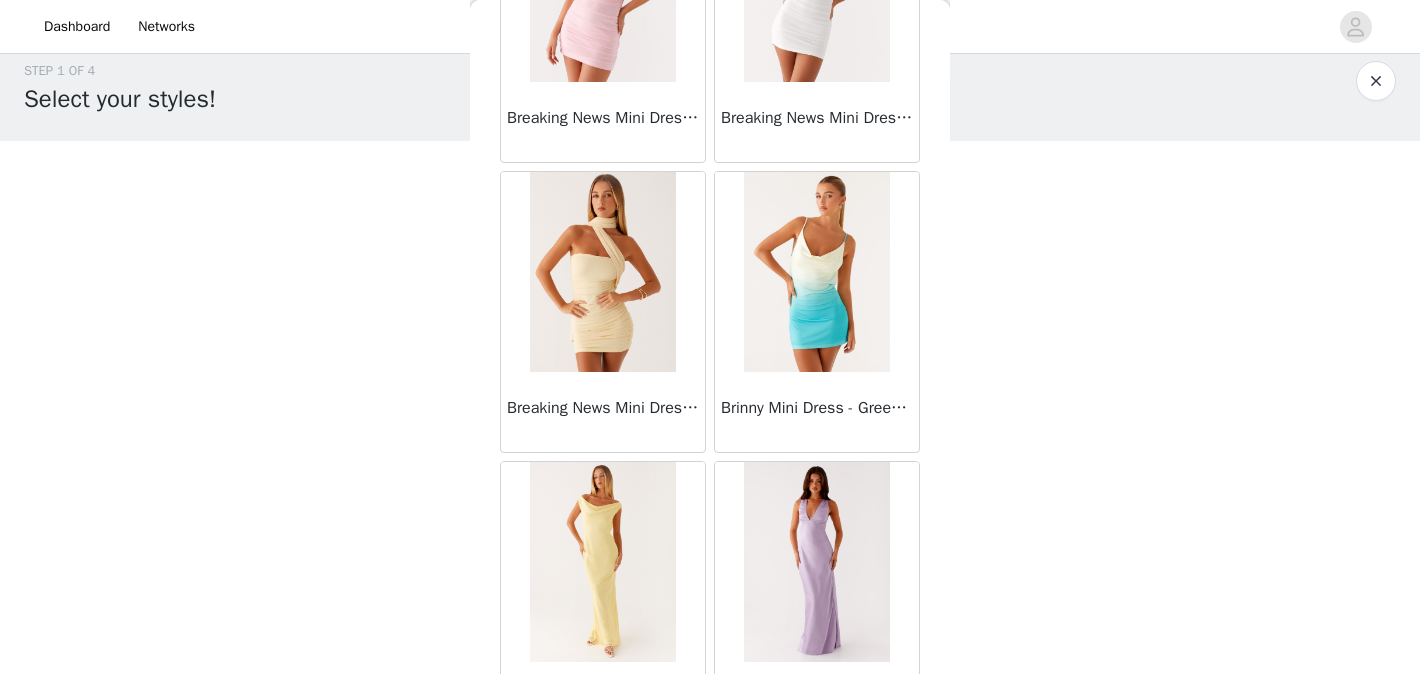 scroll, scrollTop: 8056, scrollLeft: 0, axis: vertical 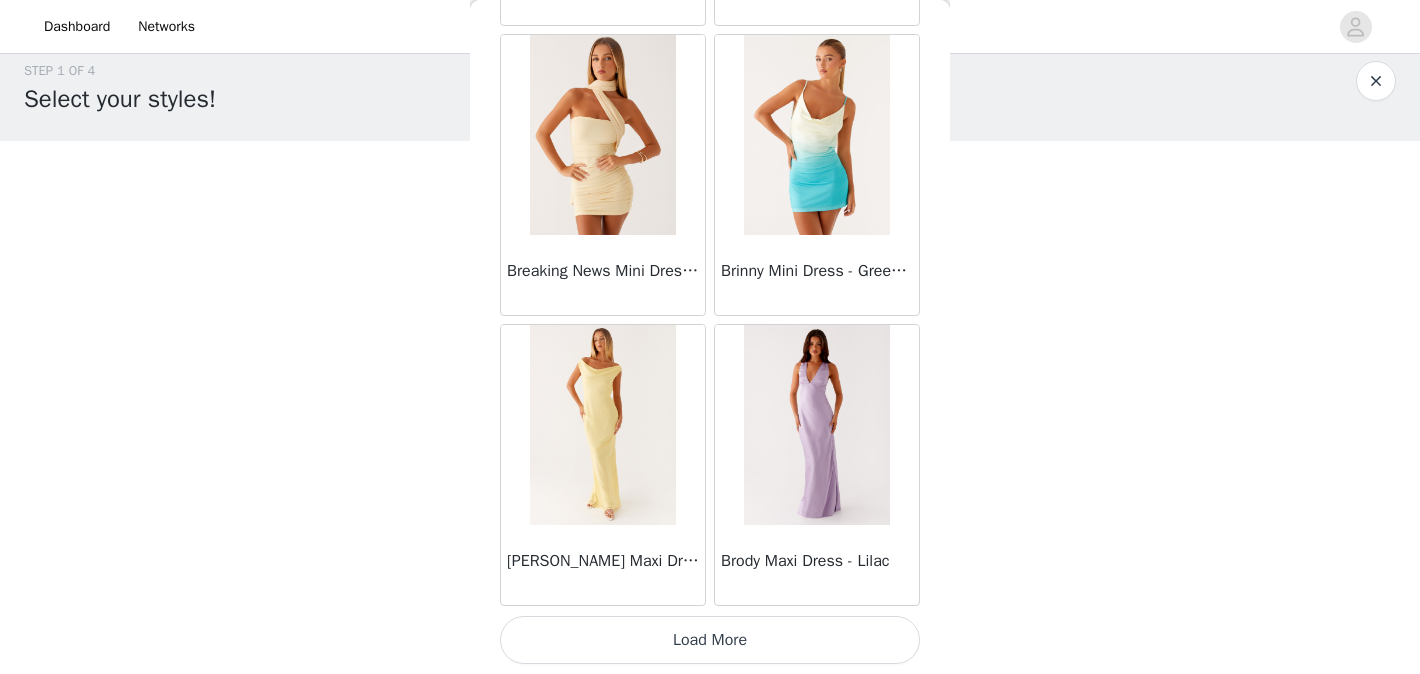 click on "Load More" at bounding box center [710, 640] 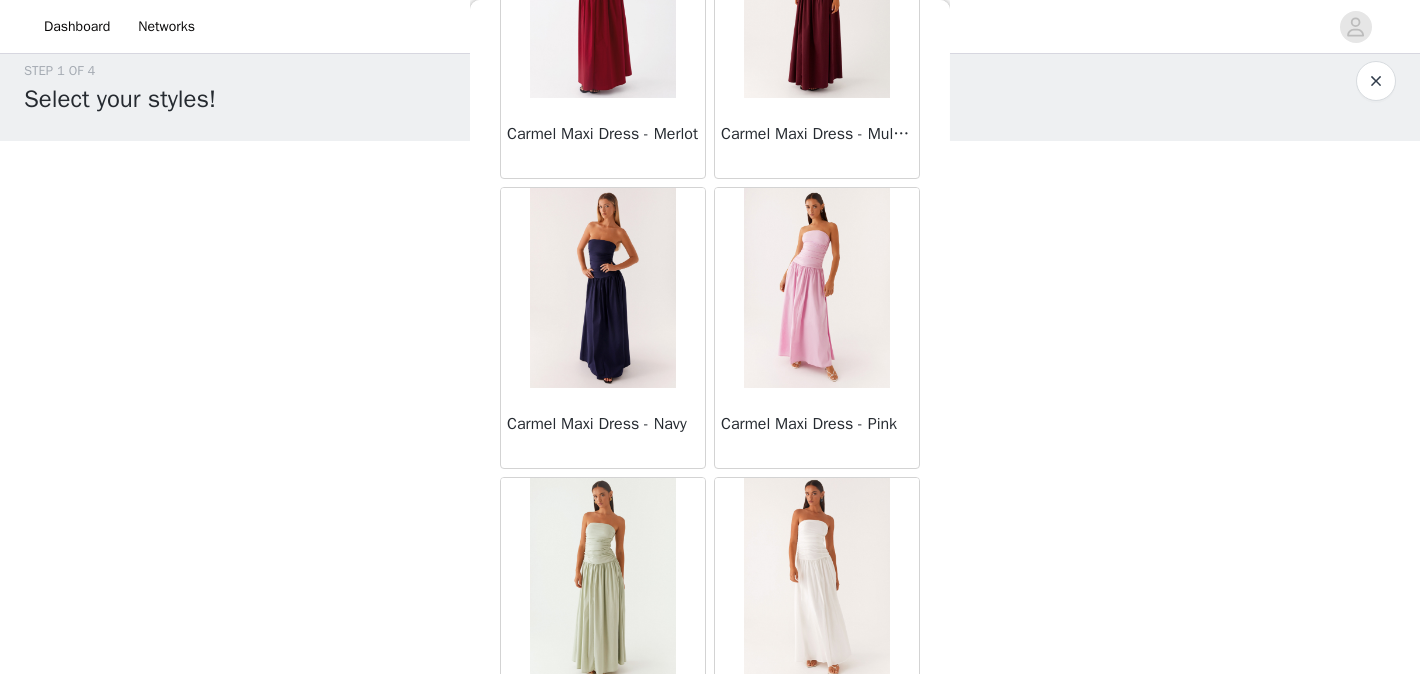 scroll, scrollTop: 11086, scrollLeft: 0, axis: vertical 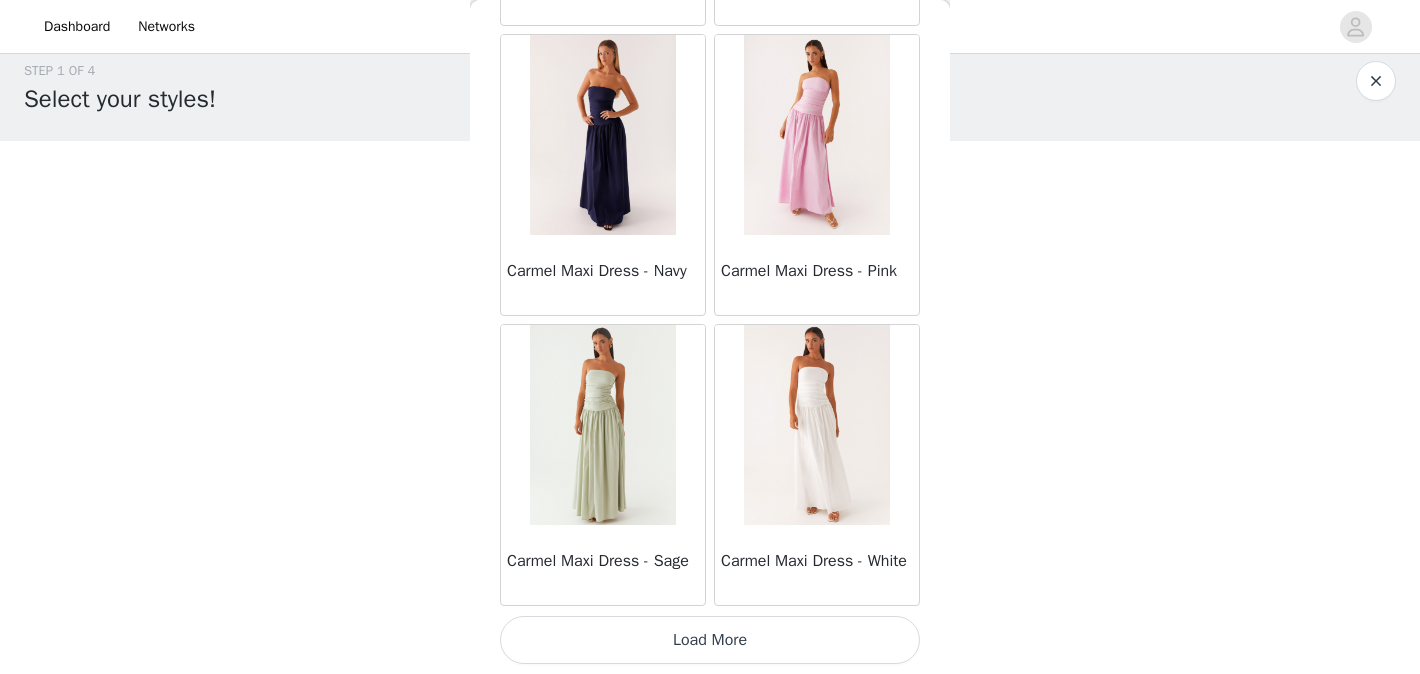 click on "Load More" at bounding box center [710, 640] 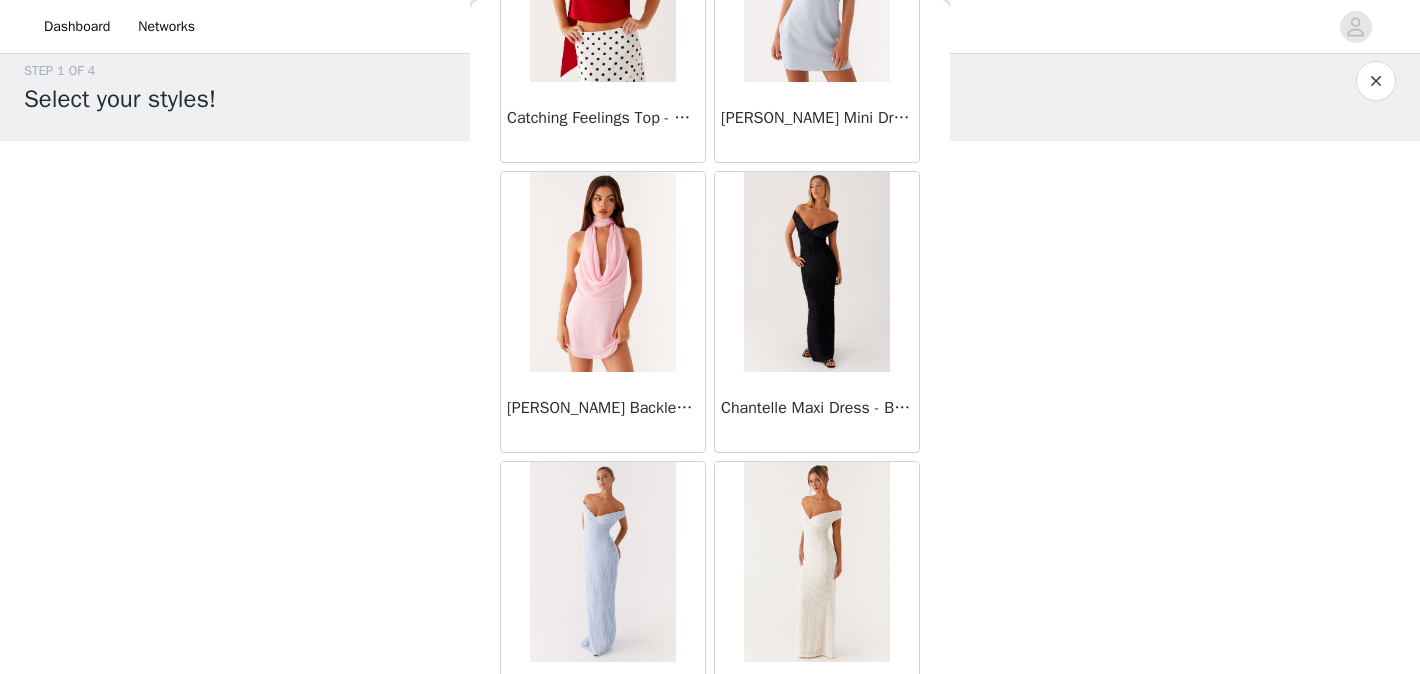 scroll, scrollTop: 13582, scrollLeft: 0, axis: vertical 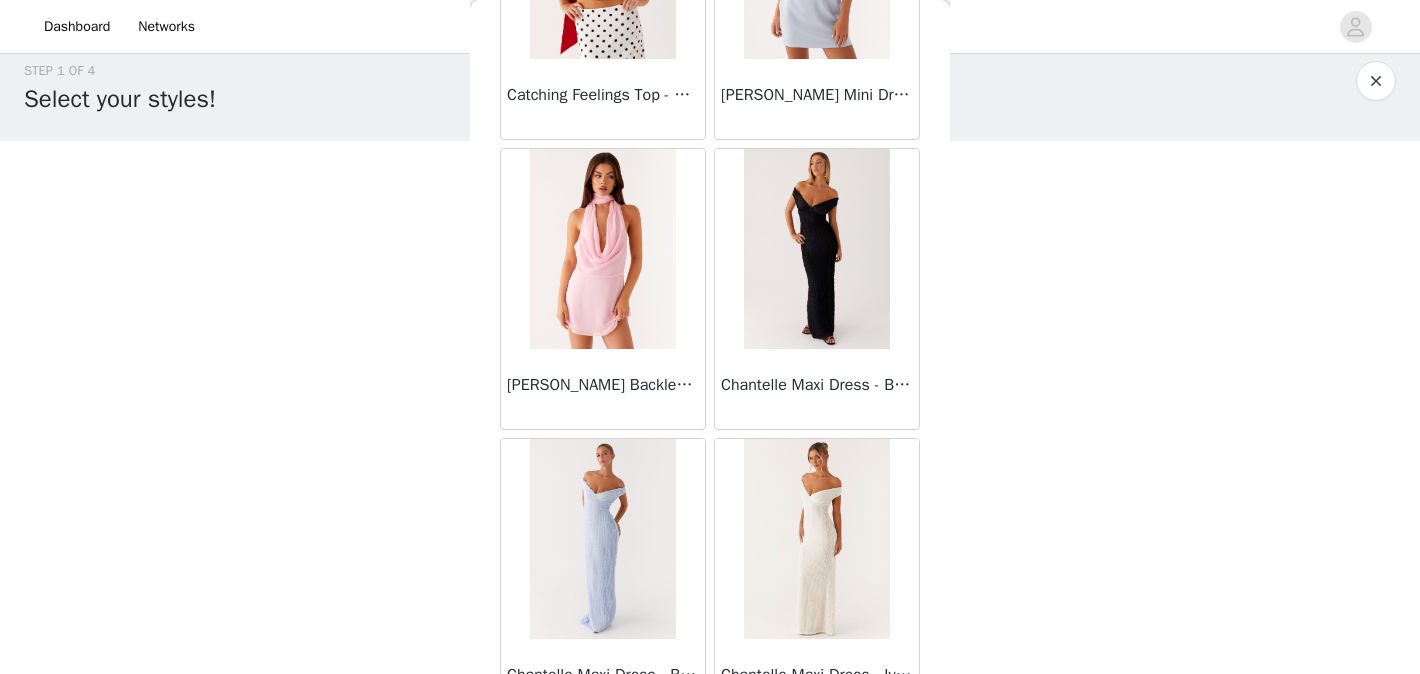 click at bounding box center [602, 249] 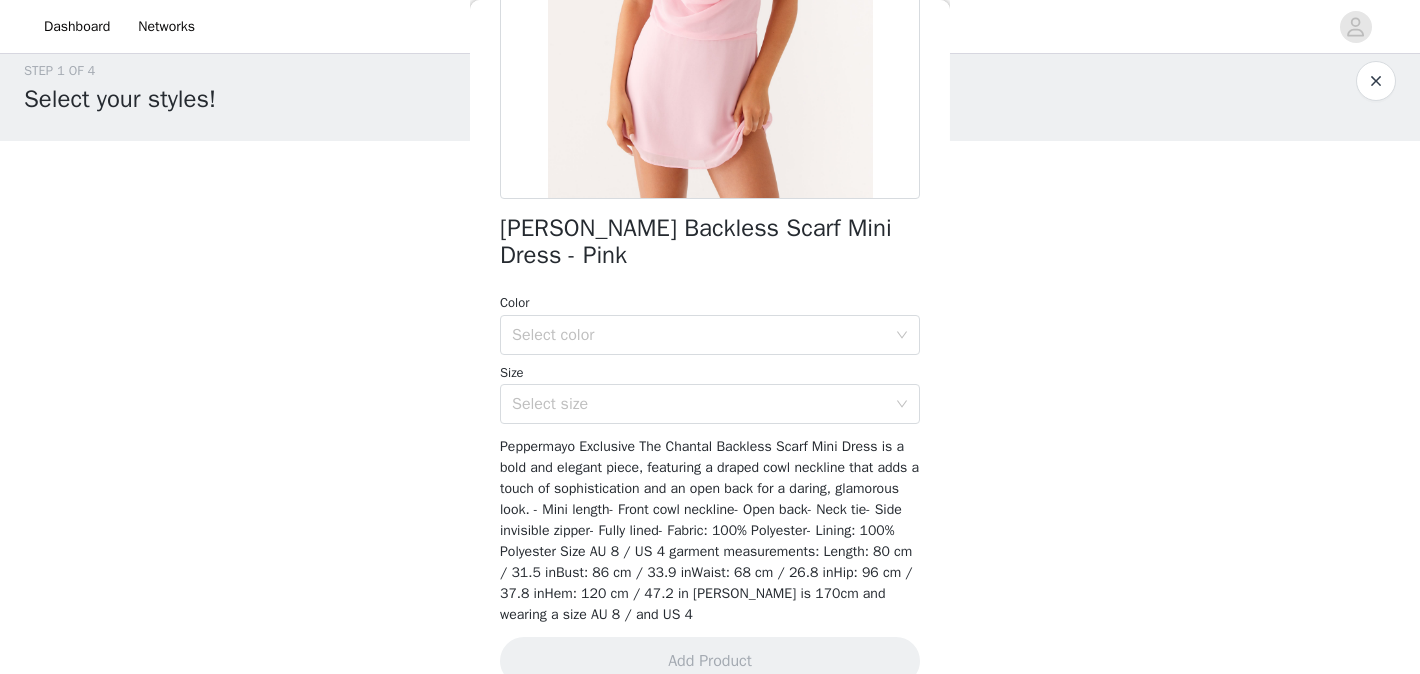 scroll, scrollTop: 355, scrollLeft: 0, axis: vertical 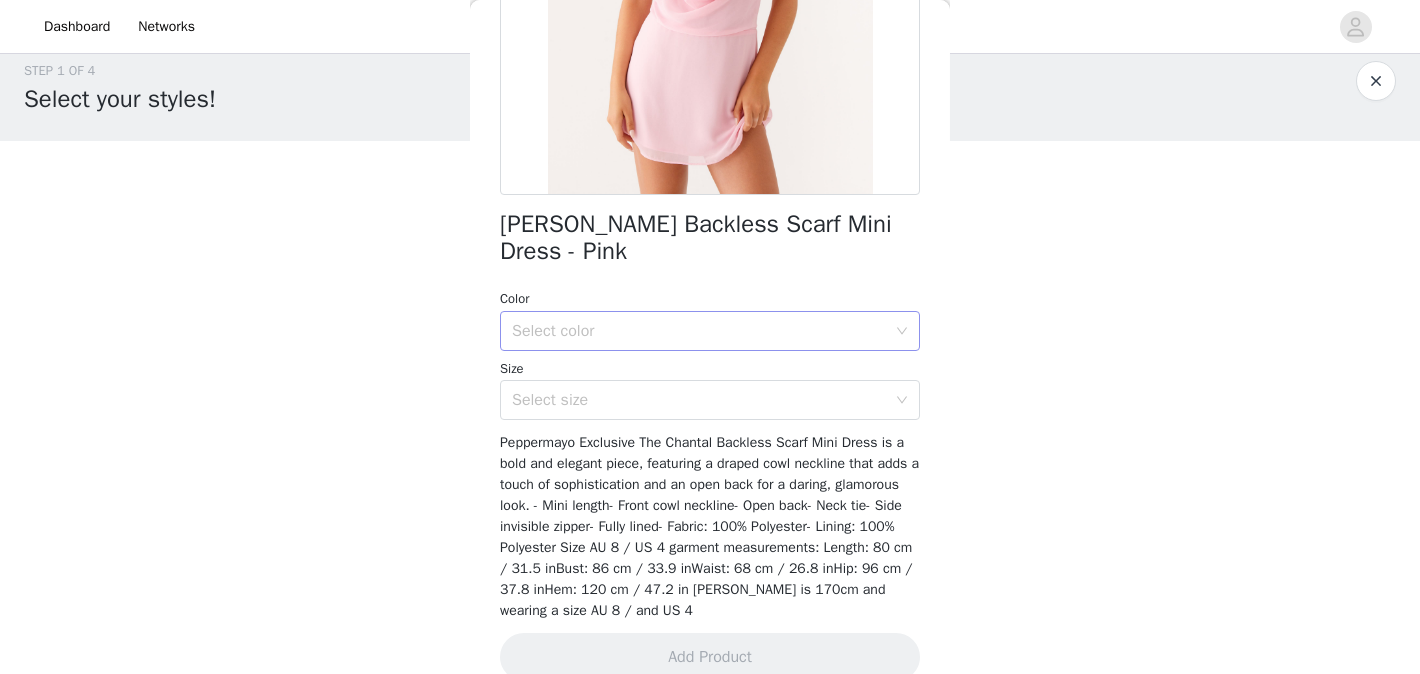 click on "Select color" at bounding box center [699, 331] 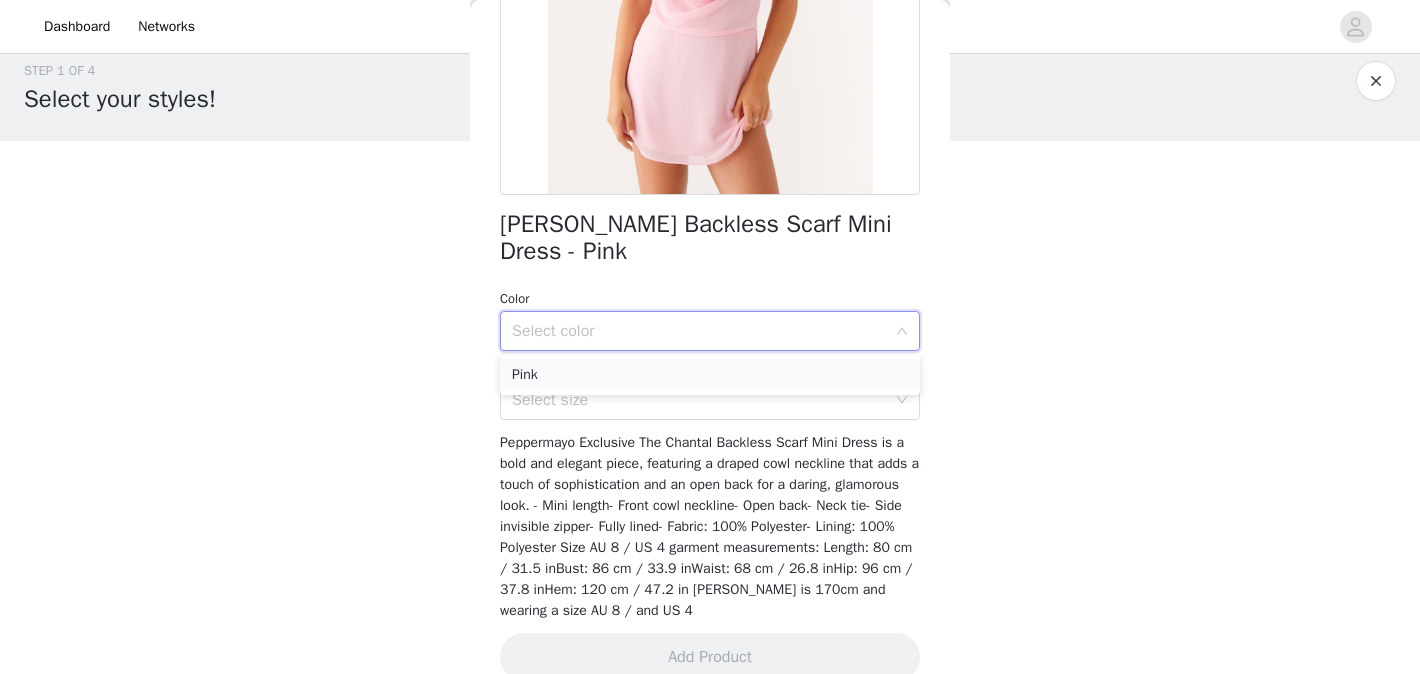 click on "Pink" at bounding box center (710, 375) 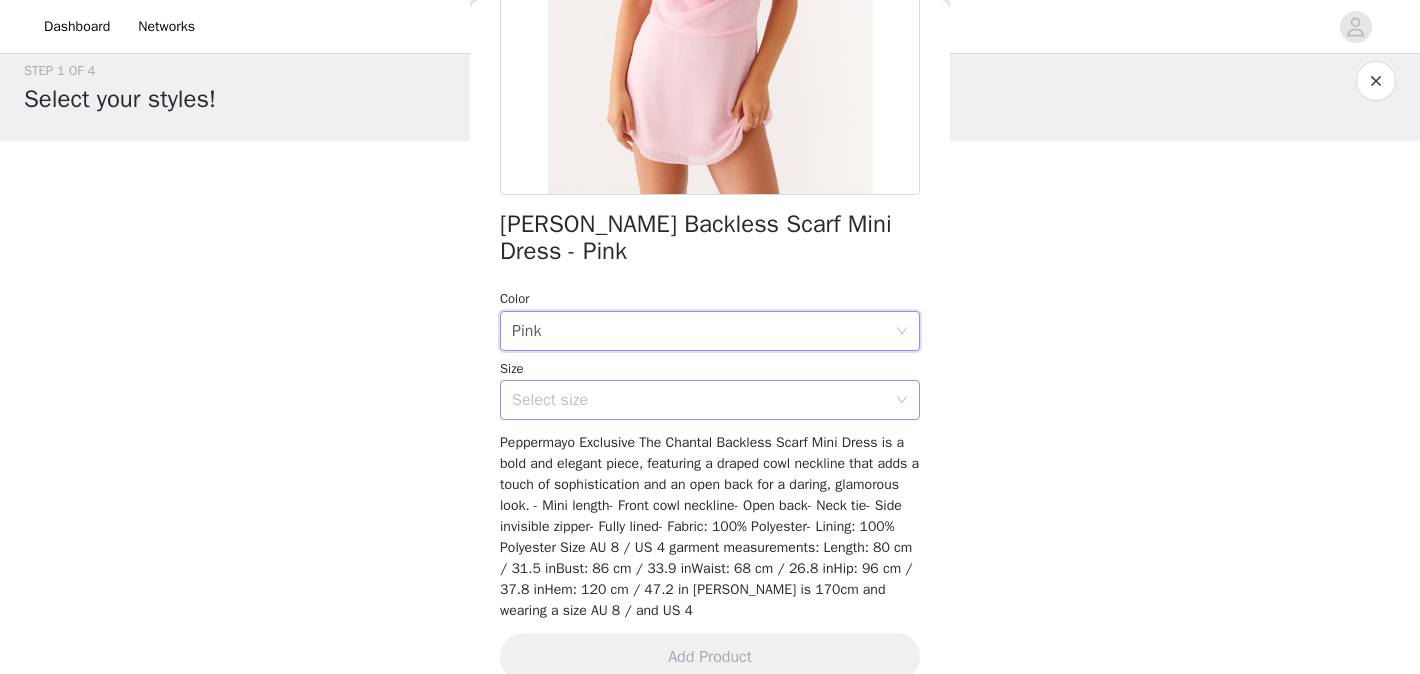 click on "Select size" at bounding box center [699, 400] 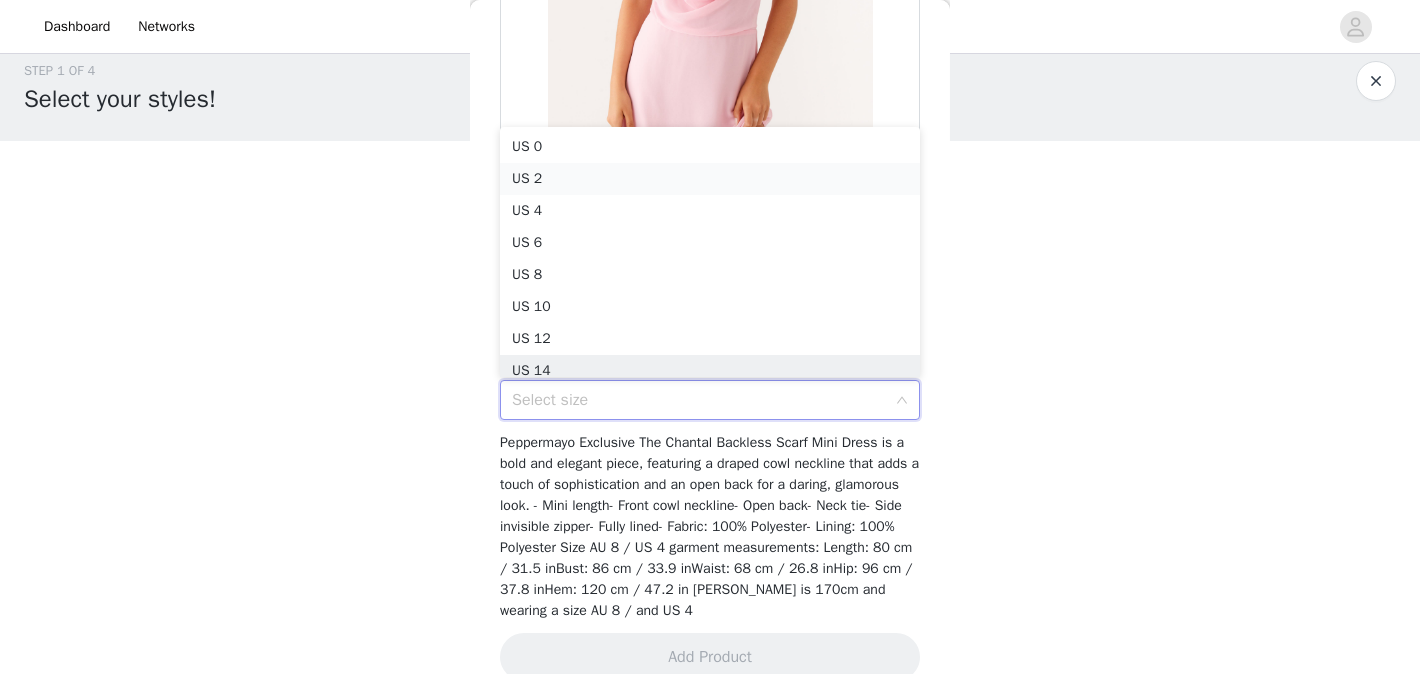 scroll, scrollTop: 10, scrollLeft: 0, axis: vertical 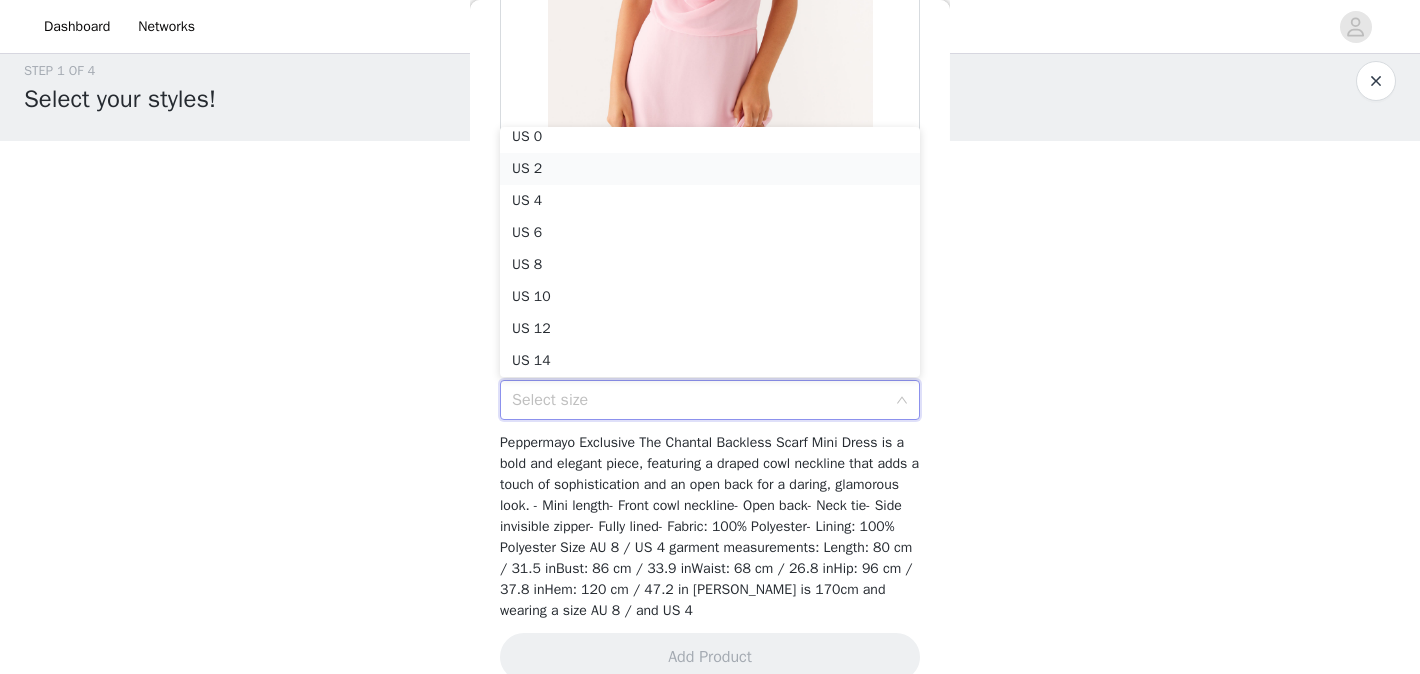 click on "US 2" at bounding box center (710, 169) 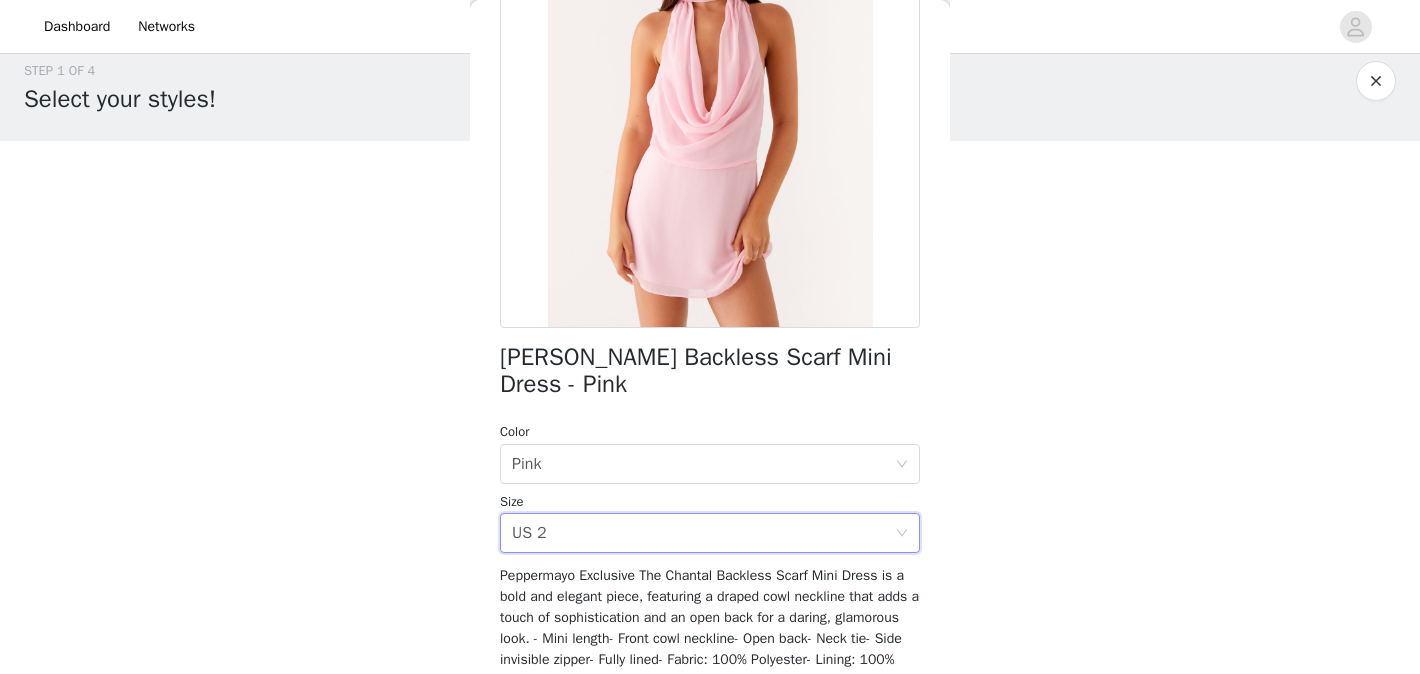 scroll, scrollTop: 386, scrollLeft: 0, axis: vertical 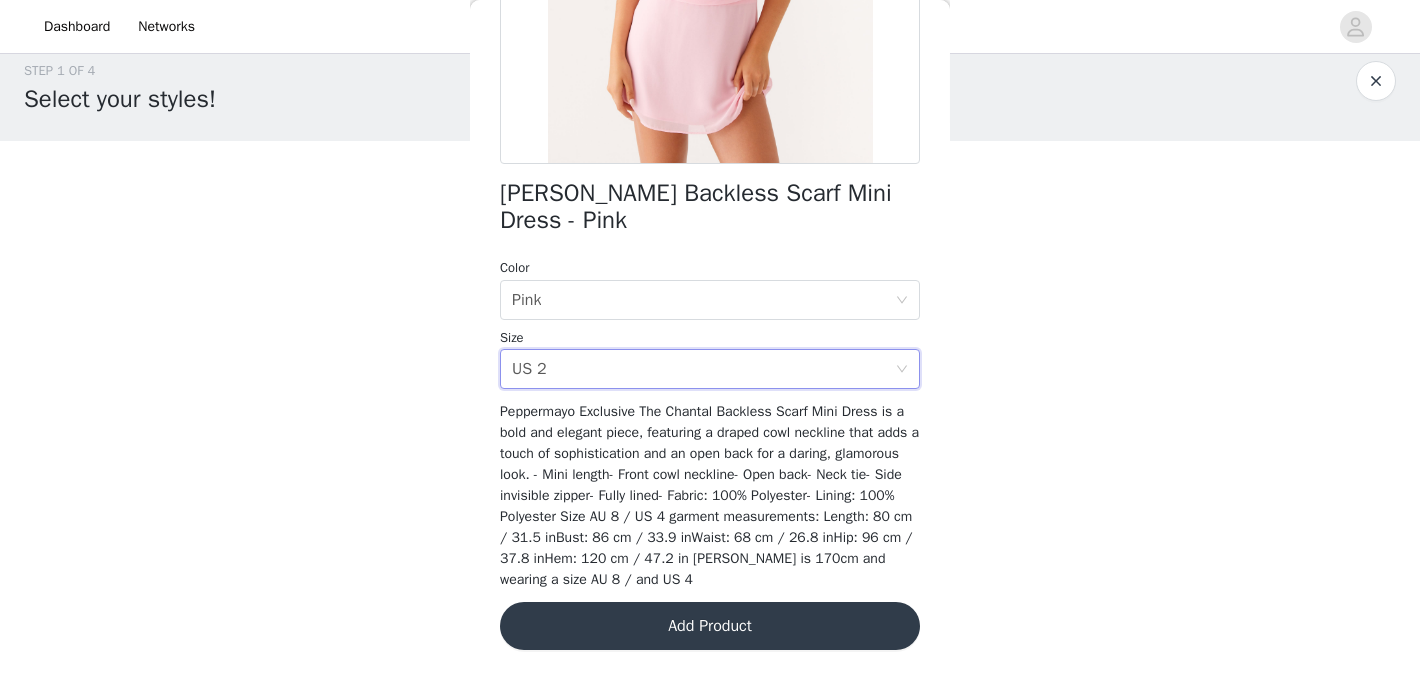 click on "Add Product" at bounding box center [710, 626] 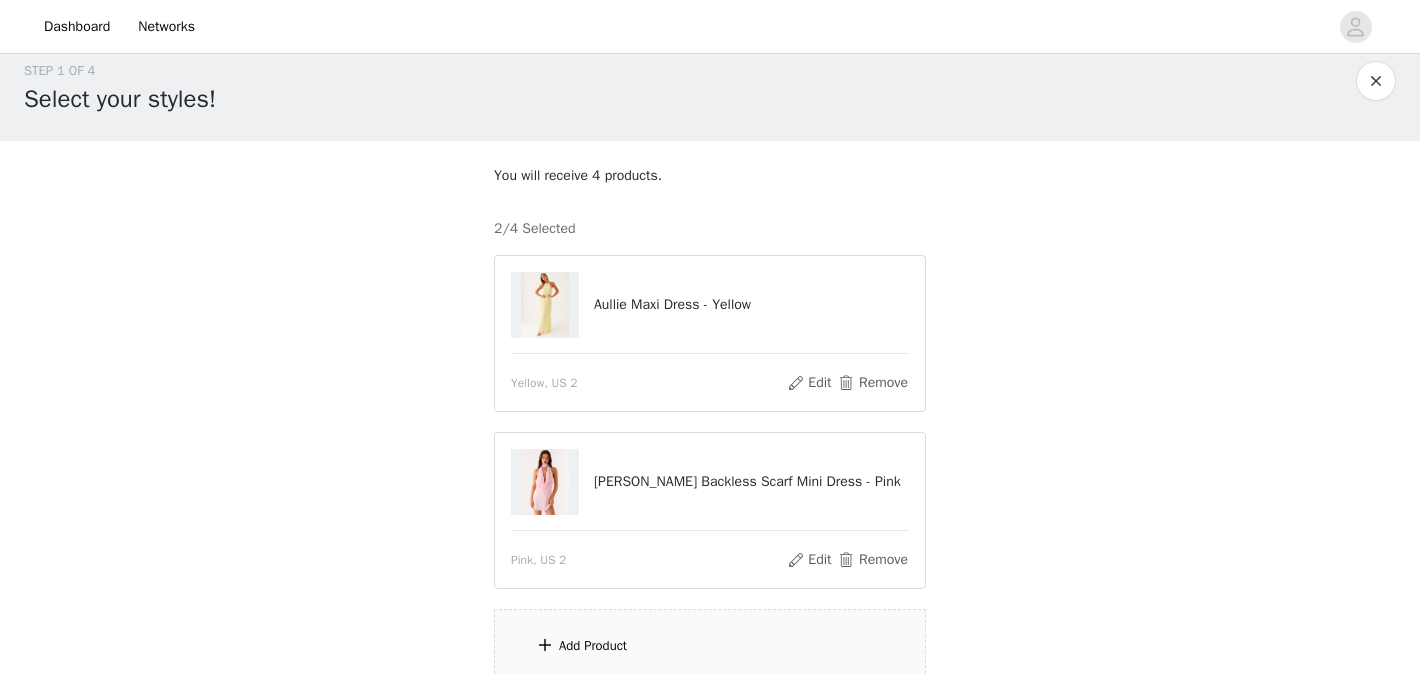 scroll, scrollTop: 198, scrollLeft: 0, axis: vertical 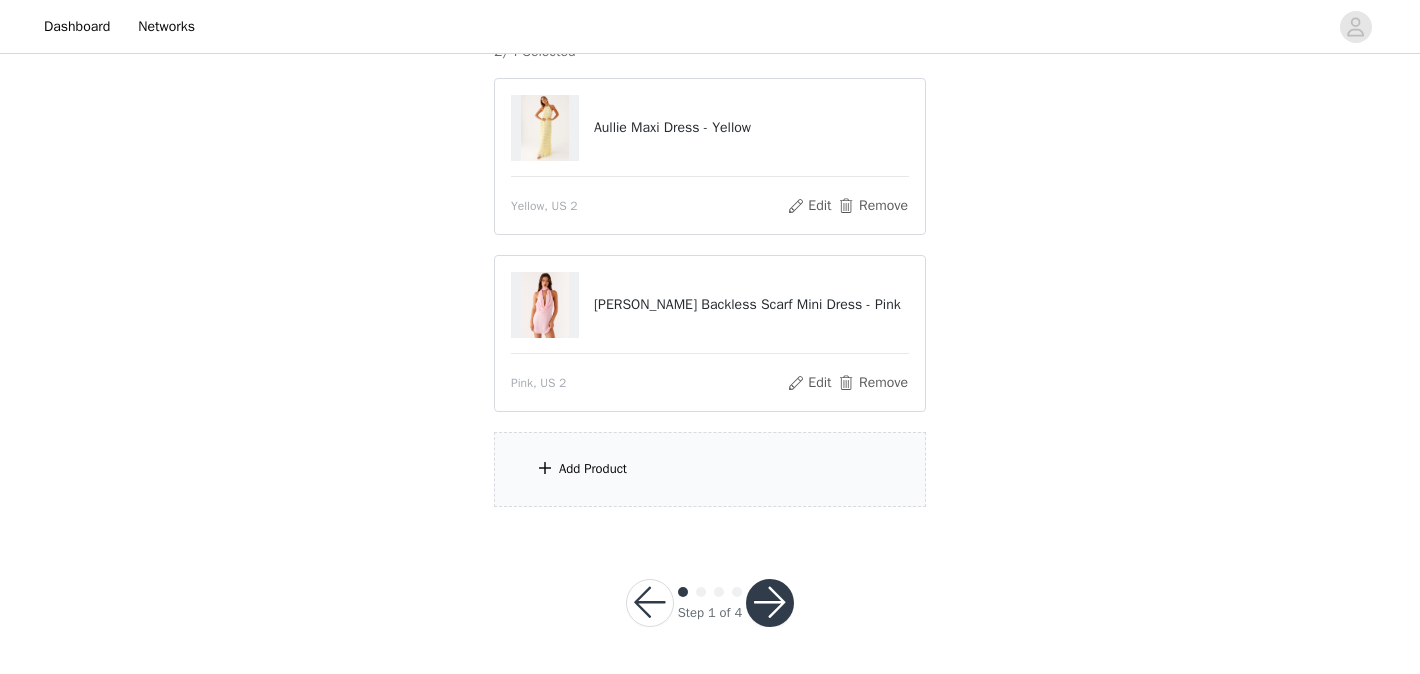 click on "Add Product" at bounding box center [710, 469] 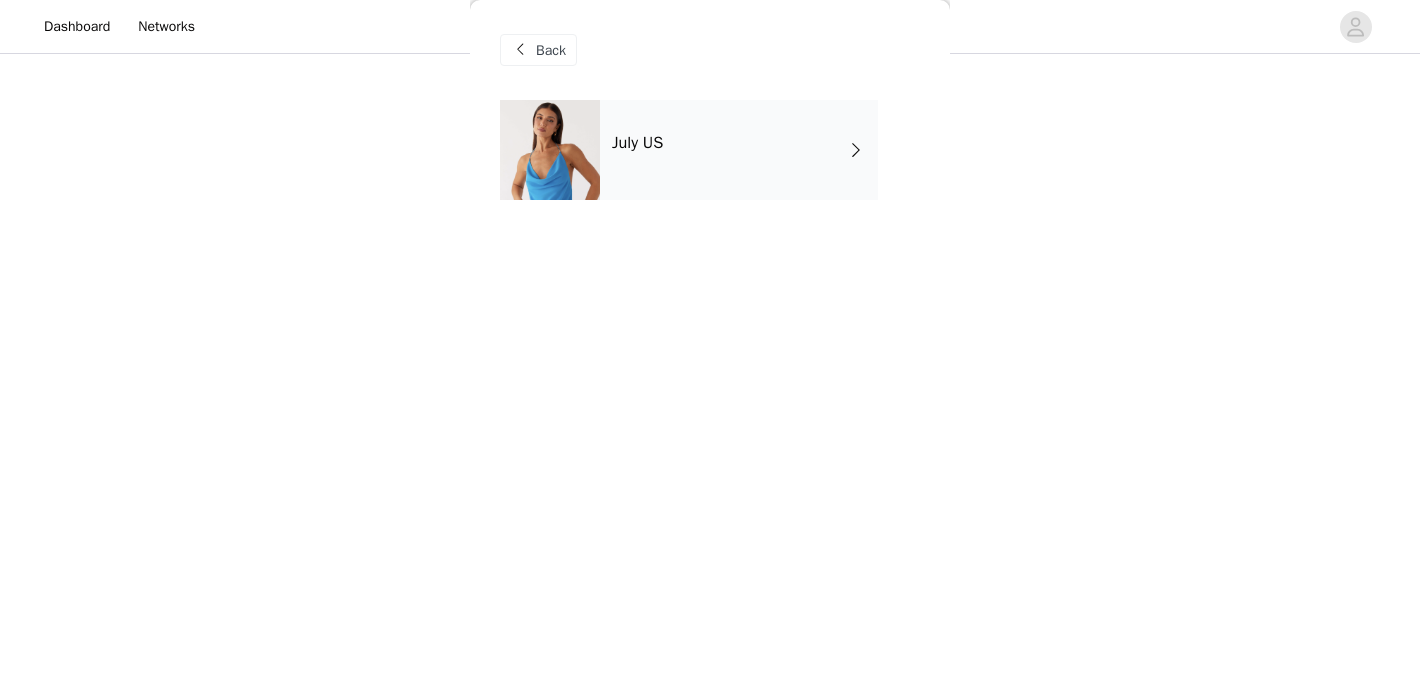 click on "July US" at bounding box center [739, 150] 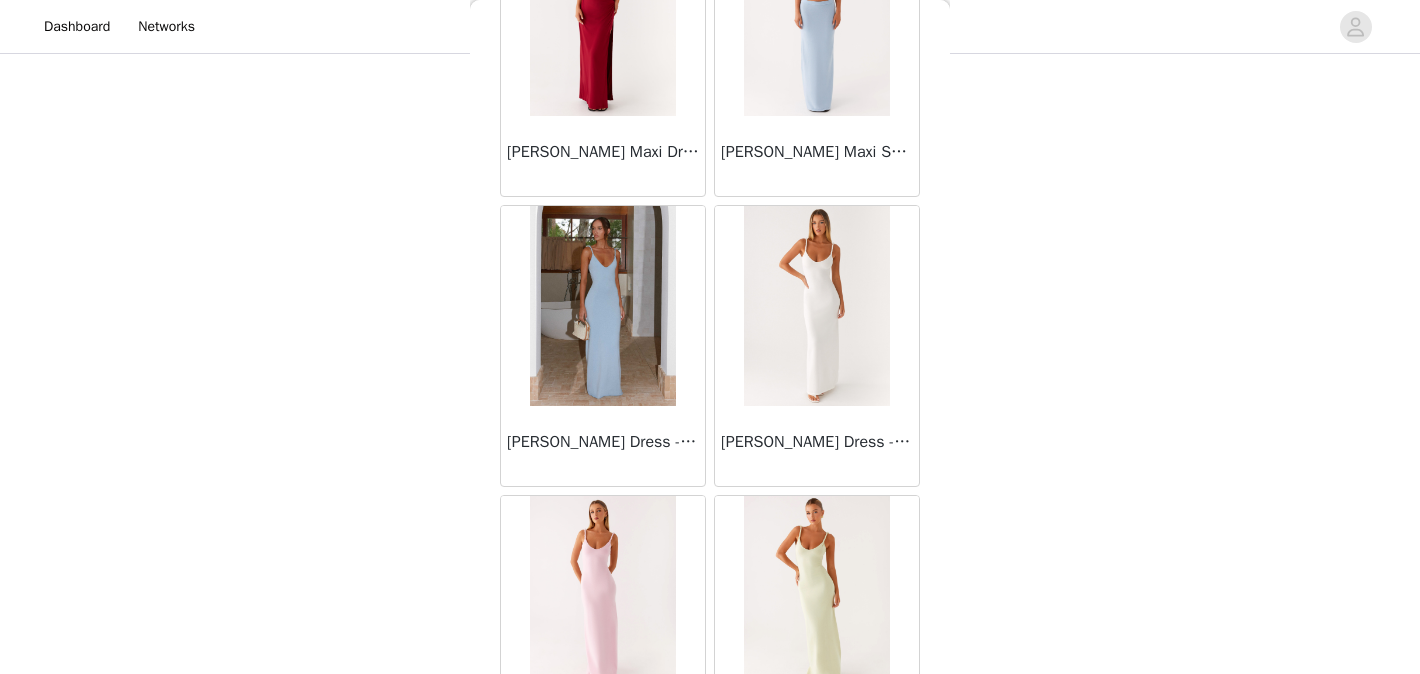 scroll, scrollTop: 2386, scrollLeft: 0, axis: vertical 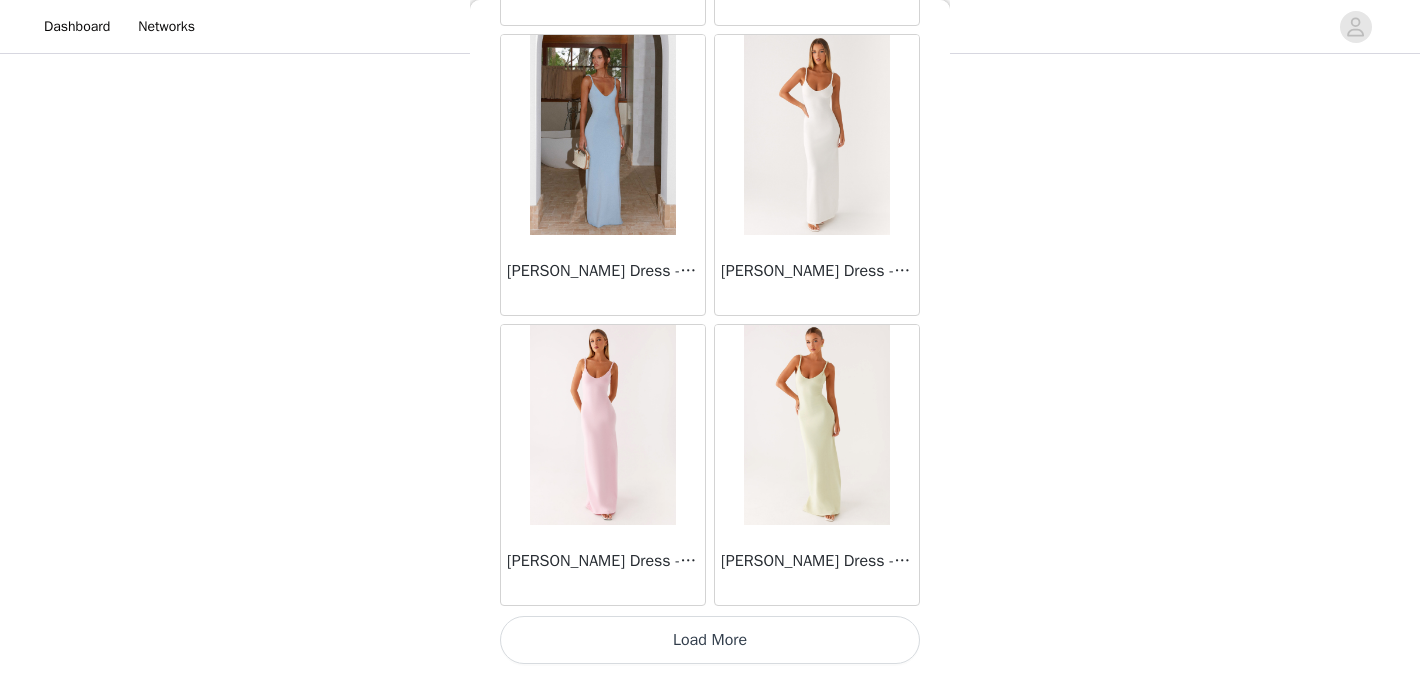 click on "Load More" at bounding box center (710, 640) 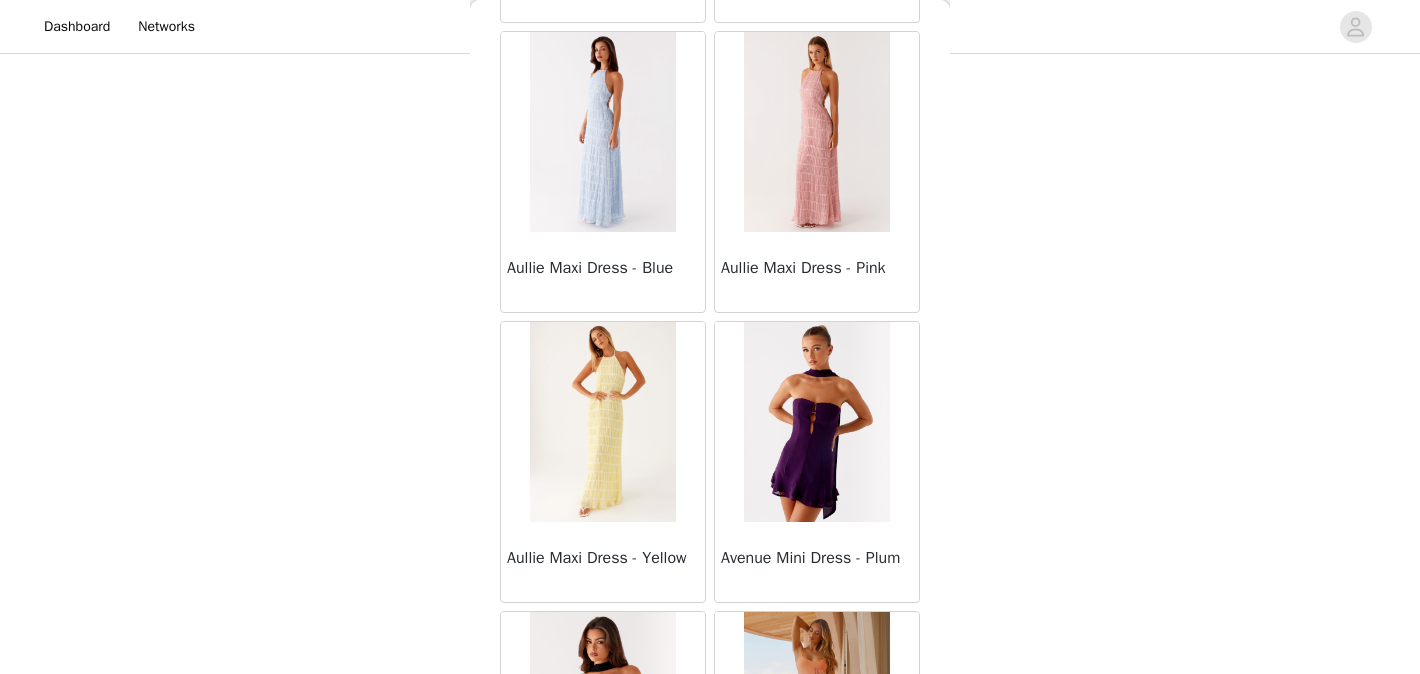 scroll, scrollTop: 5286, scrollLeft: 0, axis: vertical 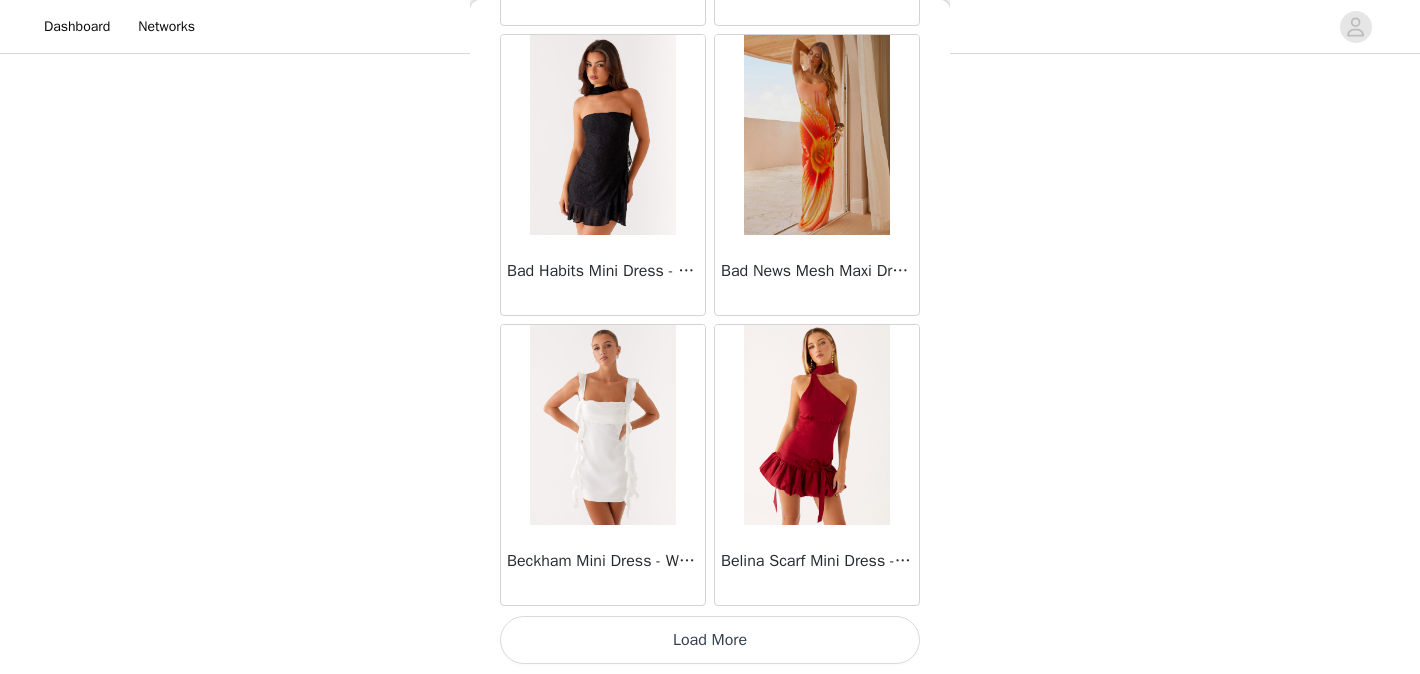 click on "Load More" at bounding box center [710, 640] 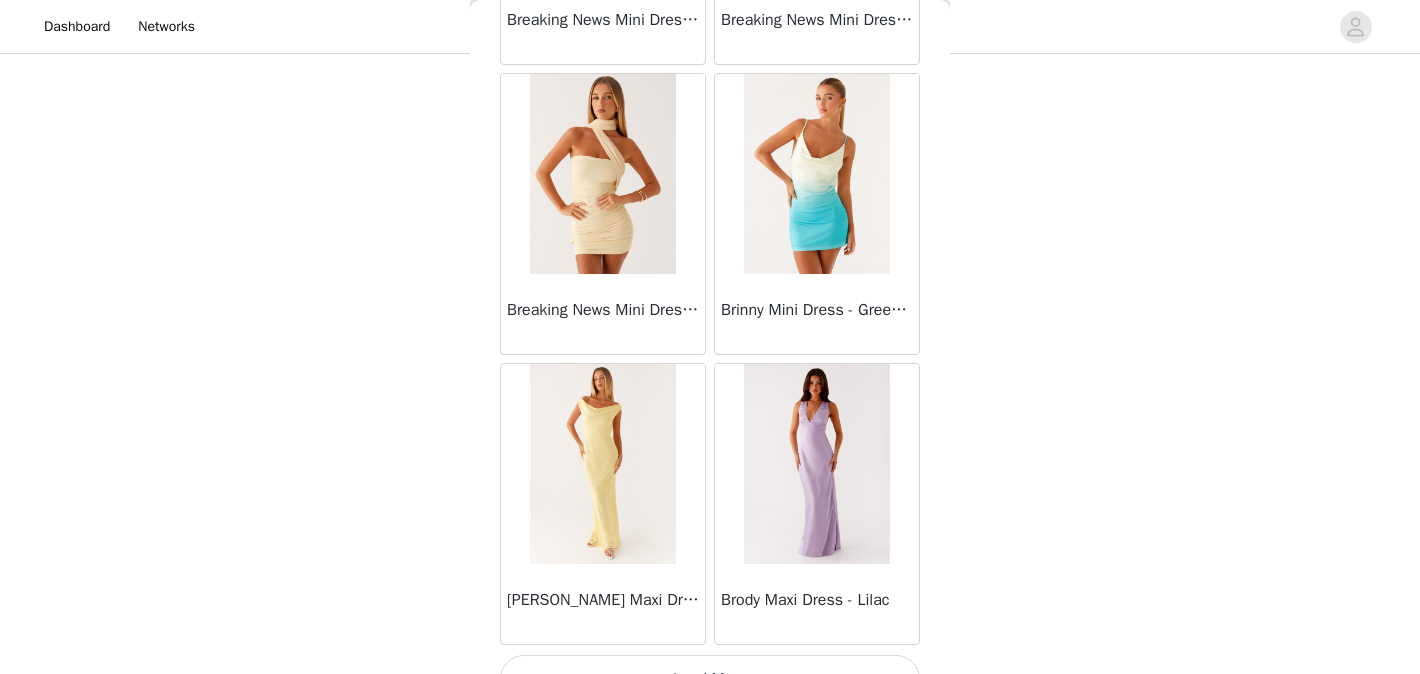 scroll, scrollTop: 8186, scrollLeft: 0, axis: vertical 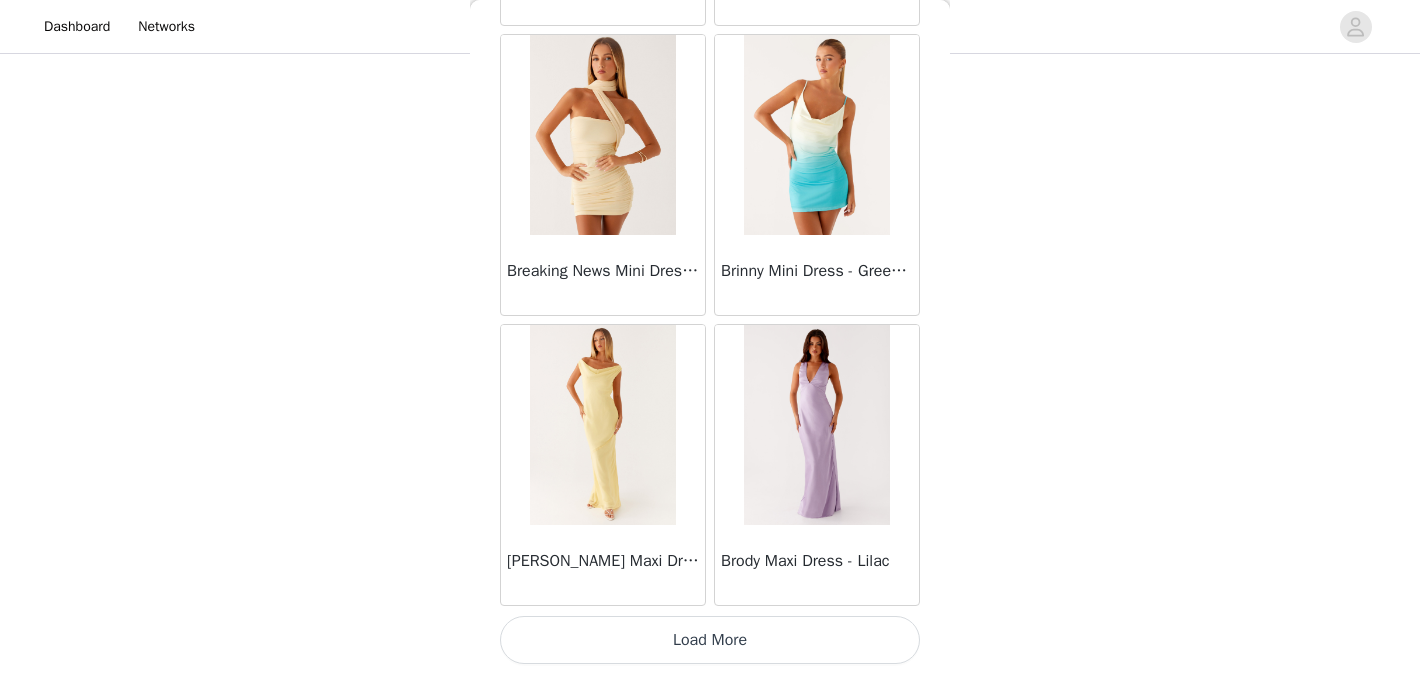 click on "Load More" at bounding box center [710, 640] 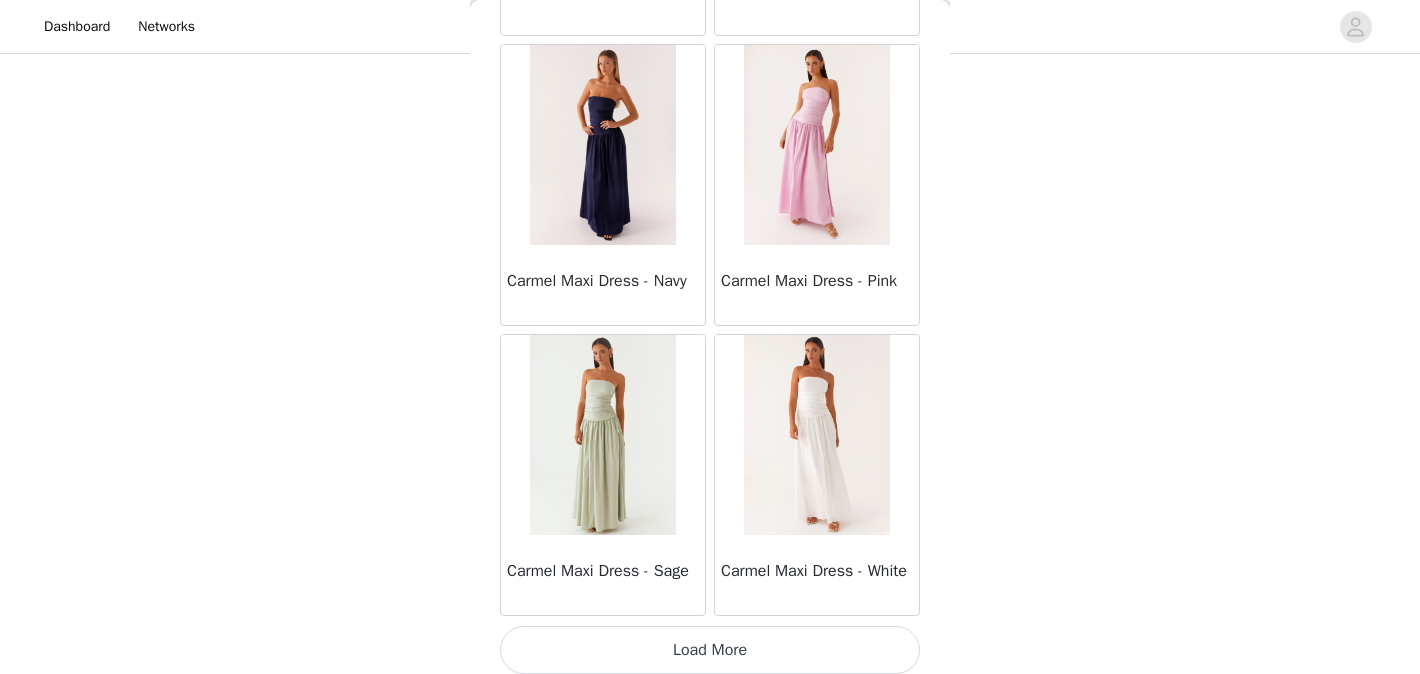 scroll, scrollTop: 11086, scrollLeft: 0, axis: vertical 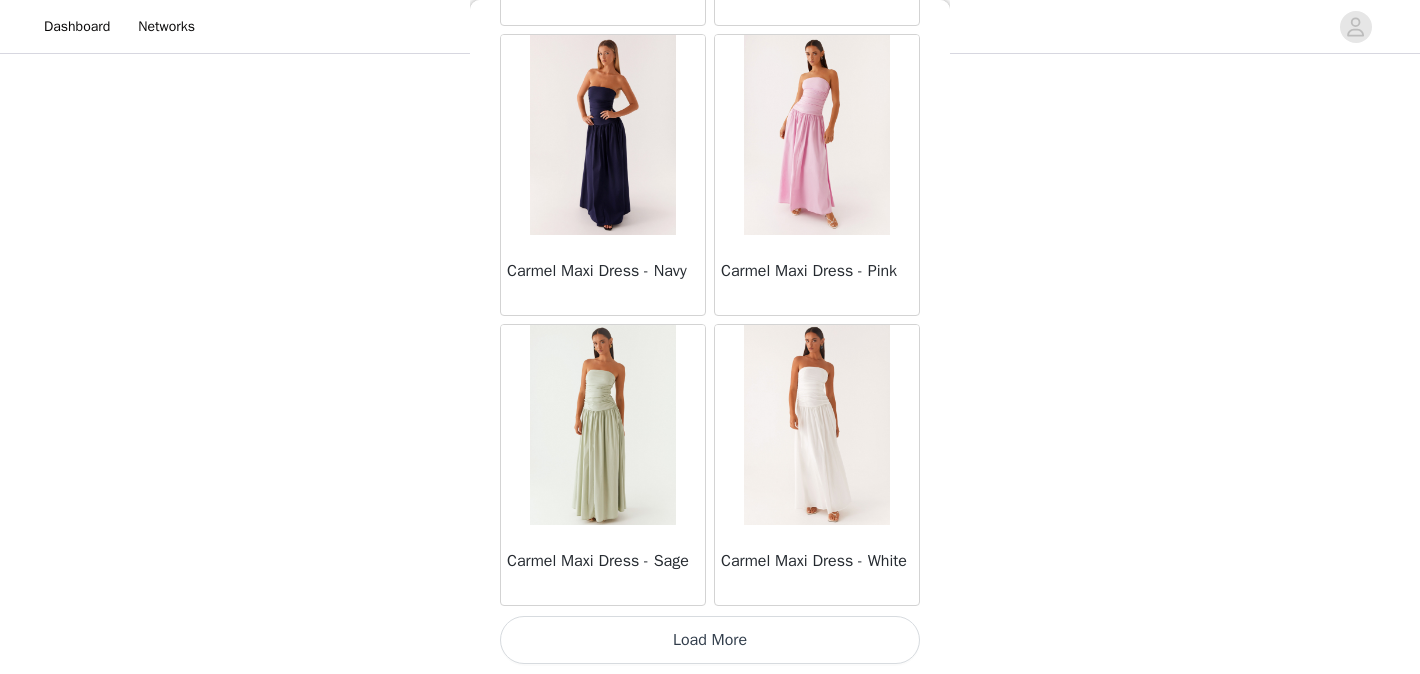 click on "Load More" at bounding box center (710, 640) 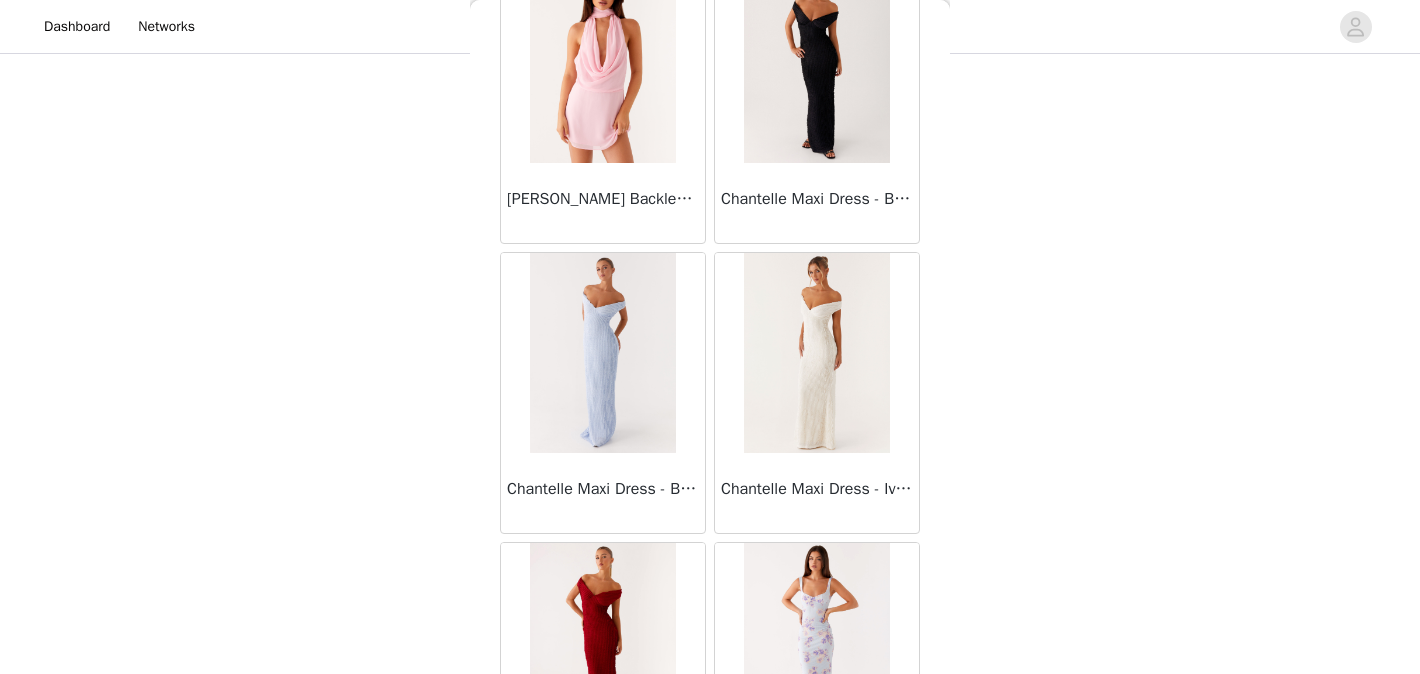 scroll, scrollTop: 13765, scrollLeft: 0, axis: vertical 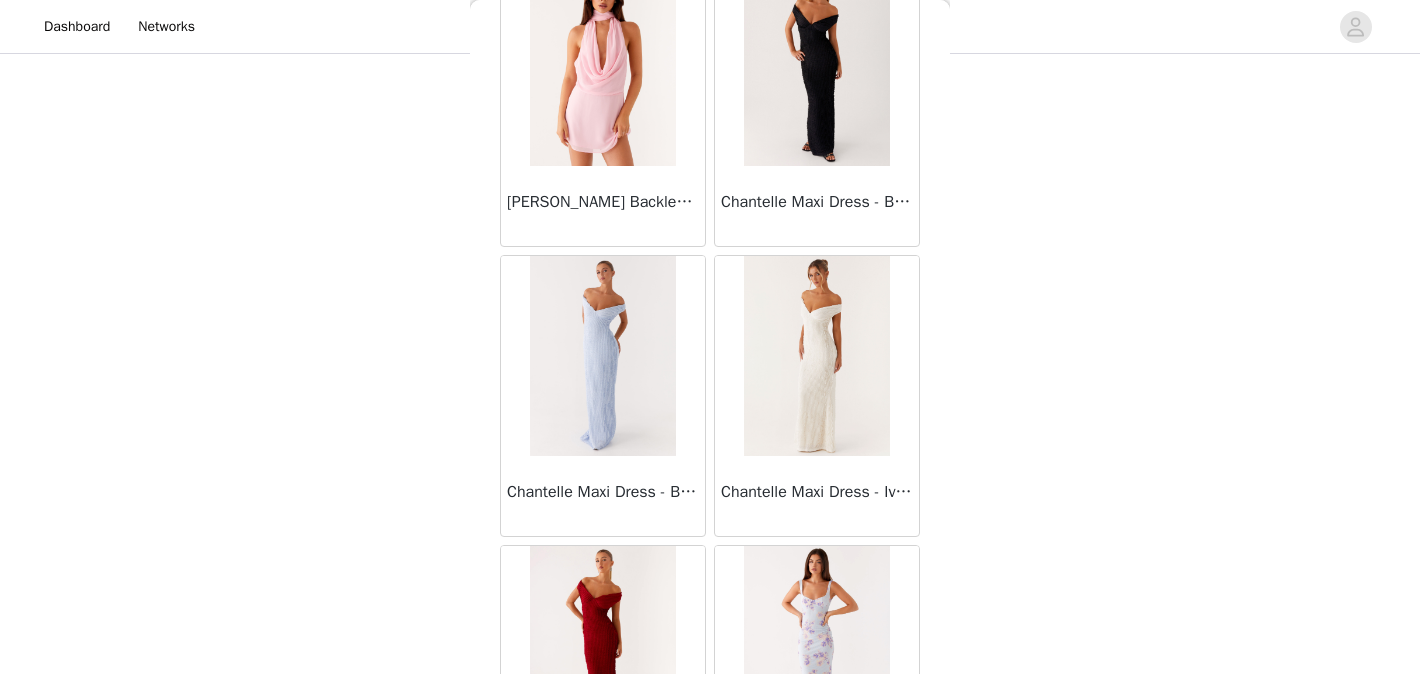 click on "Chantelle Maxi Dress - Ivory" at bounding box center (817, 492) 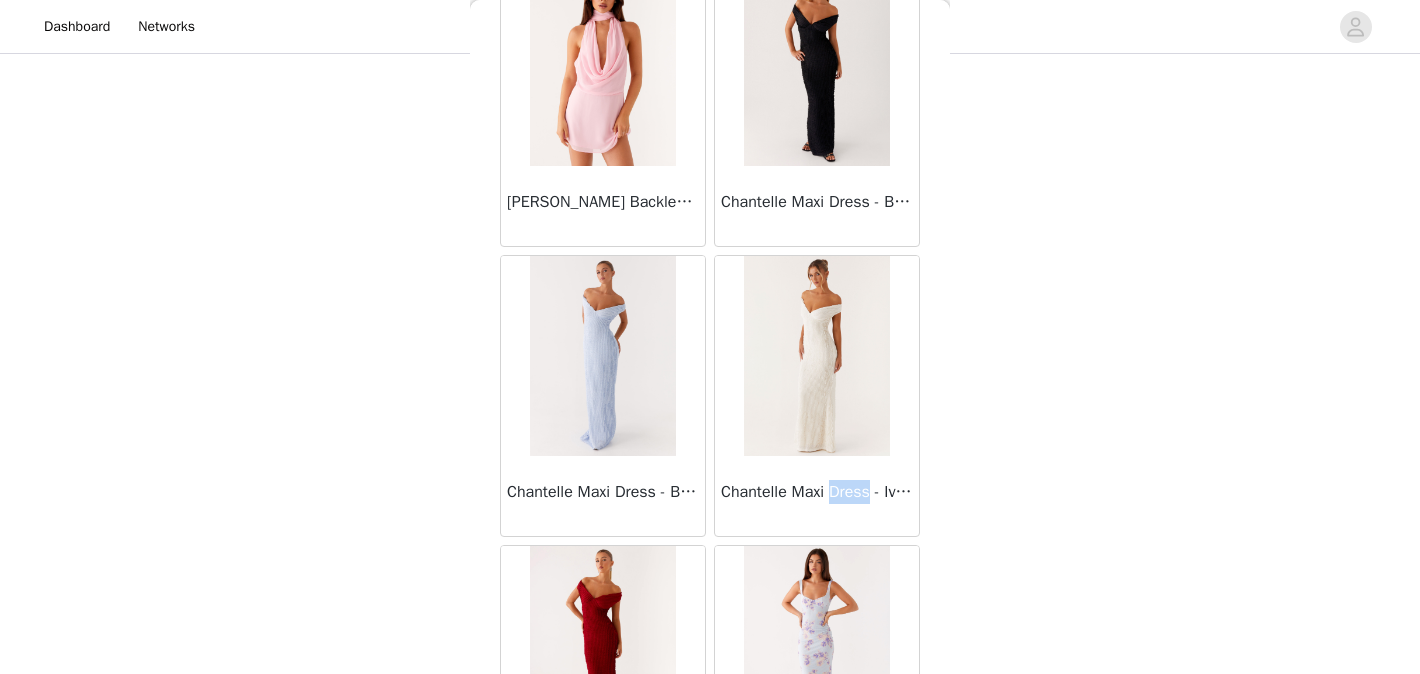 click on "Back       Mariella Linen Maxi Skirt - Pink       Aamari Maxi Dress - Red       Abby Mini Dress - Floral Print       Adrina Ruffle Mini Dress - Pink Floral Print       Aiva Mini Dress - Yellow Floral       Alberta Maxi Dress - Mulberry       Alden Mini Dress - Floral Print       Alexia Knit Maxi Dress - Multi       Aliah Knit Shorts - Yellow       [PERSON_NAME] Halter Maxi Dress - Yellow       [PERSON_NAME] Halter Mini Dress - [PERSON_NAME] Halter Mini Dress - Pastel Yellow       Alivia Mini Dress - Pink       [PERSON_NAME] Maxi Dress - Chocolate       [PERSON_NAME] Maxi Dress - Maroon       [PERSON_NAME] Knit Maxi Skirt - Blue       Anastasia Maxi Dress - Blue       Anastasia Maxi Dress - Ivory       Anastasia Maxi Dress - Pink       Anastasia Maxi Dress - [PERSON_NAME] Maxi Dress - Yellow       Anastasia Mini Dress - Blue       Anetta Maxi Dress - Pale Blue       Anetta Maxi Dress - Yellow       [PERSON_NAME] Maxi Dress - Yellow       [PERSON_NAME] [PERSON_NAME] Maxi Dress - Blue       [PERSON_NAME] One Button Cardigan - Black" at bounding box center [710, 337] 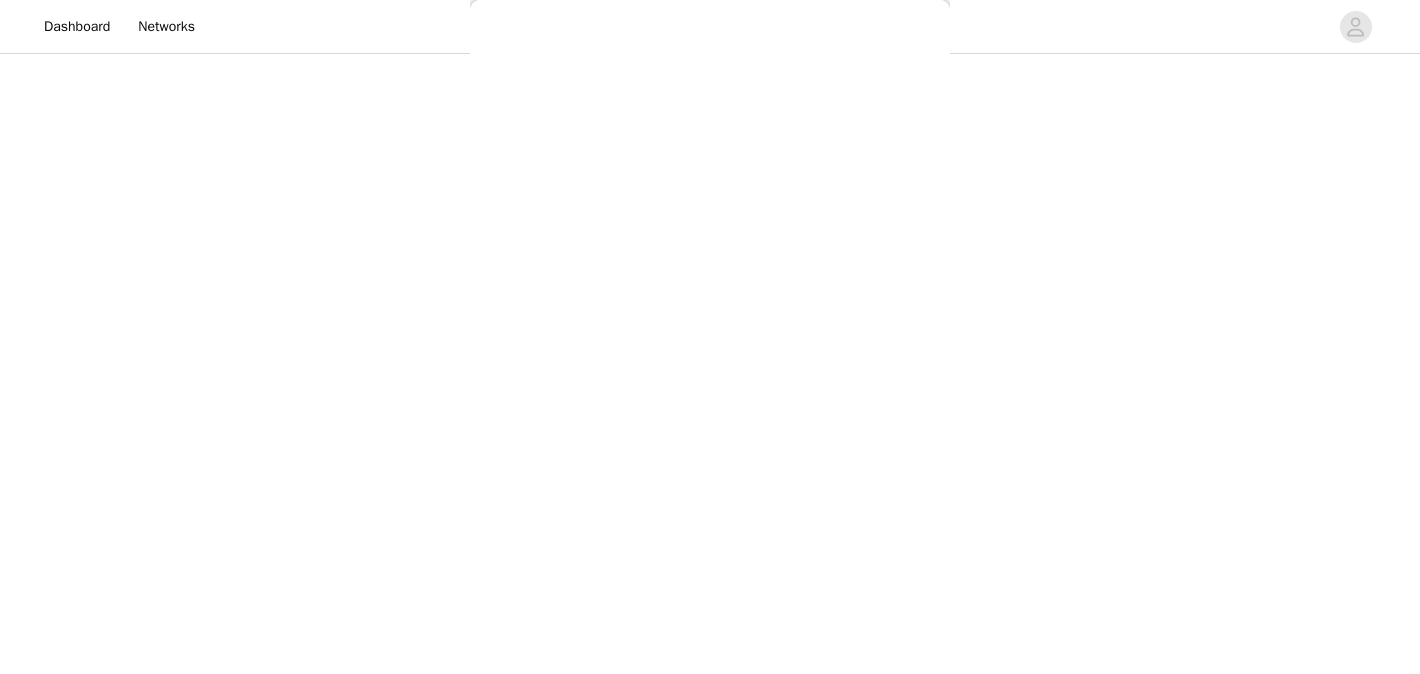 scroll, scrollTop: 401, scrollLeft: 0, axis: vertical 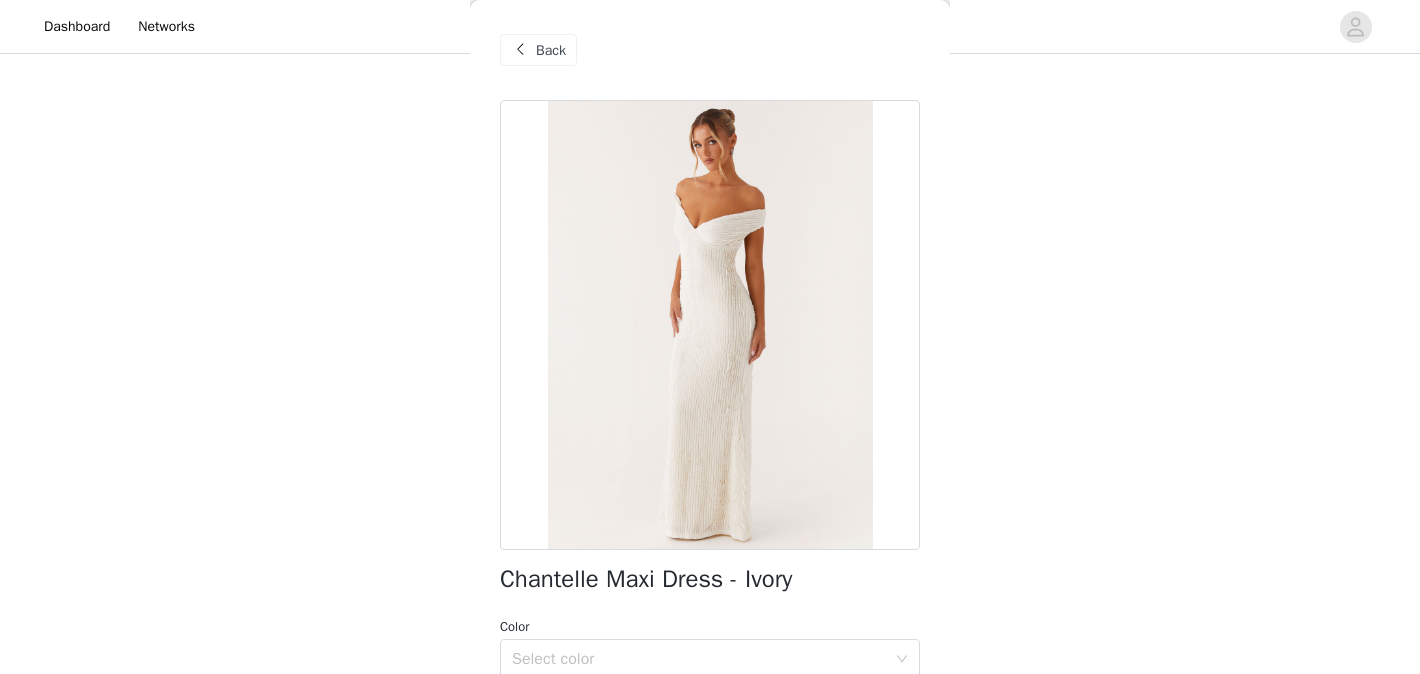 click on "Back" at bounding box center (551, 50) 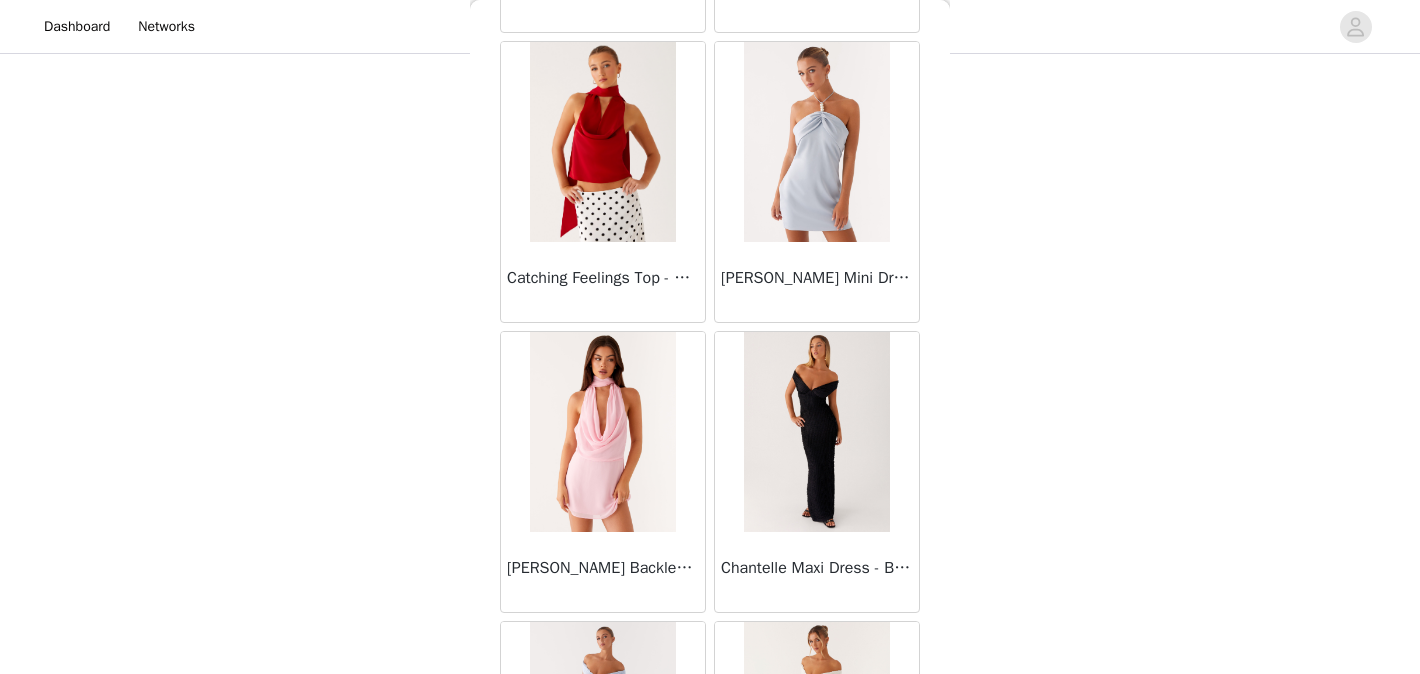 scroll, scrollTop: 13986, scrollLeft: 0, axis: vertical 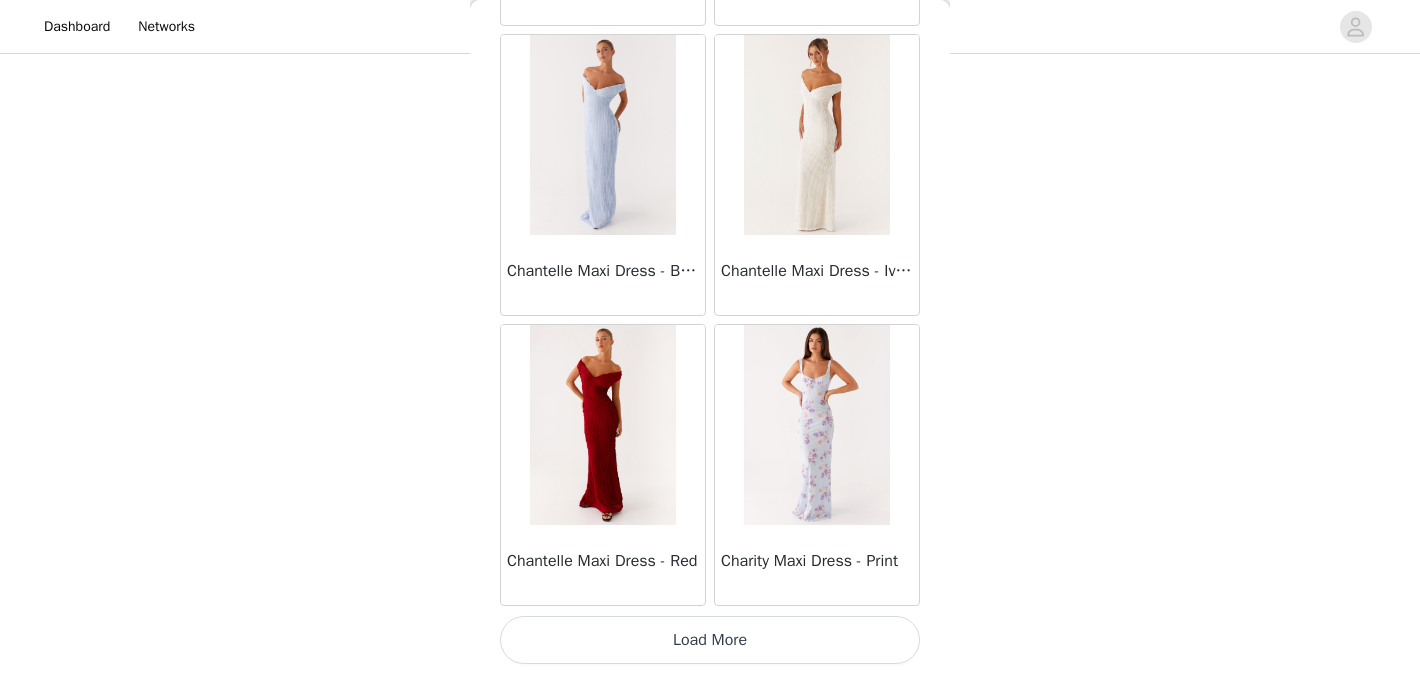 click on "Load More" at bounding box center [710, 640] 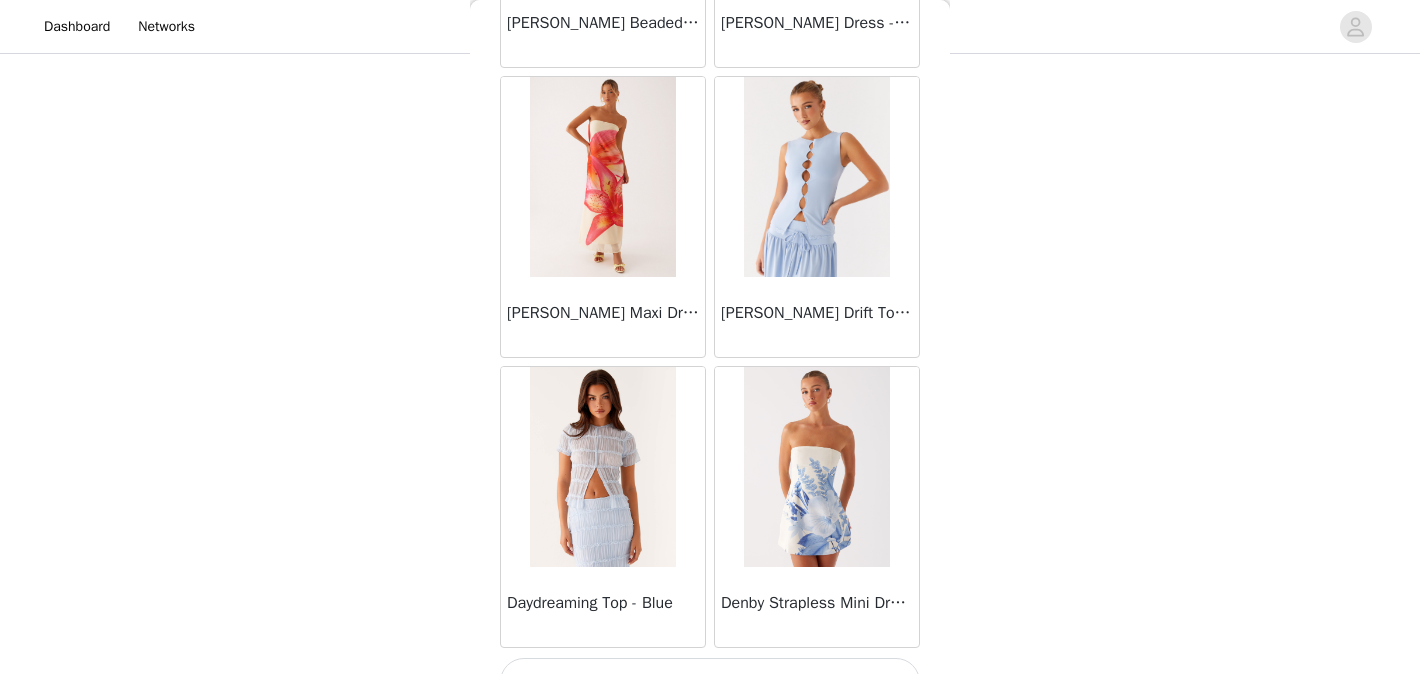 scroll, scrollTop: 16886, scrollLeft: 0, axis: vertical 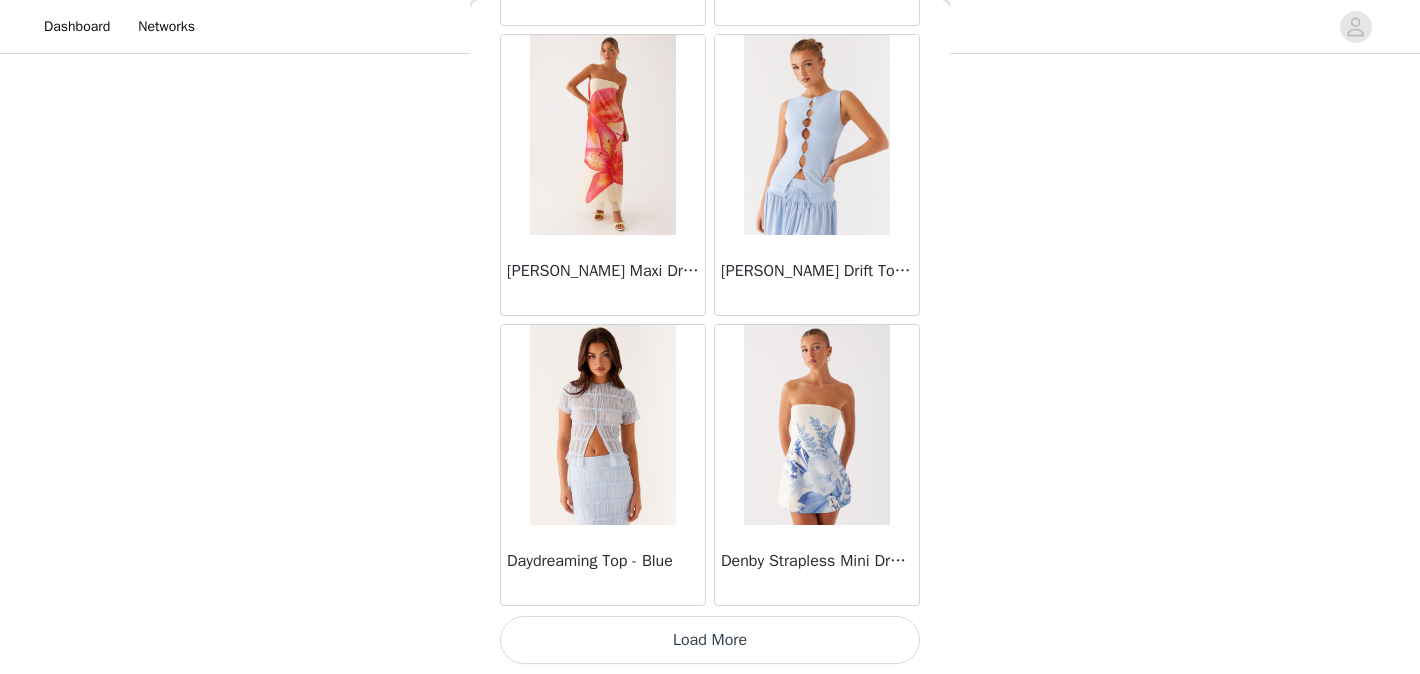 click on "Load More" at bounding box center (710, 640) 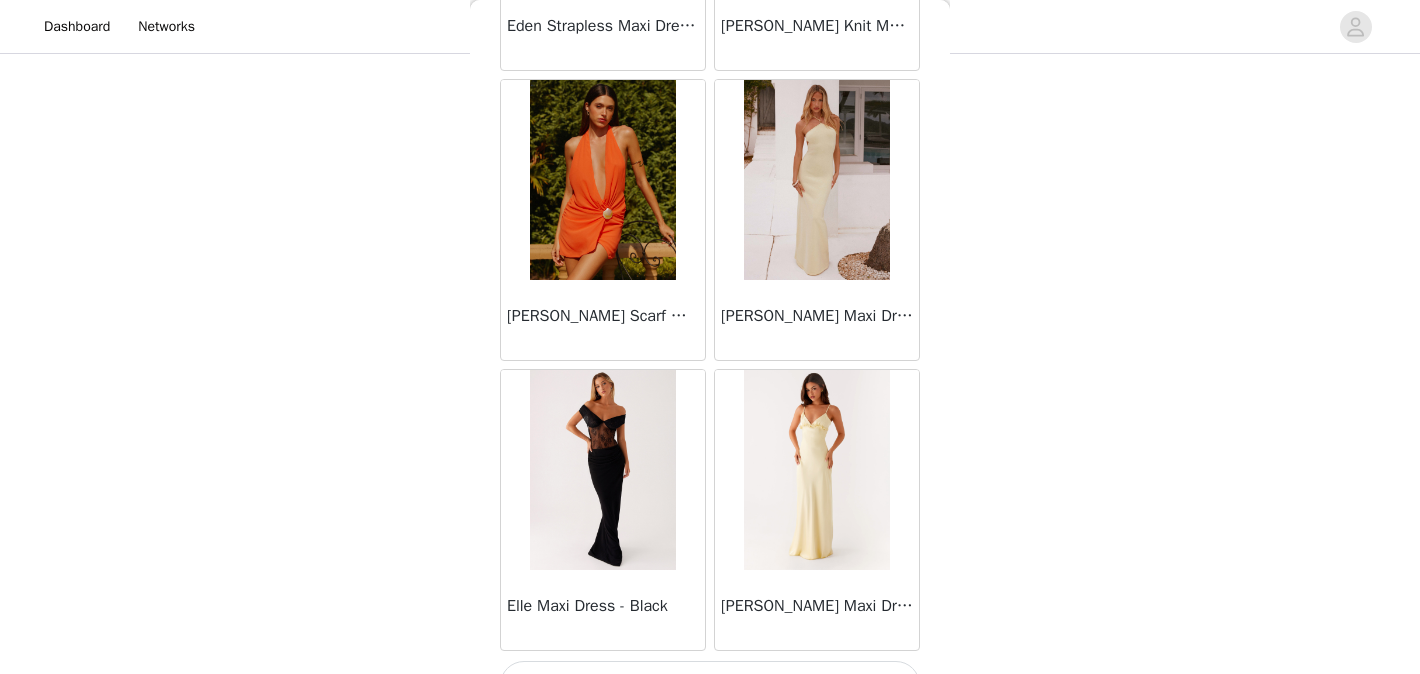 scroll, scrollTop: 19786, scrollLeft: 0, axis: vertical 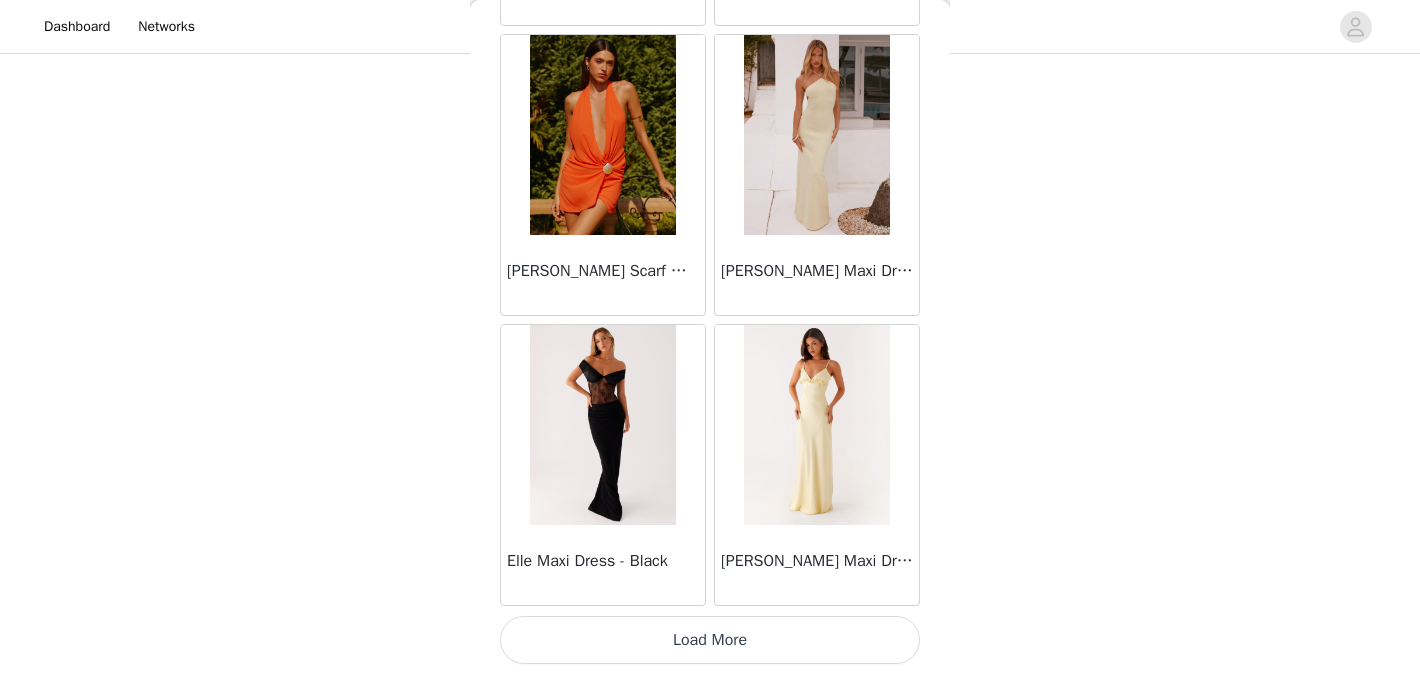 click on "Load More" at bounding box center [710, 640] 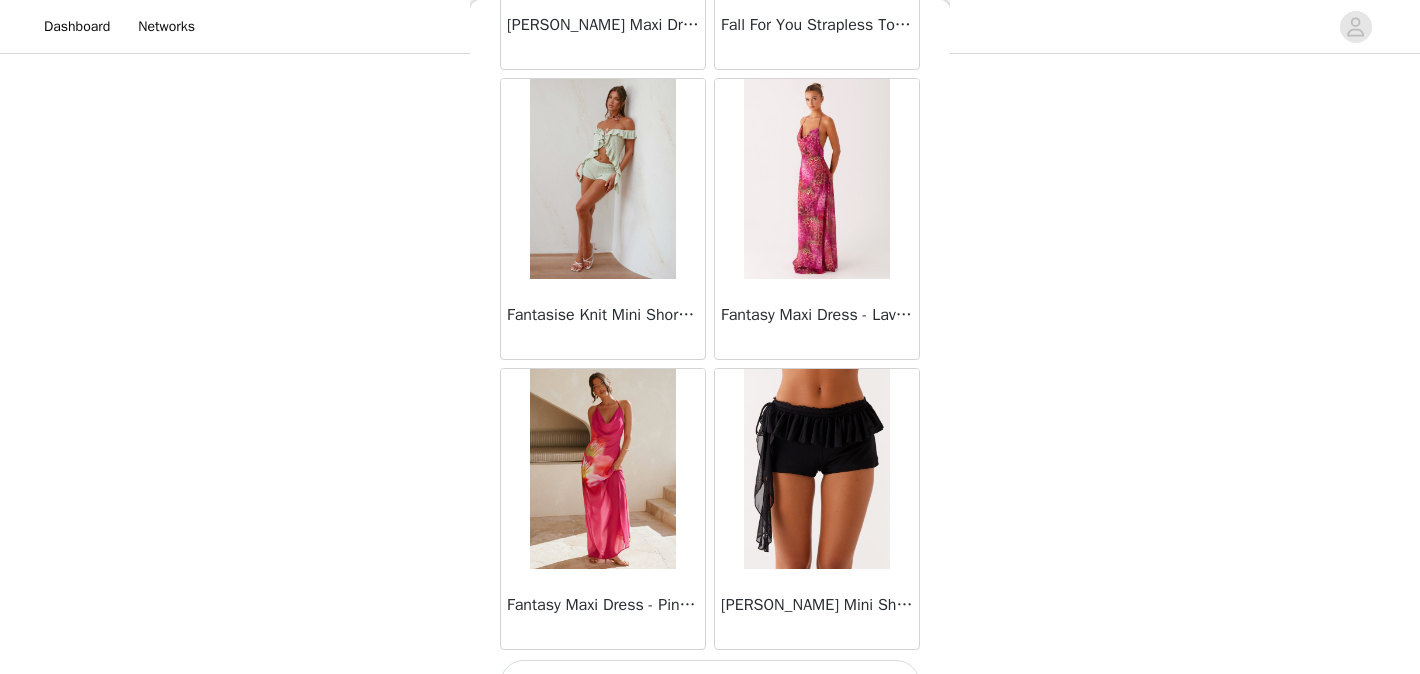 scroll, scrollTop: 22686, scrollLeft: 0, axis: vertical 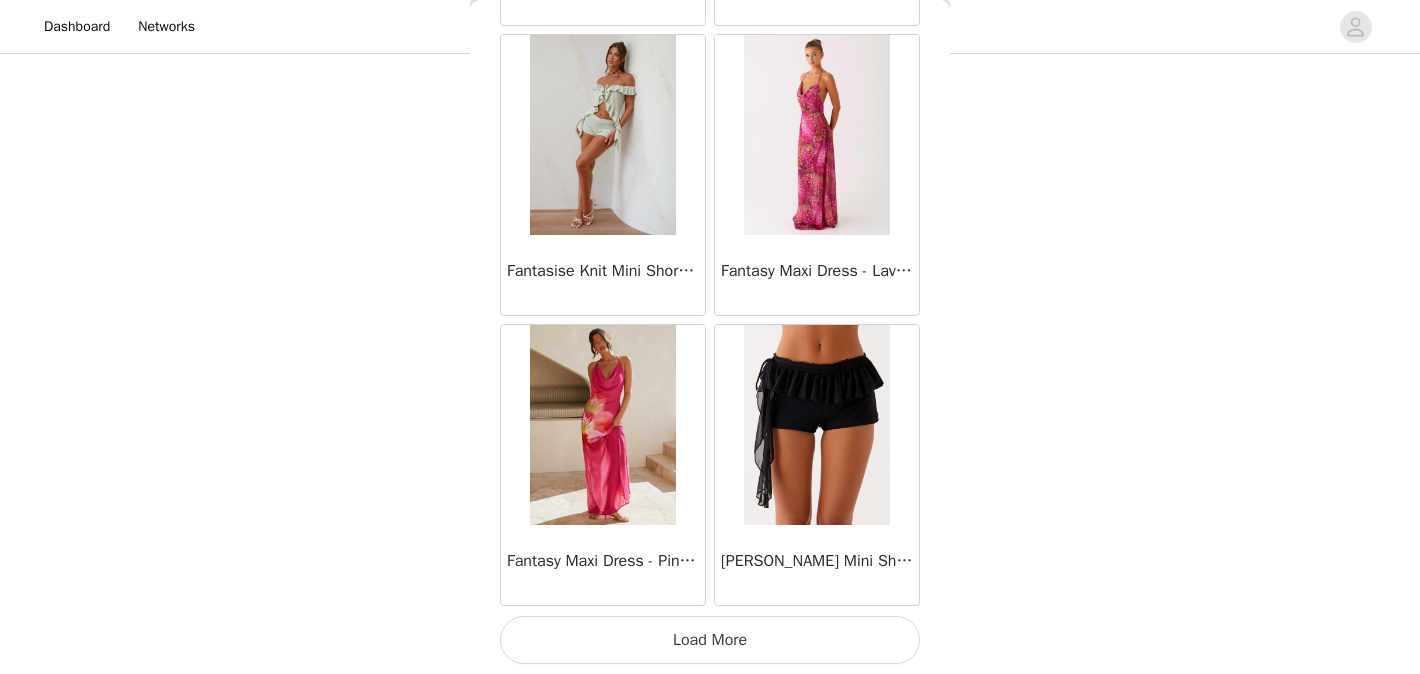 click on "Load More" at bounding box center [710, 640] 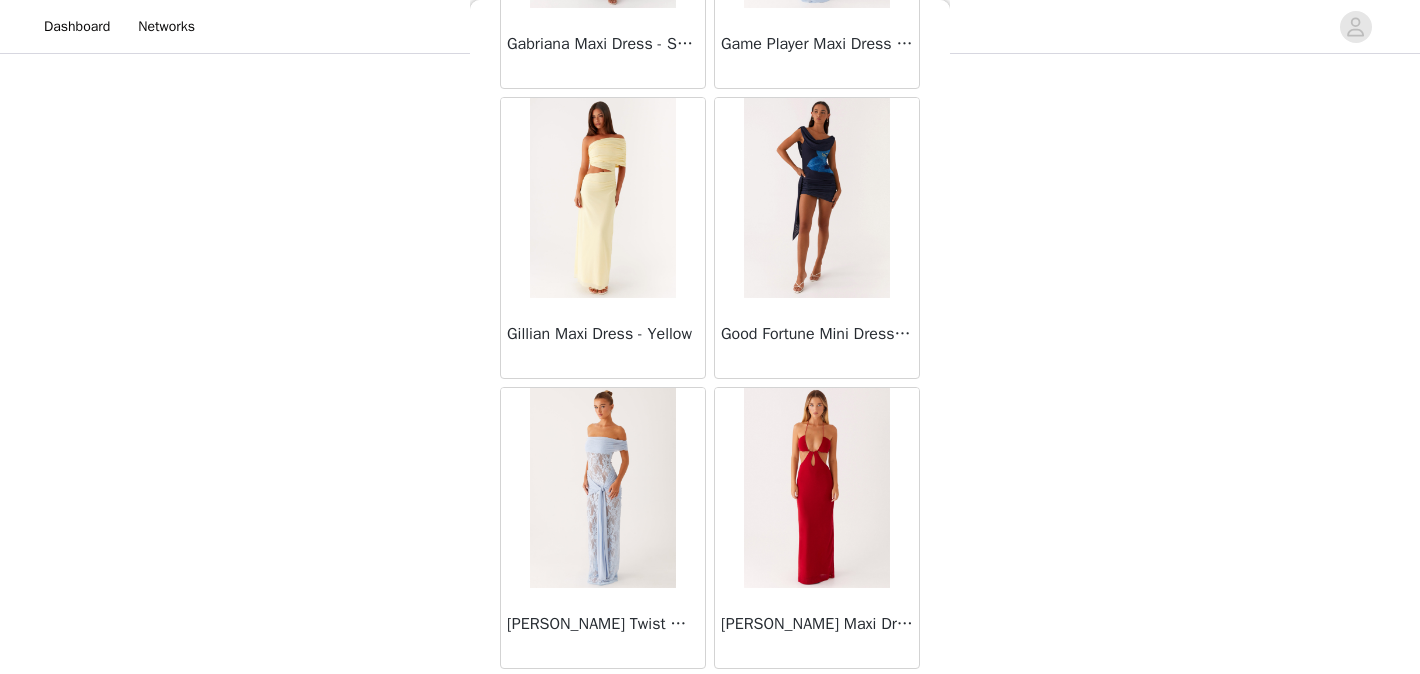 scroll, scrollTop: 25586, scrollLeft: 0, axis: vertical 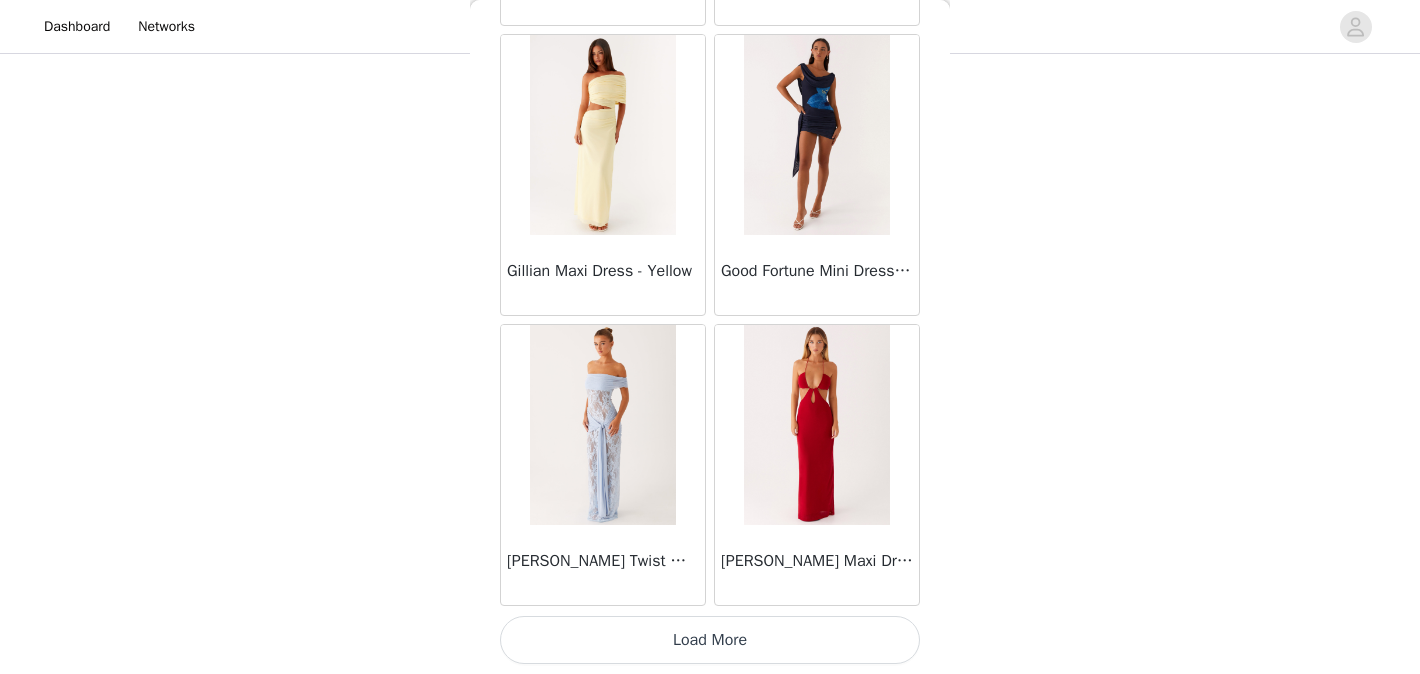 click on "Load More" at bounding box center [710, 640] 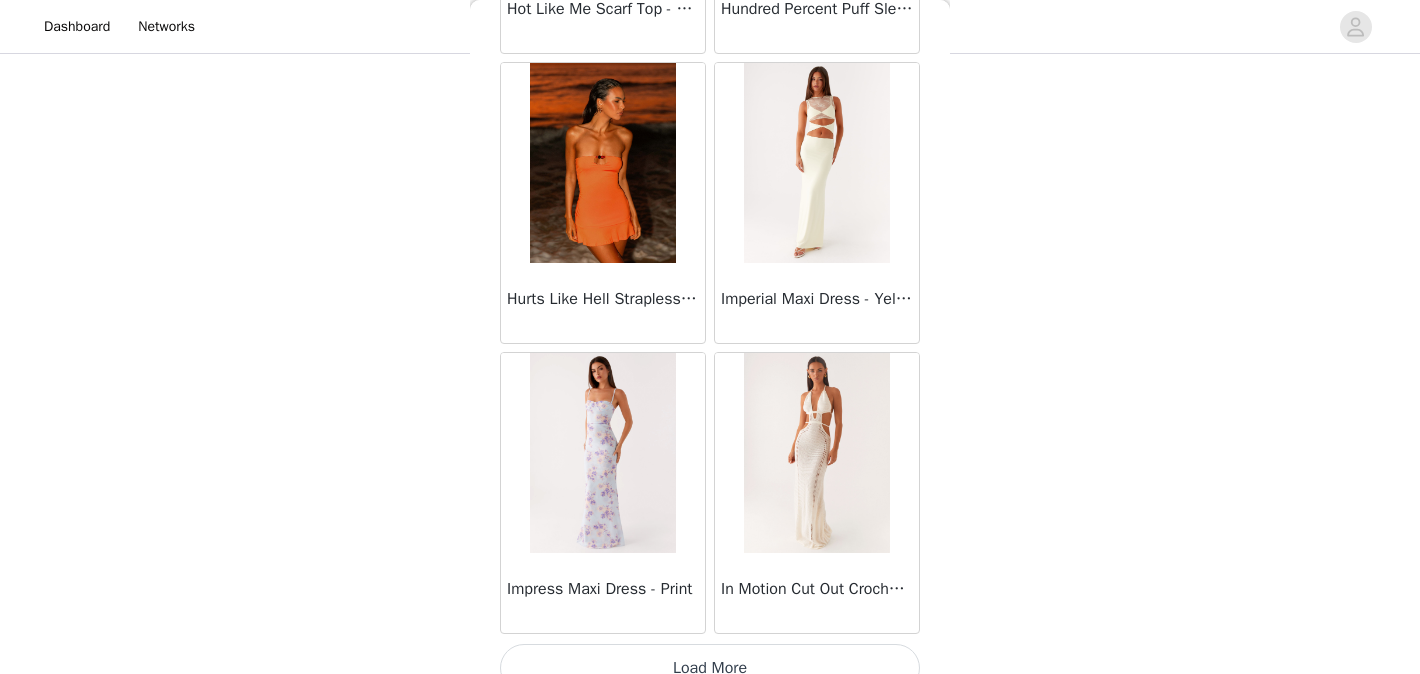 scroll, scrollTop: 28486, scrollLeft: 0, axis: vertical 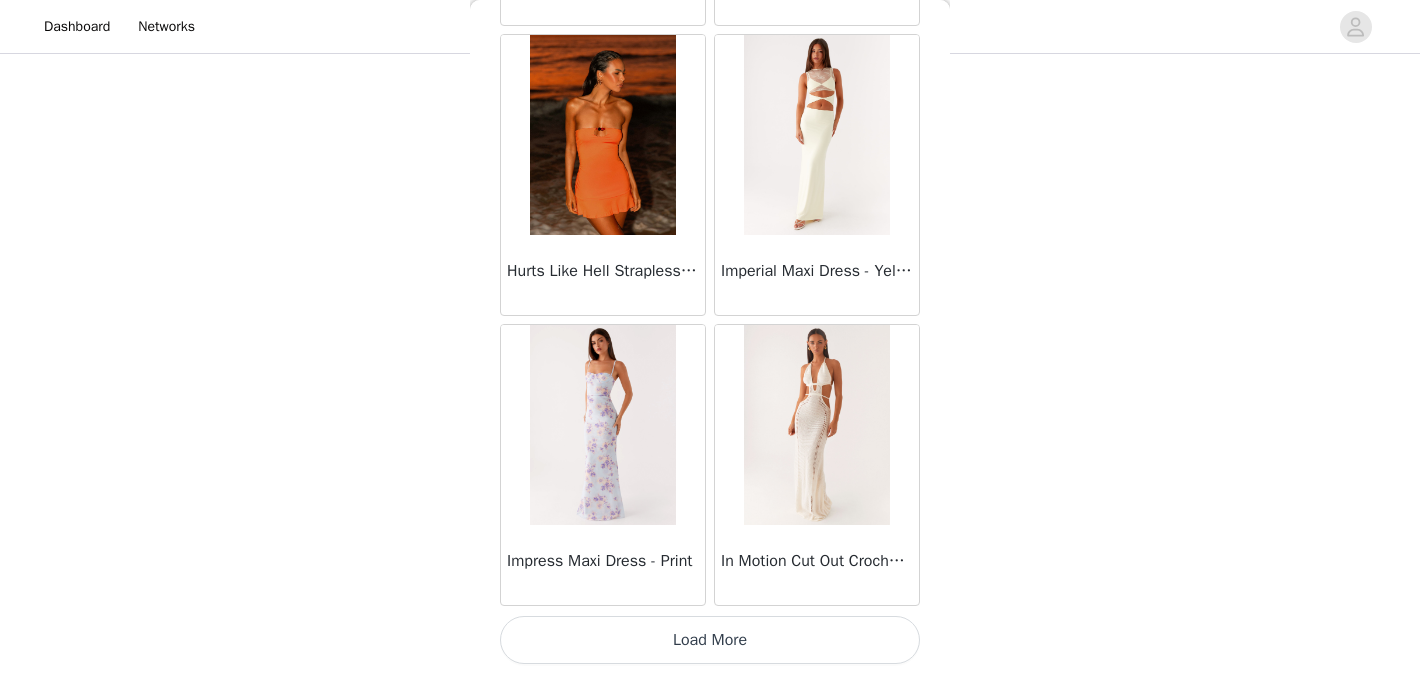 click on "Load More" at bounding box center (710, 640) 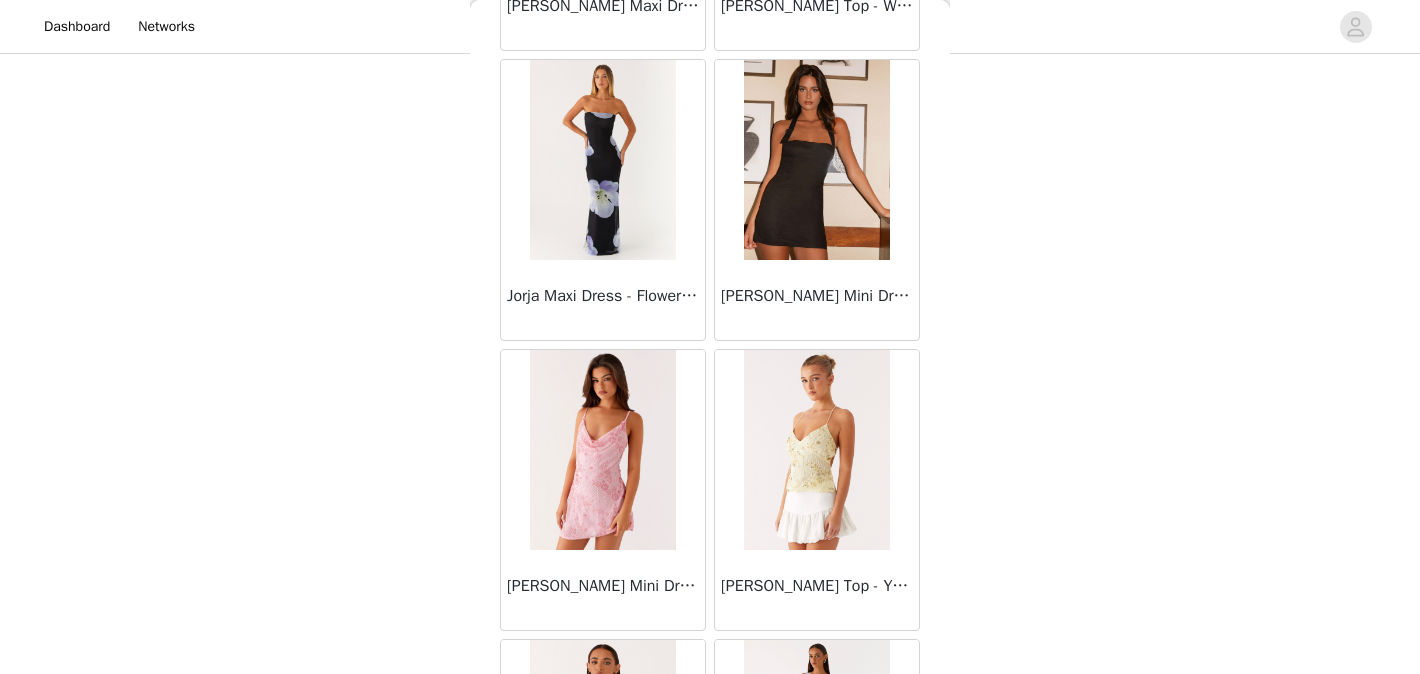 scroll, scrollTop: 31089, scrollLeft: 0, axis: vertical 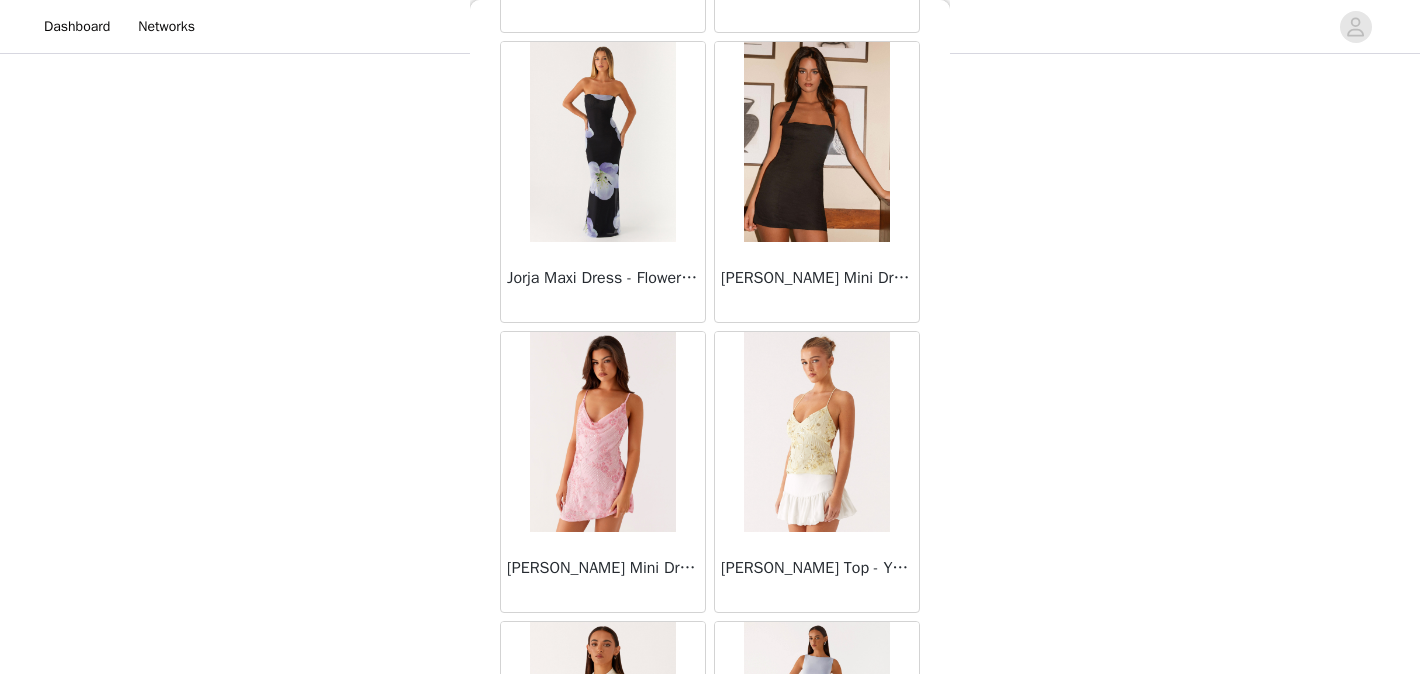 click at bounding box center (602, 432) 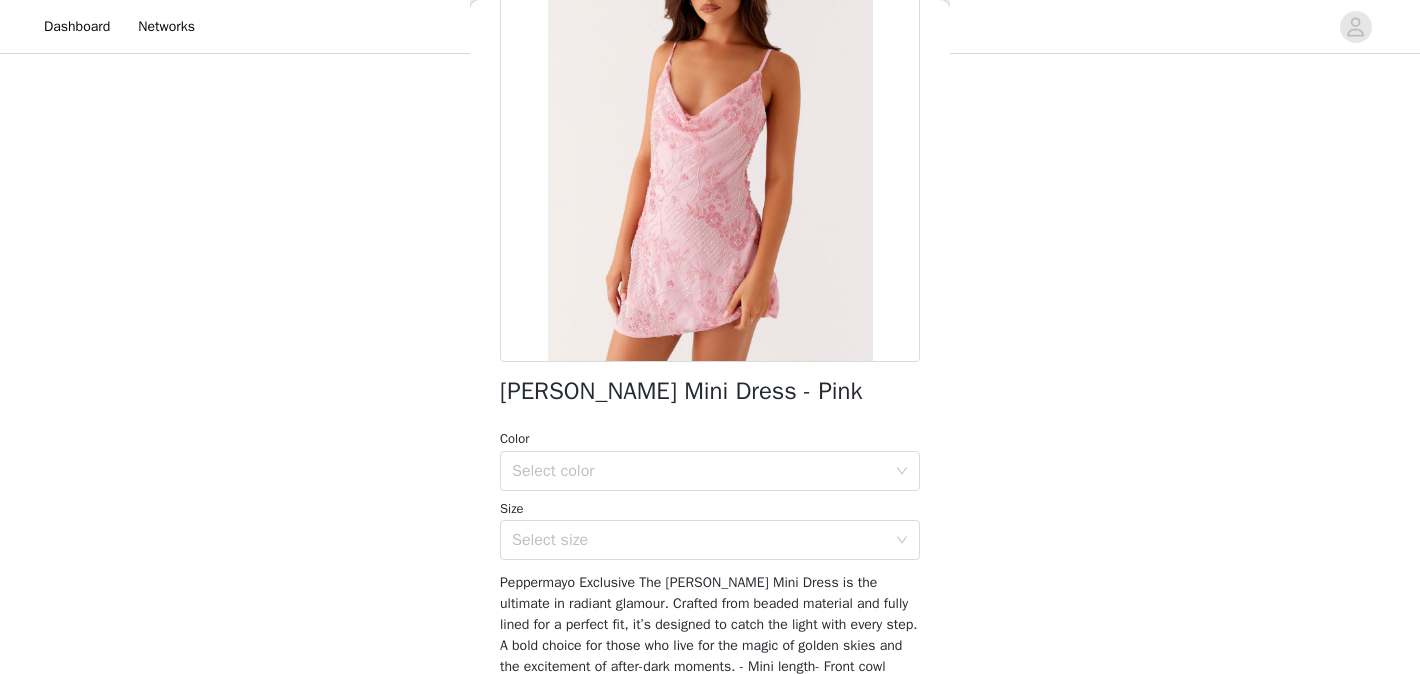 scroll, scrollTop: 190, scrollLeft: 0, axis: vertical 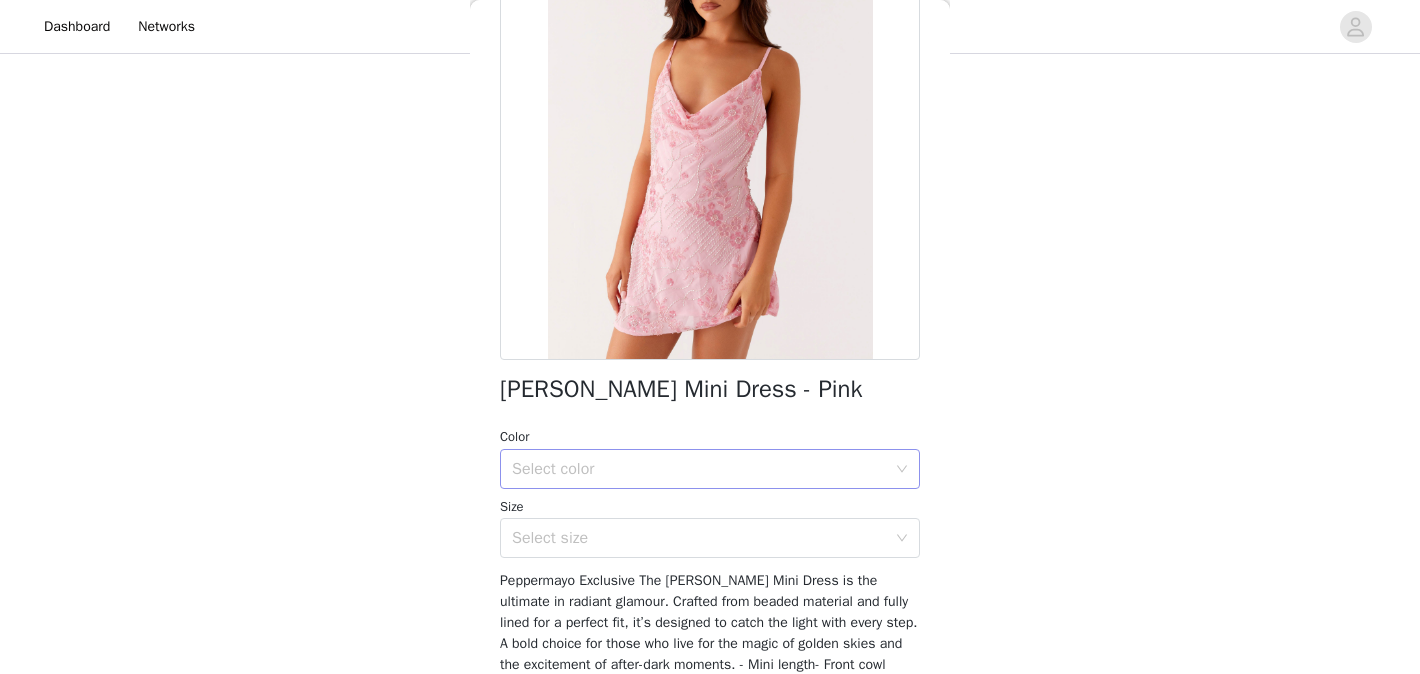 click on "Select color" at bounding box center [703, 469] 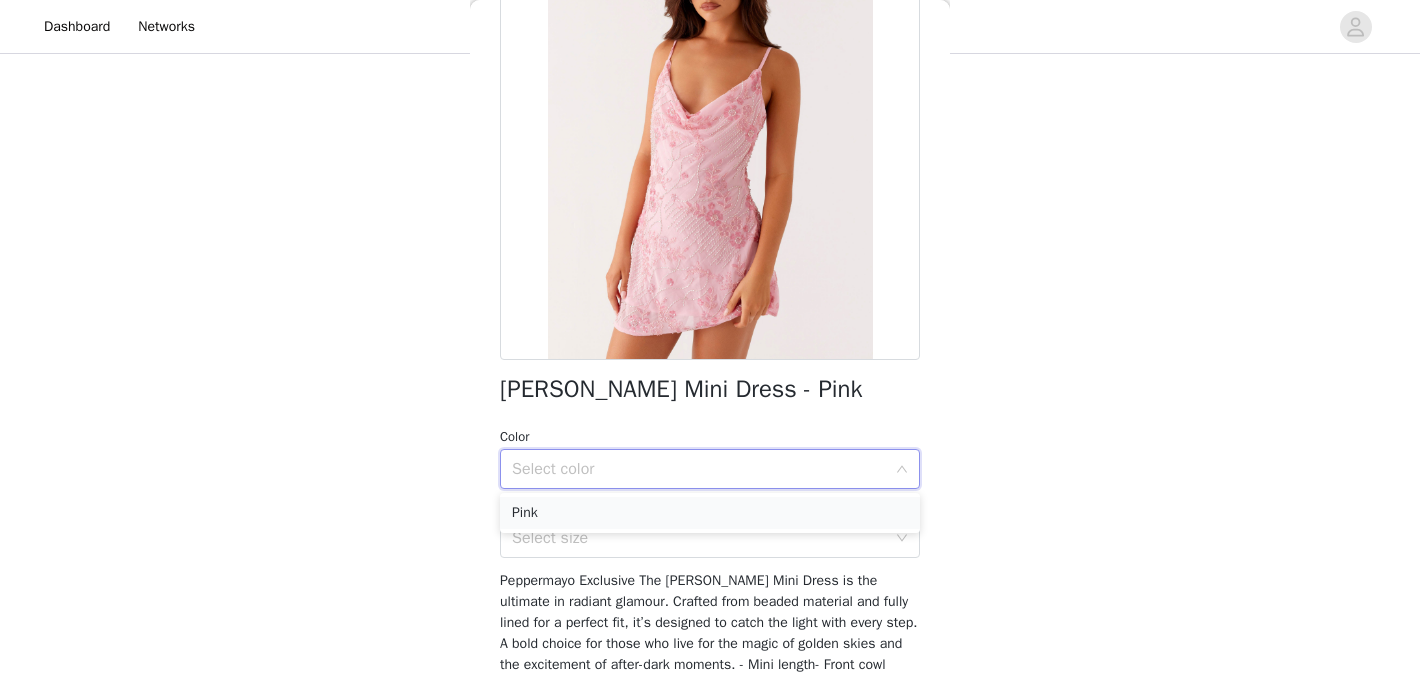 click on "Pink" at bounding box center (710, 513) 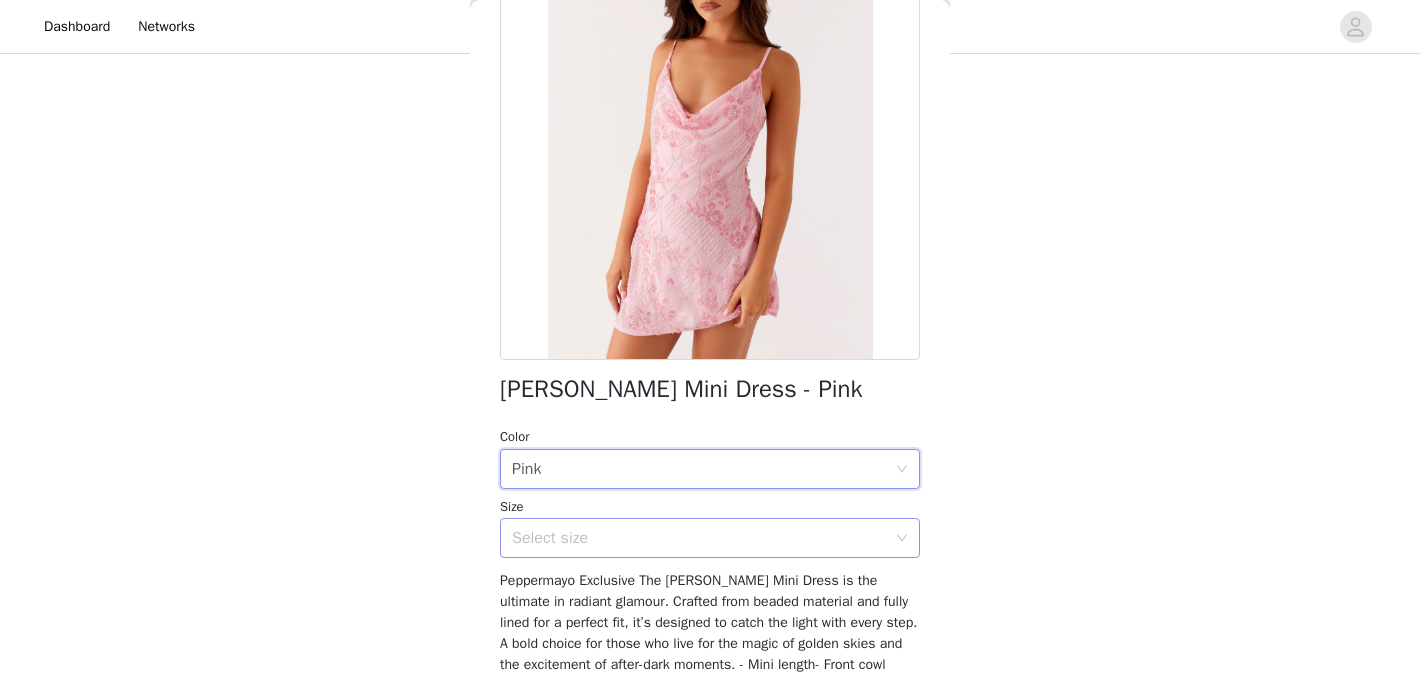 click on "Select size" at bounding box center (699, 538) 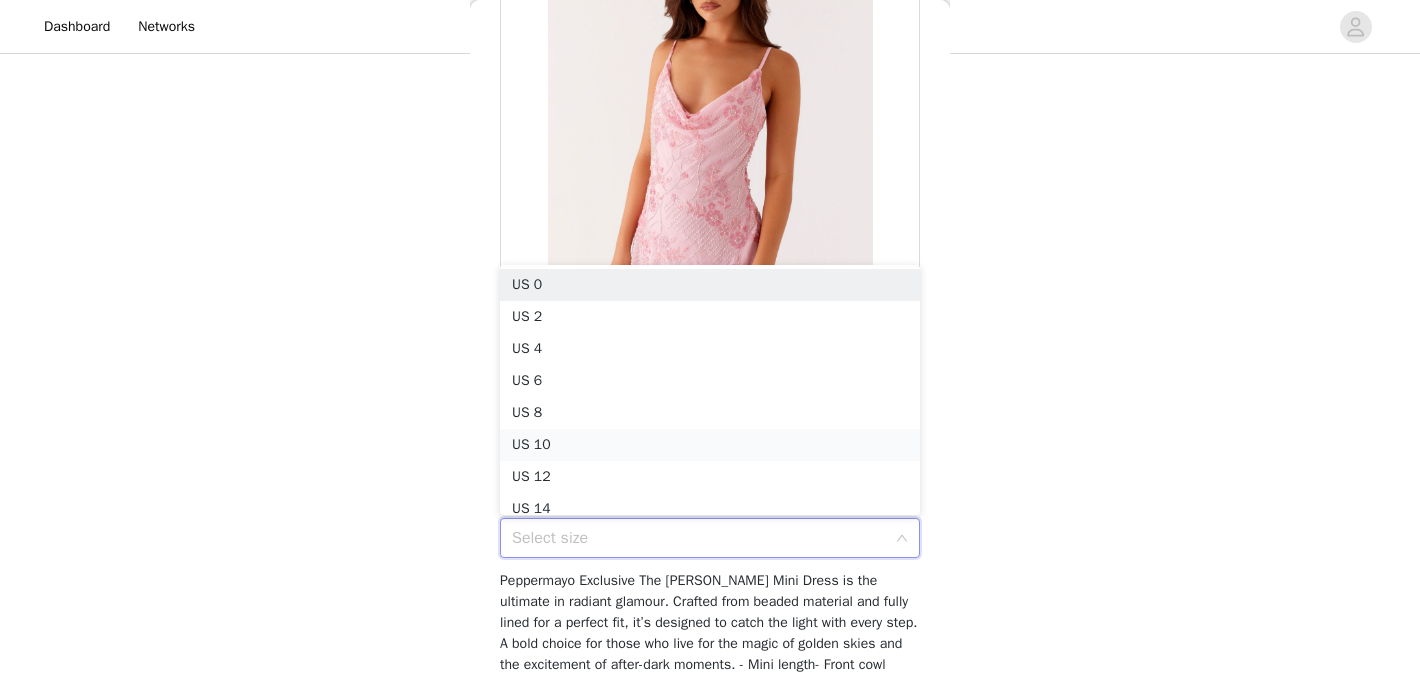scroll, scrollTop: 10, scrollLeft: 0, axis: vertical 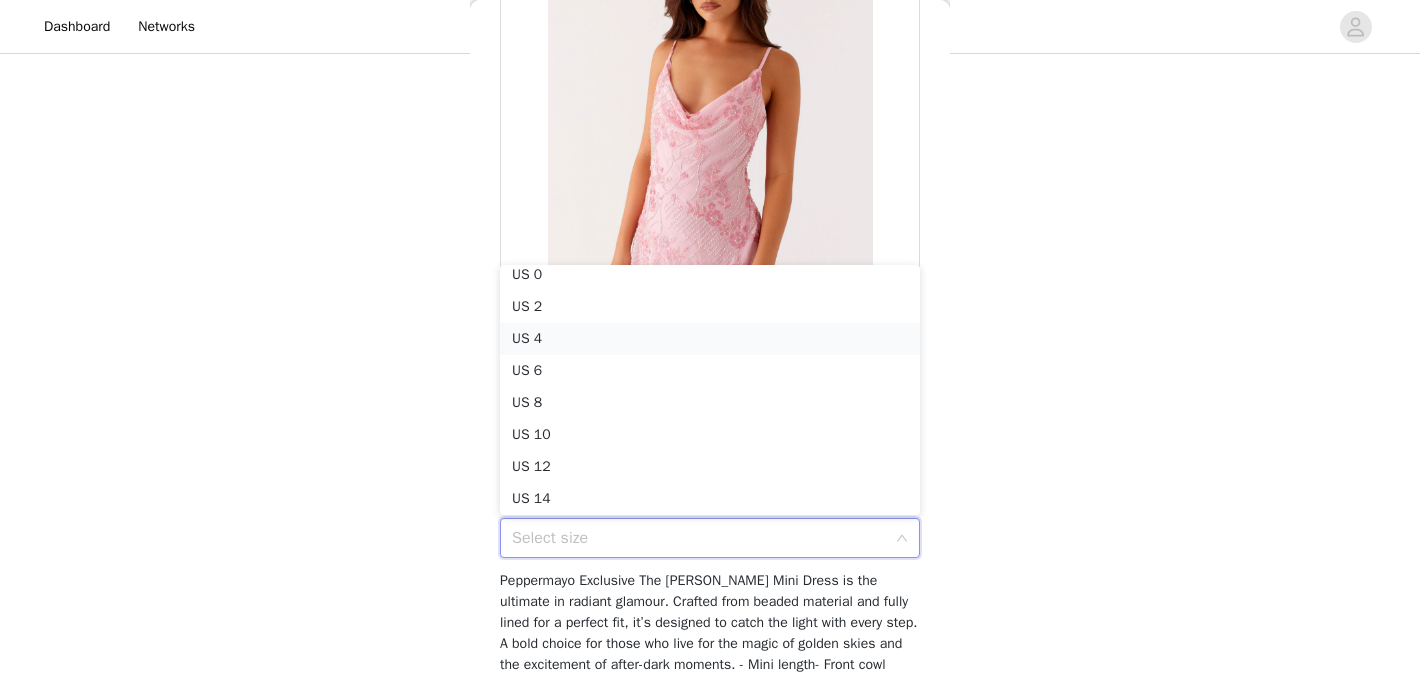 click on "US 4" at bounding box center (710, 339) 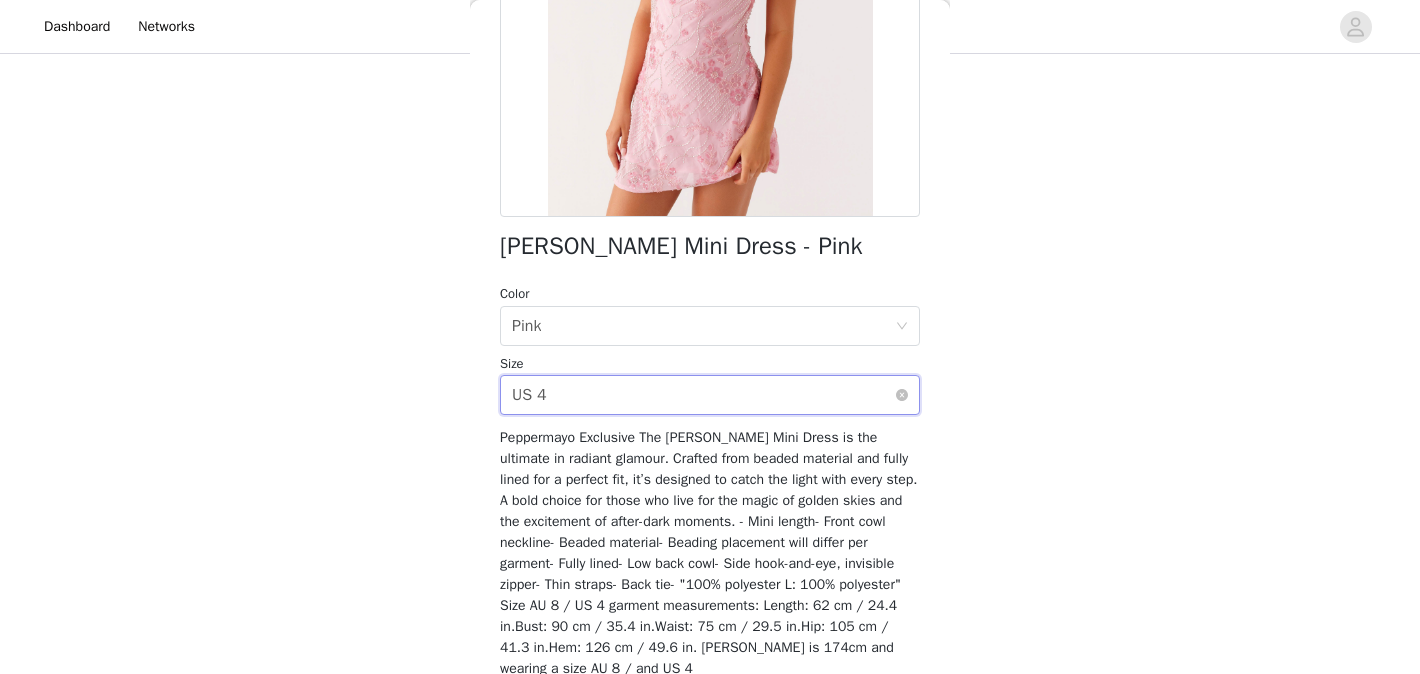 scroll, scrollTop: 422, scrollLeft: 0, axis: vertical 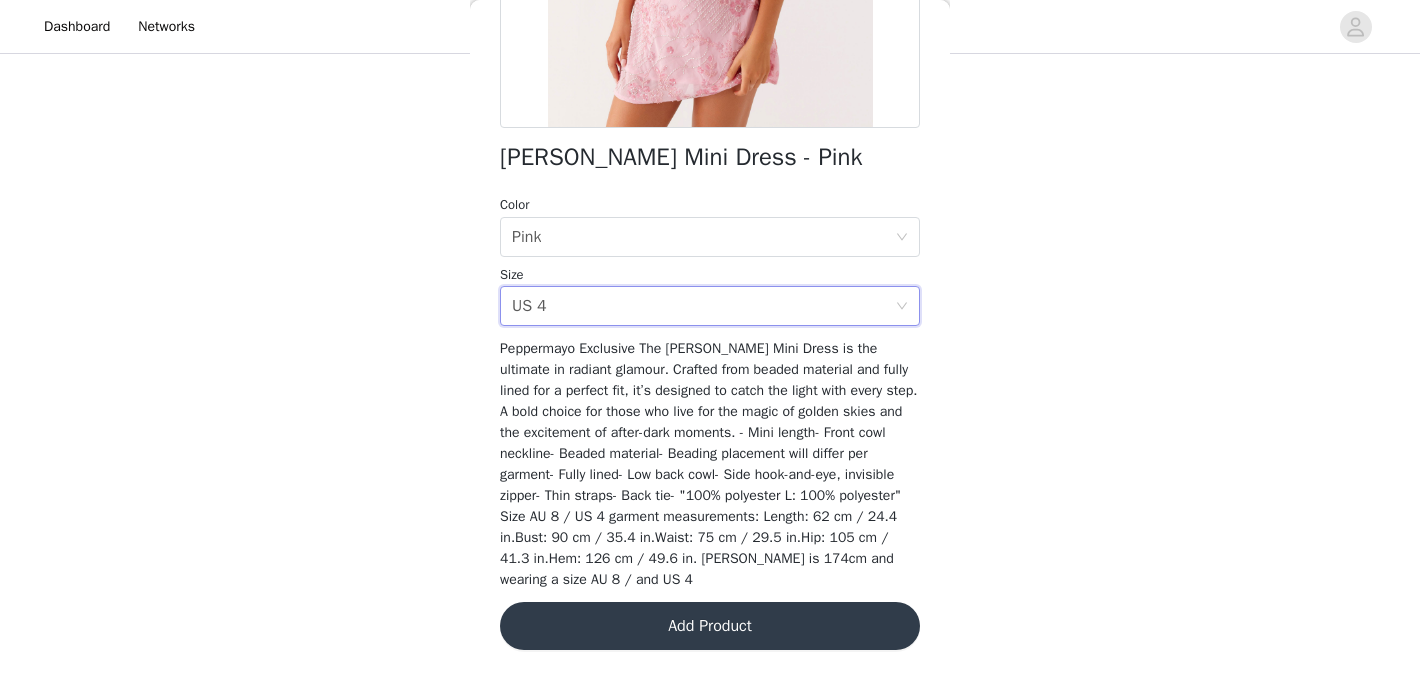 click on "Add Product" at bounding box center (710, 626) 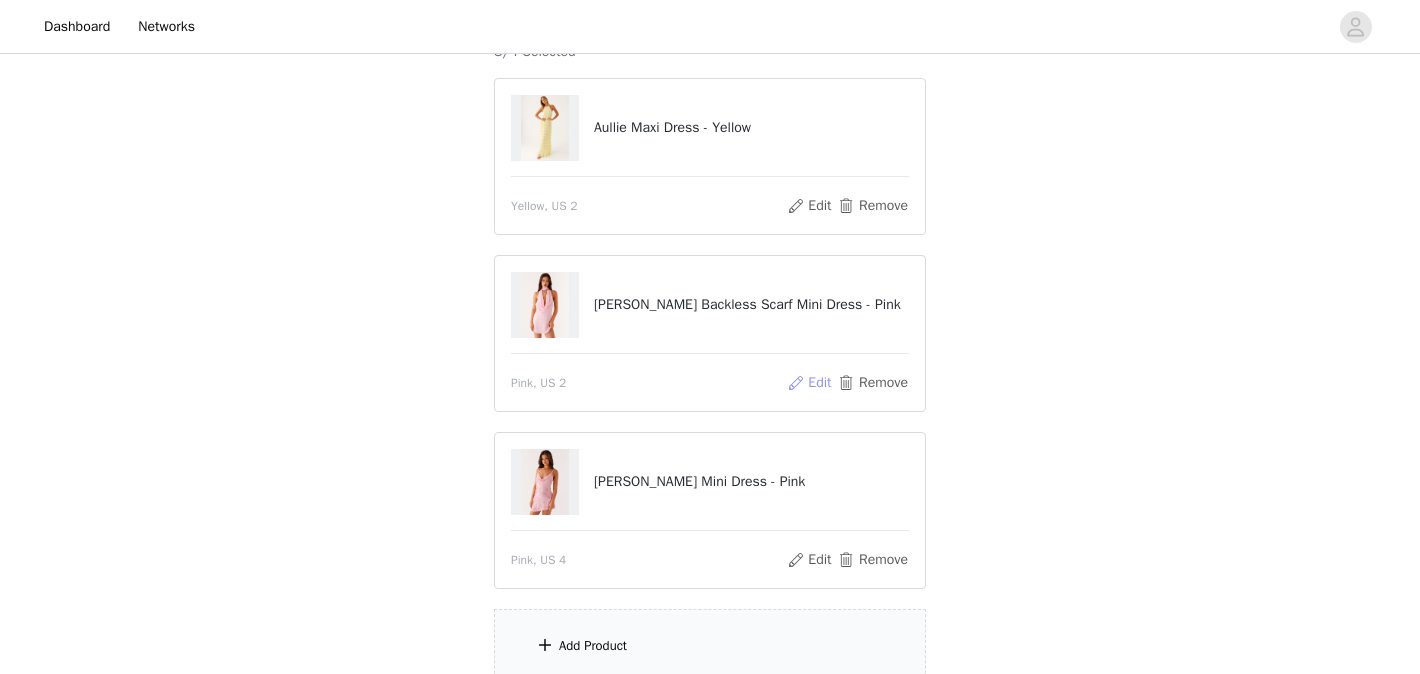 click on "Edit" at bounding box center (809, 383) 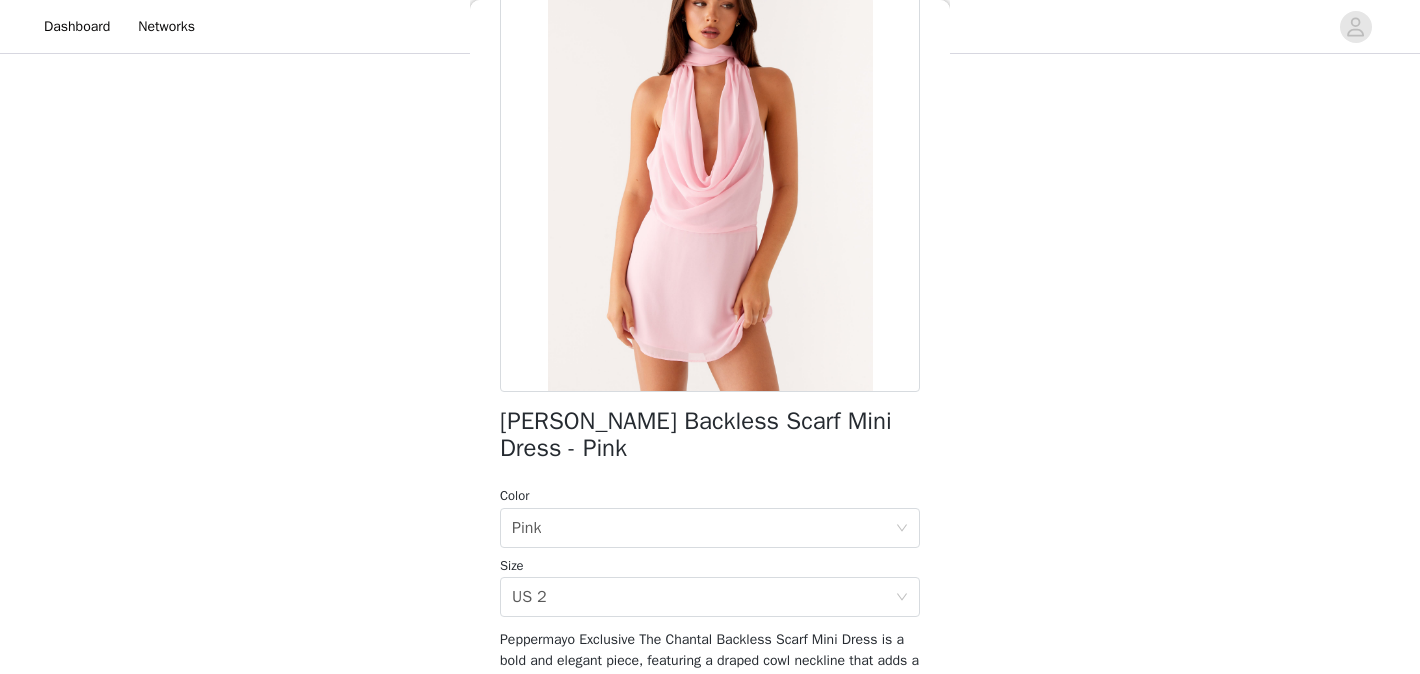 scroll, scrollTop: 160, scrollLeft: 0, axis: vertical 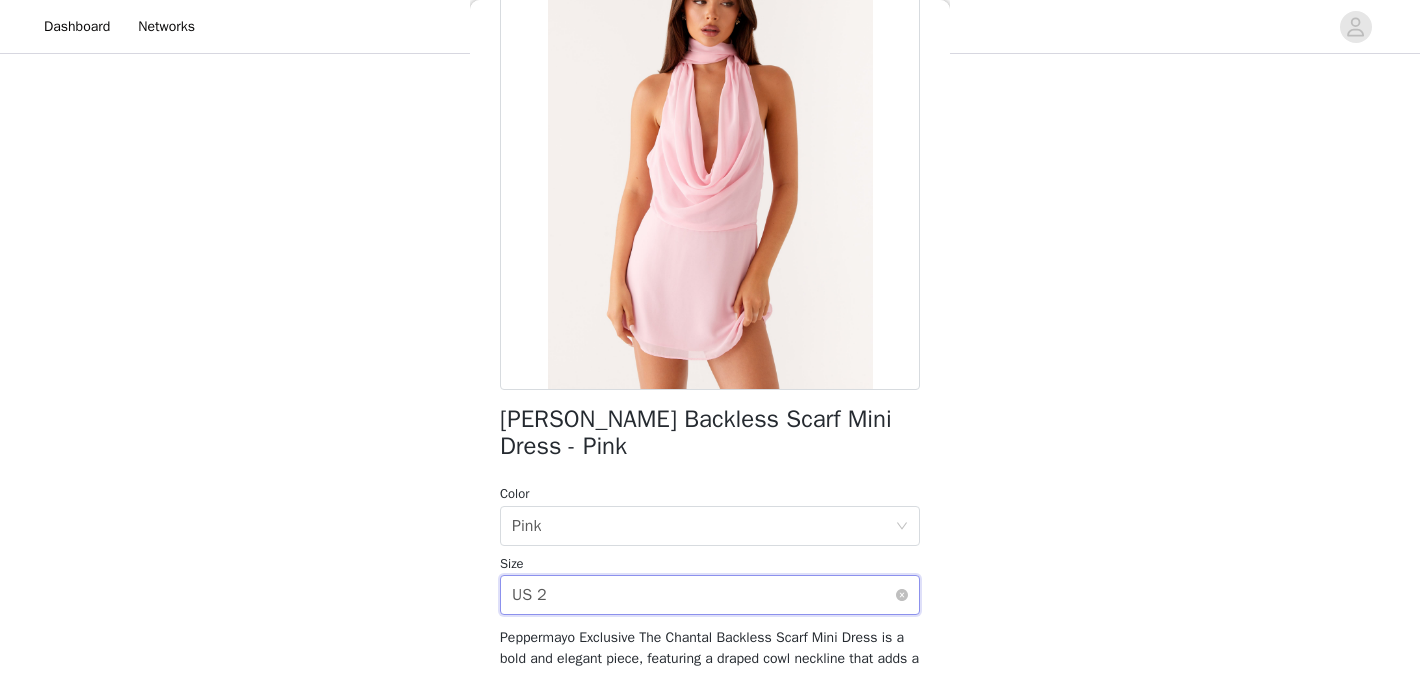 click on "Select size US 2" at bounding box center (703, 595) 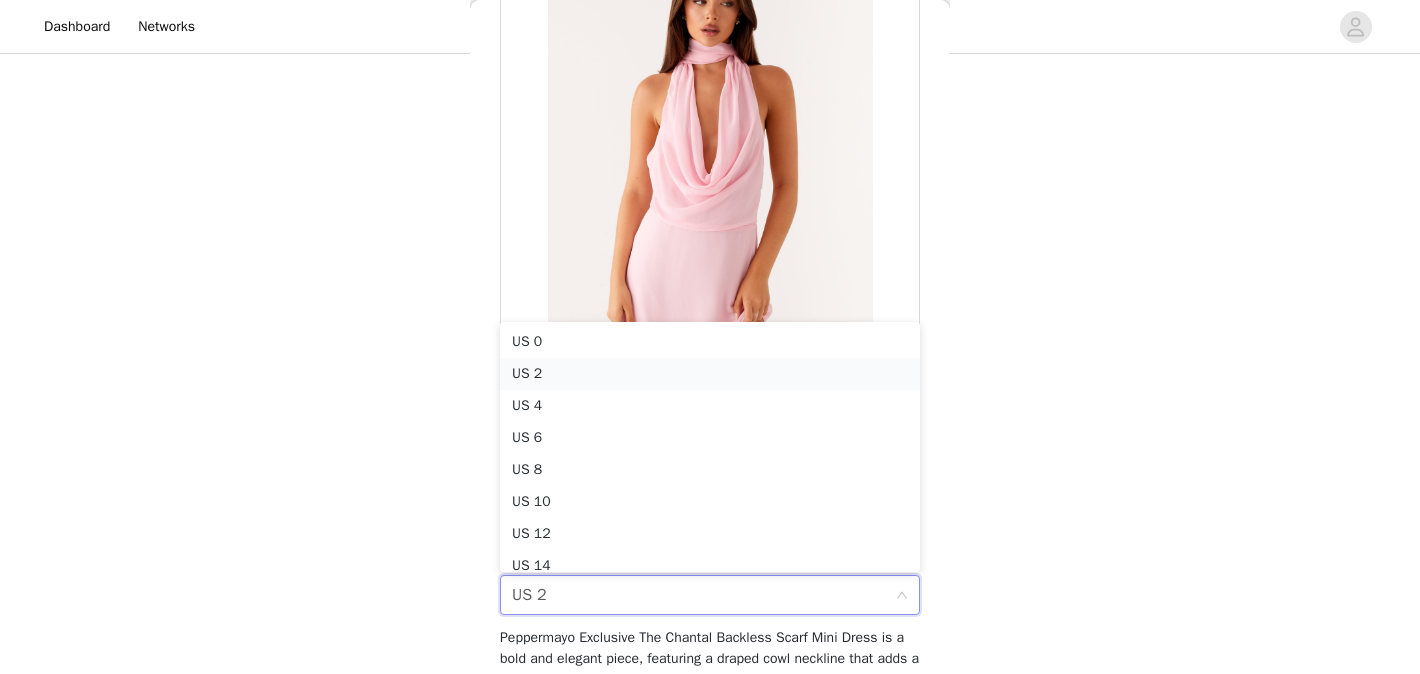 scroll, scrollTop: 10, scrollLeft: 0, axis: vertical 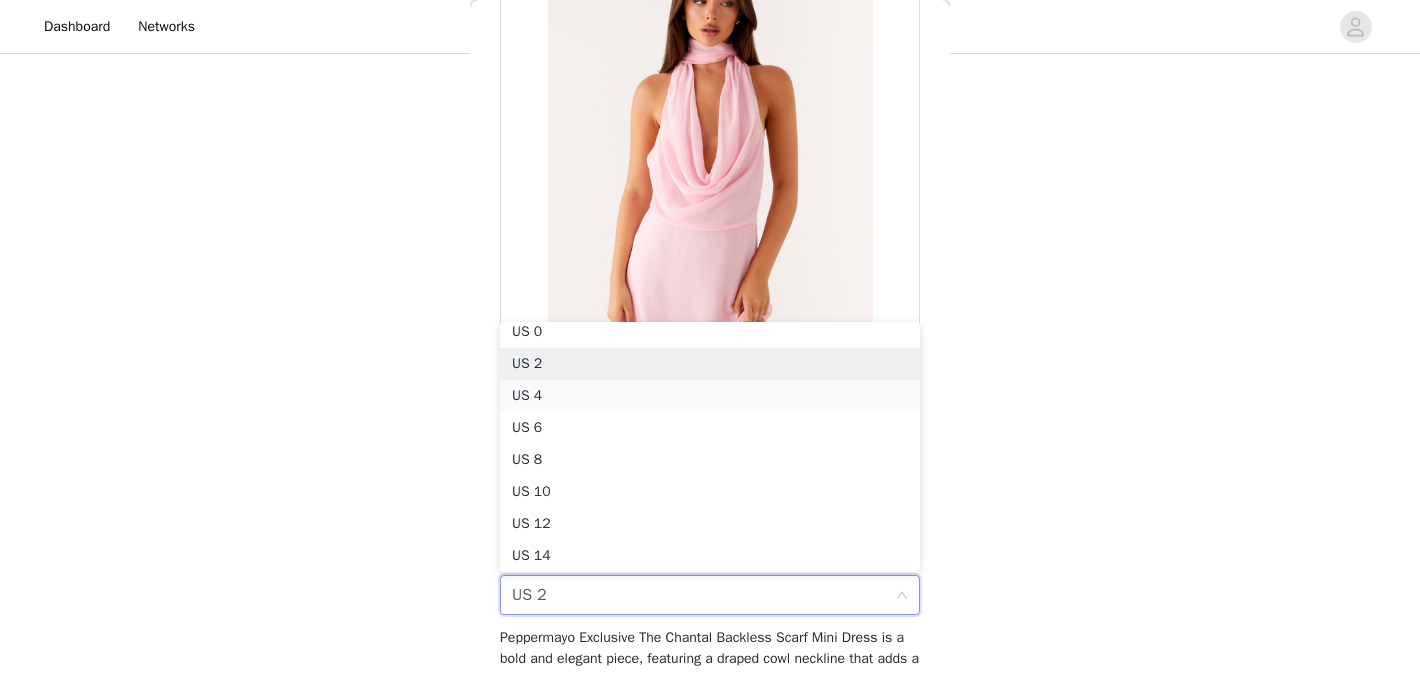 click on "US 4" at bounding box center (710, 396) 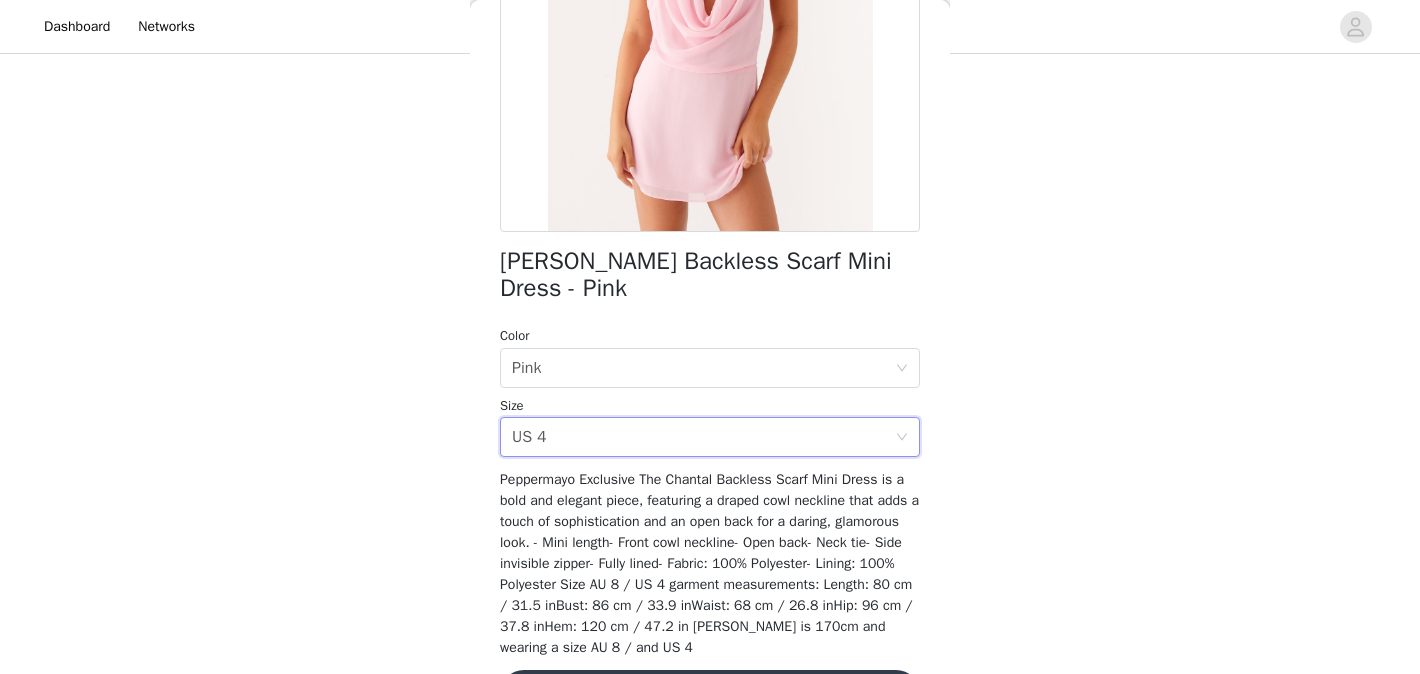scroll, scrollTop: 386, scrollLeft: 0, axis: vertical 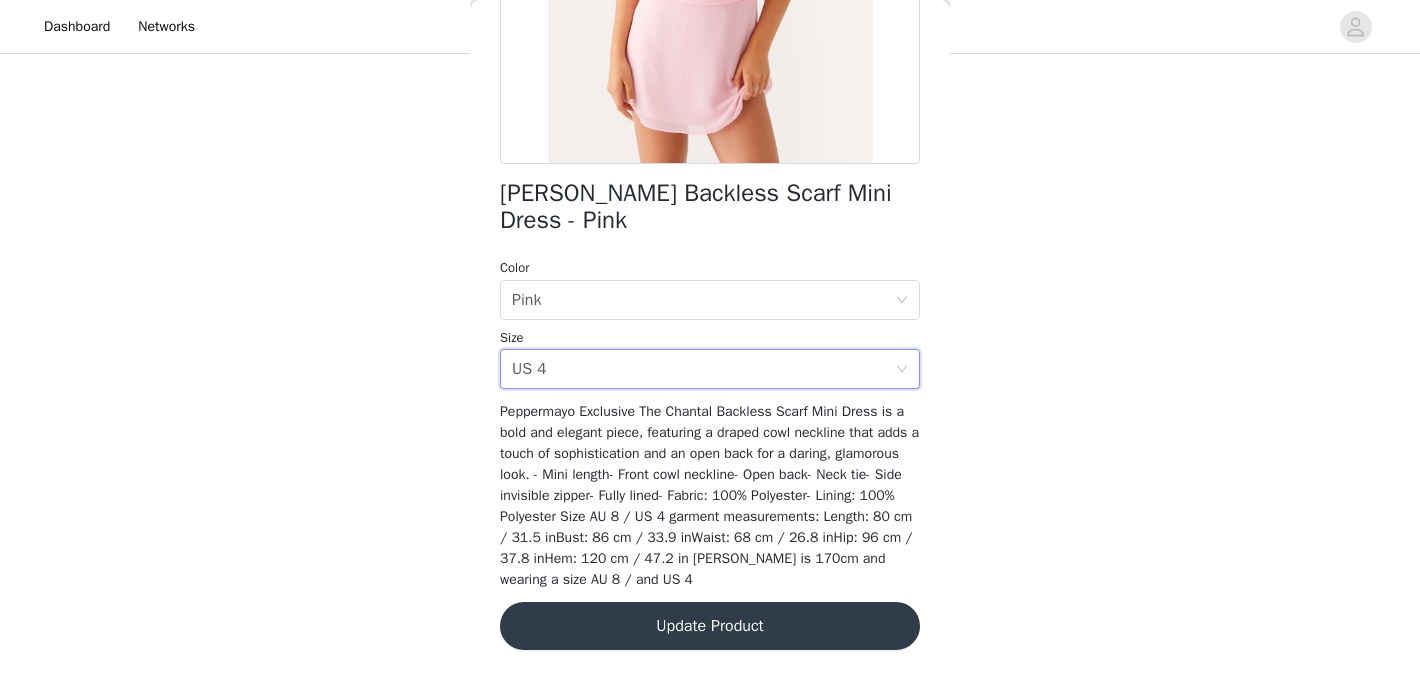 click on "Update Product" at bounding box center [710, 626] 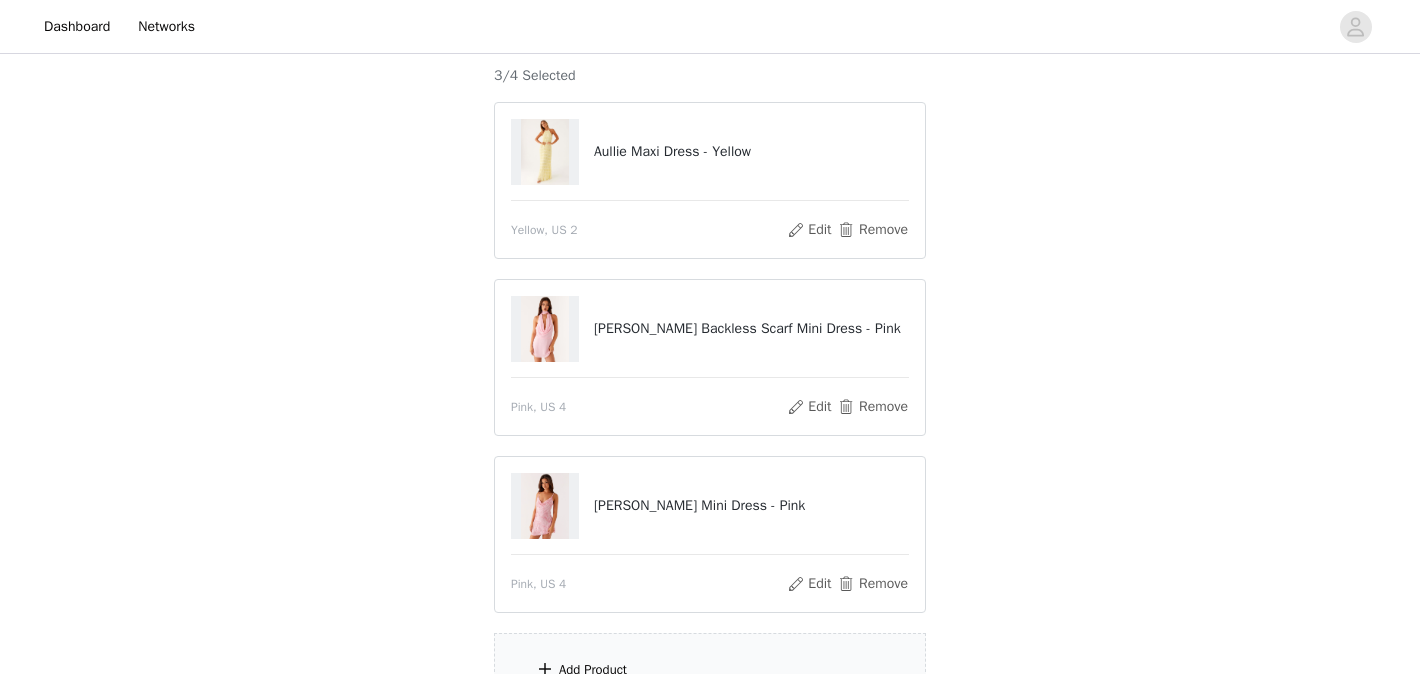scroll, scrollTop: 375, scrollLeft: 0, axis: vertical 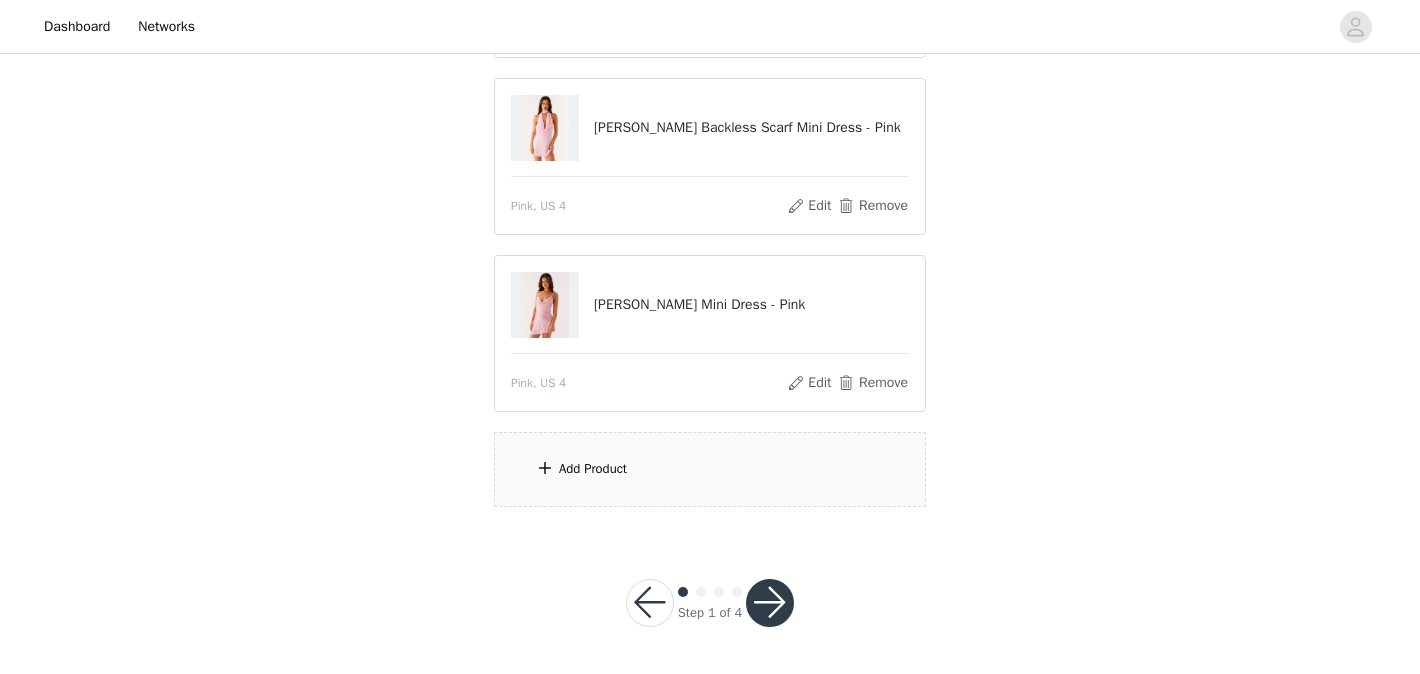click on "Add Product" at bounding box center (710, 469) 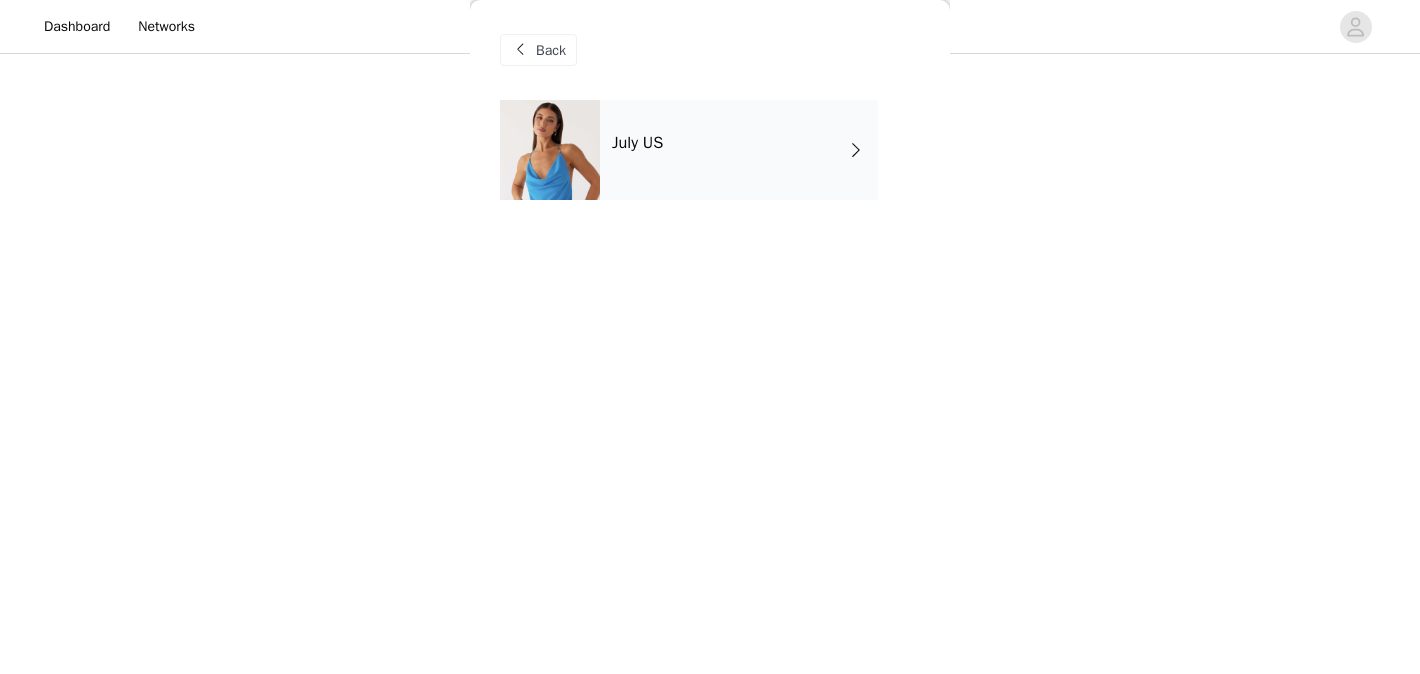 click on "July US" at bounding box center (739, 150) 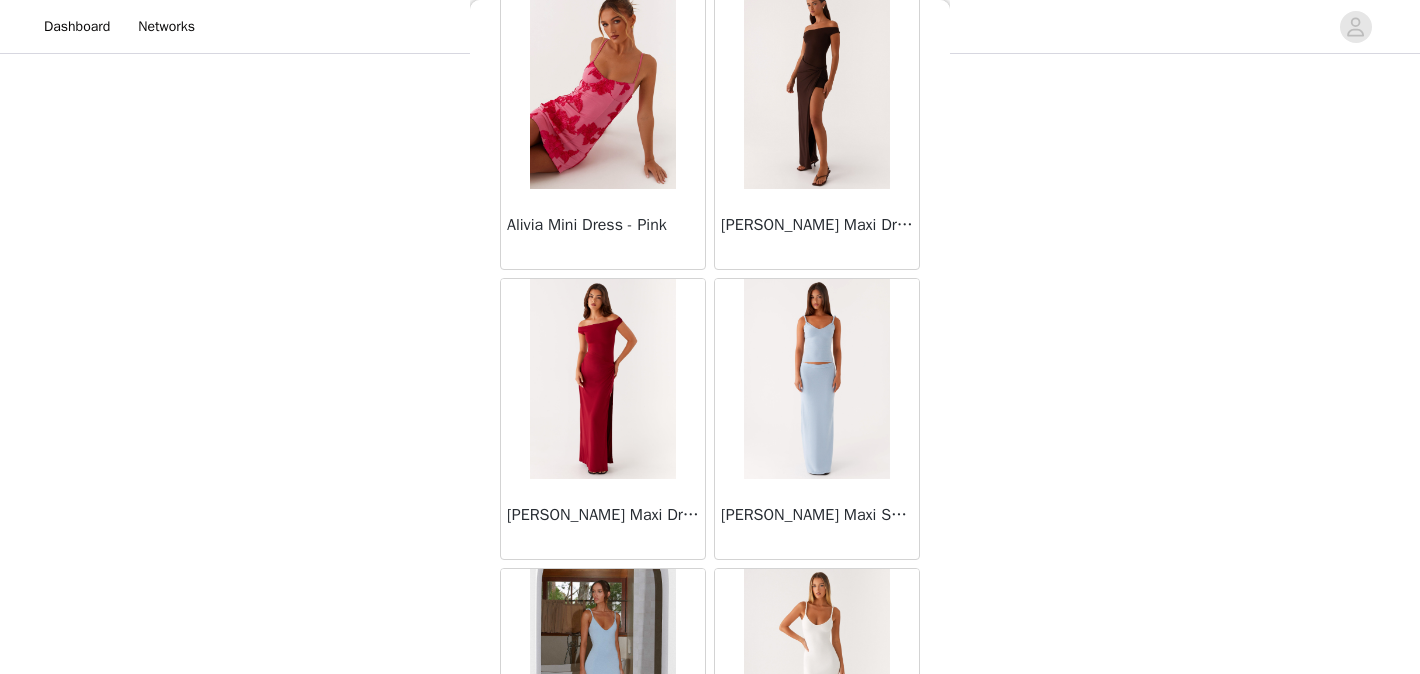 scroll, scrollTop: 2386, scrollLeft: 0, axis: vertical 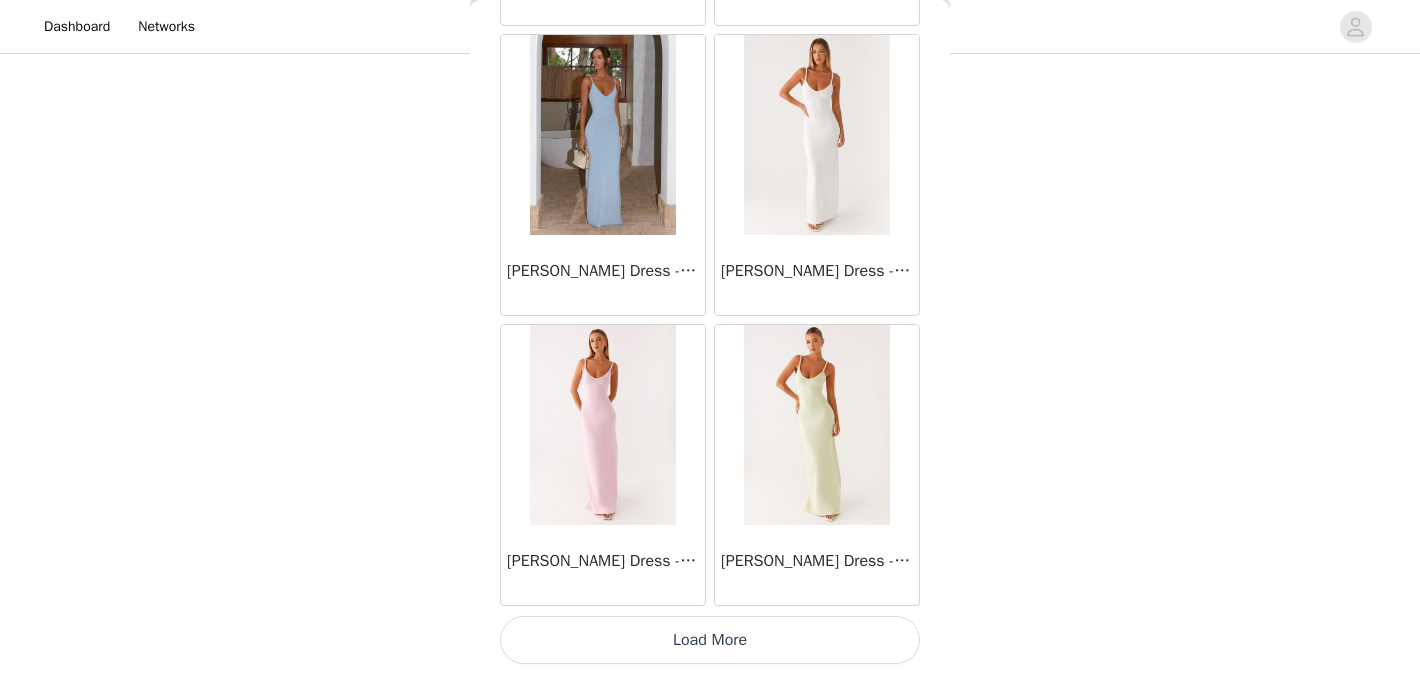 click on "Load More" at bounding box center [710, 640] 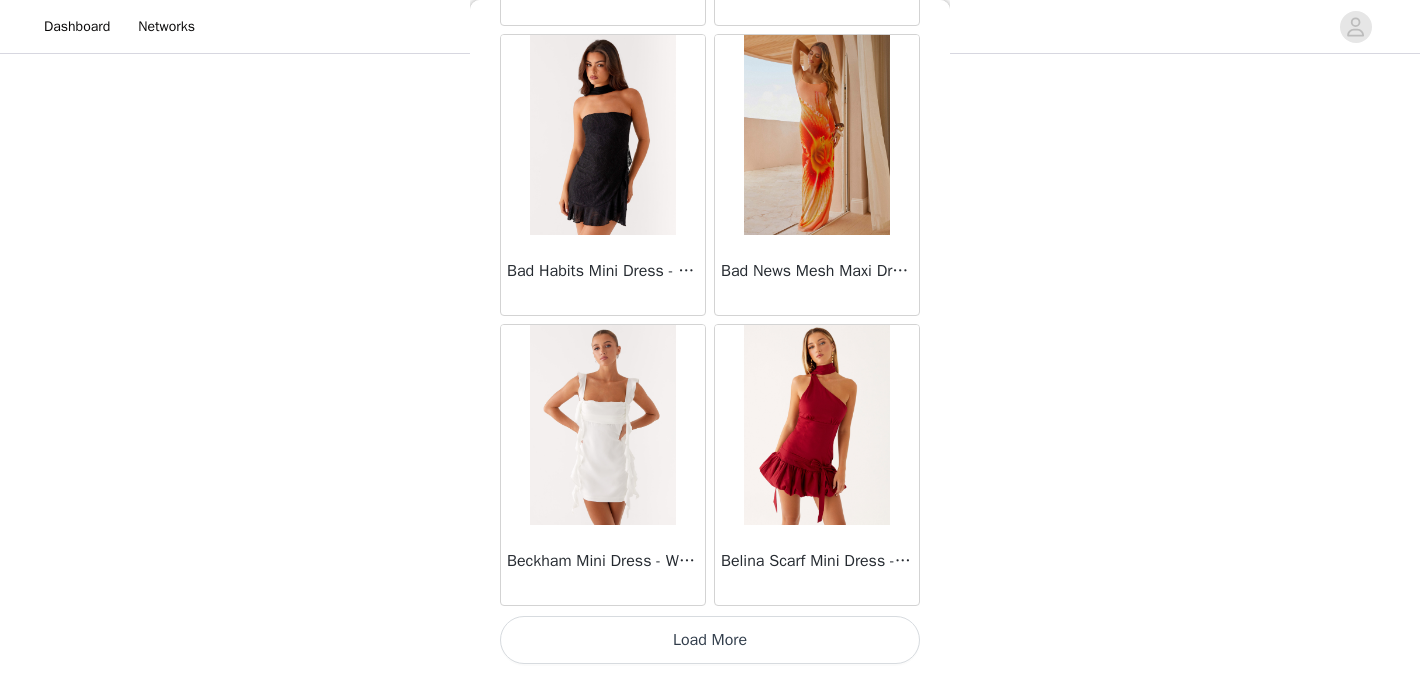 click on "Load More" at bounding box center (710, 640) 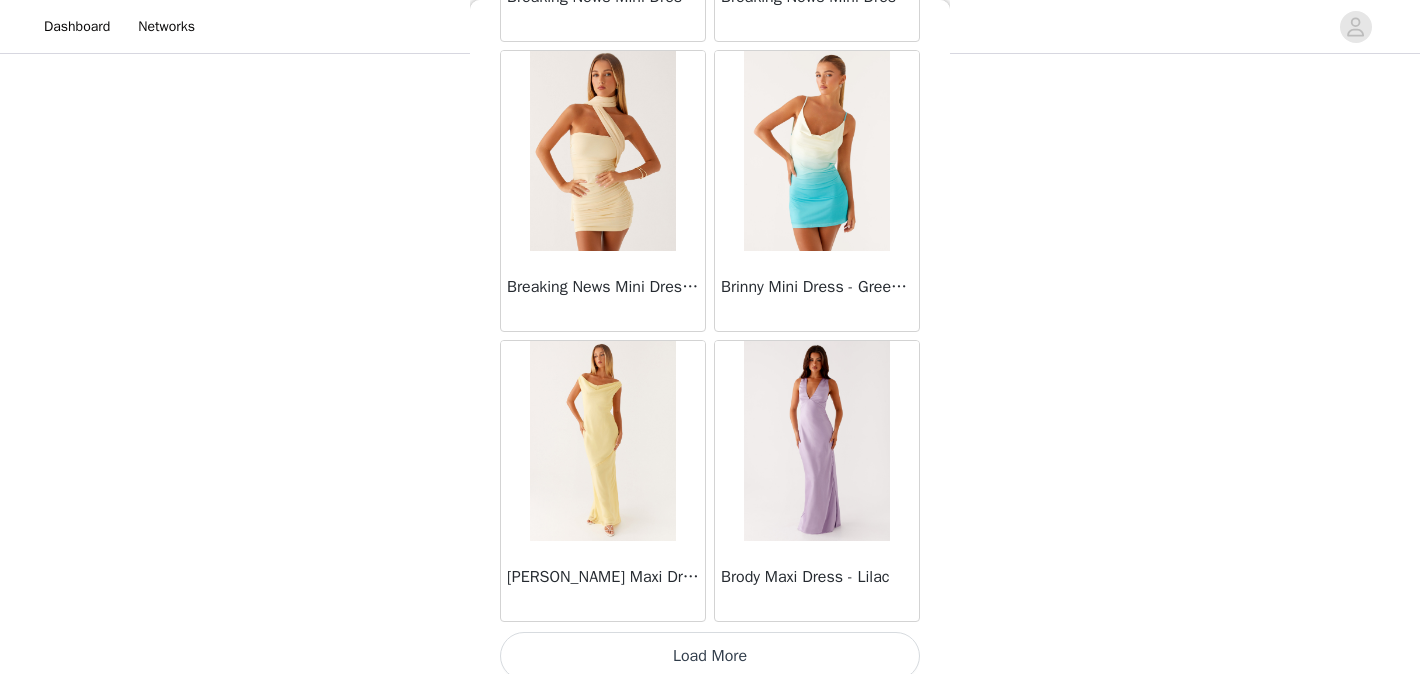 scroll, scrollTop: 8186, scrollLeft: 0, axis: vertical 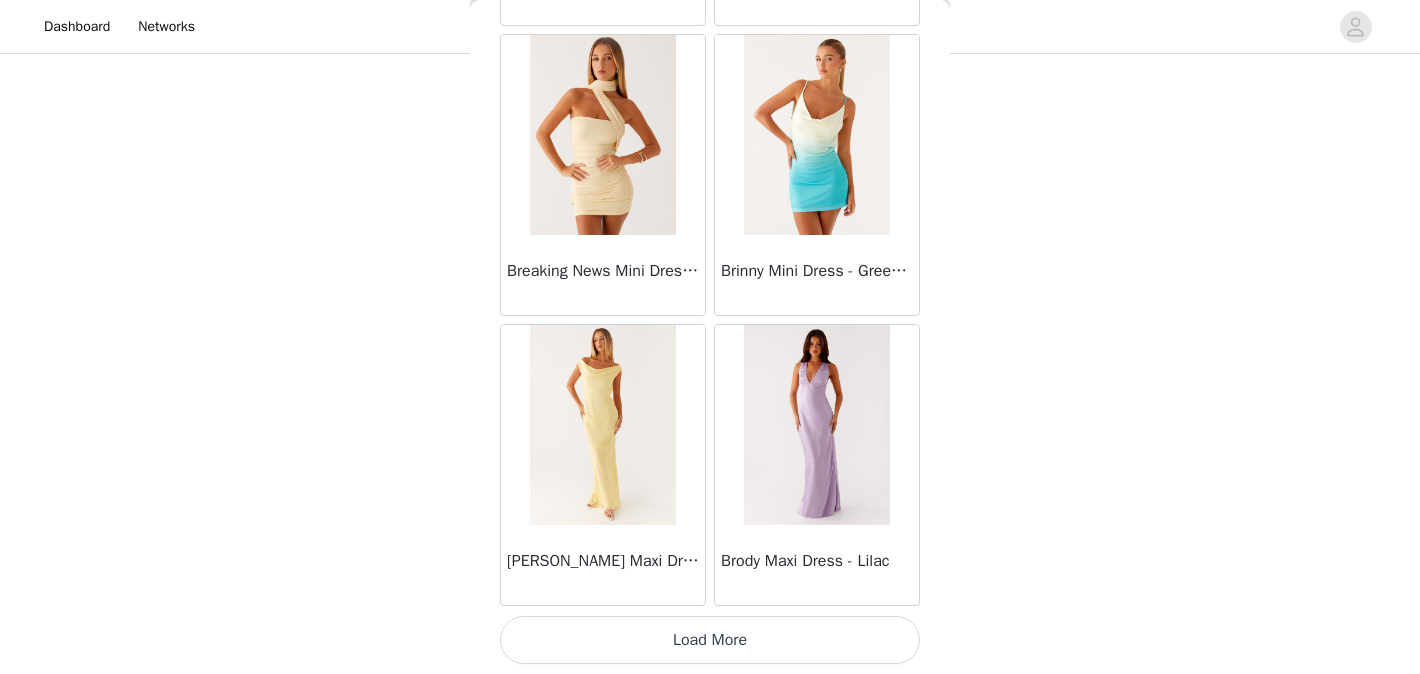 click on "Load More" at bounding box center (710, 640) 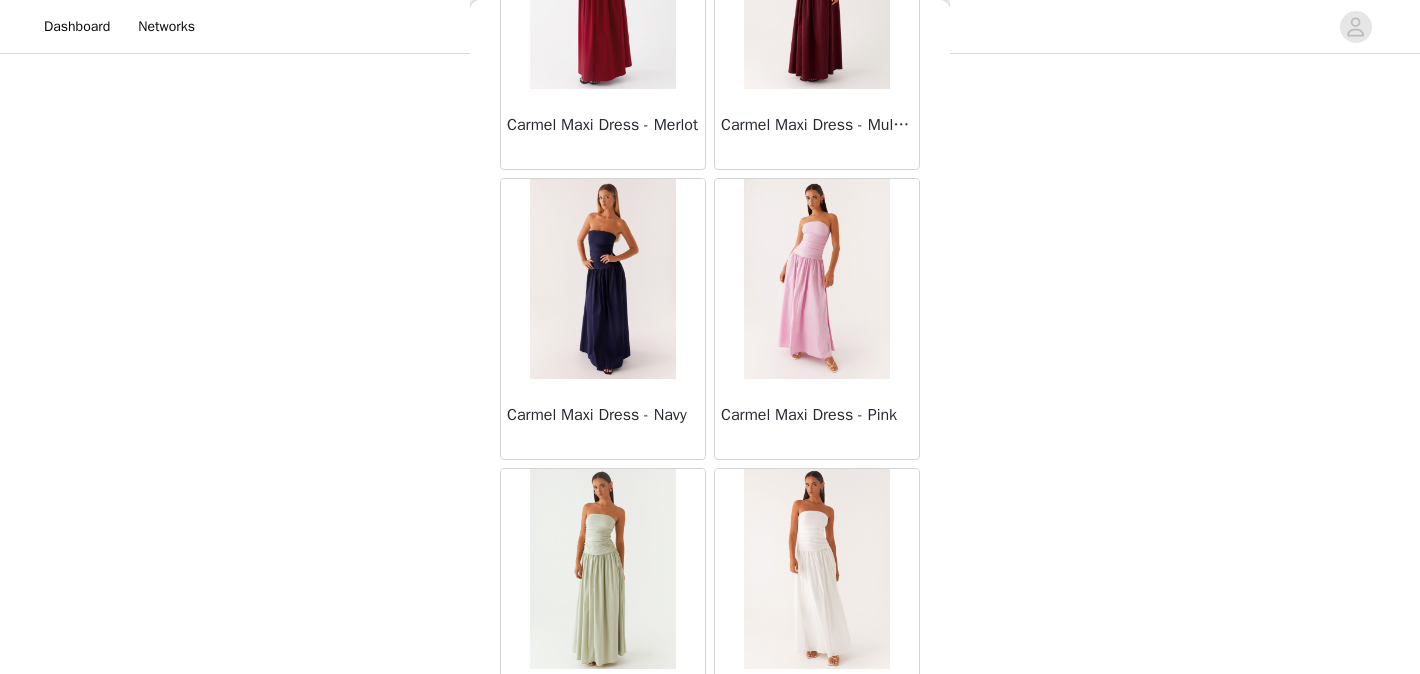 scroll, scrollTop: 11086, scrollLeft: 0, axis: vertical 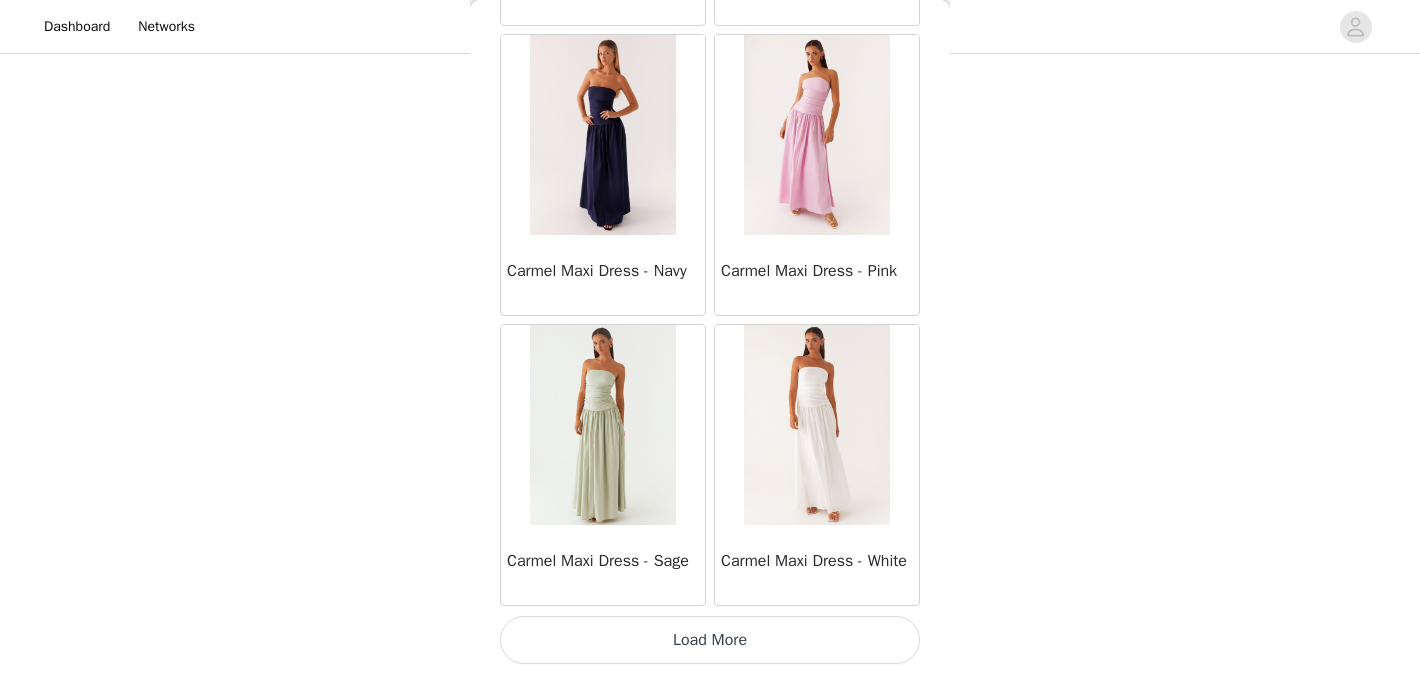 click on "Load More" at bounding box center (710, 640) 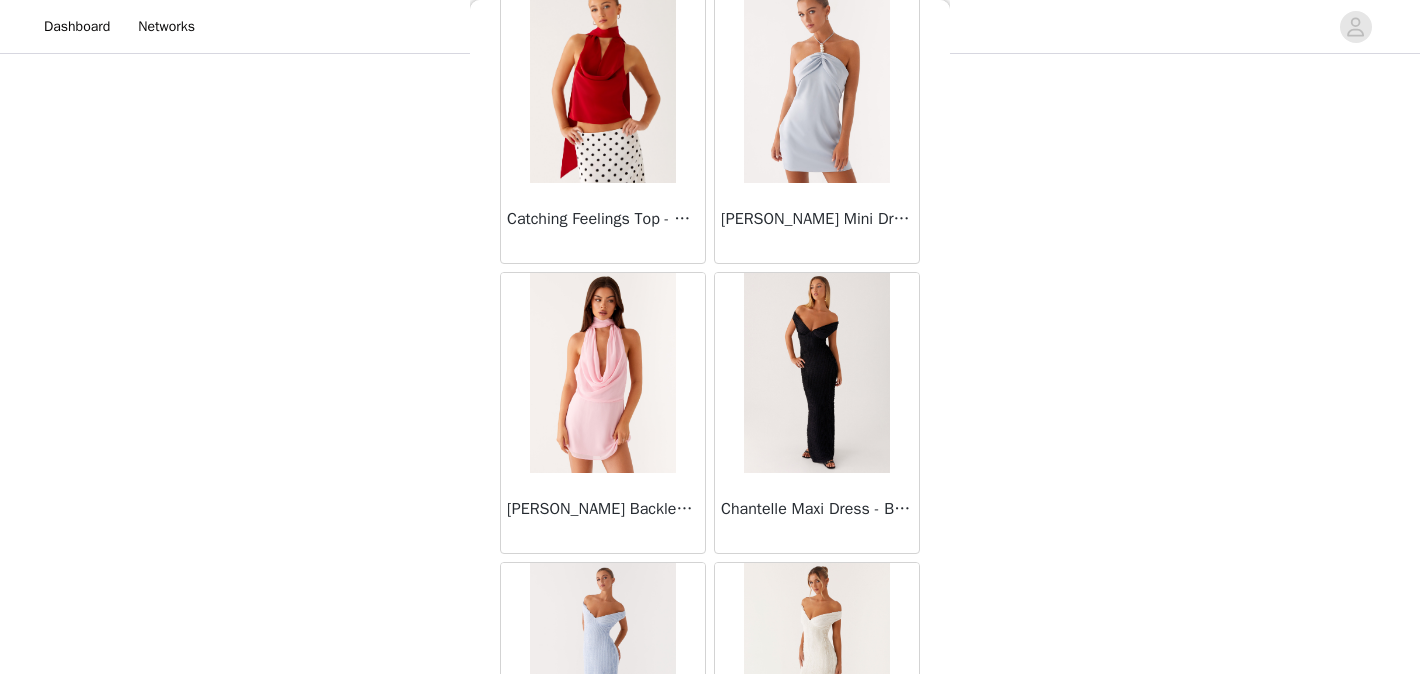 scroll, scrollTop: 13986, scrollLeft: 0, axis: vertical 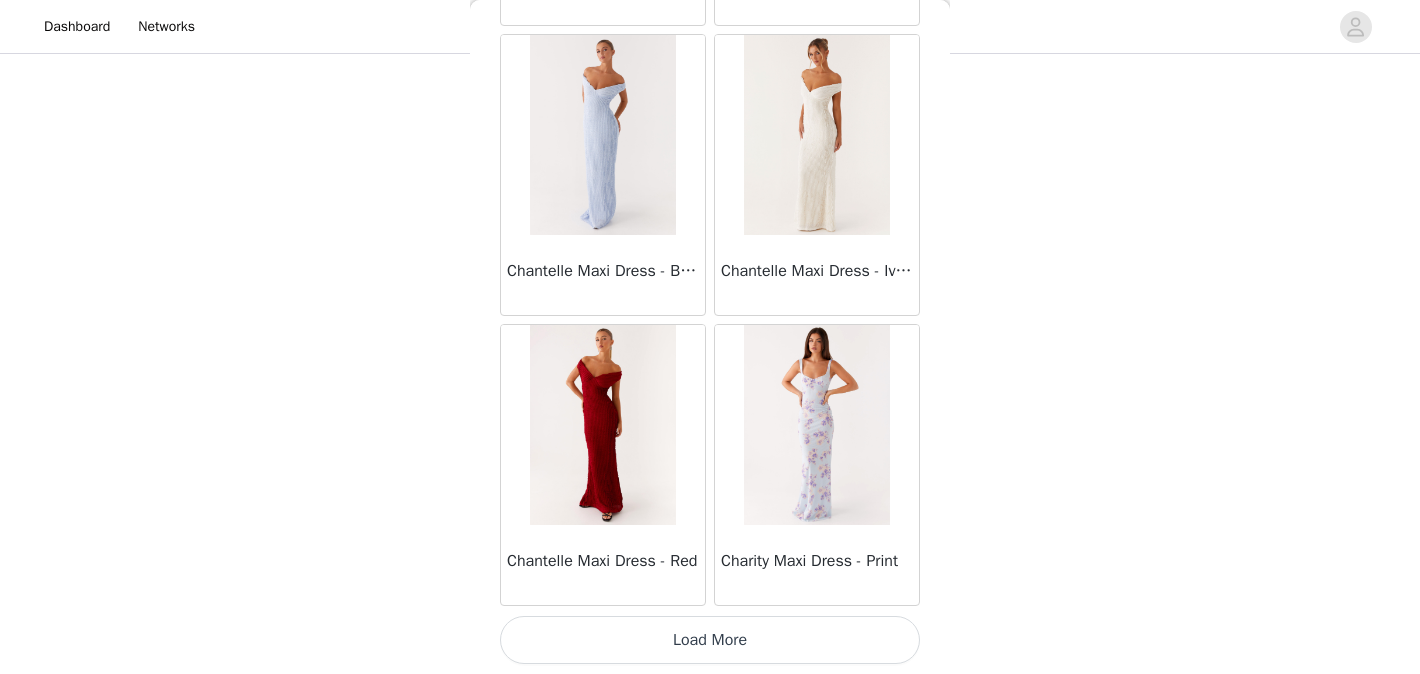 click on "Load More" at bounding box center [710, 640] 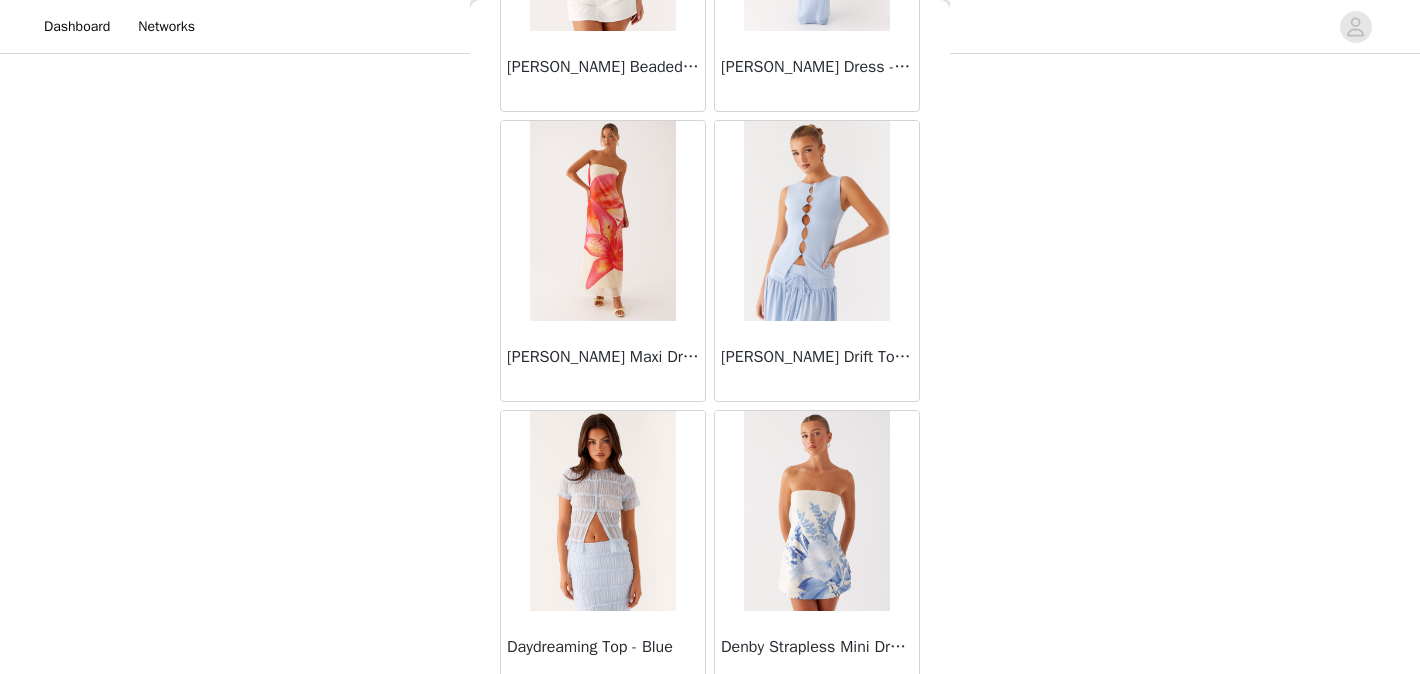 scroll, scrollTop: 16886, scrollLeft: 0, axis: vertical 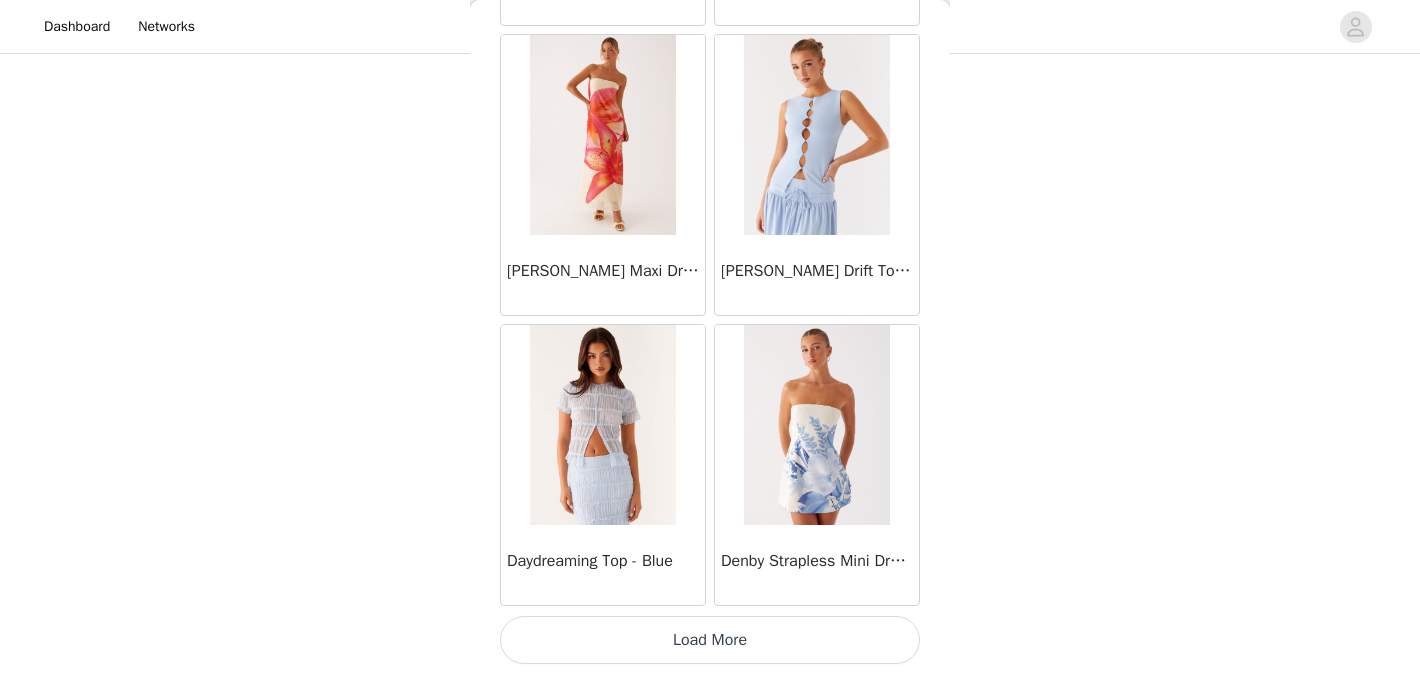 click on "Load More" at bounding box center [710, 640] 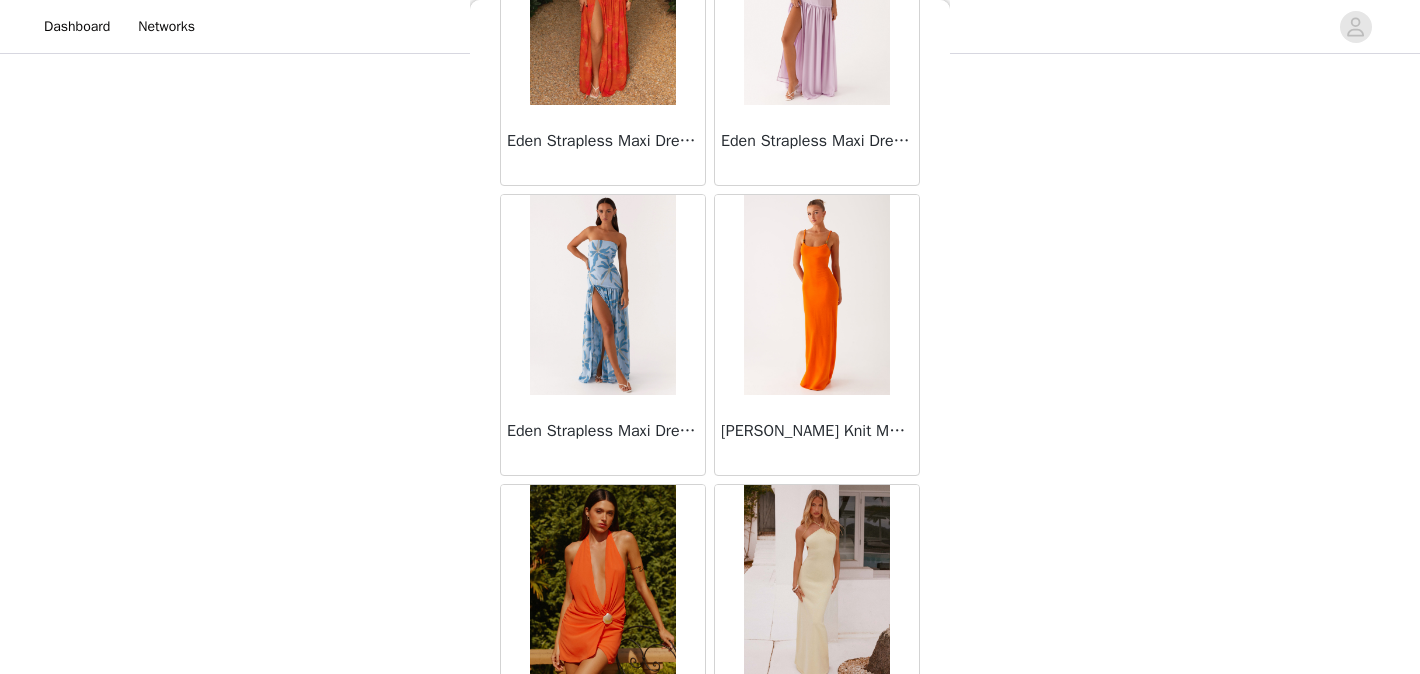 scroll, scrollTop: 19786, scrollLeft: 0, axis: vertical 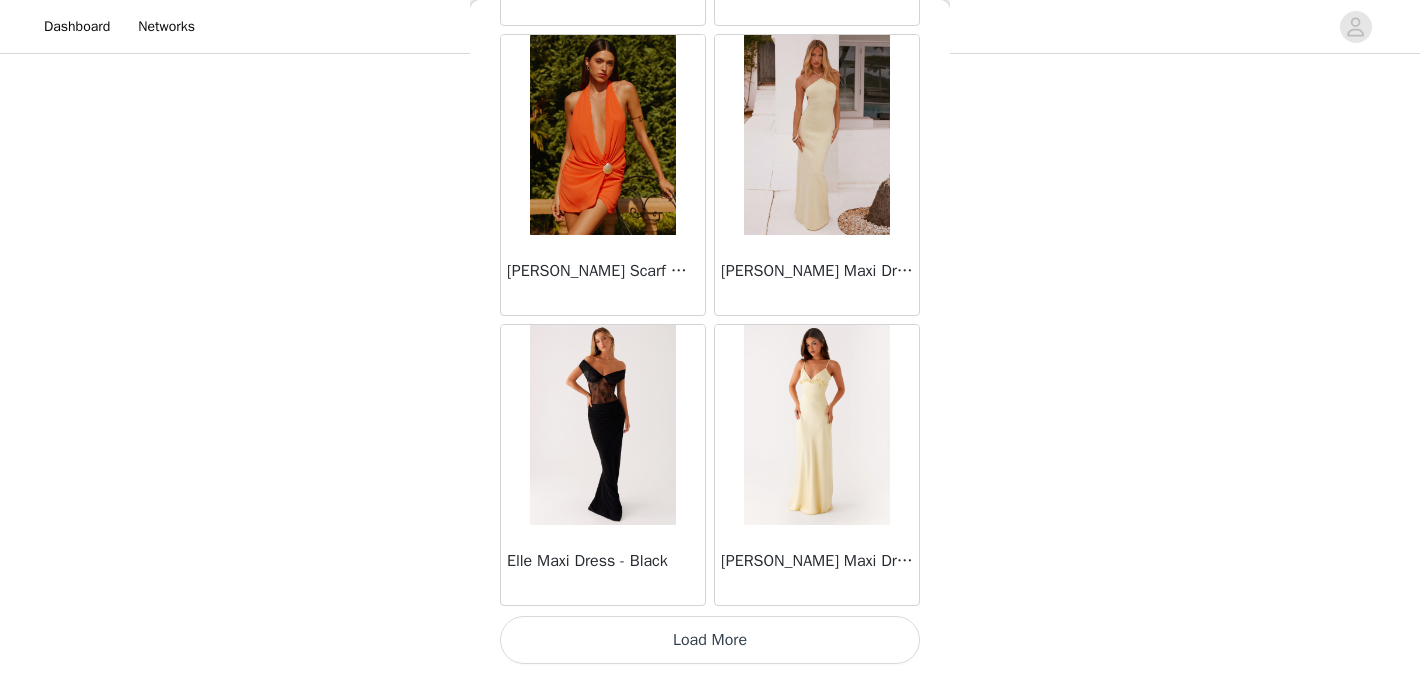click on "Load More" at bounding box center (710, 640) 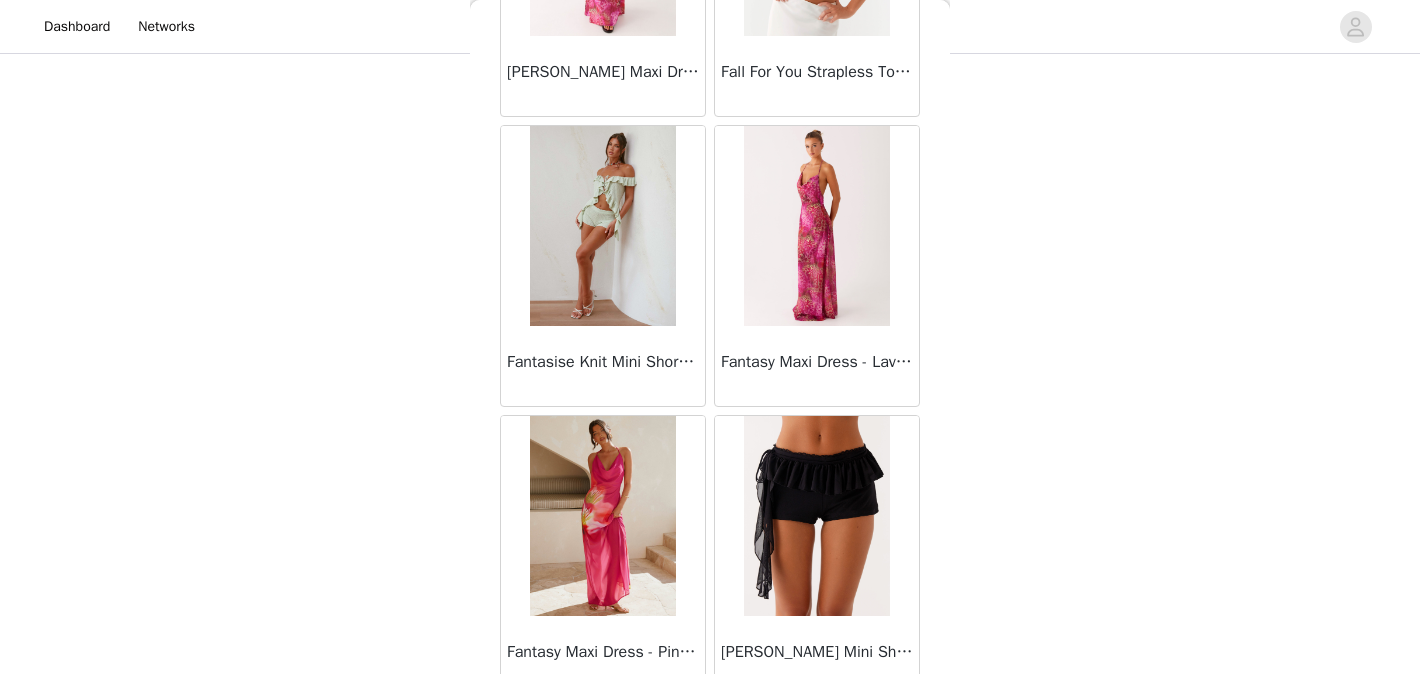 scroll, scrollTop: 22686, scrollLeft: 0, axis: vertical 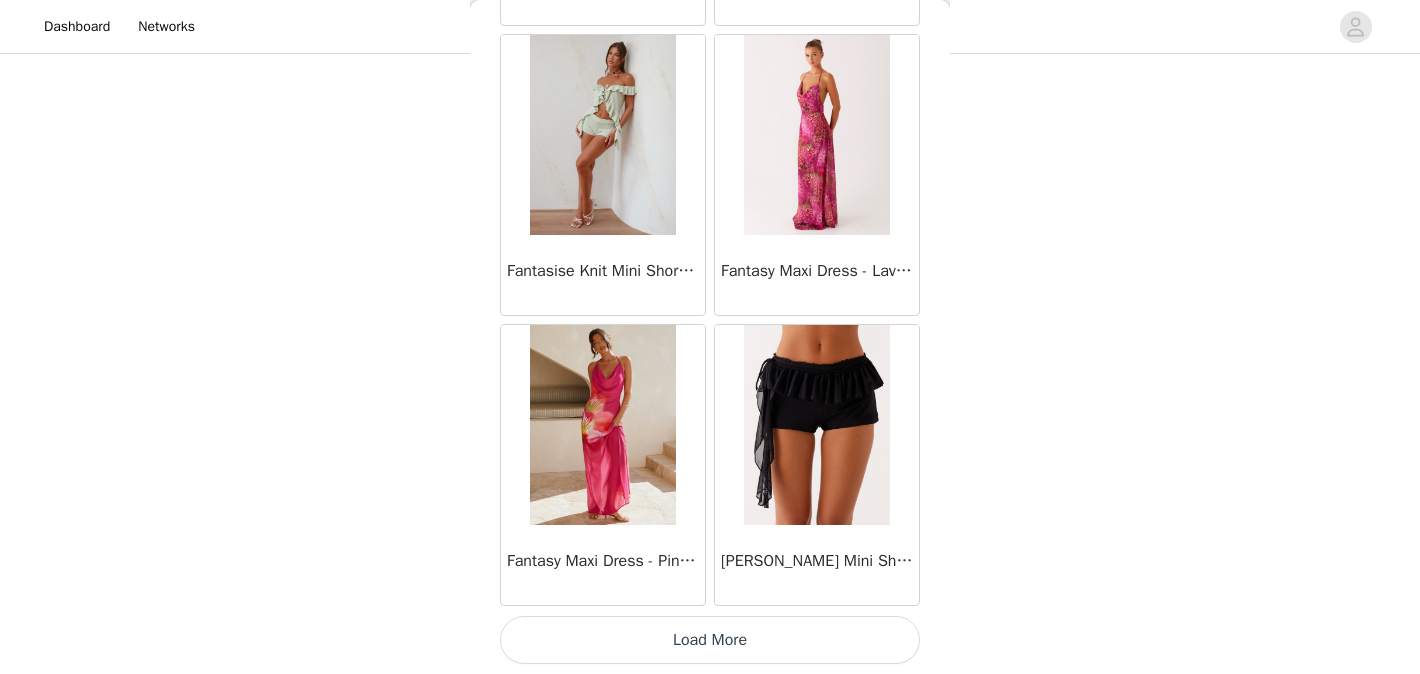 click on "Load More" at bounding box center (710, 640) 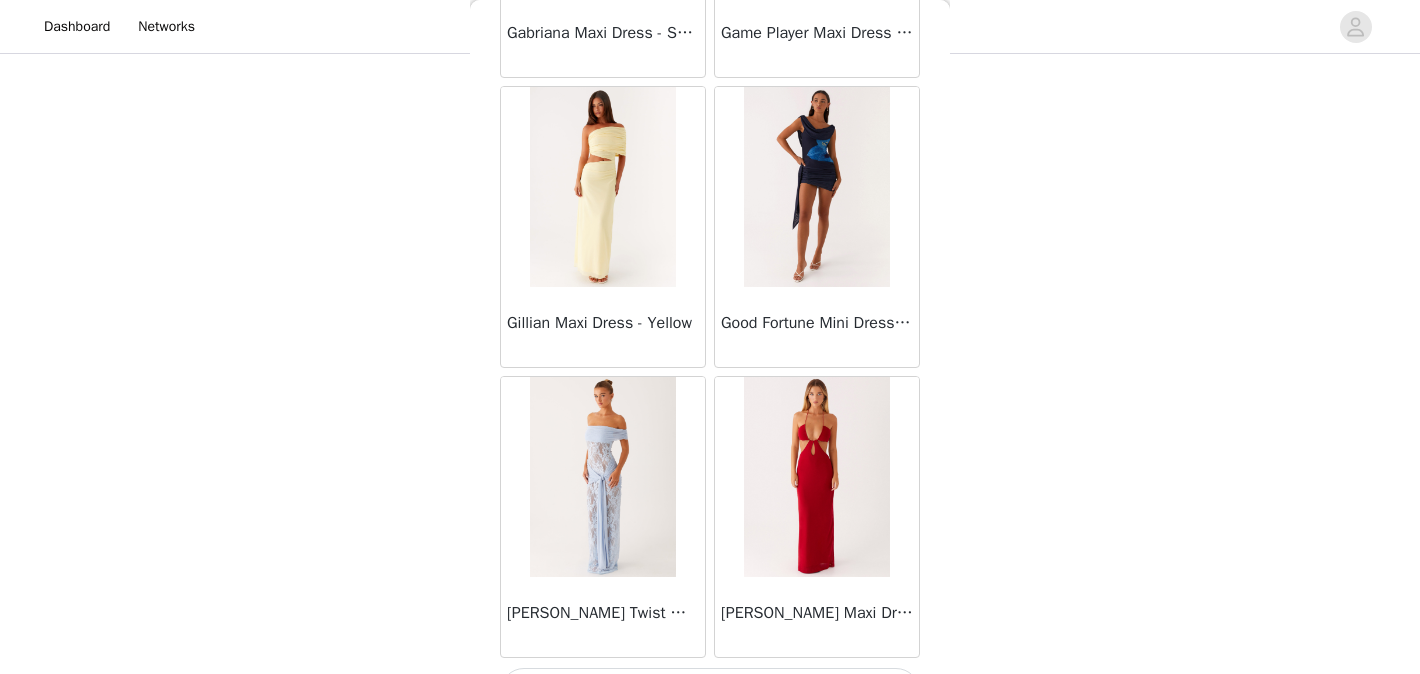 scroll, scrollTop: 25586, scrollLeft: 0, axis: vertical 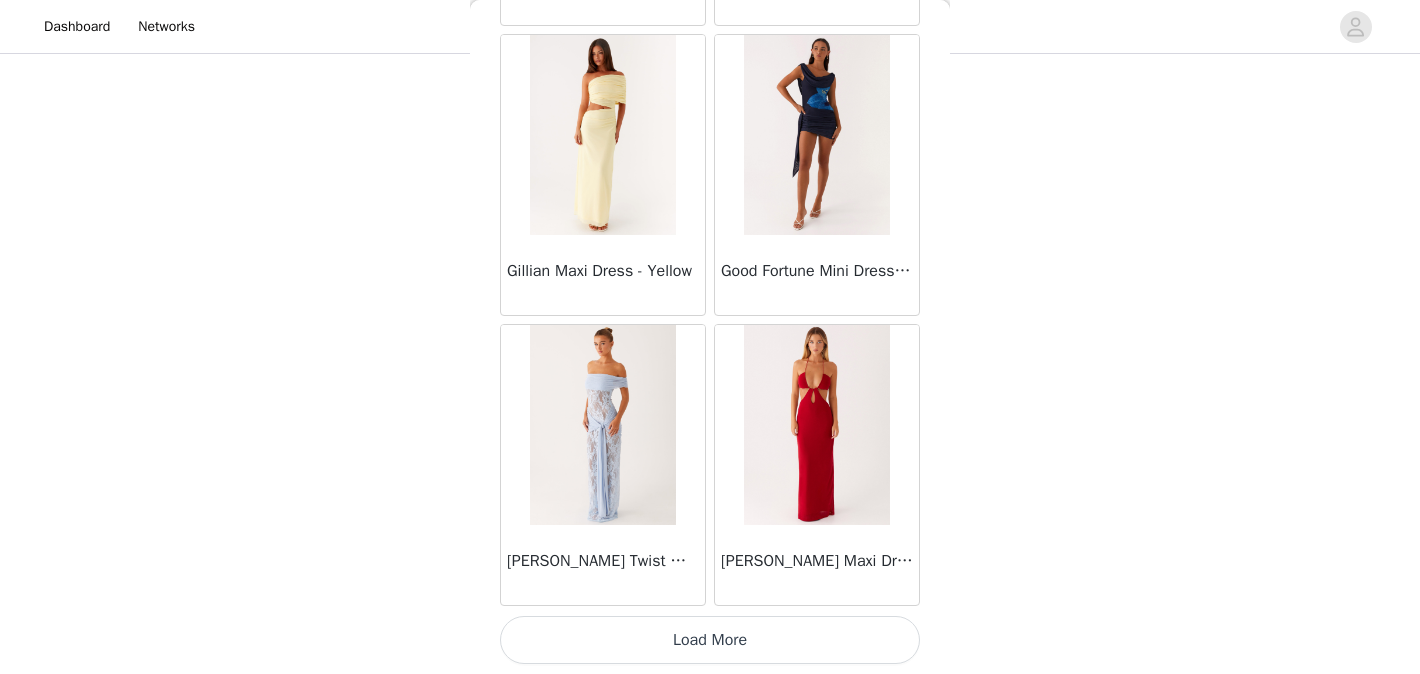 click on "Load More" at bounding box center [710, 640] 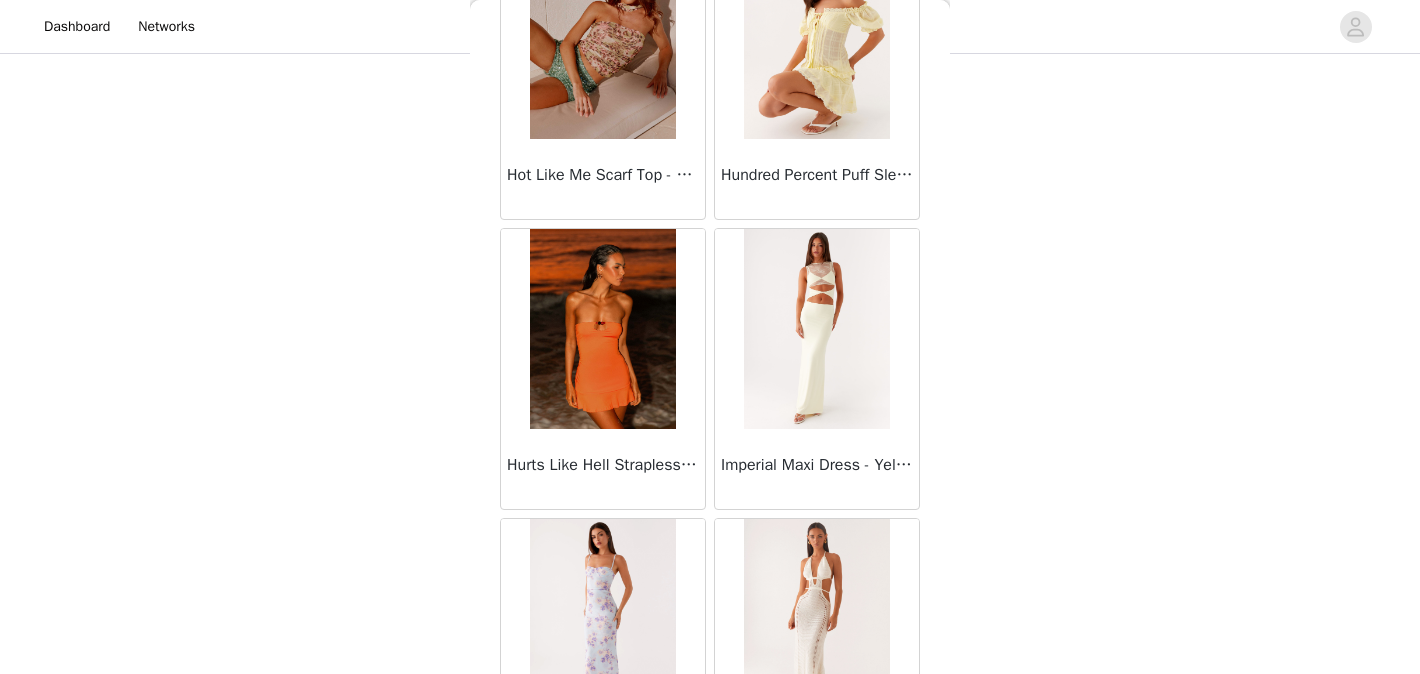 scroll, scrollTop: 28486, scrollLeft: 0, axis: vertical 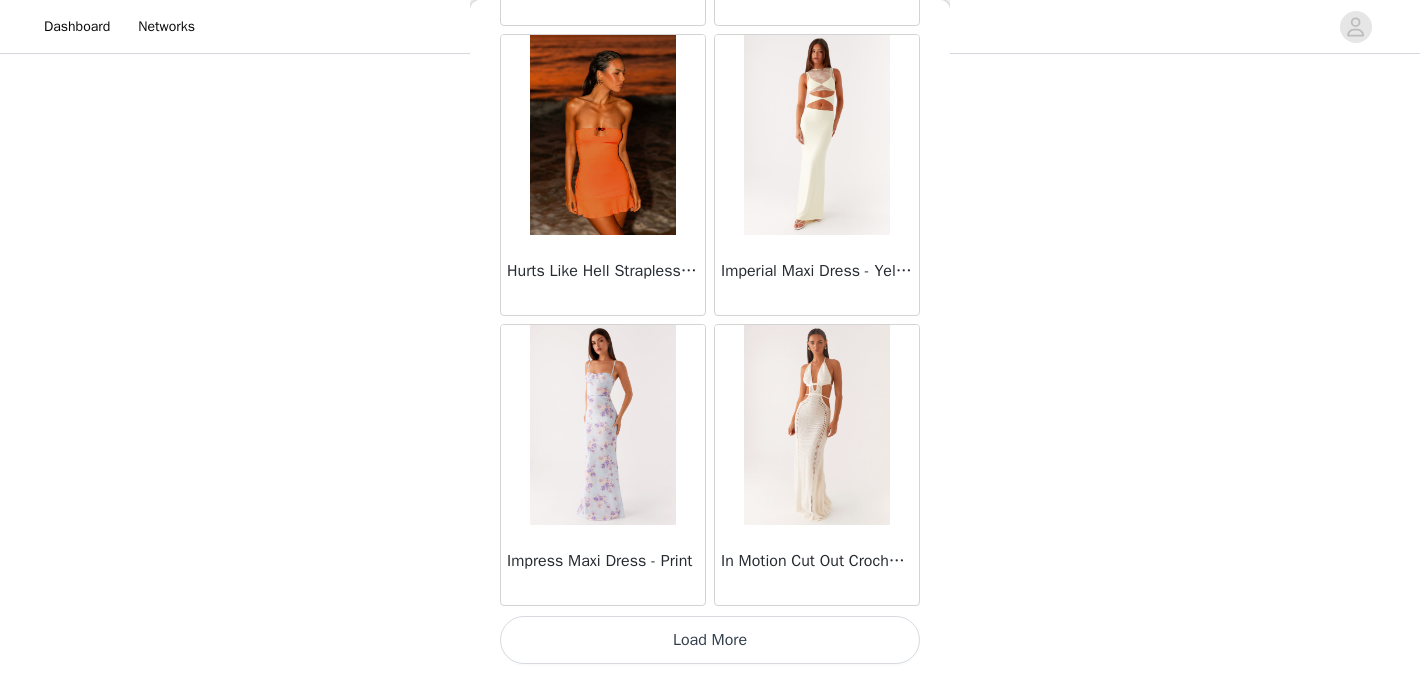 click on "Load More" at bounding box center [710, 640] 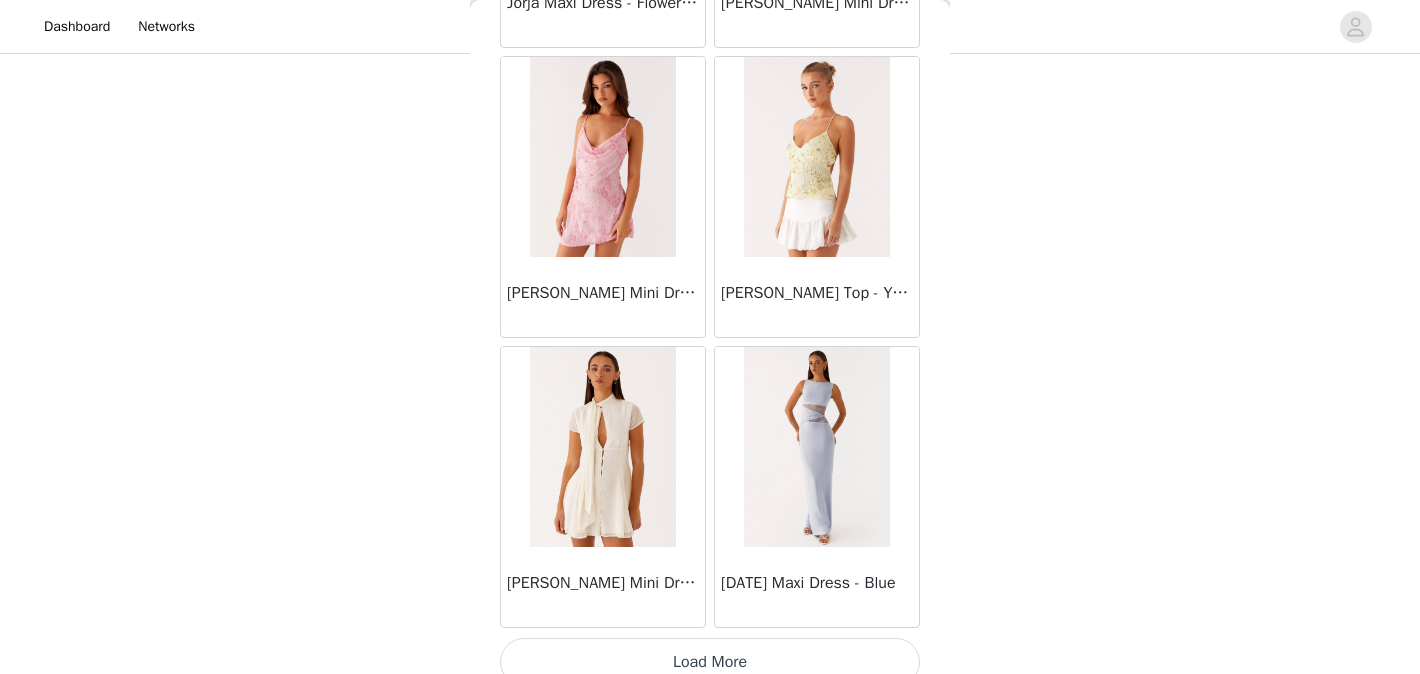 scroll, scrollTop: 31386, scrollLeft: 0, axis: vertical 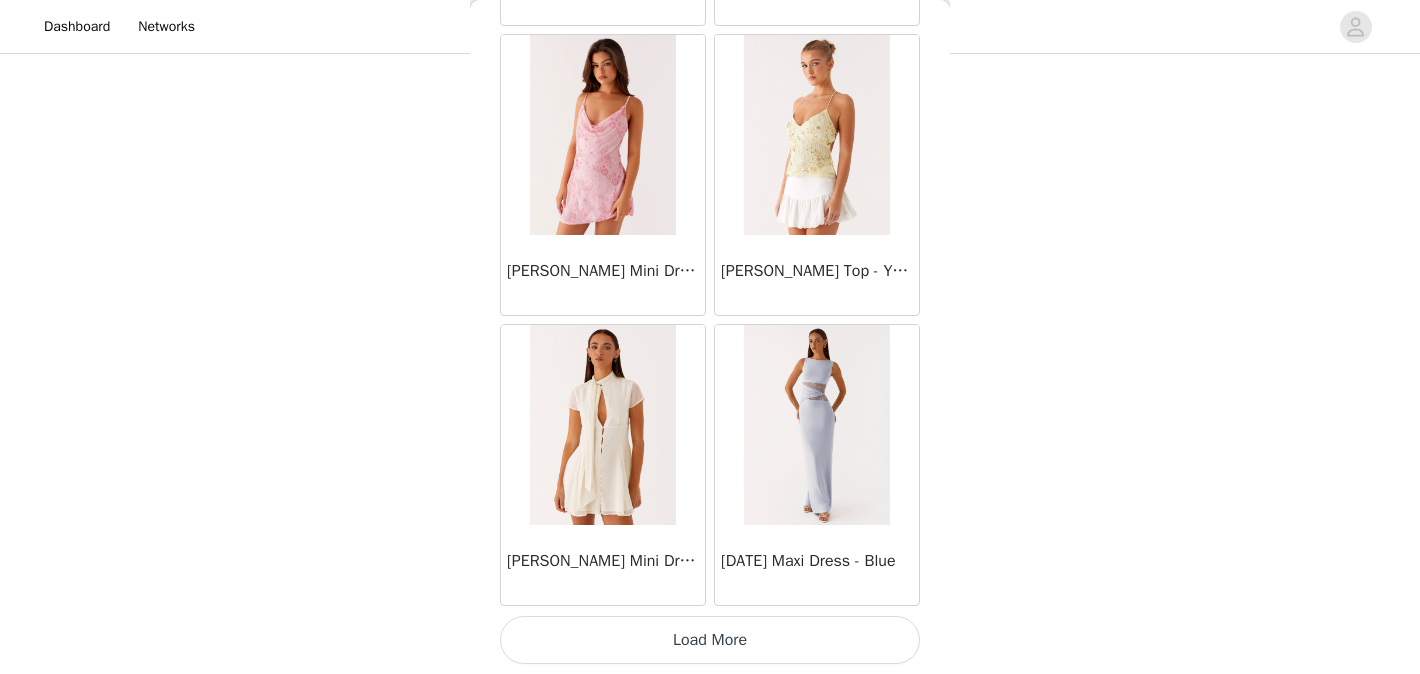 click on "Load More" at bounding box center [710, 640] 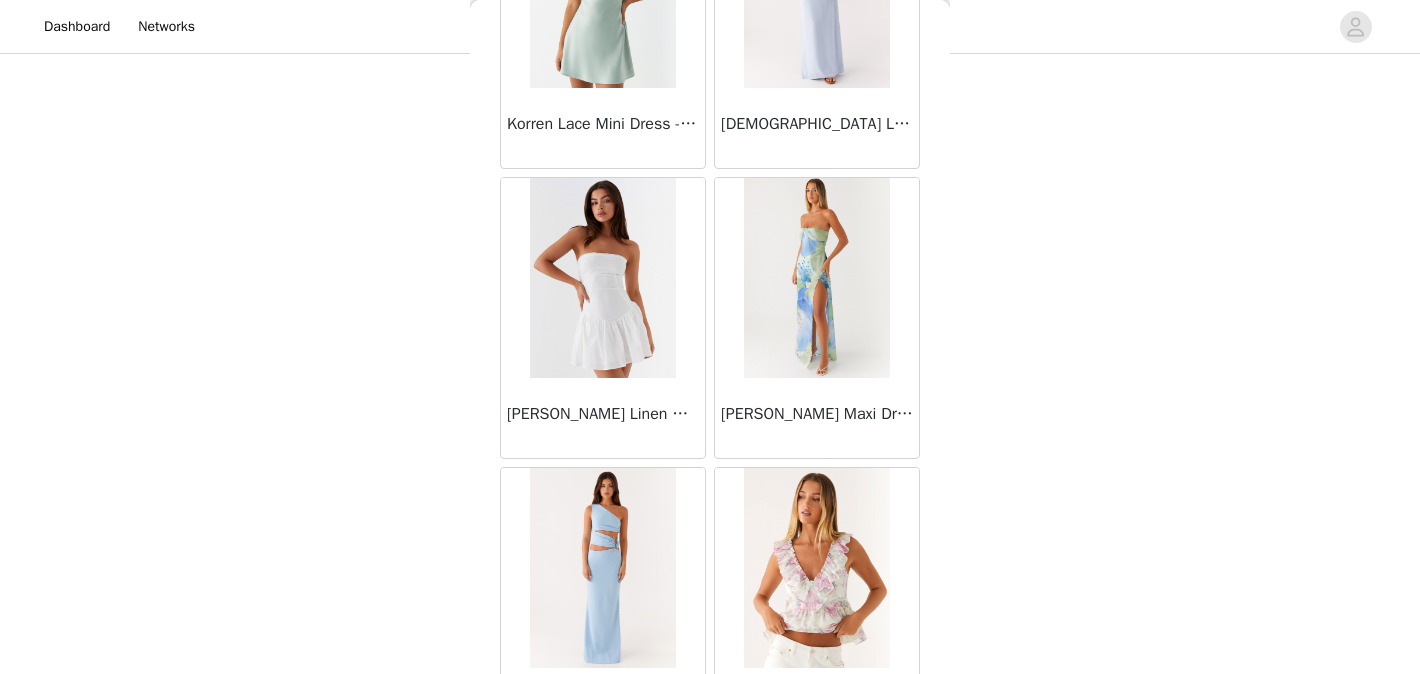 scroll, scrollTop: 34286, scrollLeft: 0, axis: vertical 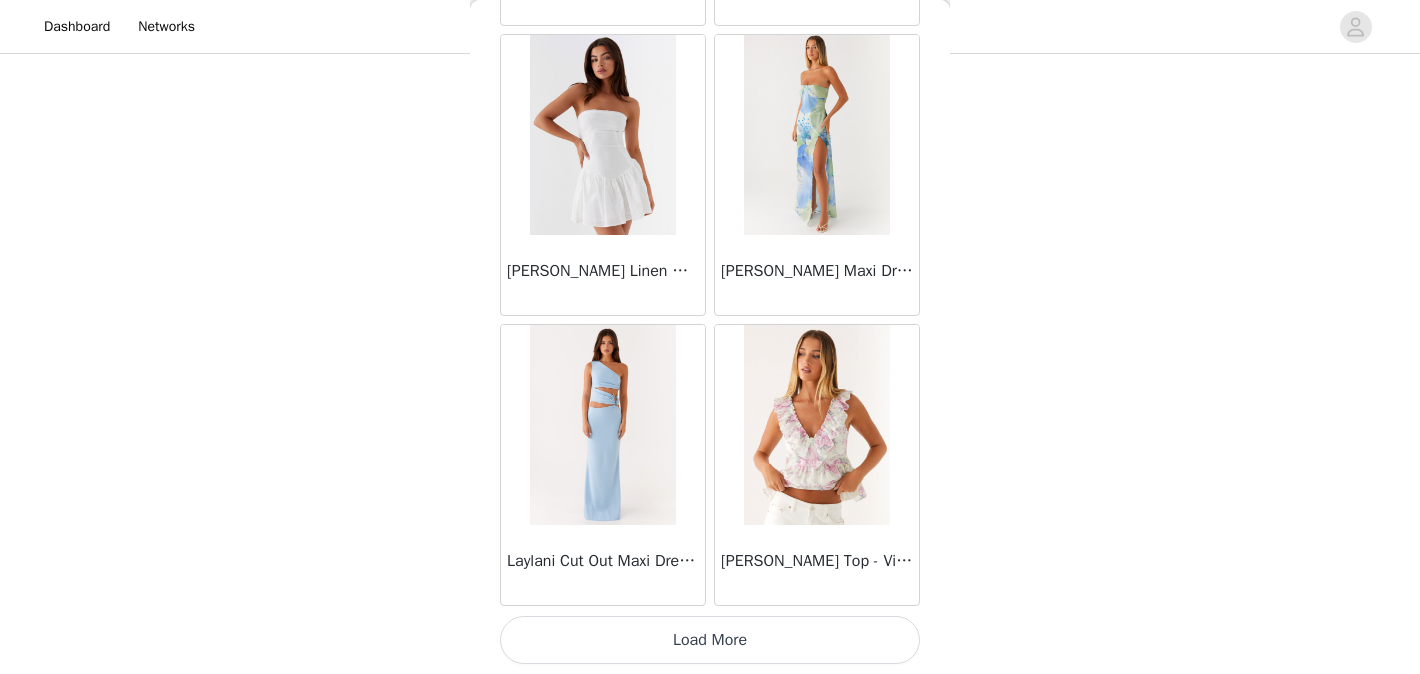 click on "Load More" at bounding box center [710, 640] 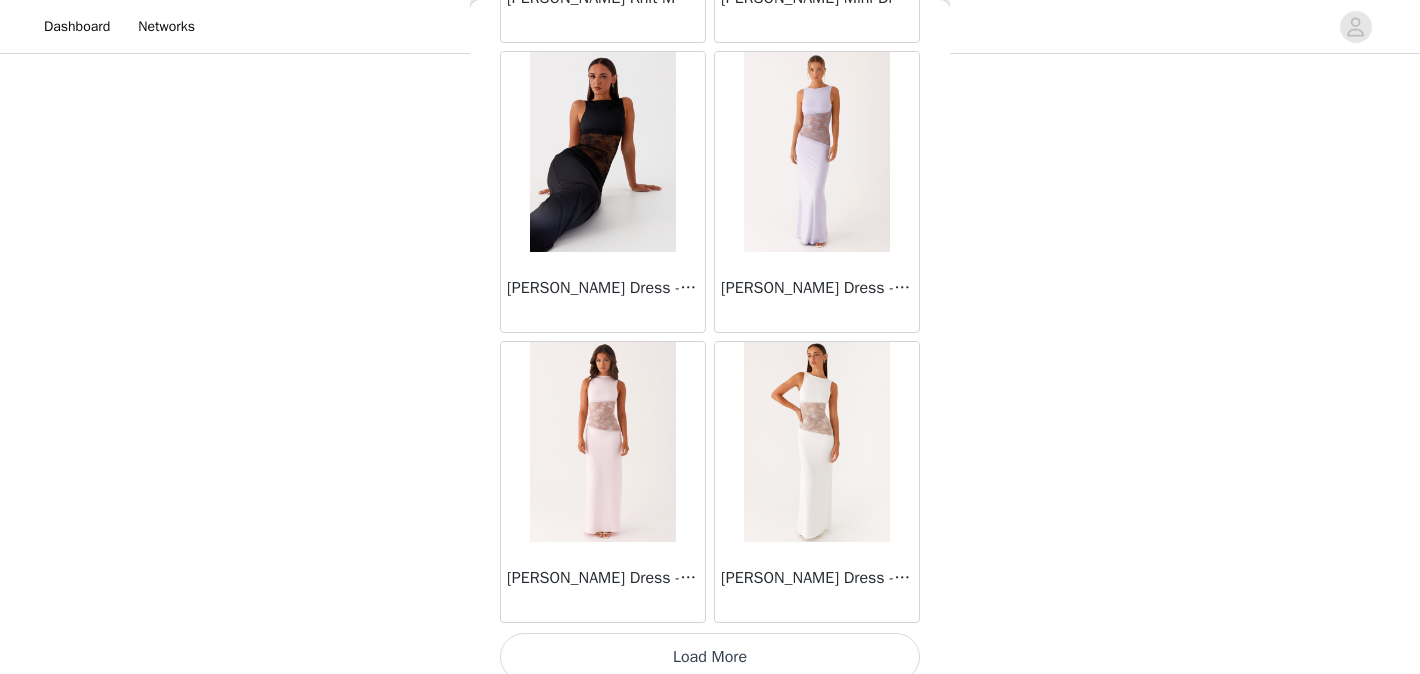 scroll, scrollTop: 37186, scrollLeft: 0, axis: vertical 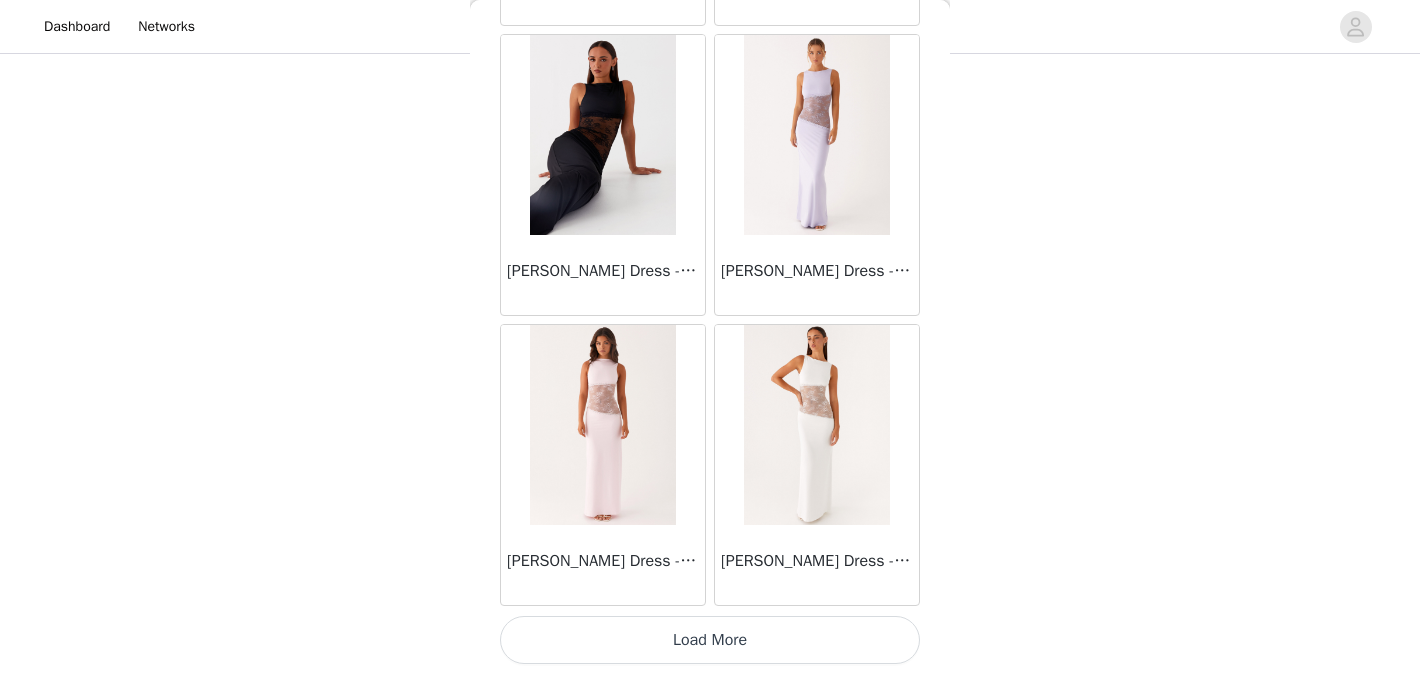 click on "Load More" at bounding box center (710, 640) 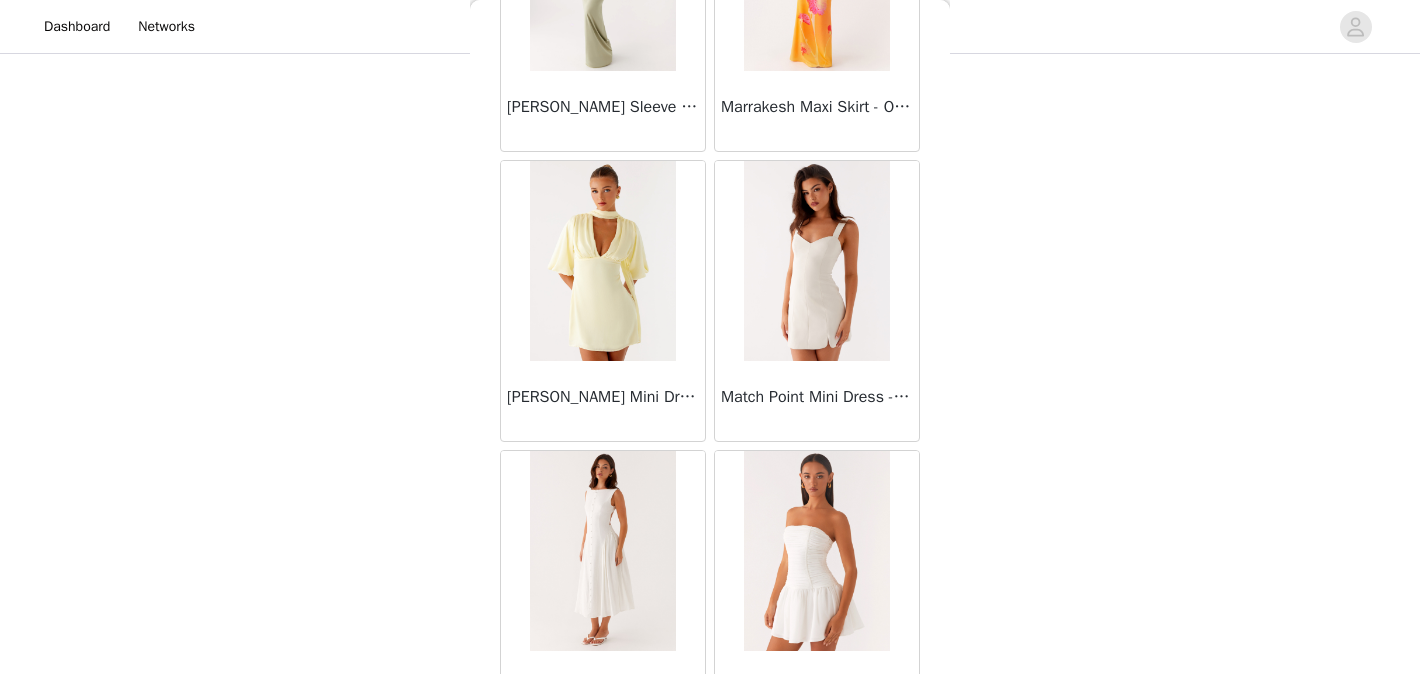 scroll, scrollTop: 40086, scrollLeft: 0, axis: vertical 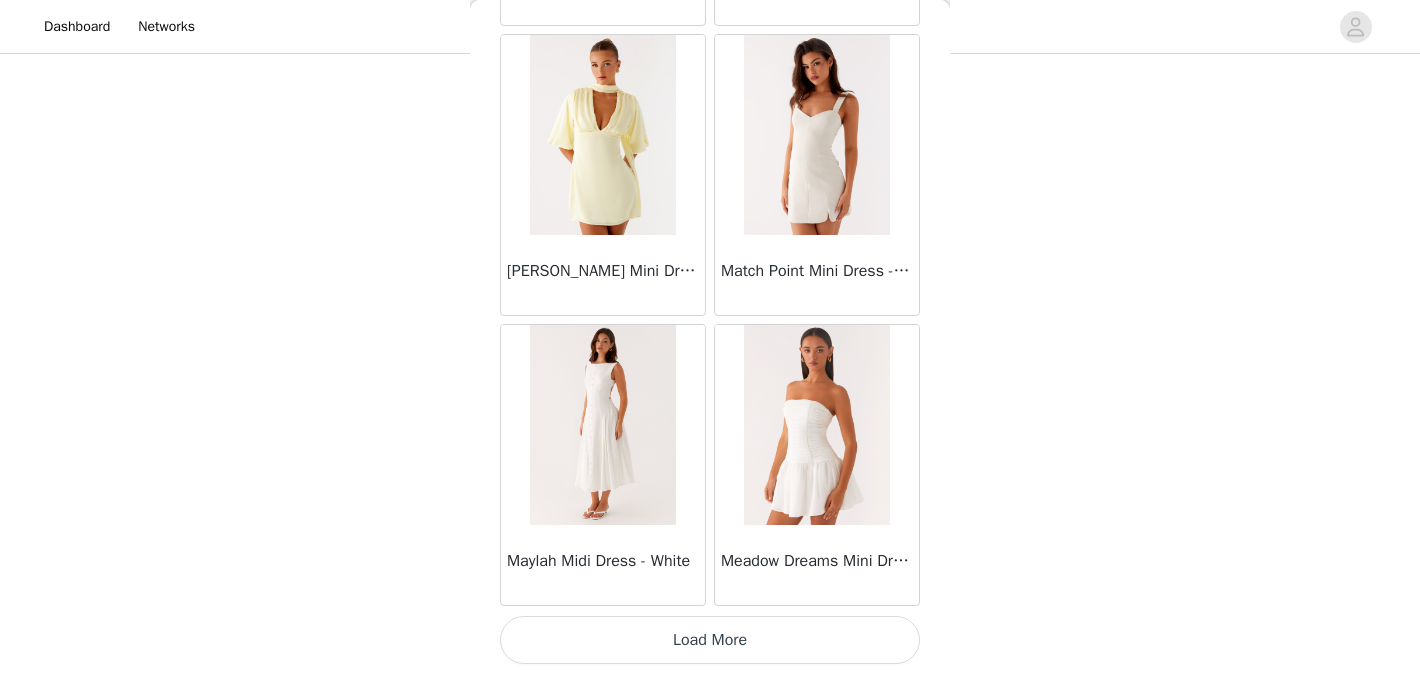 click on "Load More" at bounding box center [710, 640] 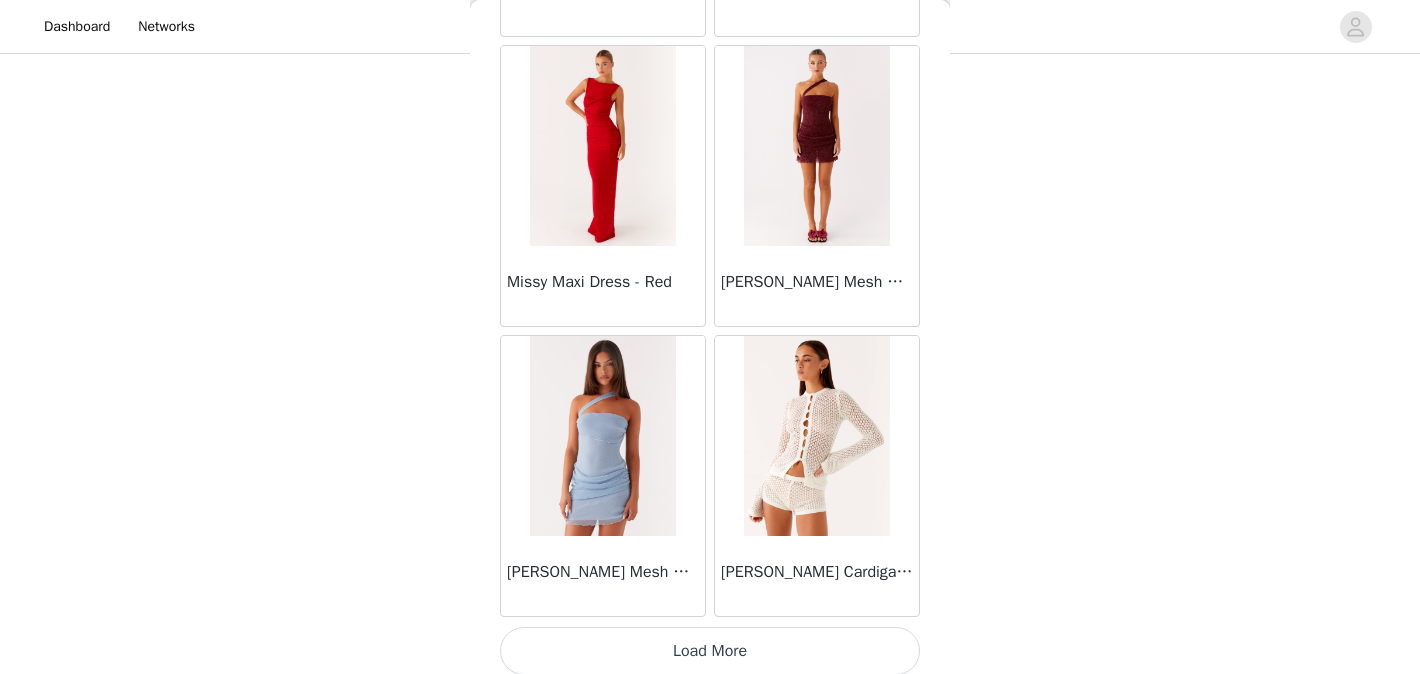 scroll, scrollTop: 42986, scrollLeft: 0, axis: vertical 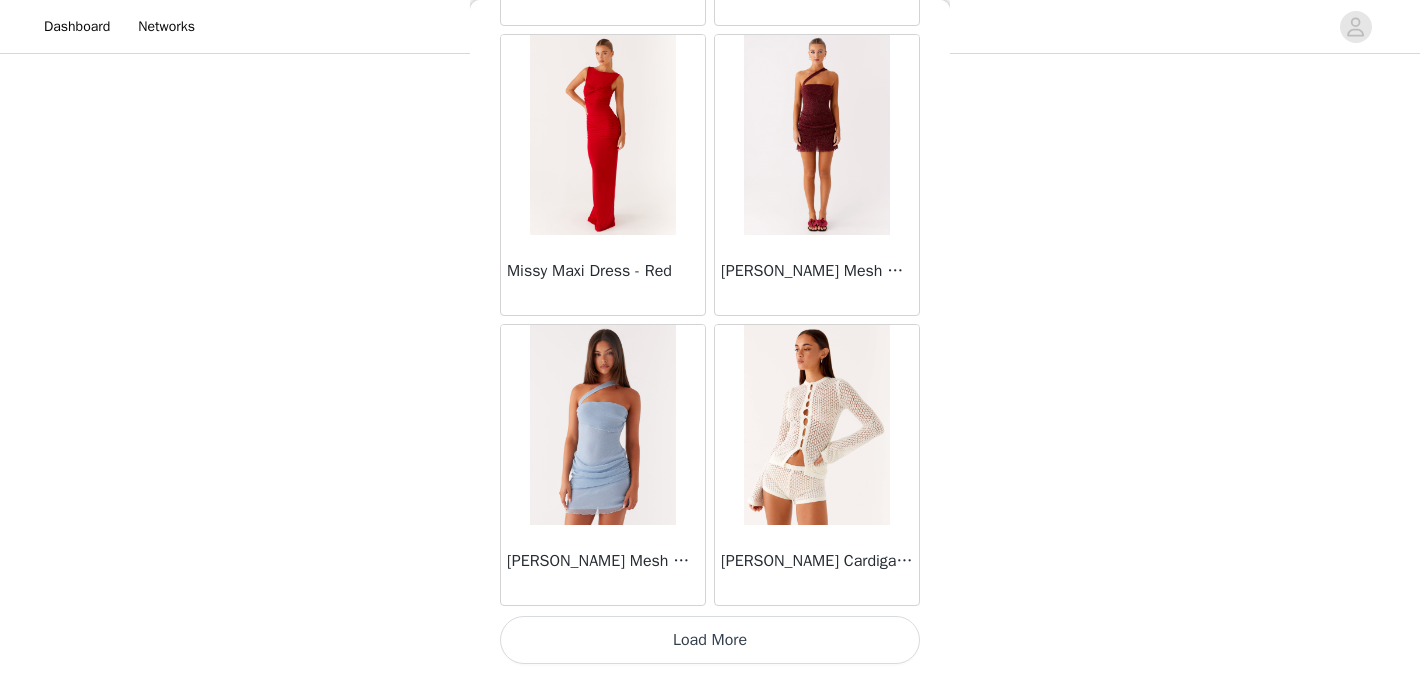 click on "Load More" at bounding box center (710, 640) 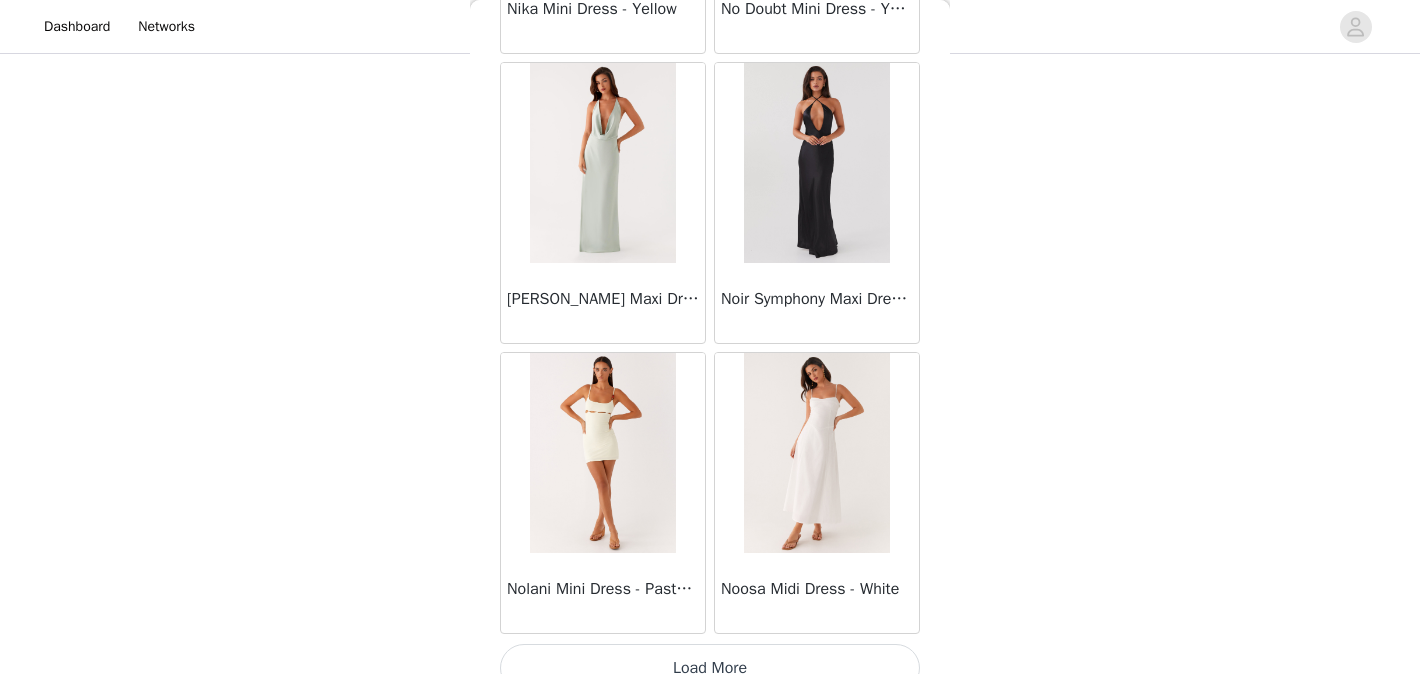 scroll, scrollTop: 45886, scrollLeft: 0, axis: vertical 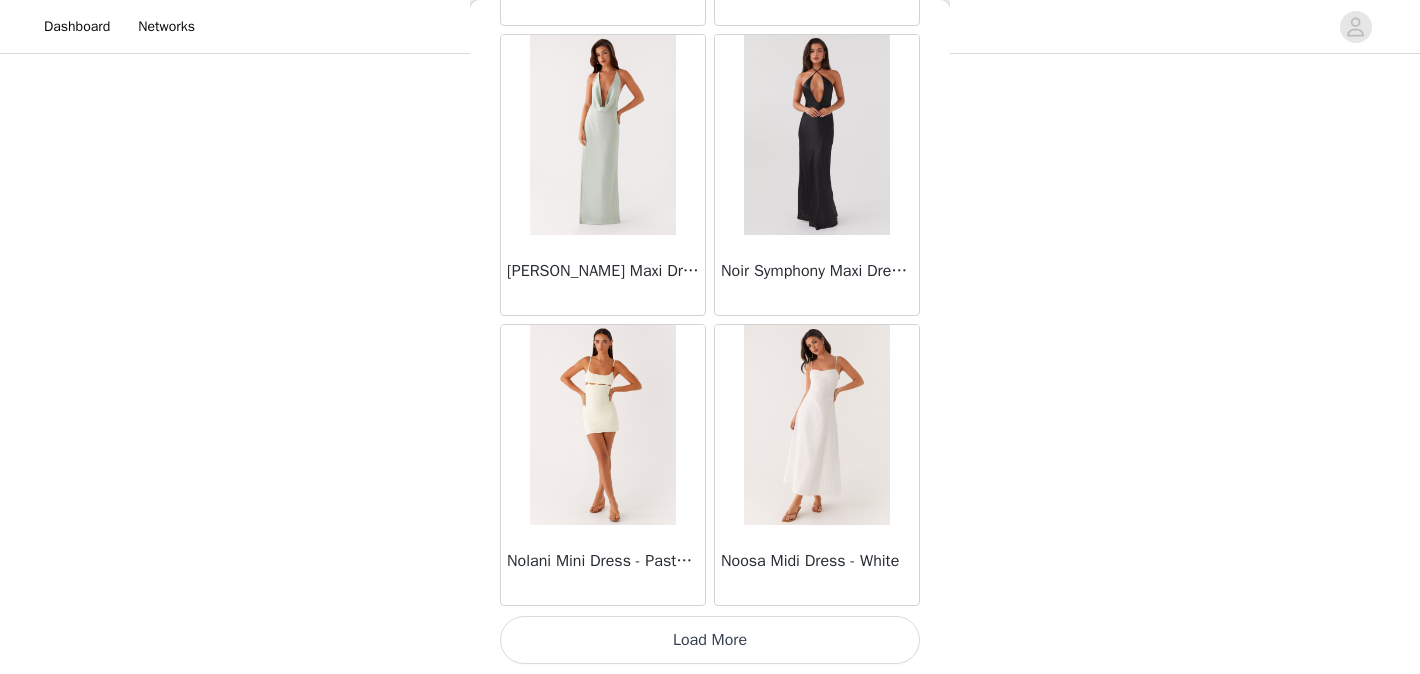click on "Load More" at bounding box center (710, 640) 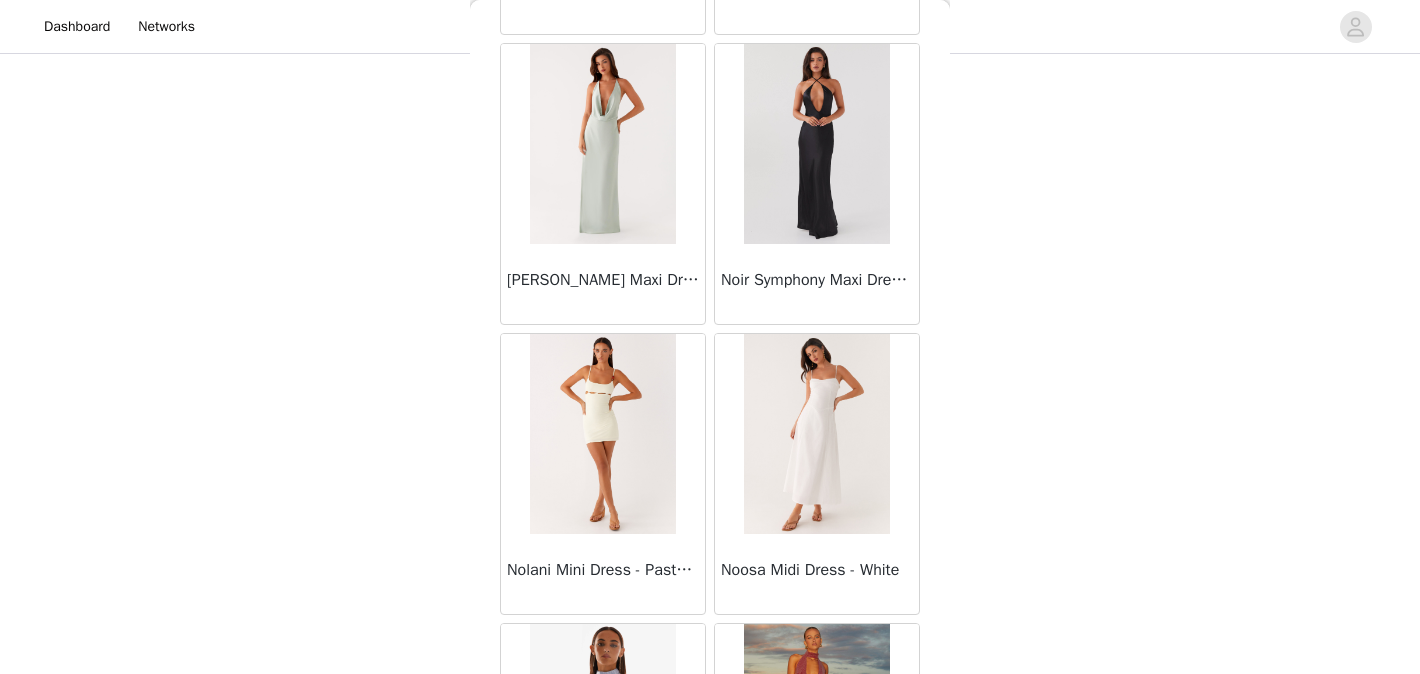 scroll, scrollTop: 45886, scrollLeft: 0, axis: vertical 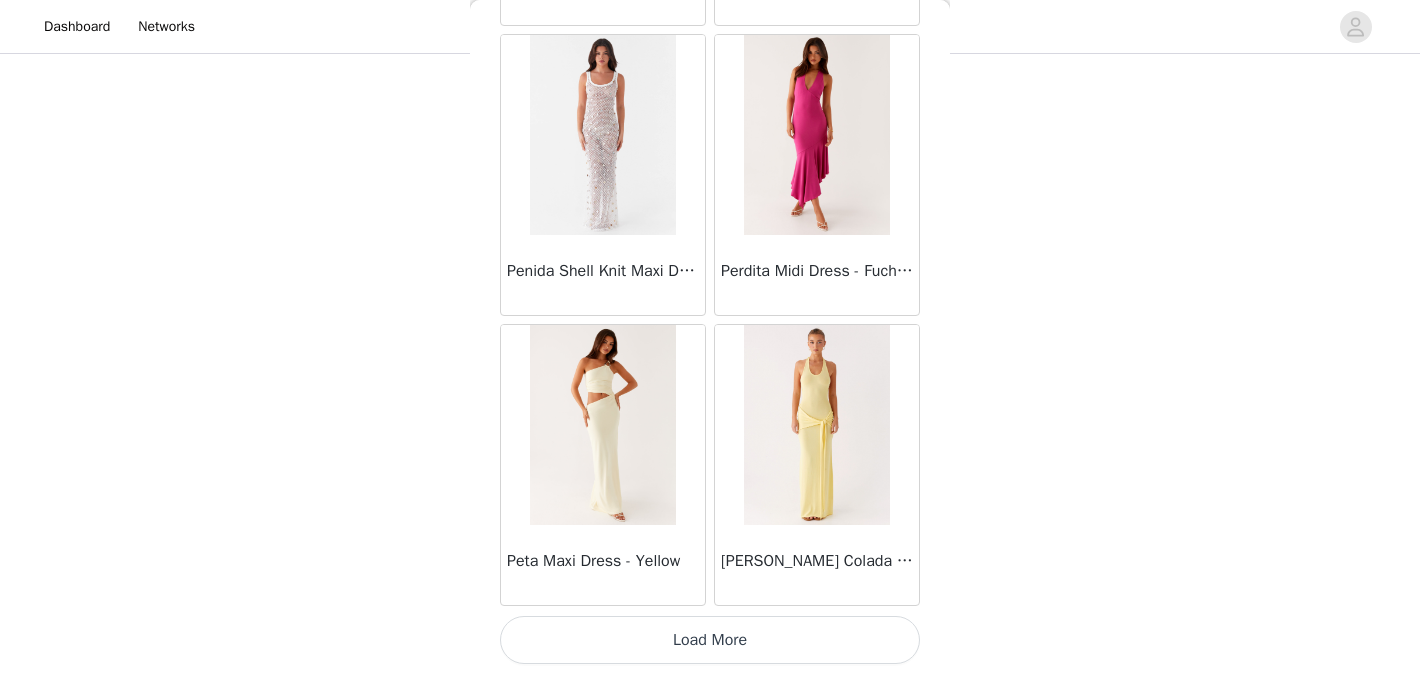 click on "Load More" at bounding box center (710, 640) 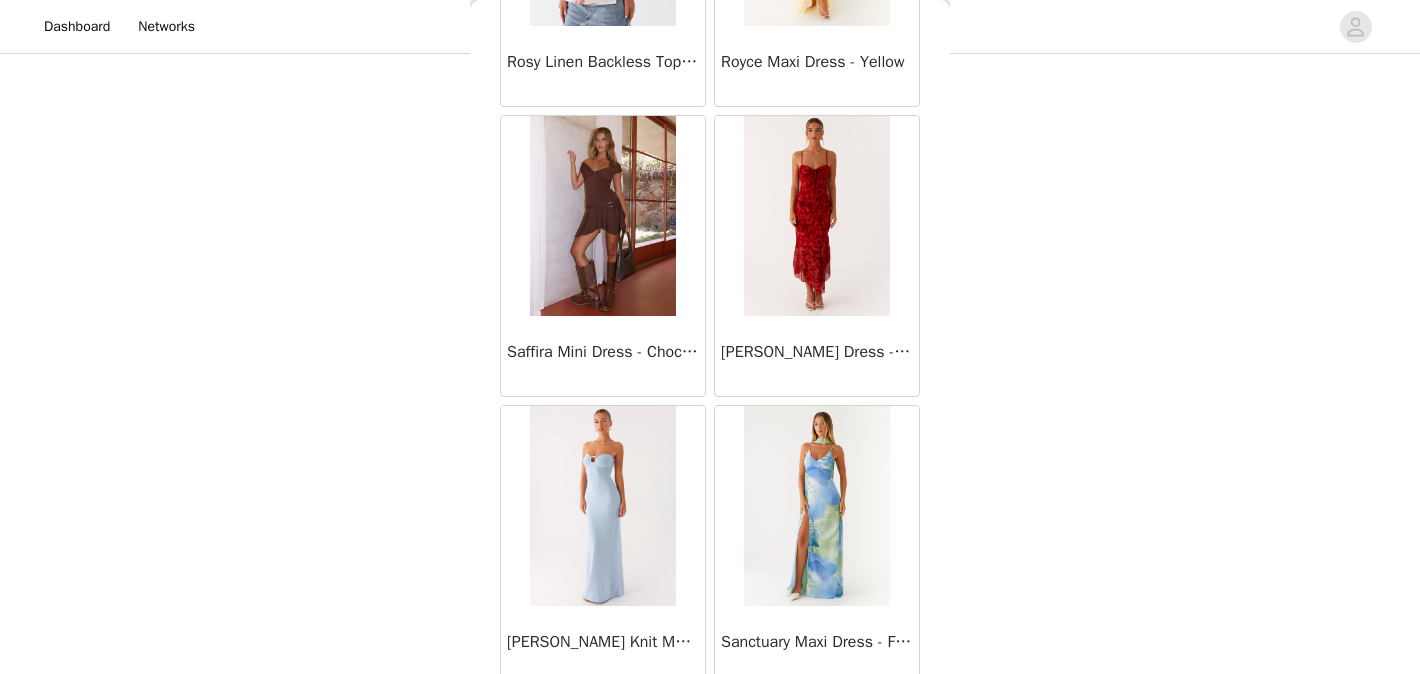scroll, scrollTop: 51686, scrollLeft: 0, axis: vertical 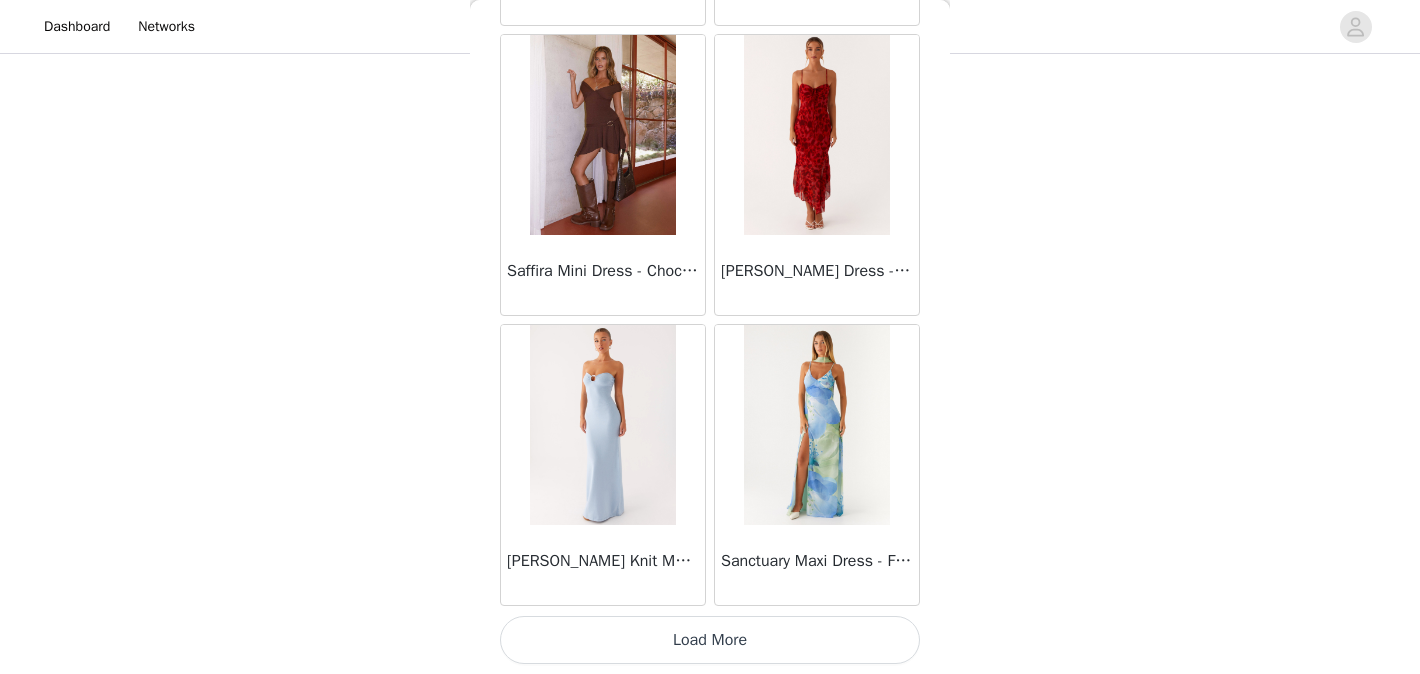 click on "Load More" at bounding box center [710, 640] 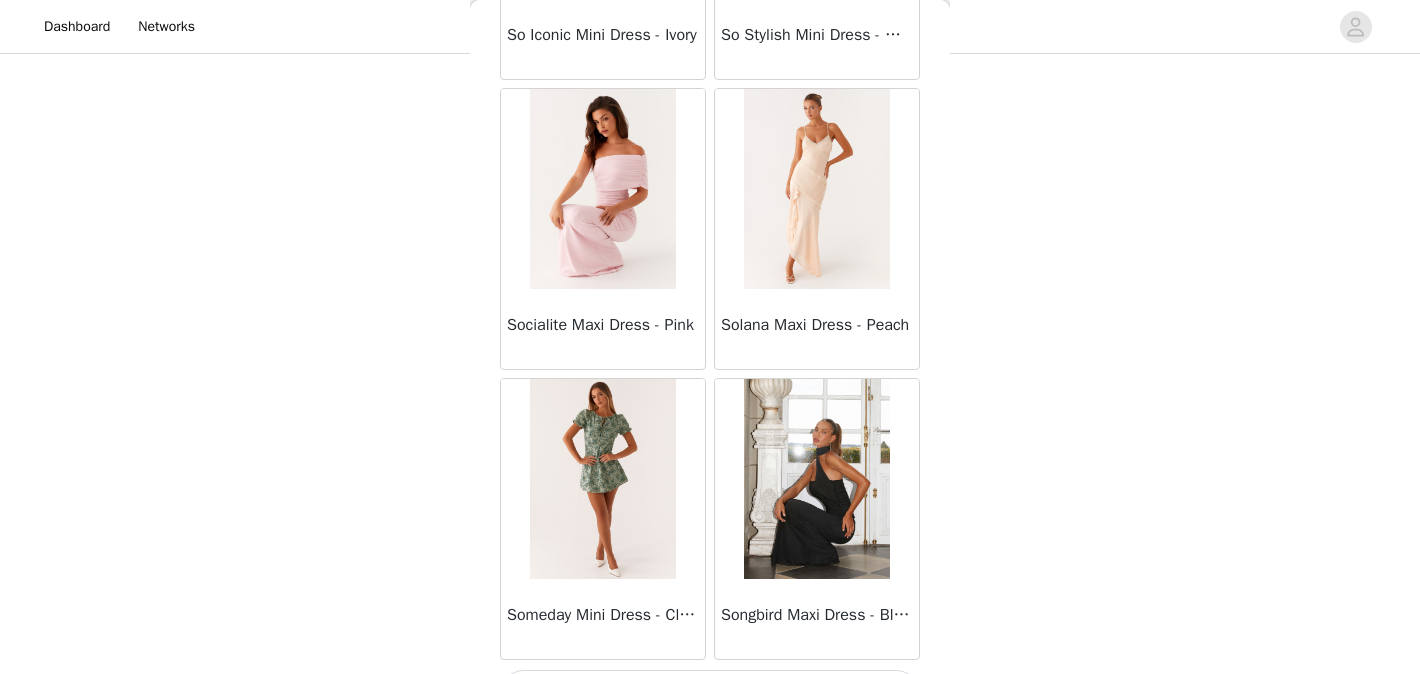 scroll, scrollTop: 54586, scrollLeft: 0, axis: vertical 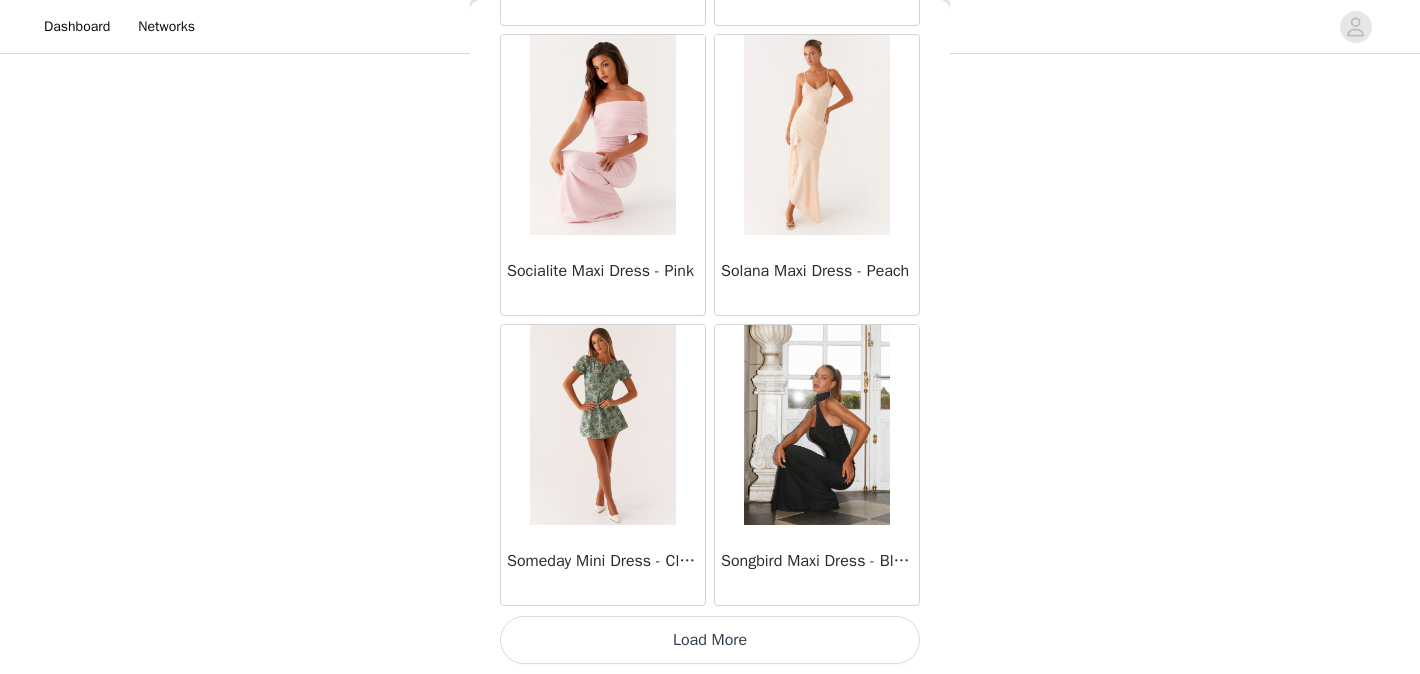 click on "Load More" at bounding box center [710, 640] 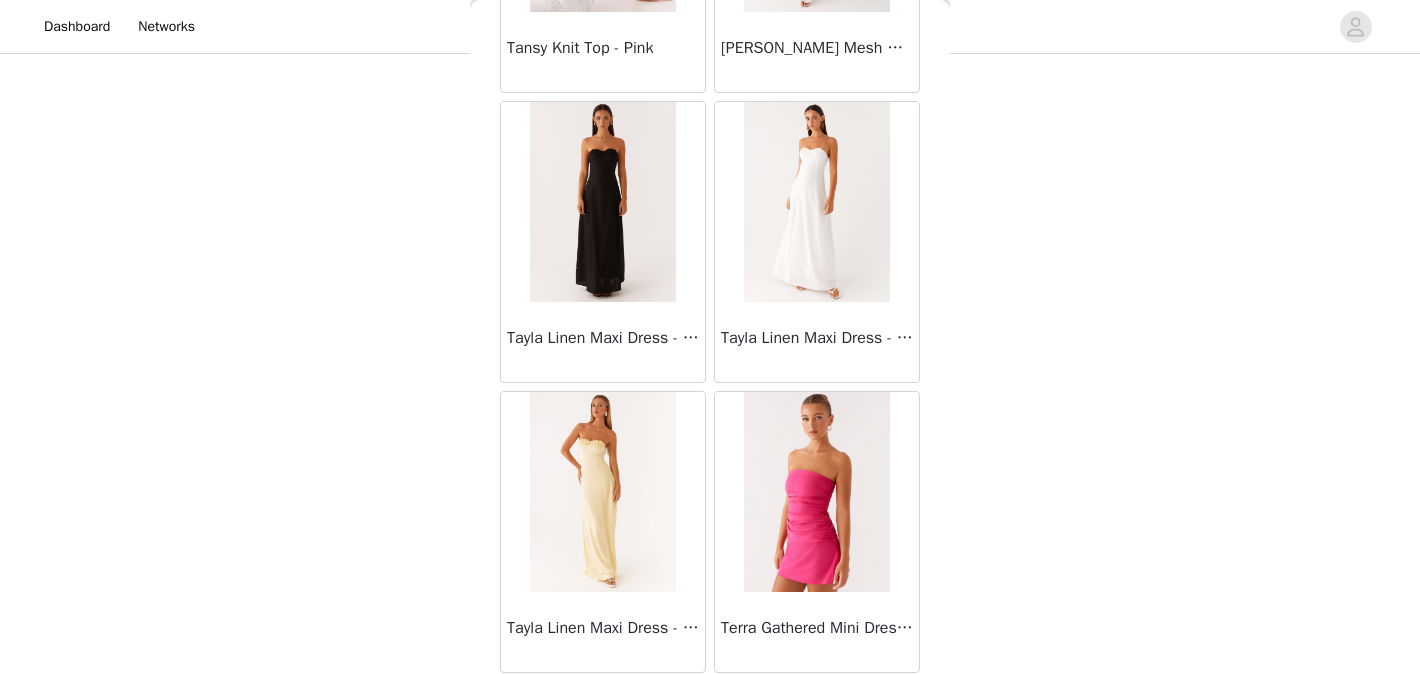 scroll, scrollTop: 57486, scrollLeft: 0, axis: vertical 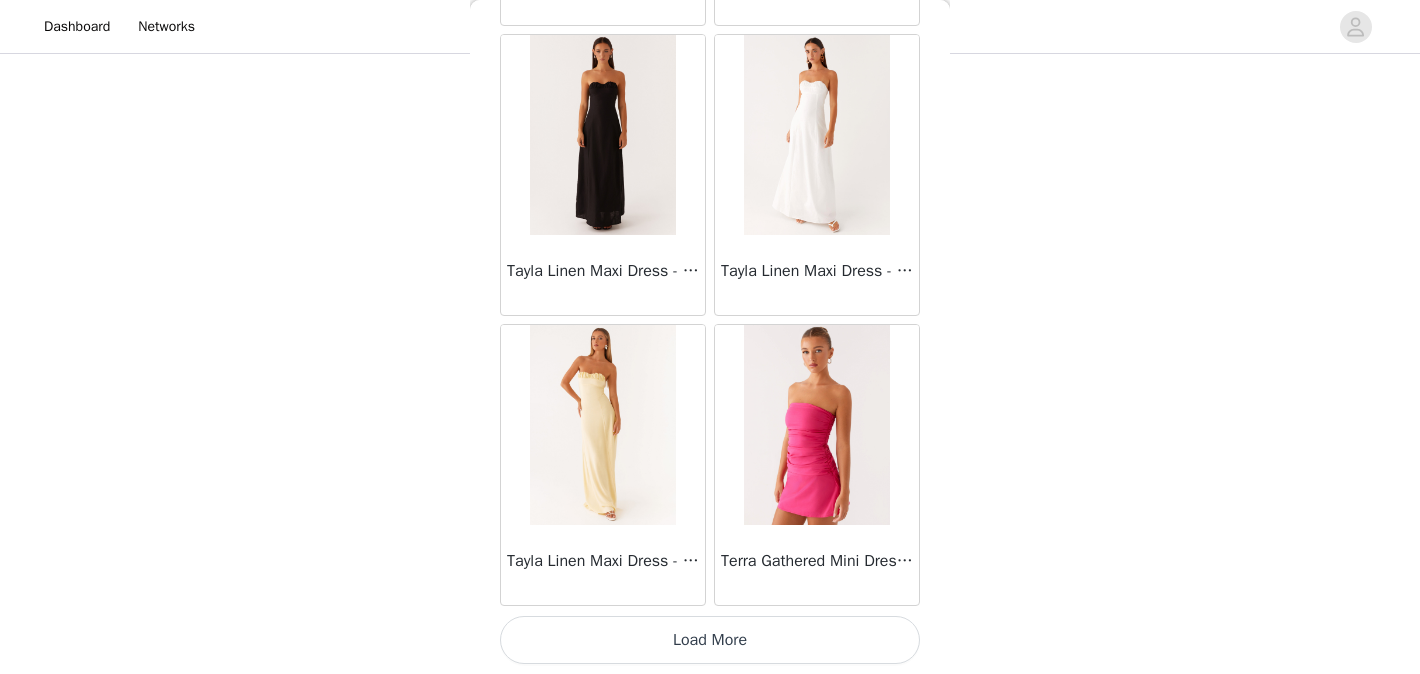 click on "Load More" at bounding box center [710, 640] 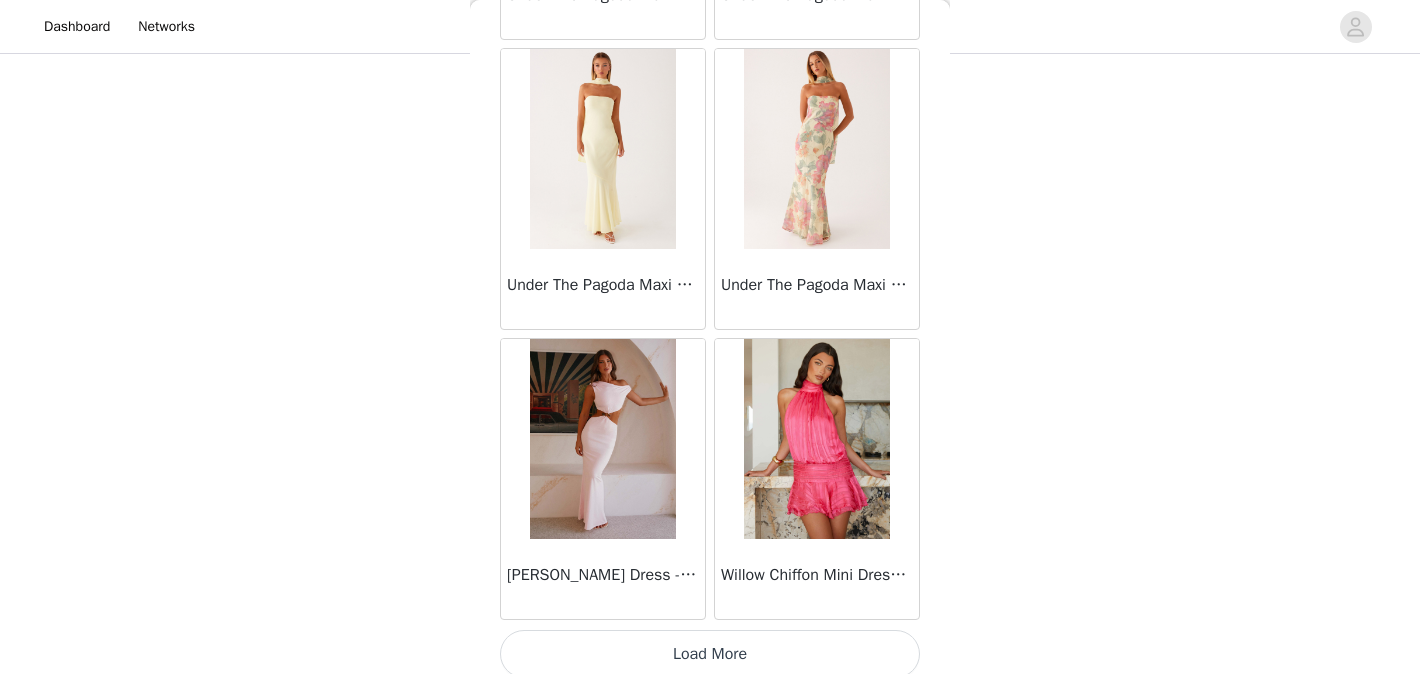 scroll, scrollTop: 60386, scrollLeft: 0, axis: vertical 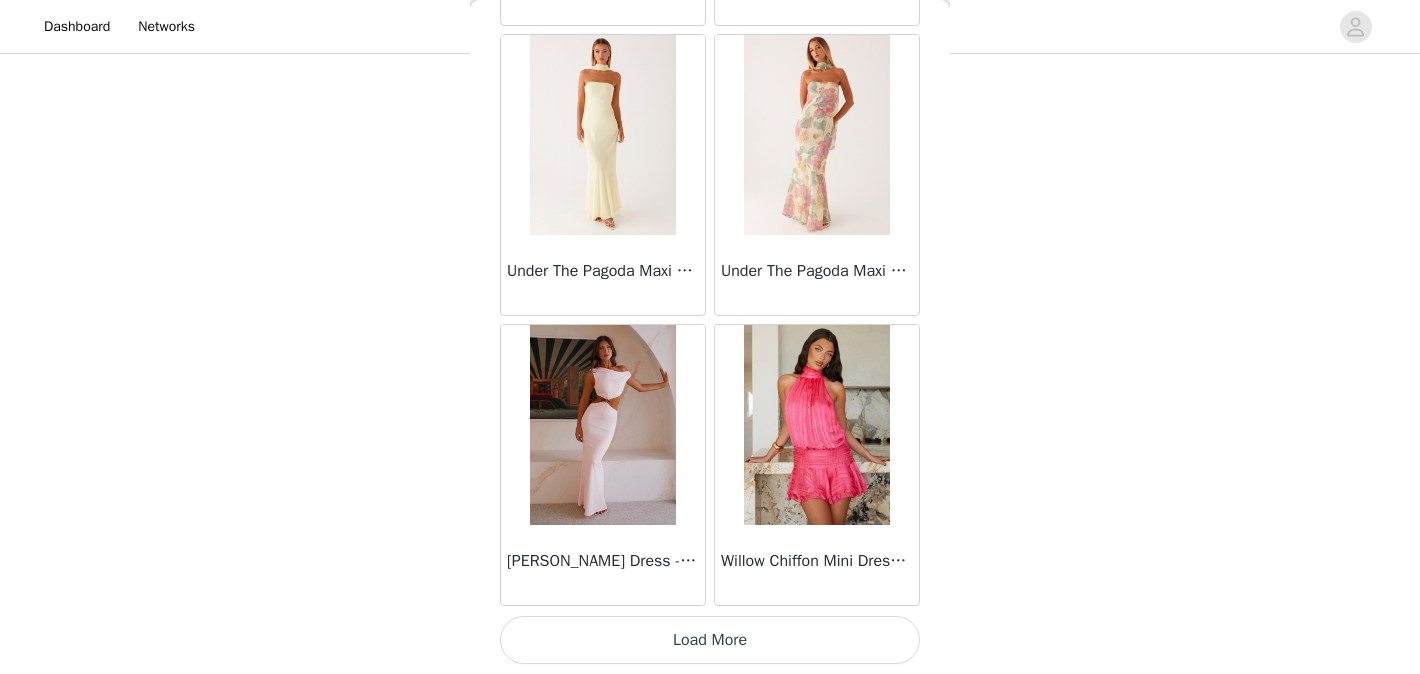 click on "Load More" at bounding box center (710, 640) 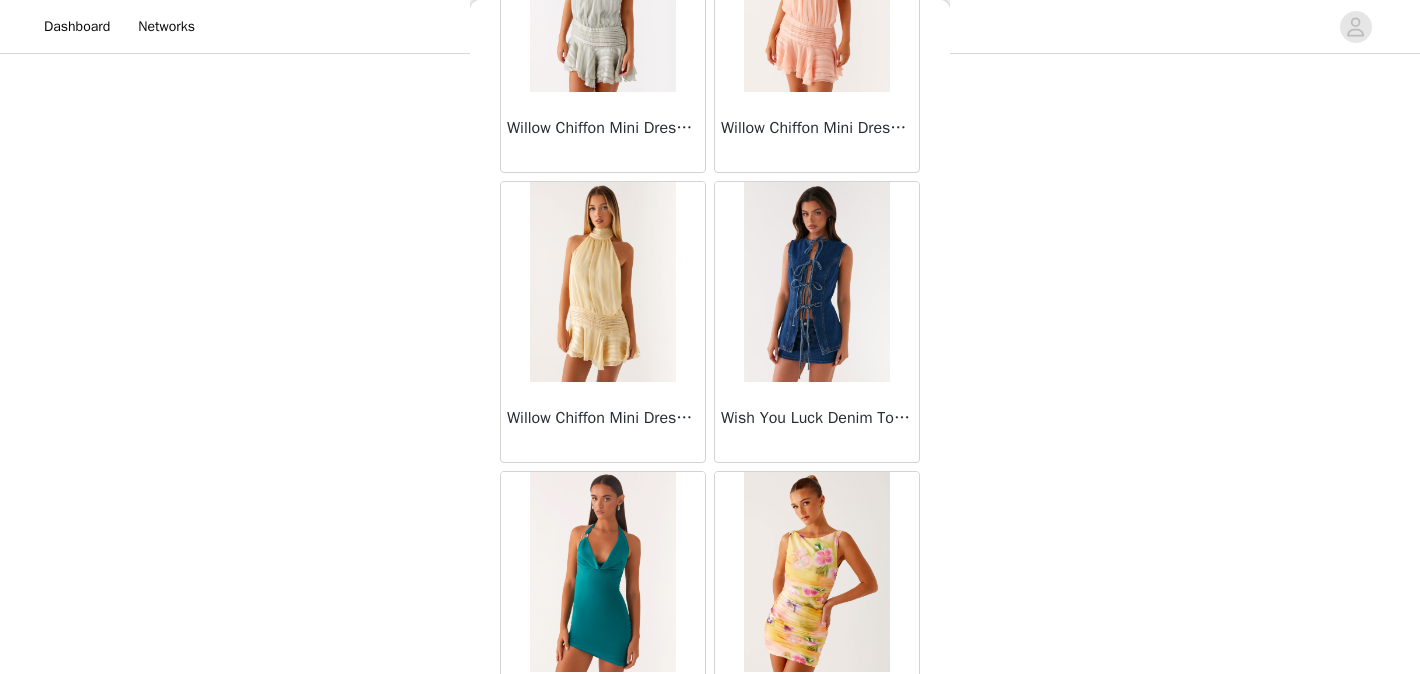 scroll, scrollTop: 61114, scrollLeft: 0, axis: vertical 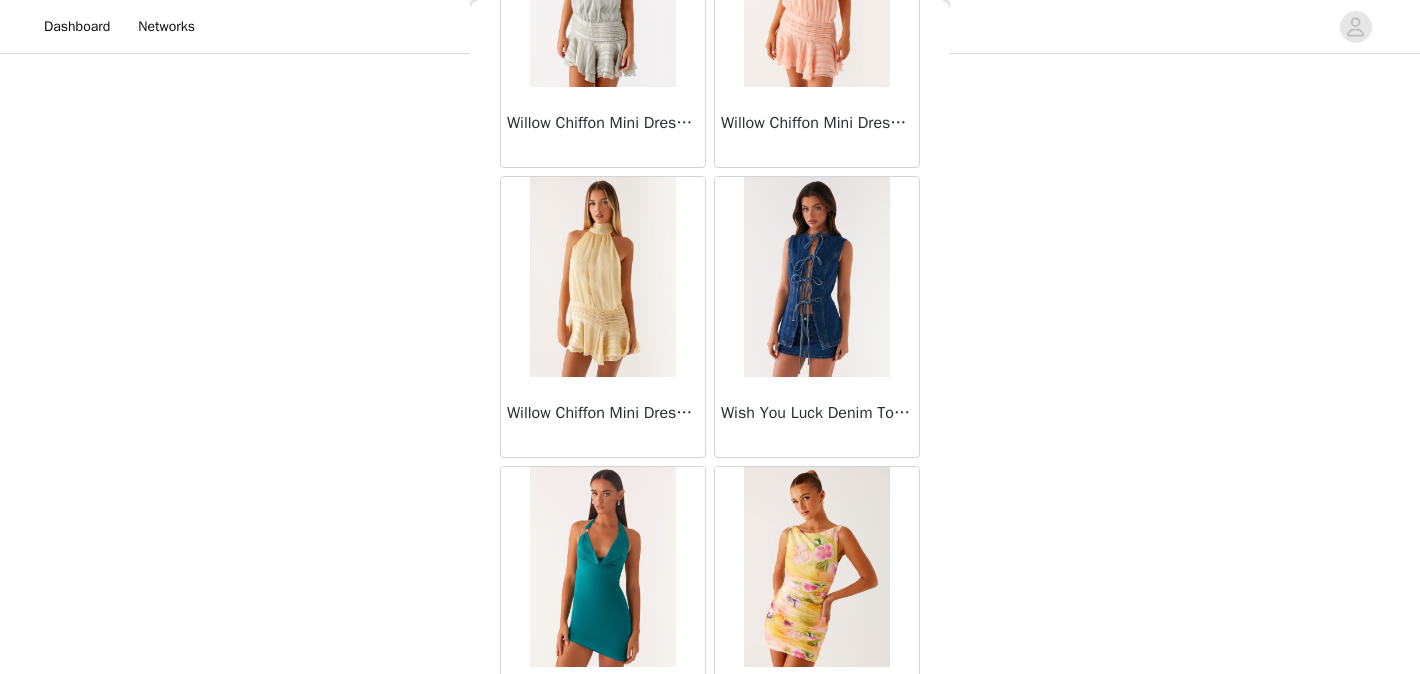 click at bounding box center [602, 277] 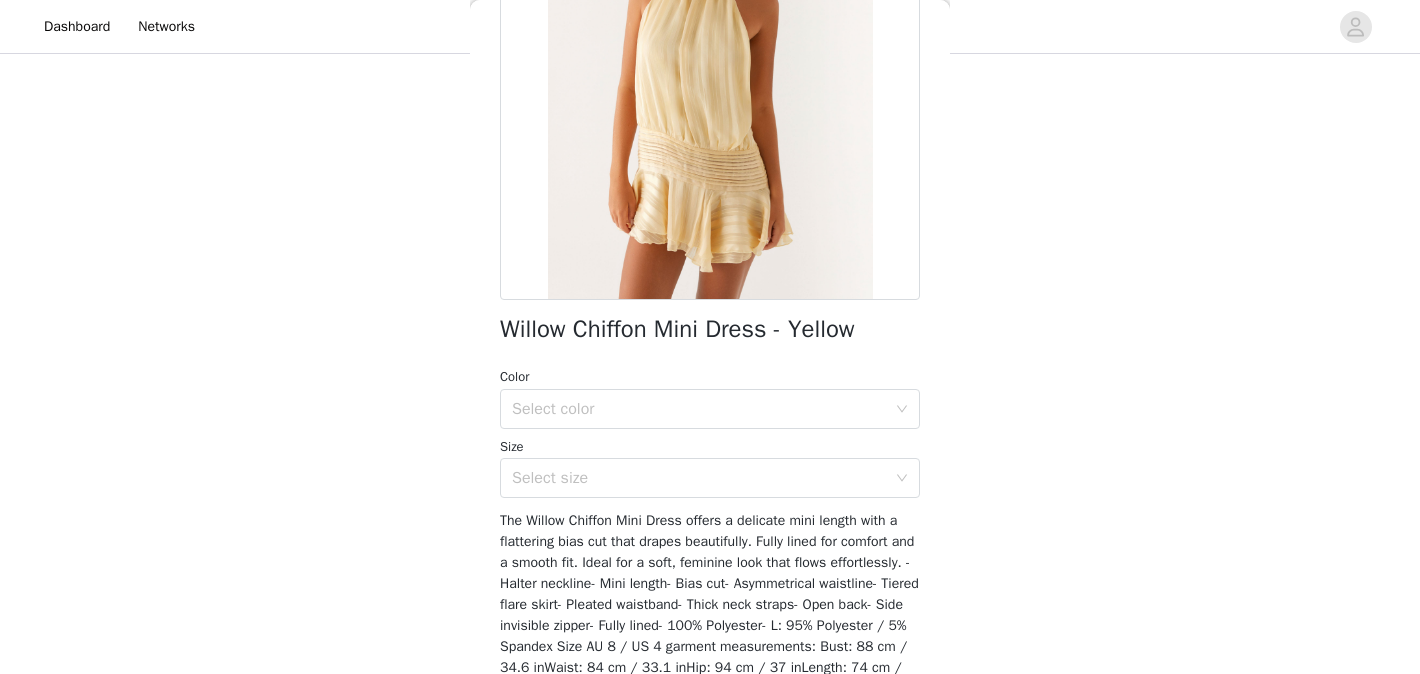 scroll, scrollTop: 252, scrollLeft: 0, axis: vertical 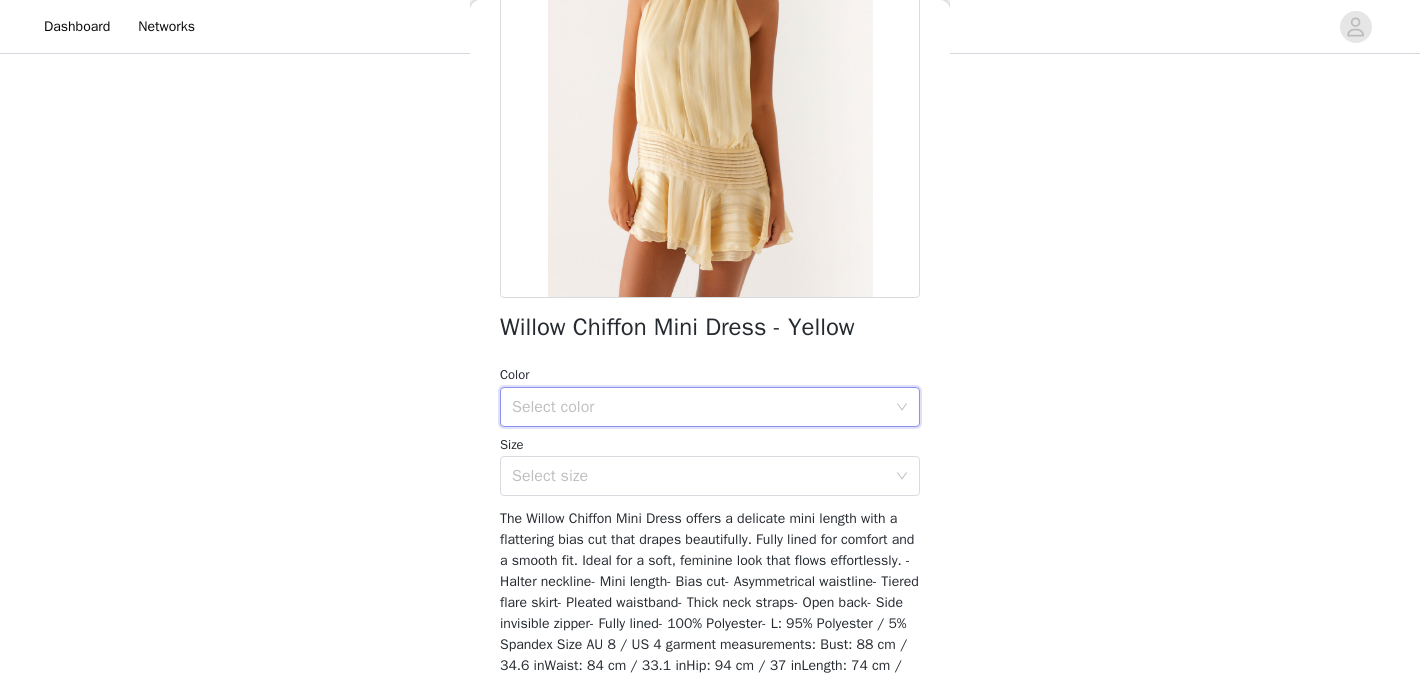 click on "Select color" at bounding box center [710, 407] 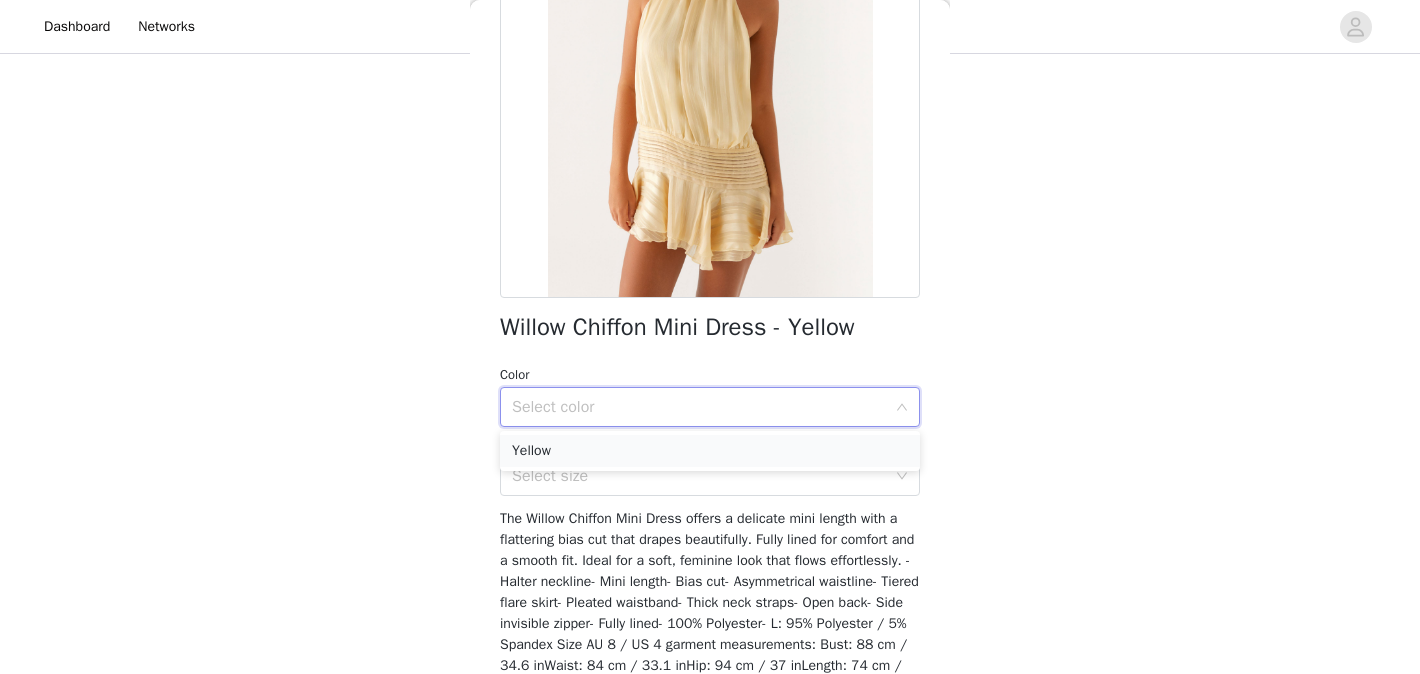 click on "Yellow" at bounding box center (710, 451) 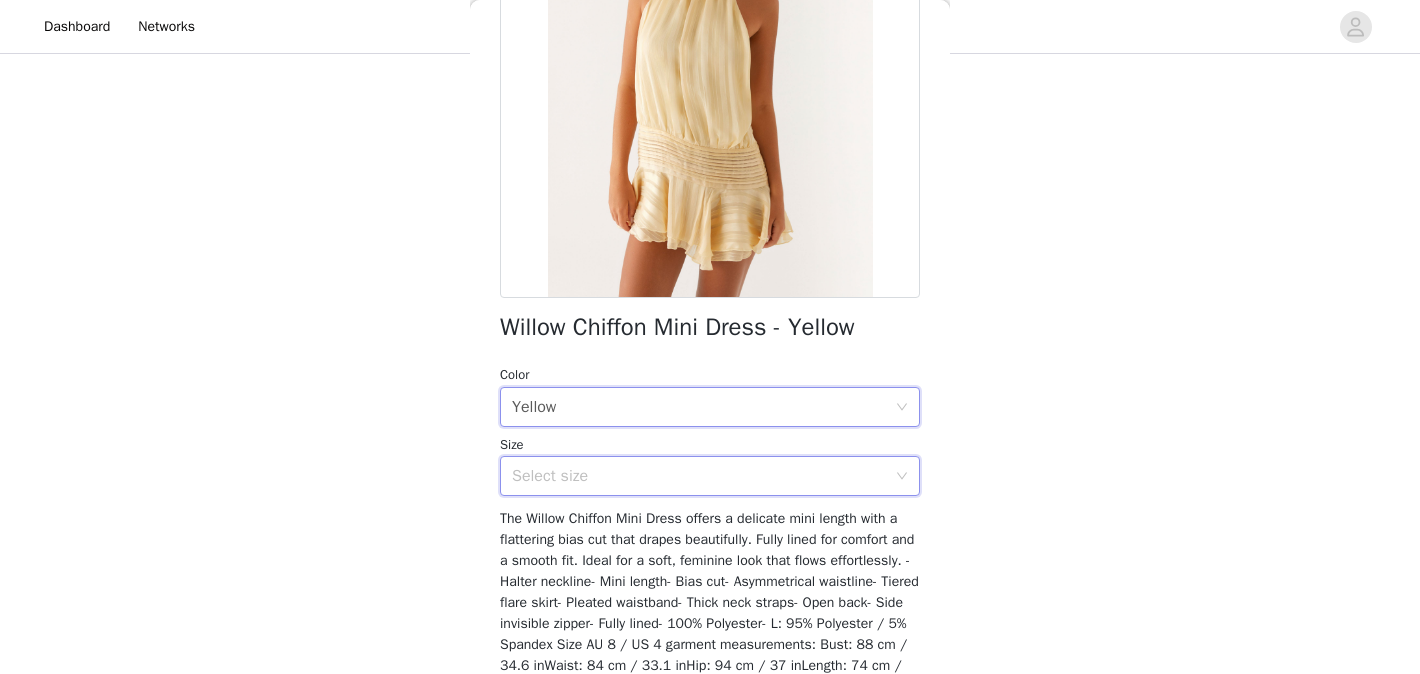 click on "Select size" at bounding box center [703, 476] 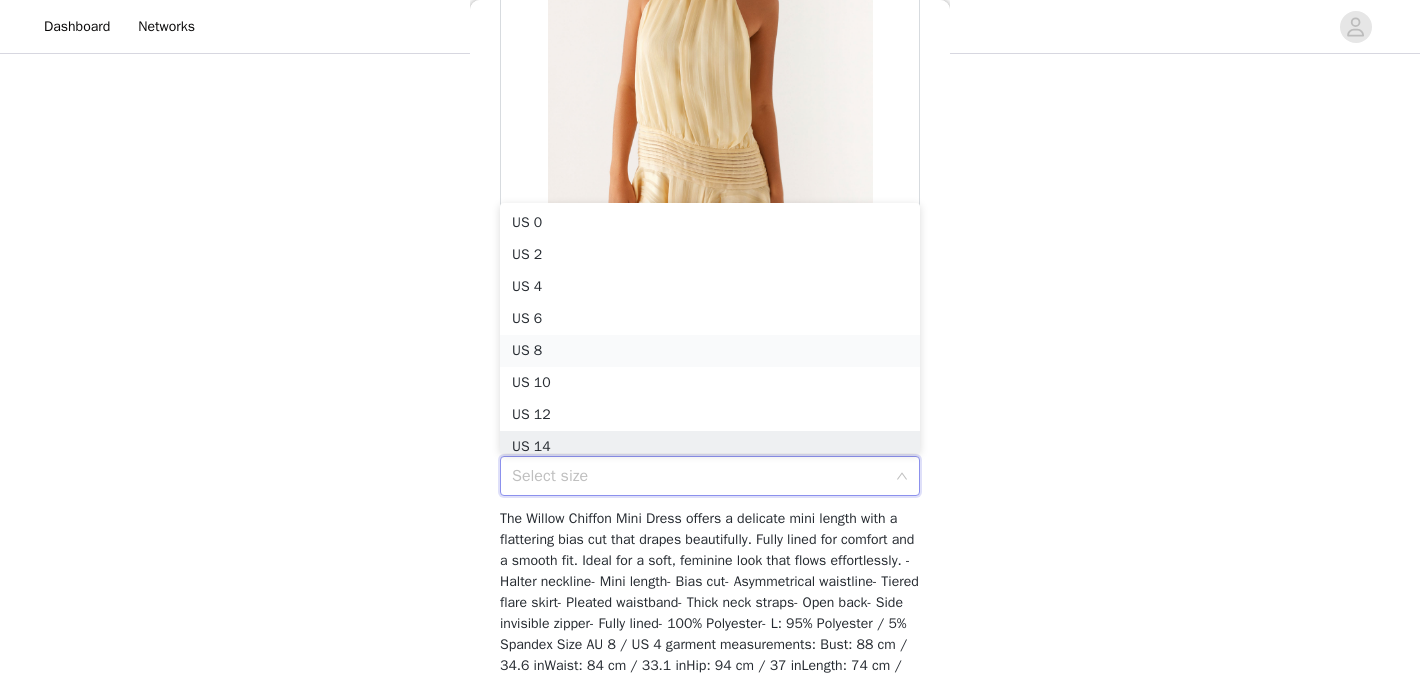 scroll, scrollTop: 10, scrollLeft: 0, axis: vertical 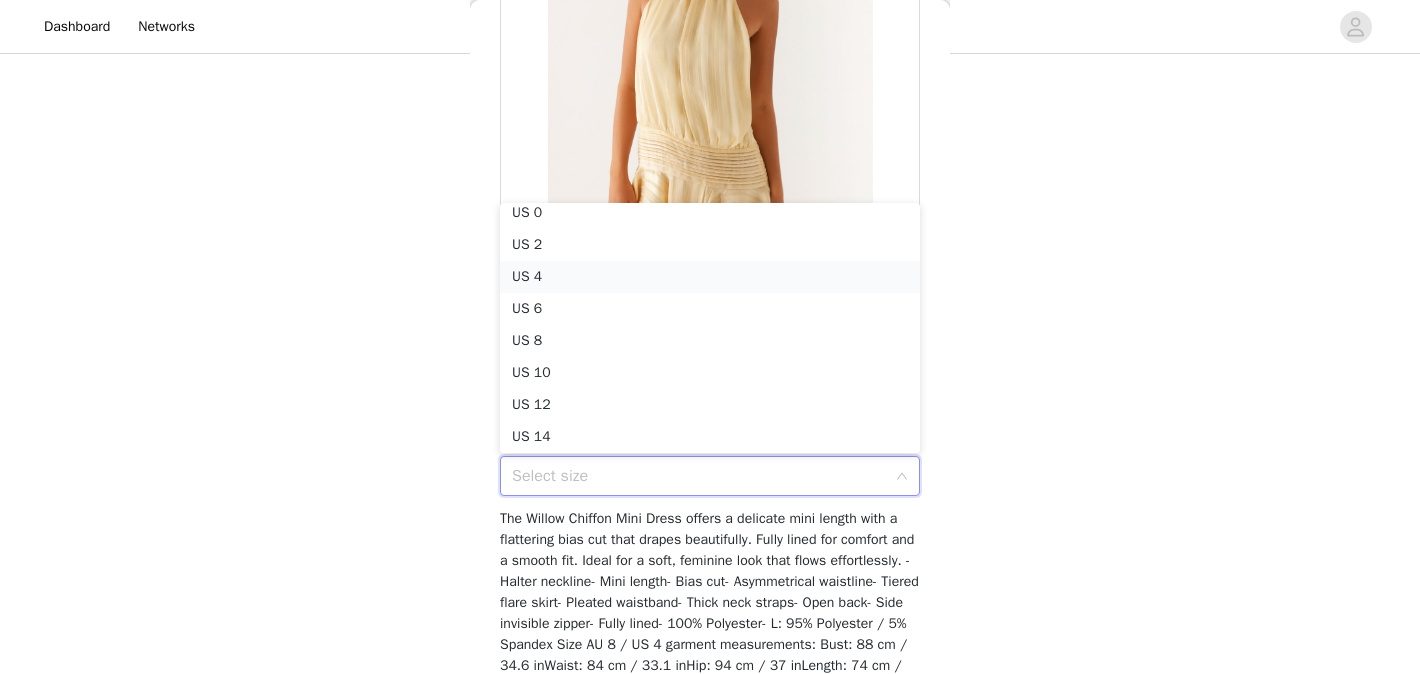 click on "US 4" at bounding box center [710, 277] 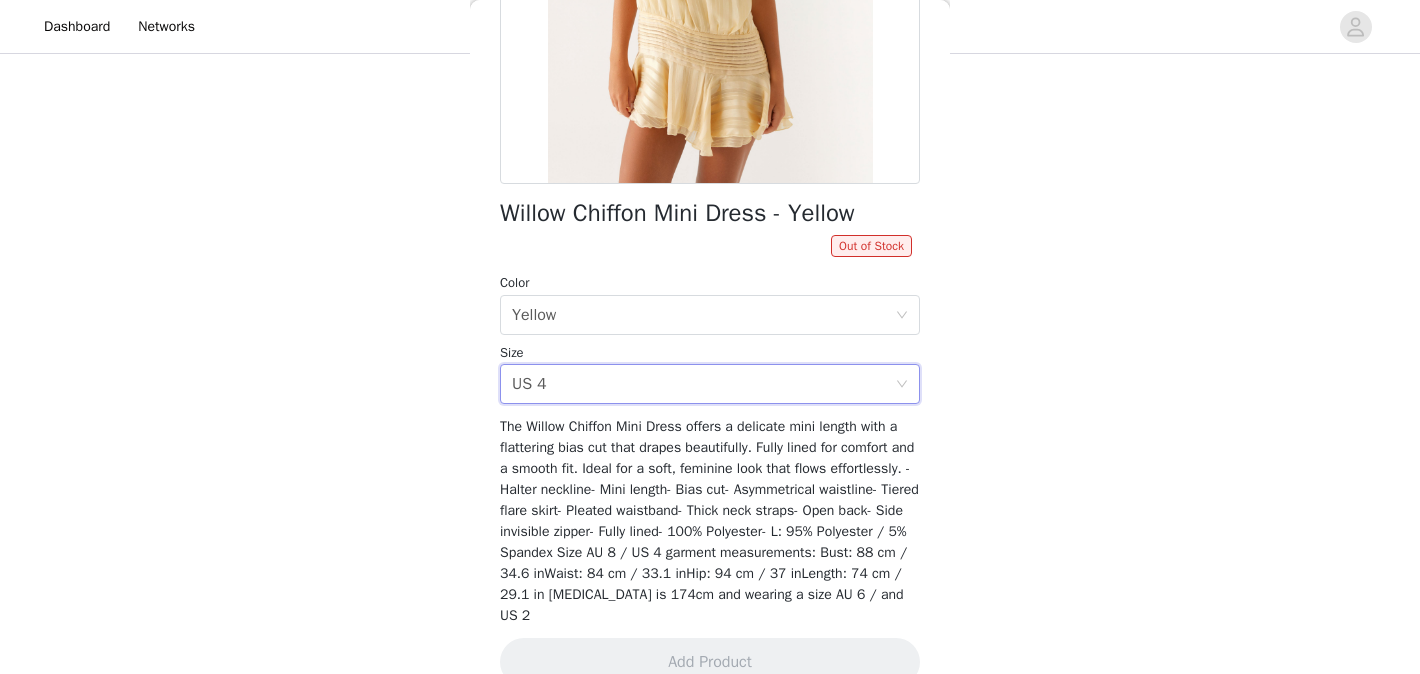 scroll, scrollTop: 402, scrollLeft: 0, axis: vertical 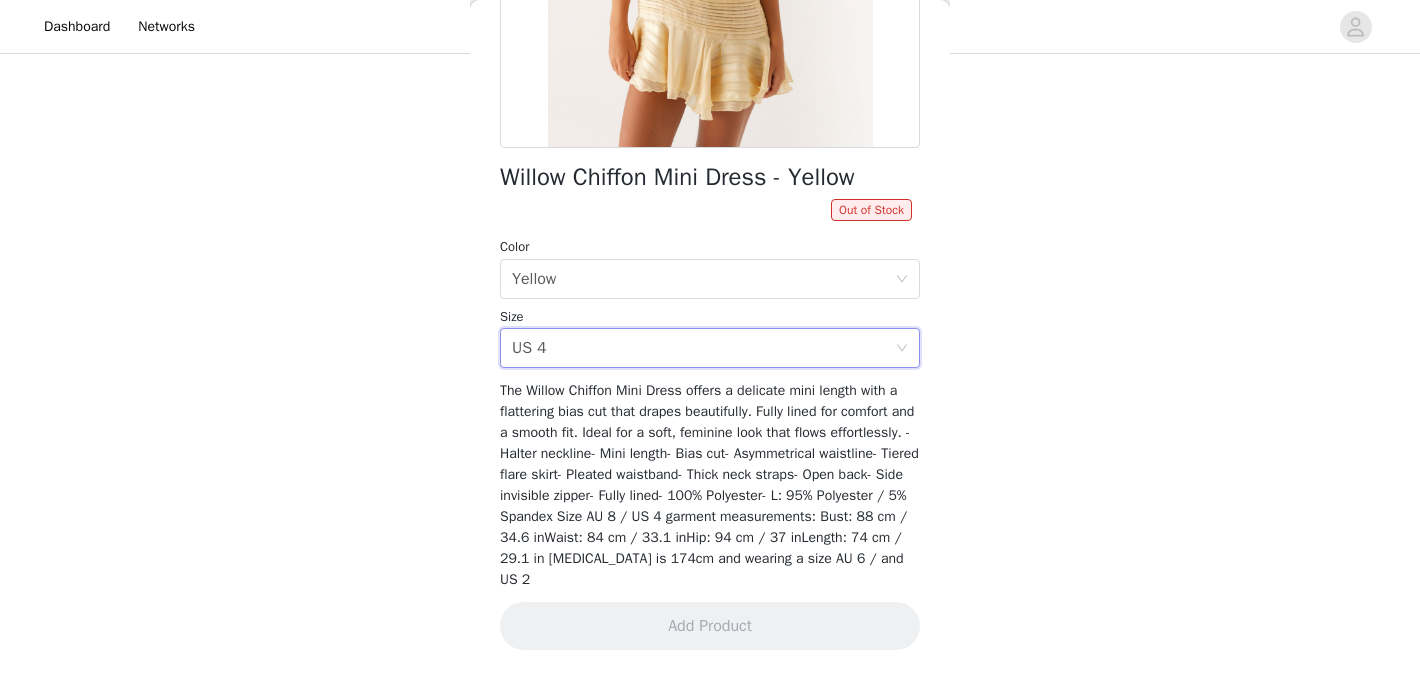 click on "The Willow Chiffon Mini Dress offers a delicate mini length with a flattering bias cut that drapes beautifully. Fully lined for comfort and a smooth fit. Ideal for a soft, feminine look that flows effortlessly. - Halter neckline- Mini length- Bias cut- Asymmetrical waistline- Tiered flare skirt- Pleated waistband- Thick neck straps- Open back- Side invisible zipper- Fully lined- 100% Polyester- L: 95% Polyester / 5% Spandex Size AU 8 / US 4 garment measurements: Bust: 88 cm / 34.6 inWaist: 84 cm / 33.1 inHip: 94 cm / 37 inLength: 74 cm / 29.1 in [MEDICAL_DATA] is 174cm and wearing a size AU 6 / and US 2" at bounding box center (709, 485) 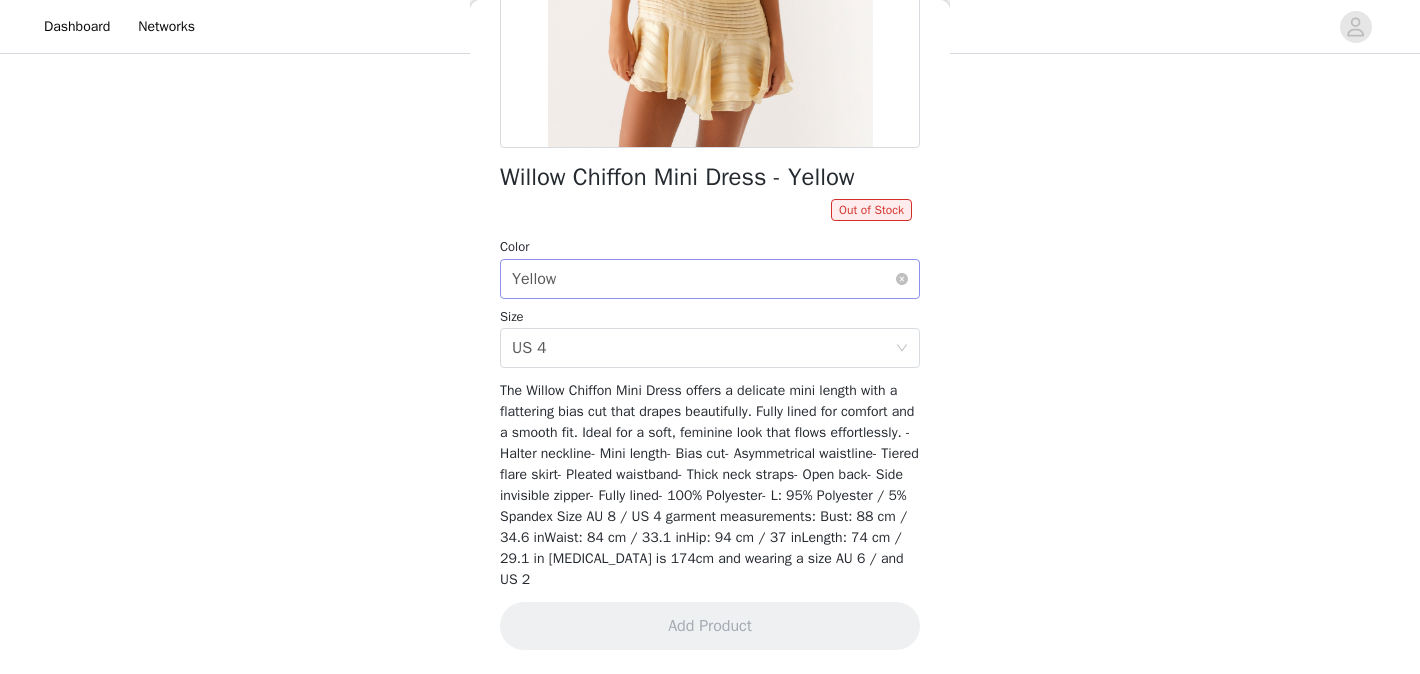 scroll, scrollTop: 0, scrollLeft: 0, axis: both 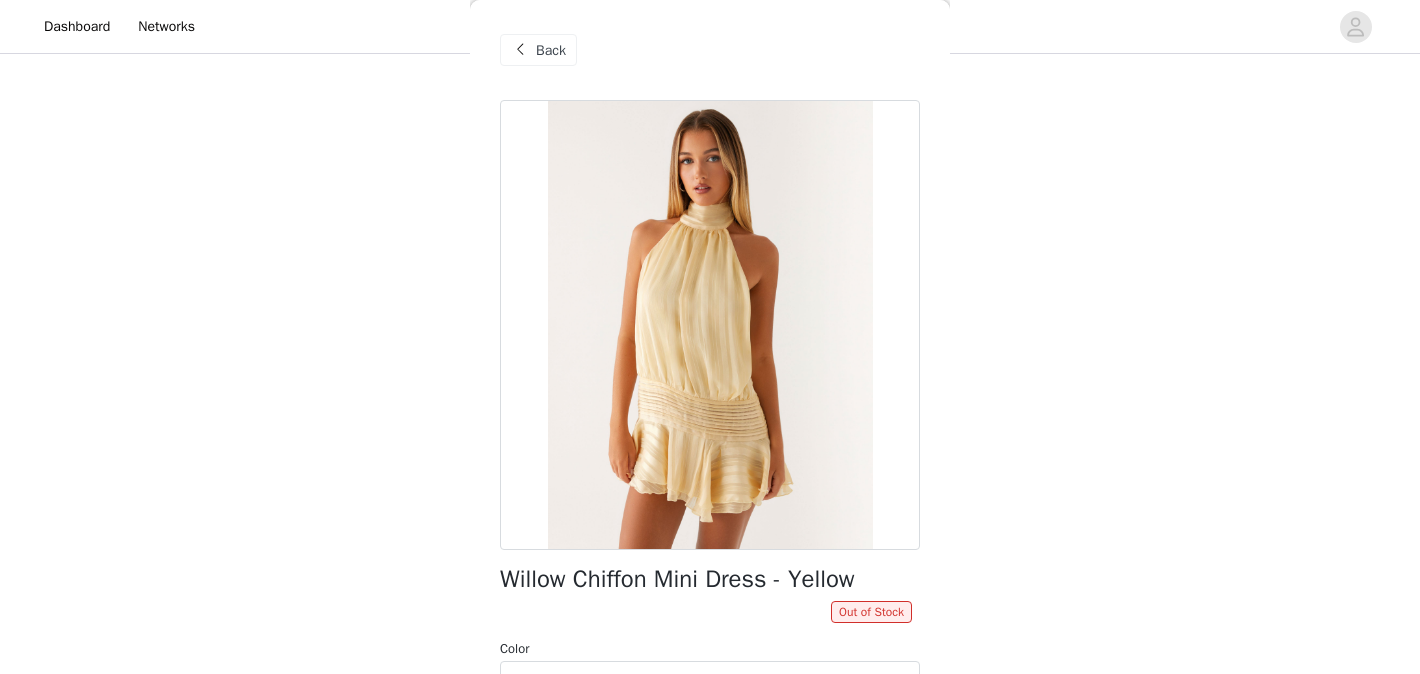 click on "Back" at bounding box center (538, 50) 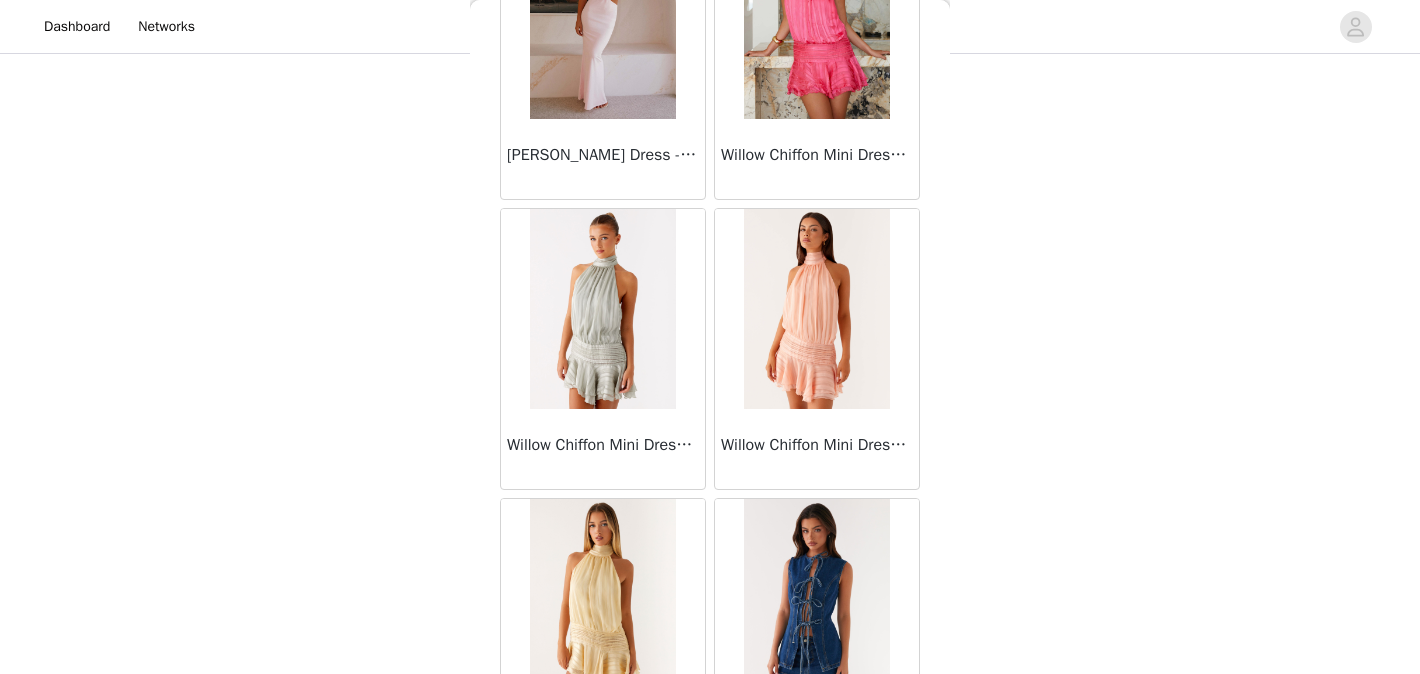 scroll, scrollTop: 60776, scrollLeft: 0, axis: vertical 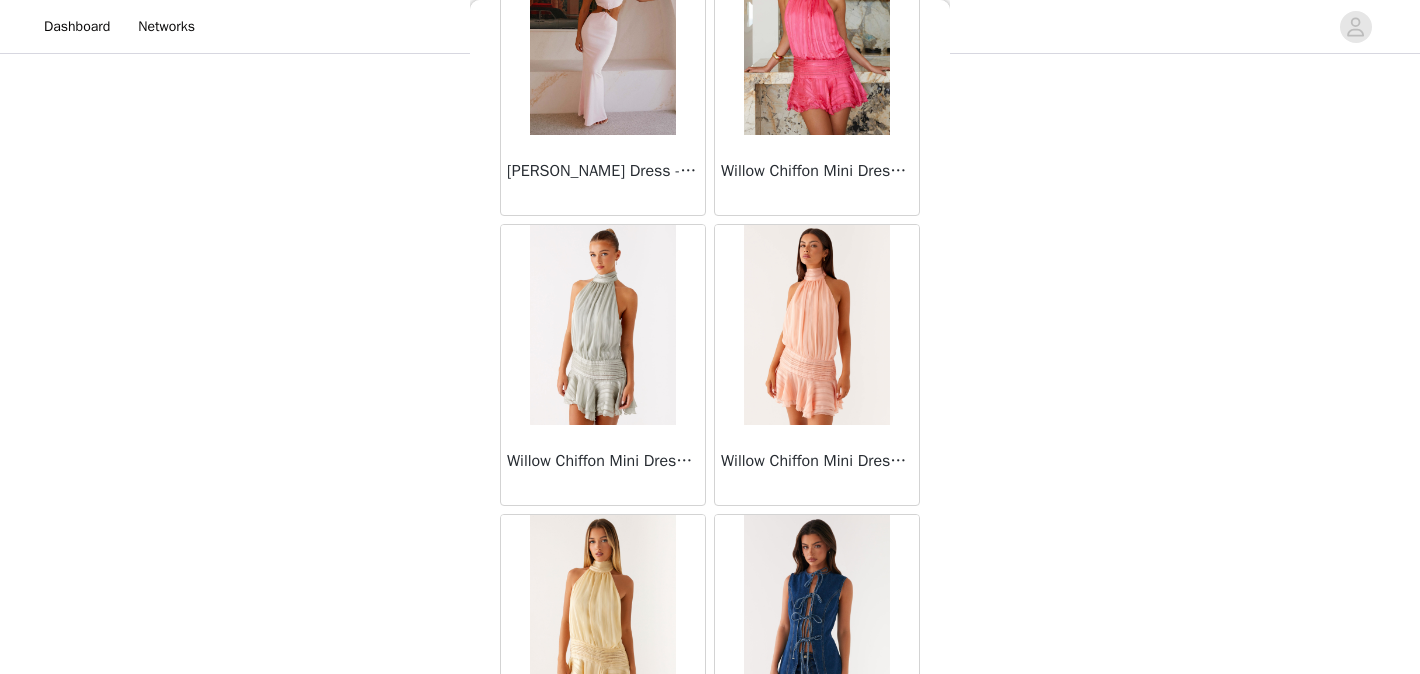 click at bounding box center [816, 325] 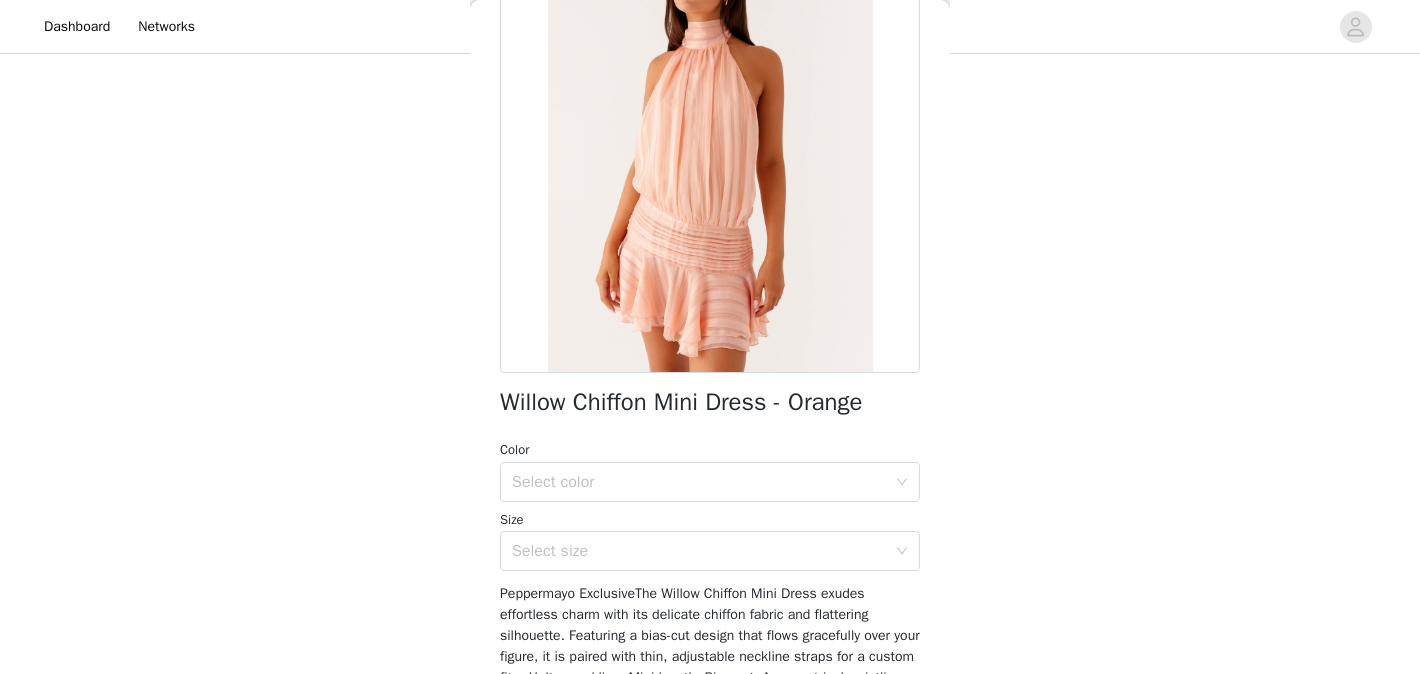scroll, scrollTop: 189, scrollLeft: 0, axis: vertical 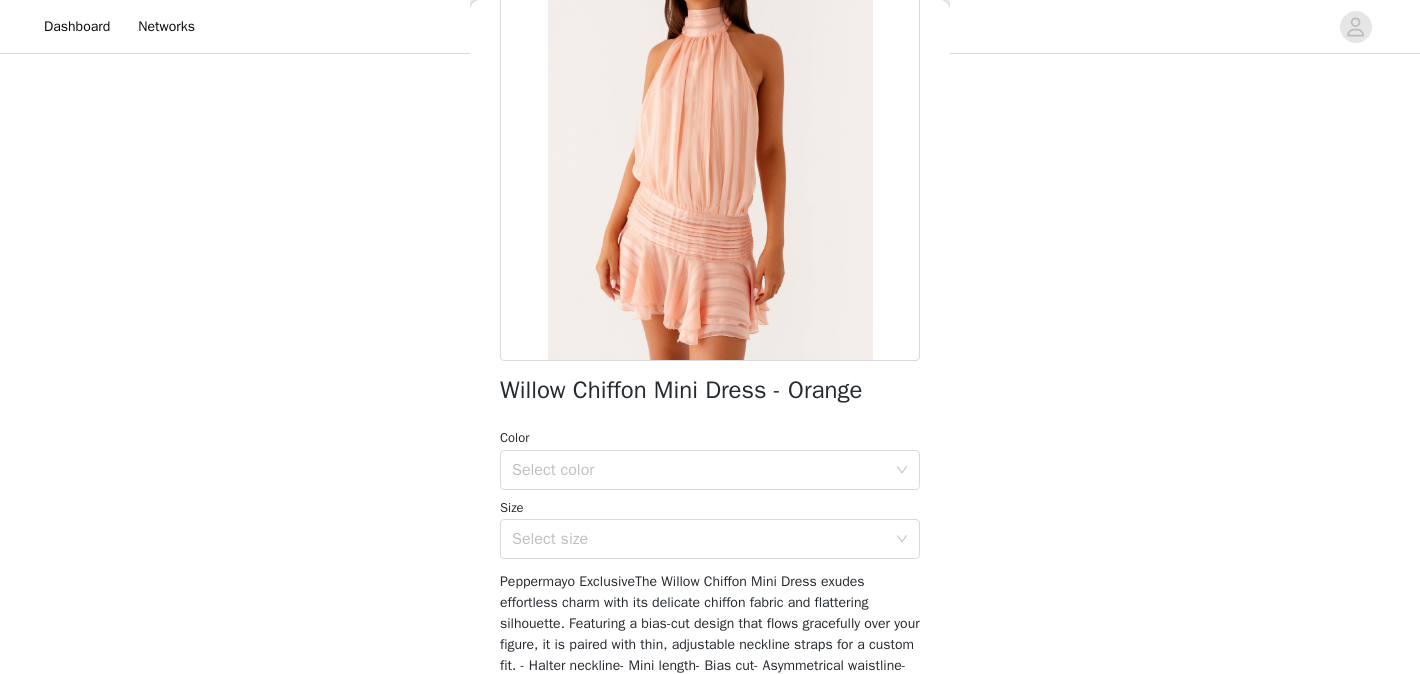 click on "Color" at bounding box center (710, 438) 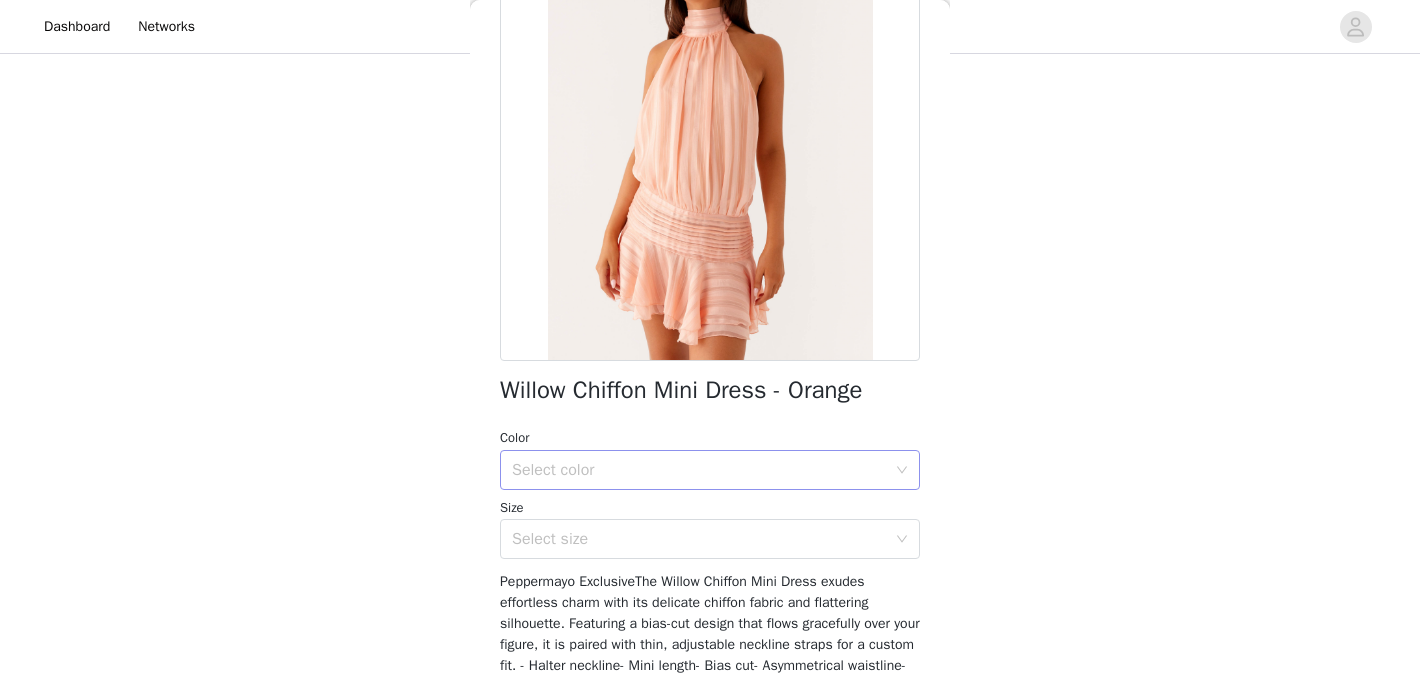 click on "Select color" at bounding box center [699, 470] 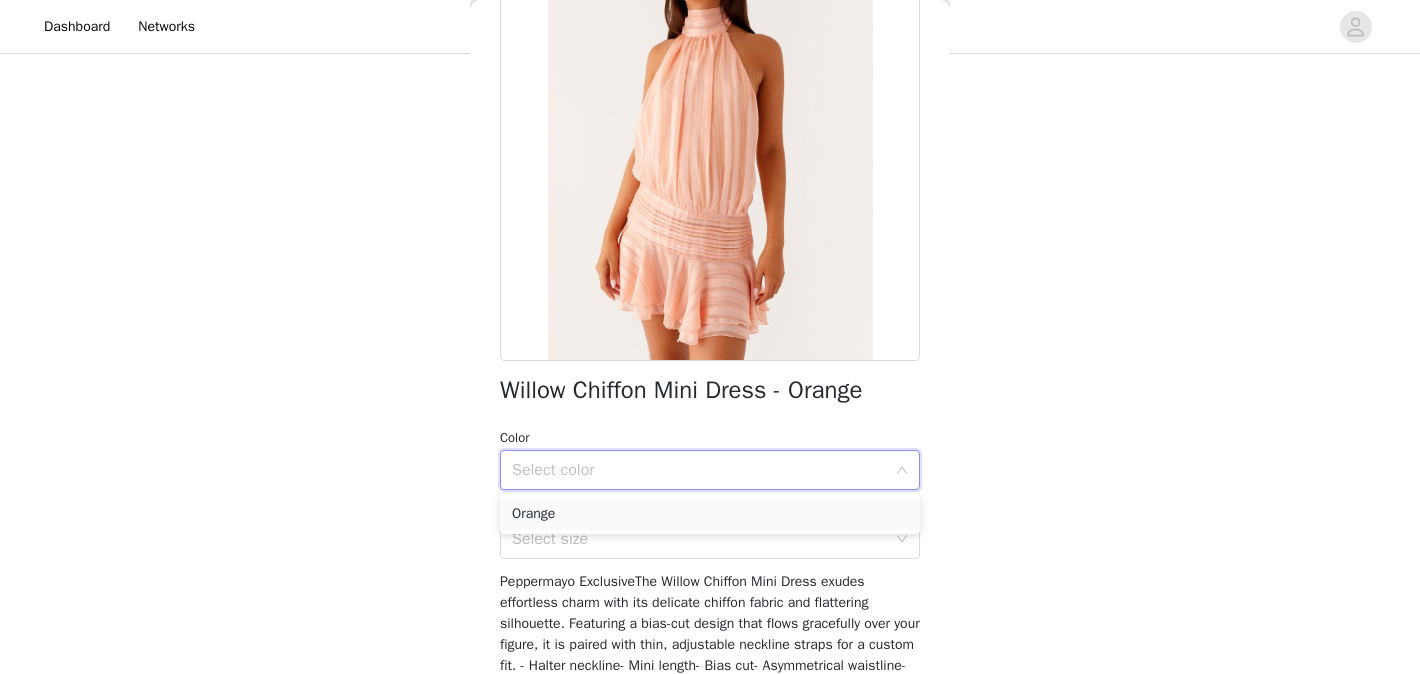 click on "Orange" at bounding box center (710, 514) 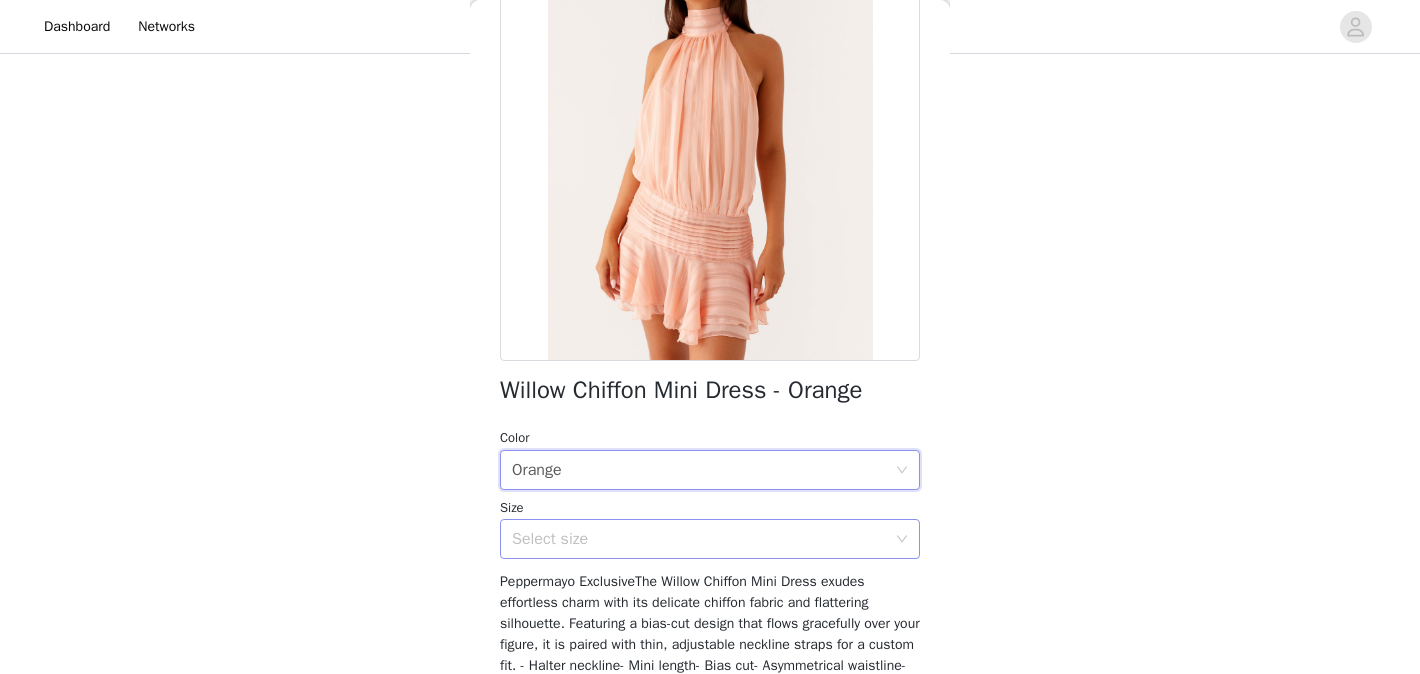 click on "Select size" at bounding box center (710, 539) 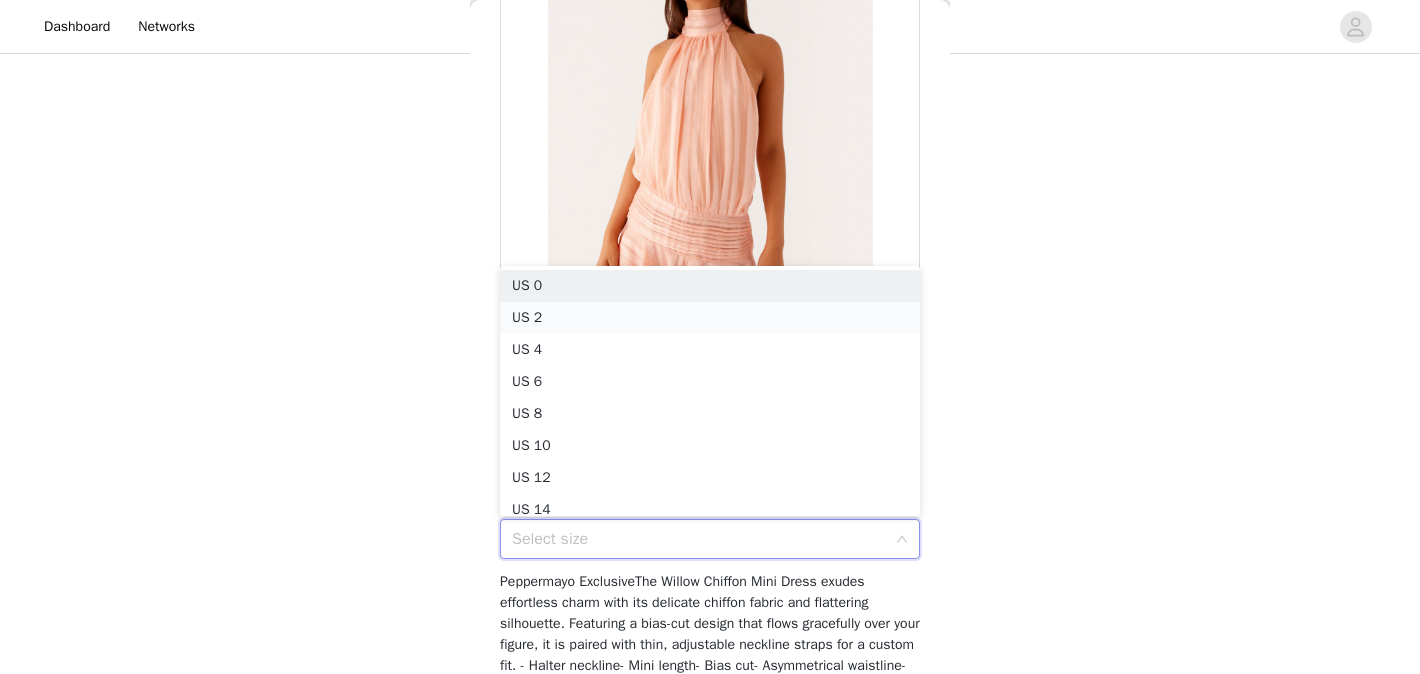 scroll, scrollTop: 10, scrollLeft: 0, axis: vertical 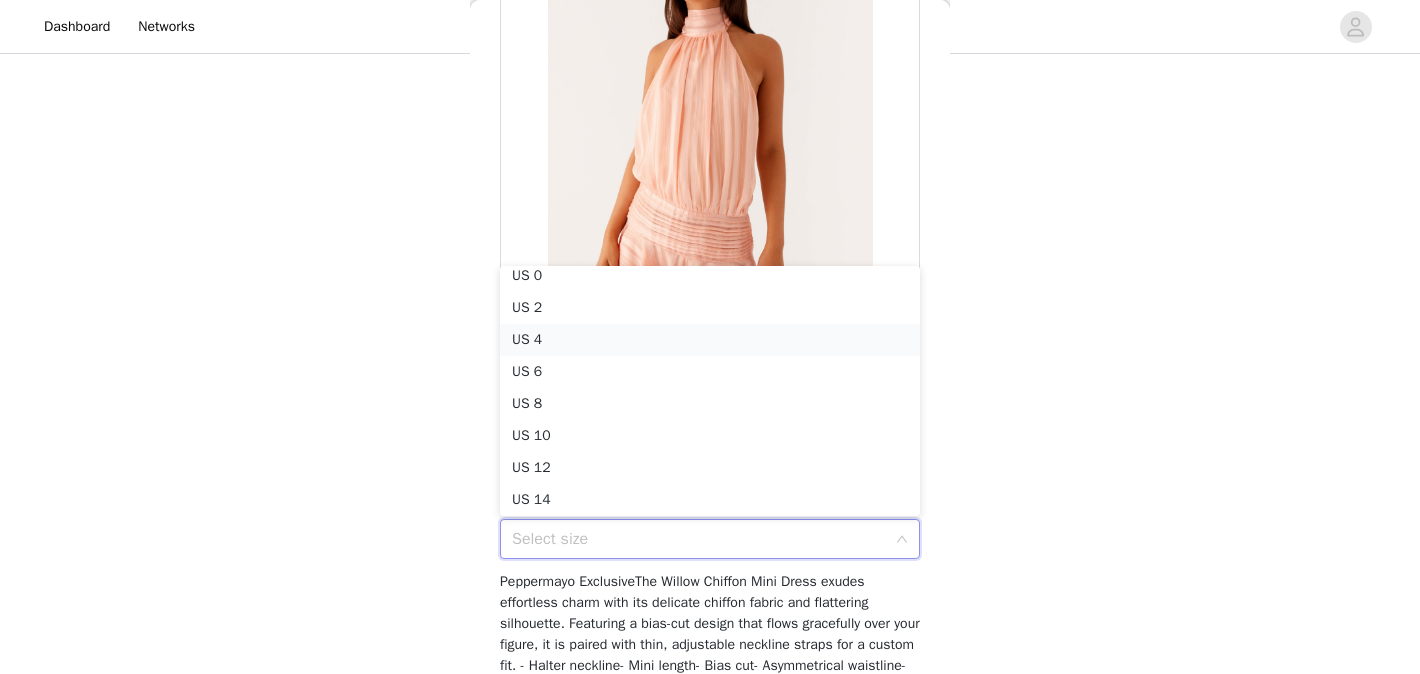 click on "US 4" at bounding box center (710, 340) 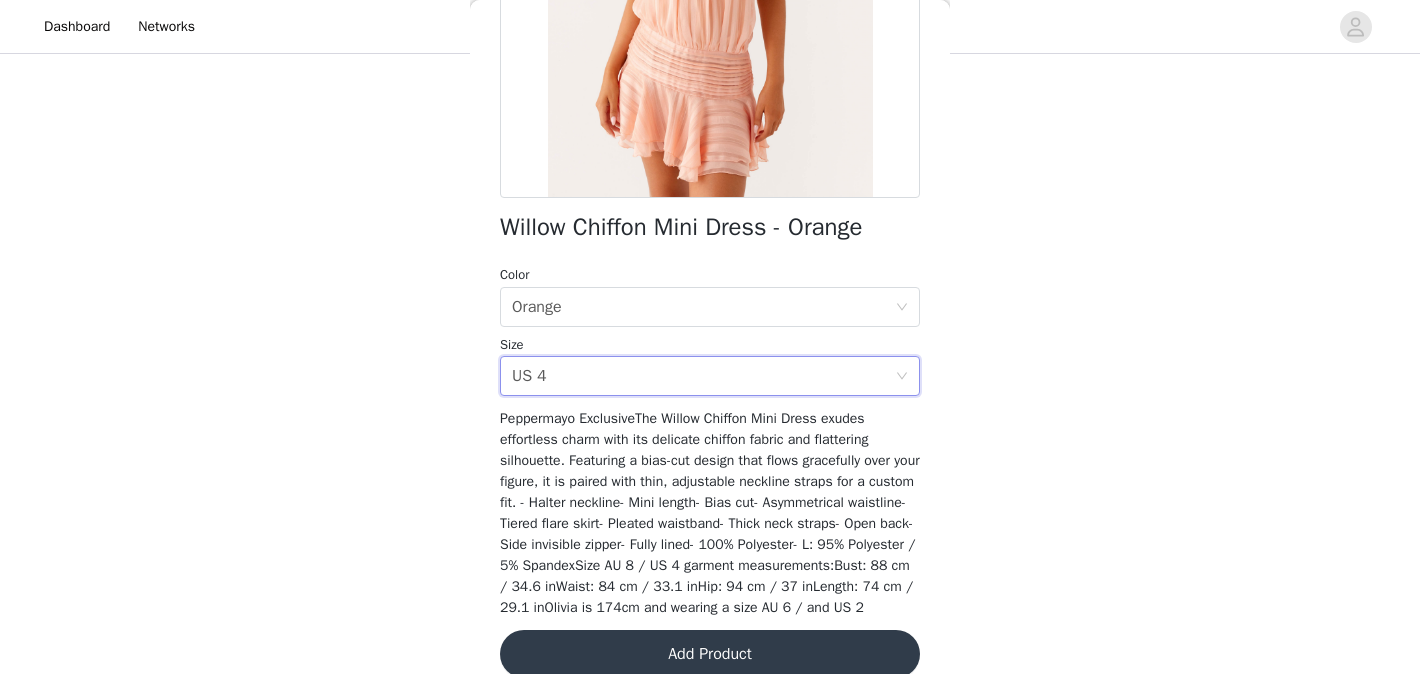 scroll, scrollTop: 401, scrollLeft: 0, axis: vertical 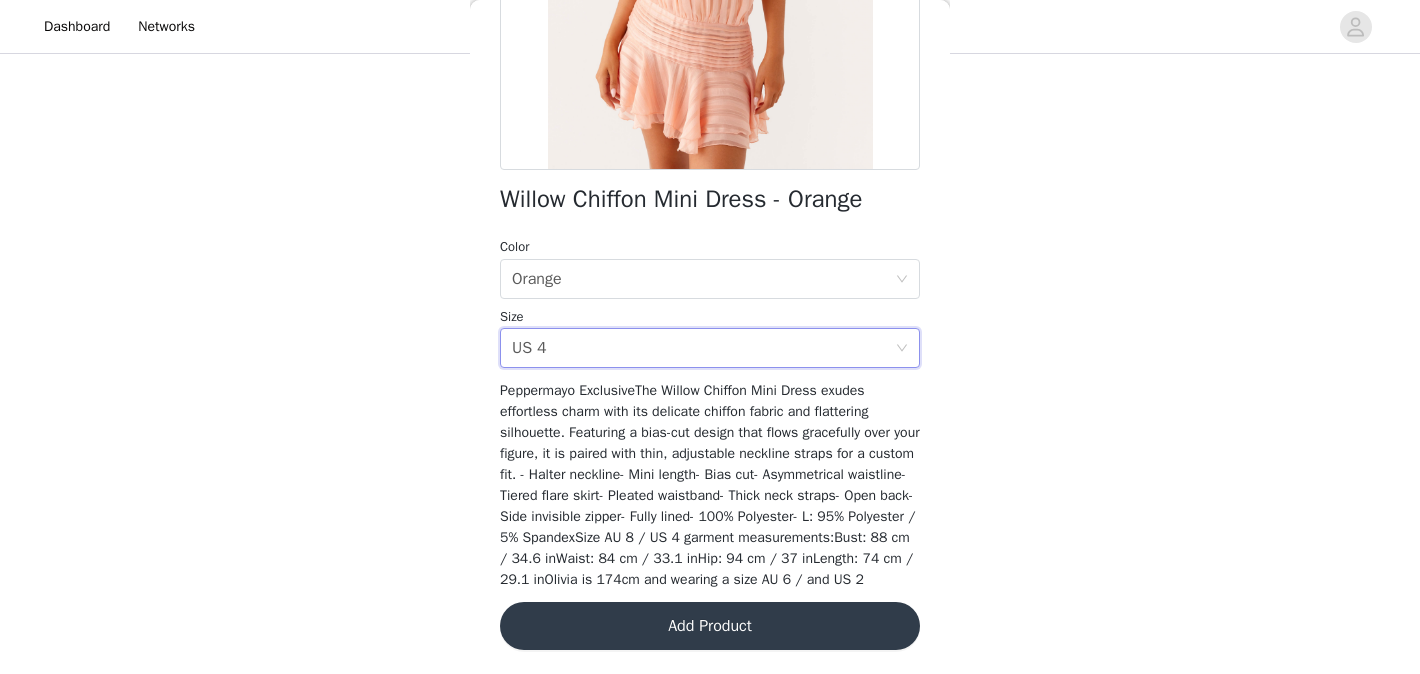click on "Add Product" at bounding box center [710, 626] 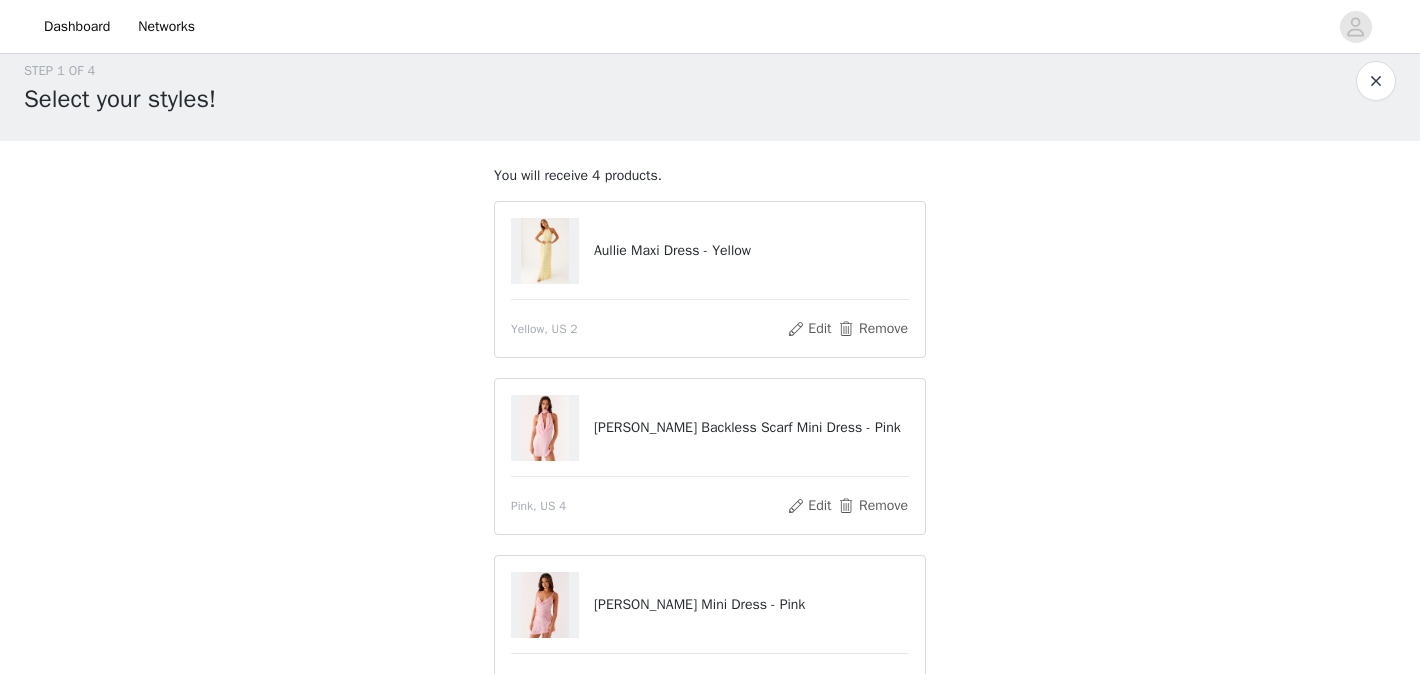 scroll, scrollTop: 0, scrollLeft: 0, axis: both 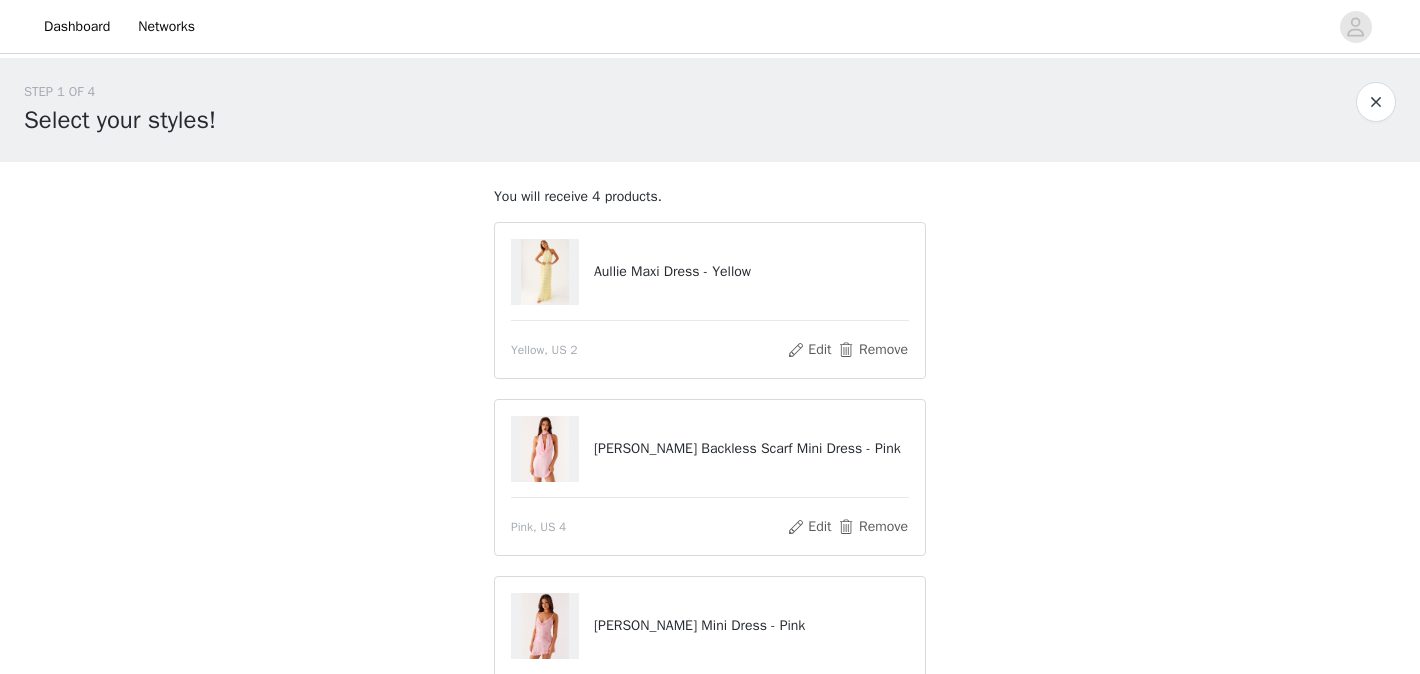 click on "Aullie Maxi Dress - Yellow" at bounding box center (751, 271) 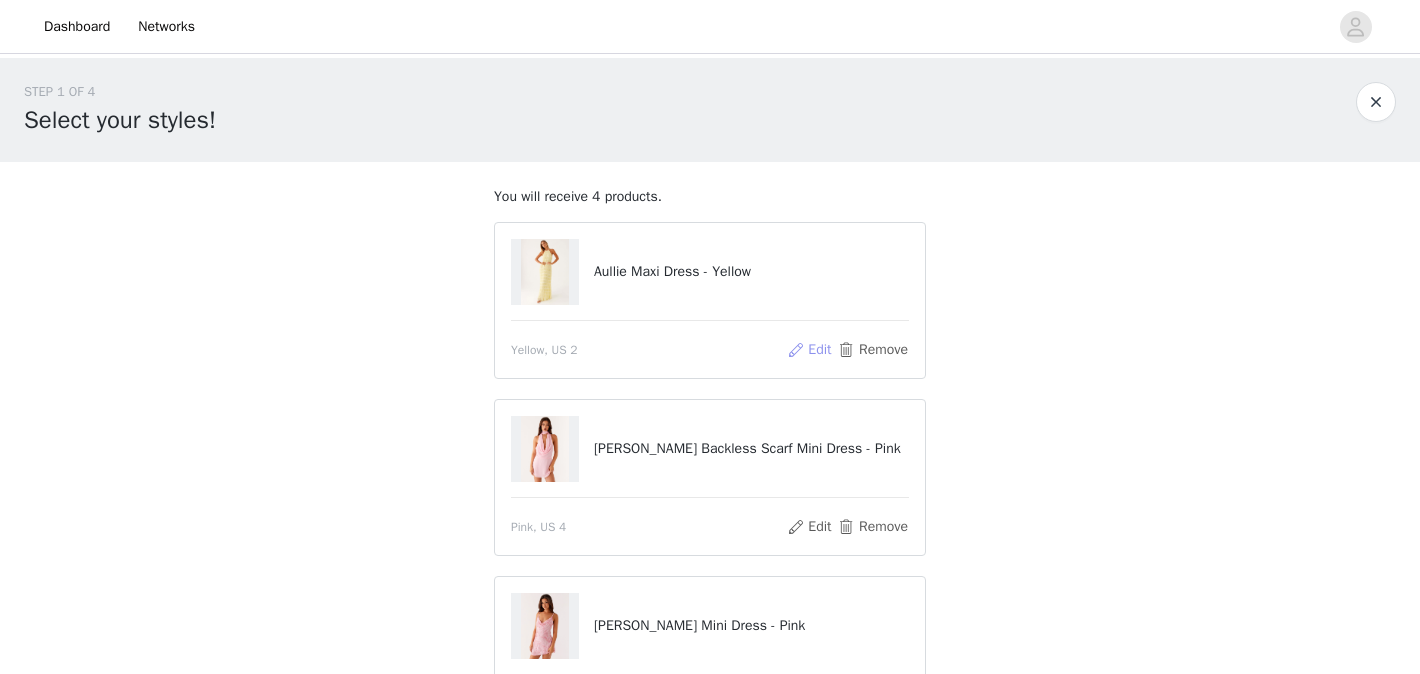 click on "Edit" at bounding box center (809, 350) 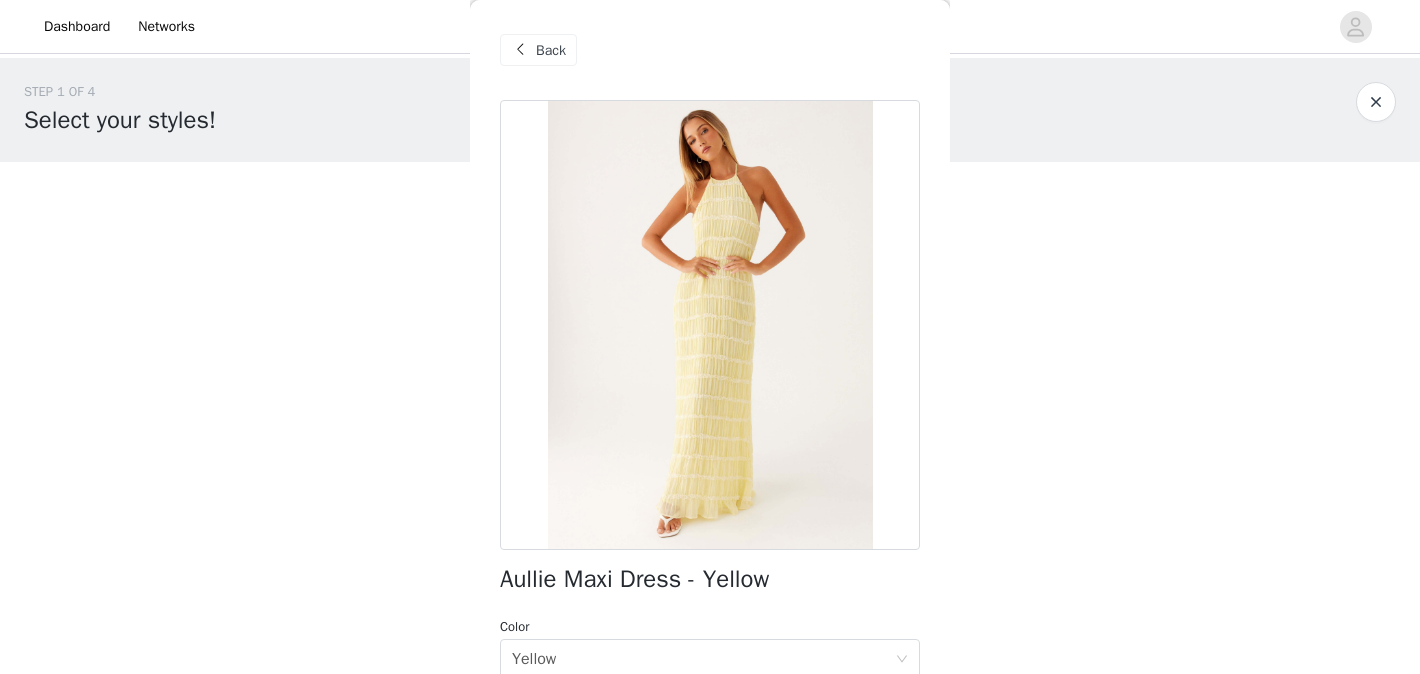 click on "Back" at bounding box center (710, 50) 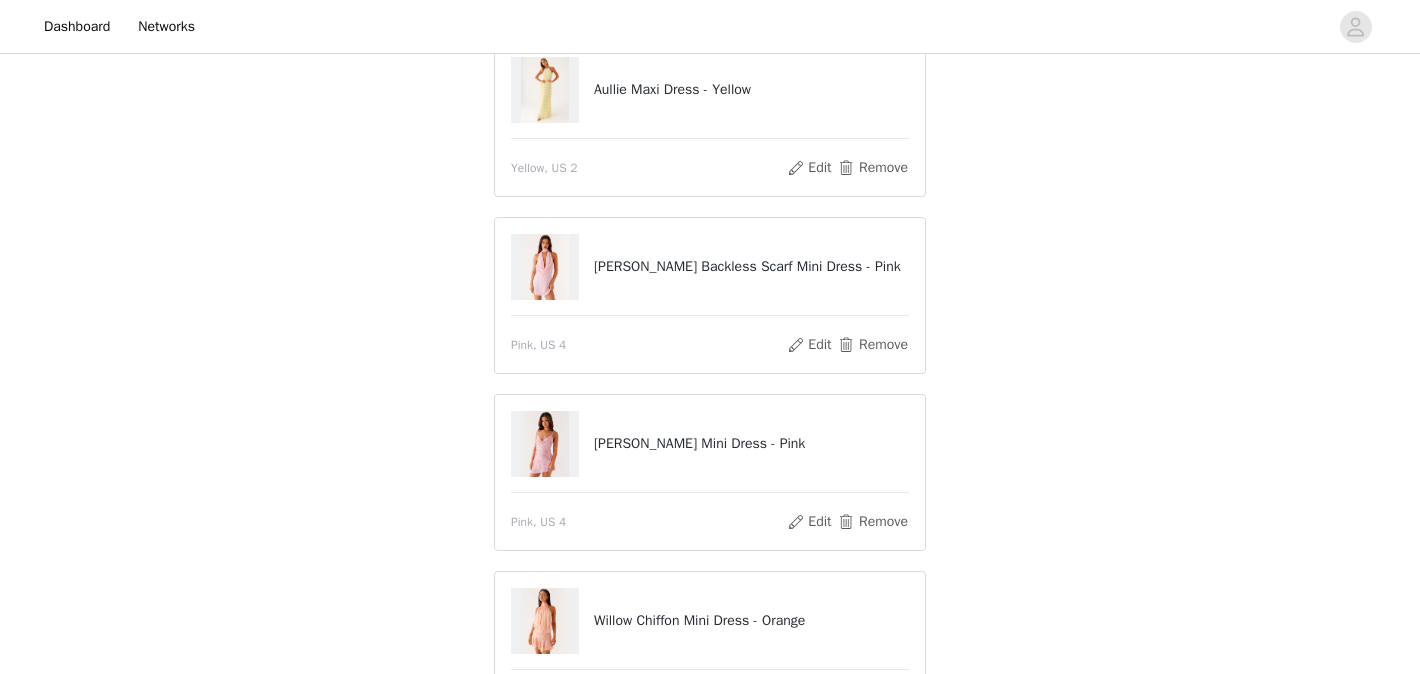 scroll, scrollTop: 183, scrollLeft: 0, axis: vertical 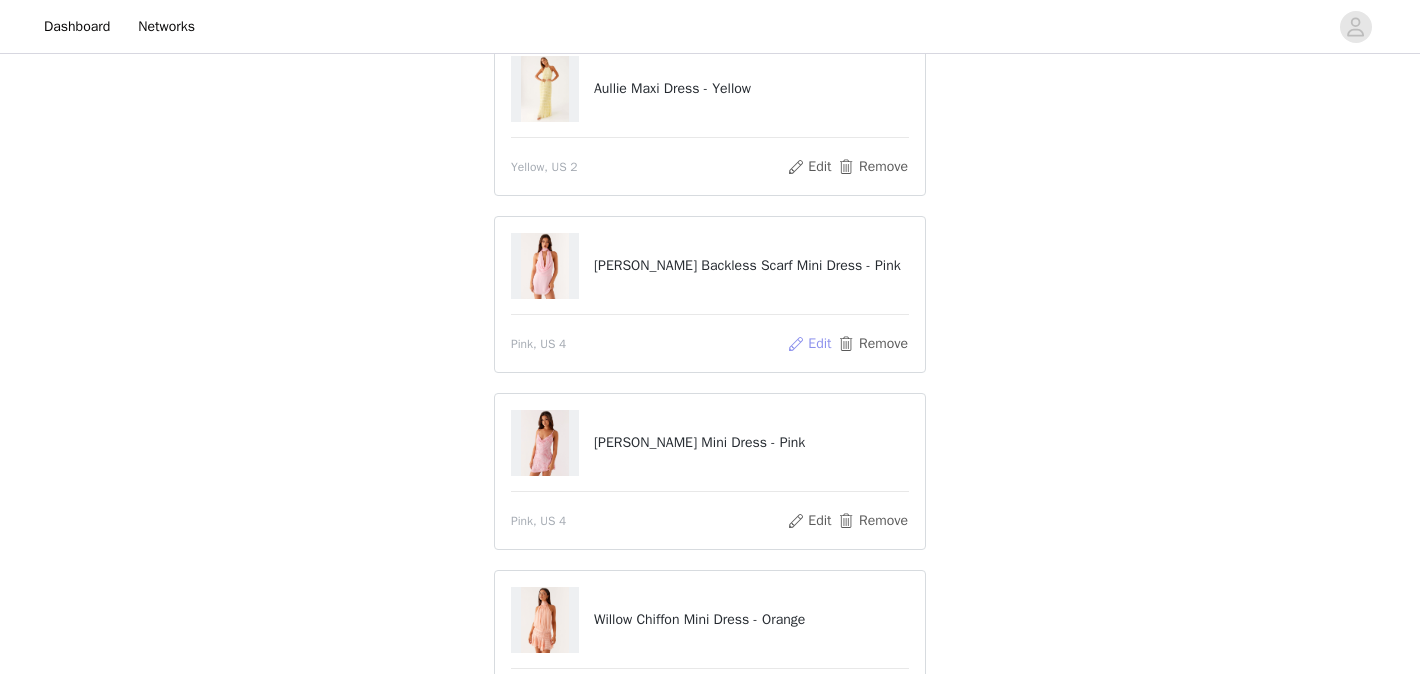 click on "Edit" at bounding box center [809, 344] 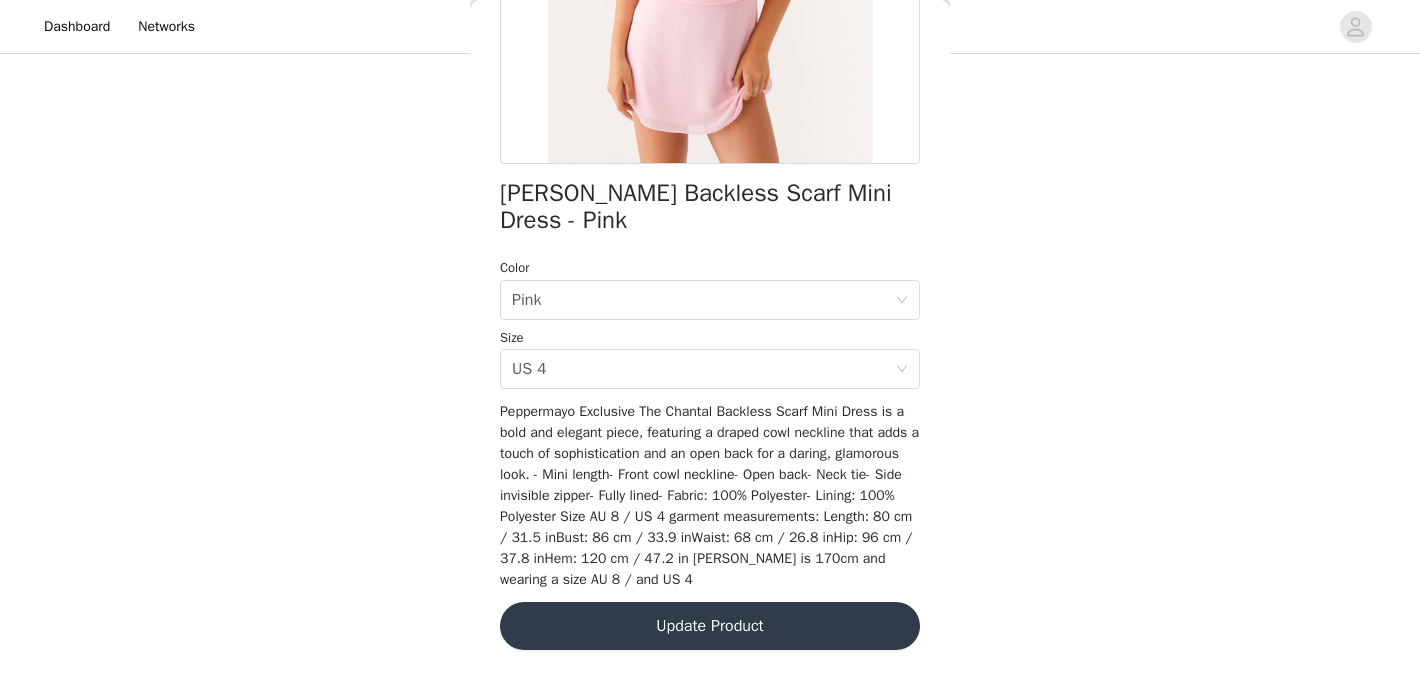 scroll, scrollTop: 0, scrollLeft: 0, axis: both 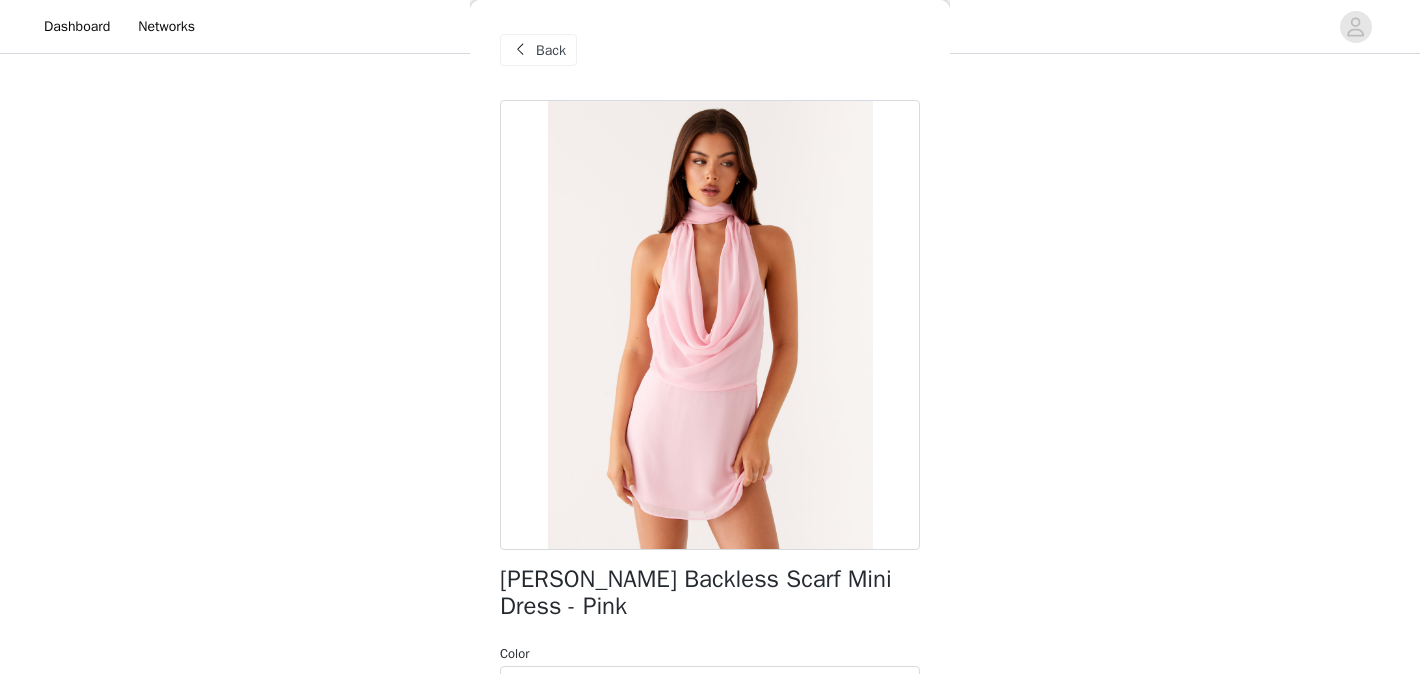 click on "Back" at bounding box center (551, 50) 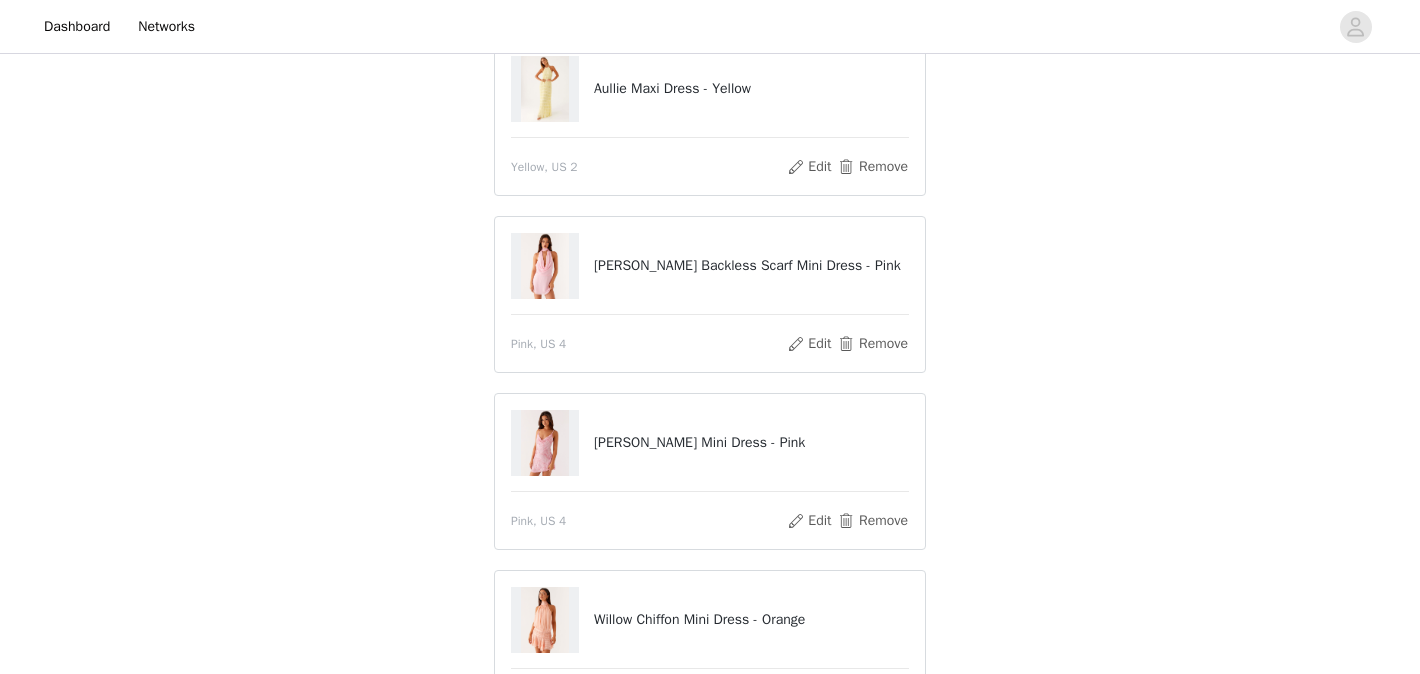 click at bounding box center [545, 443] 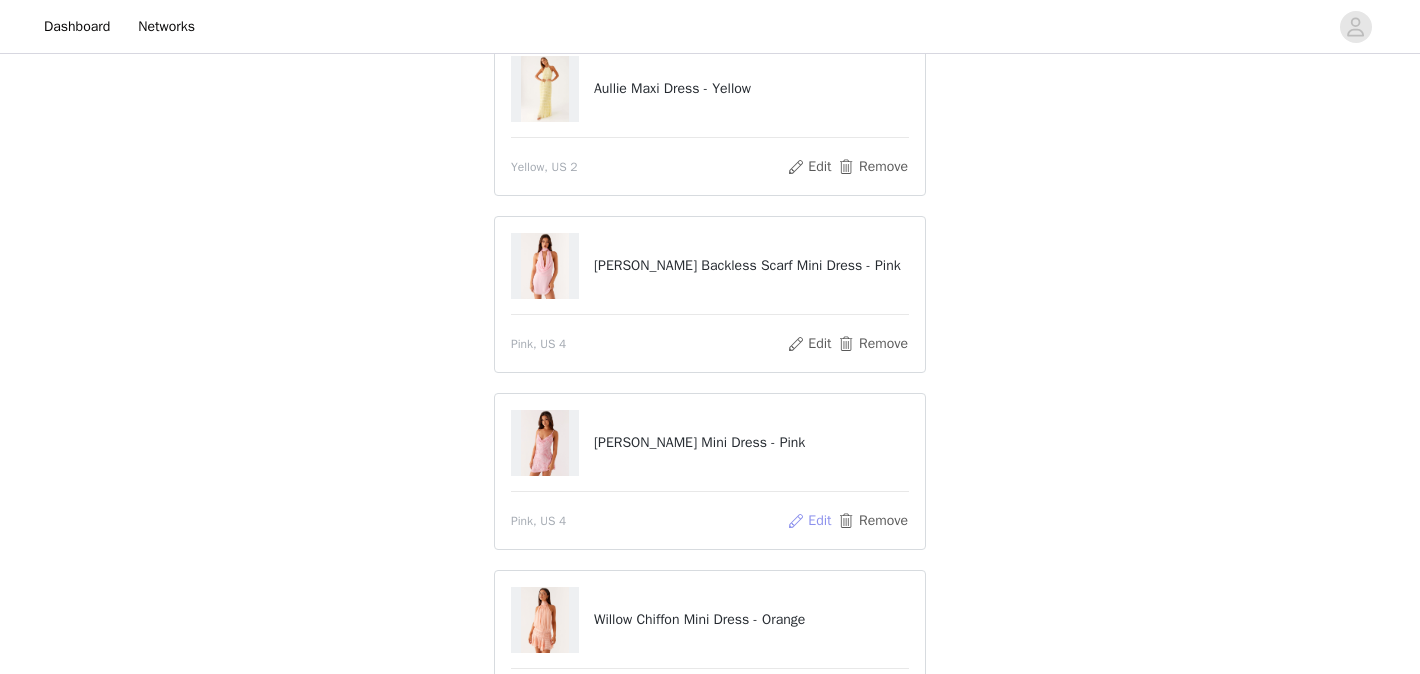 click on "Edit" at bounding box center [809, 521] 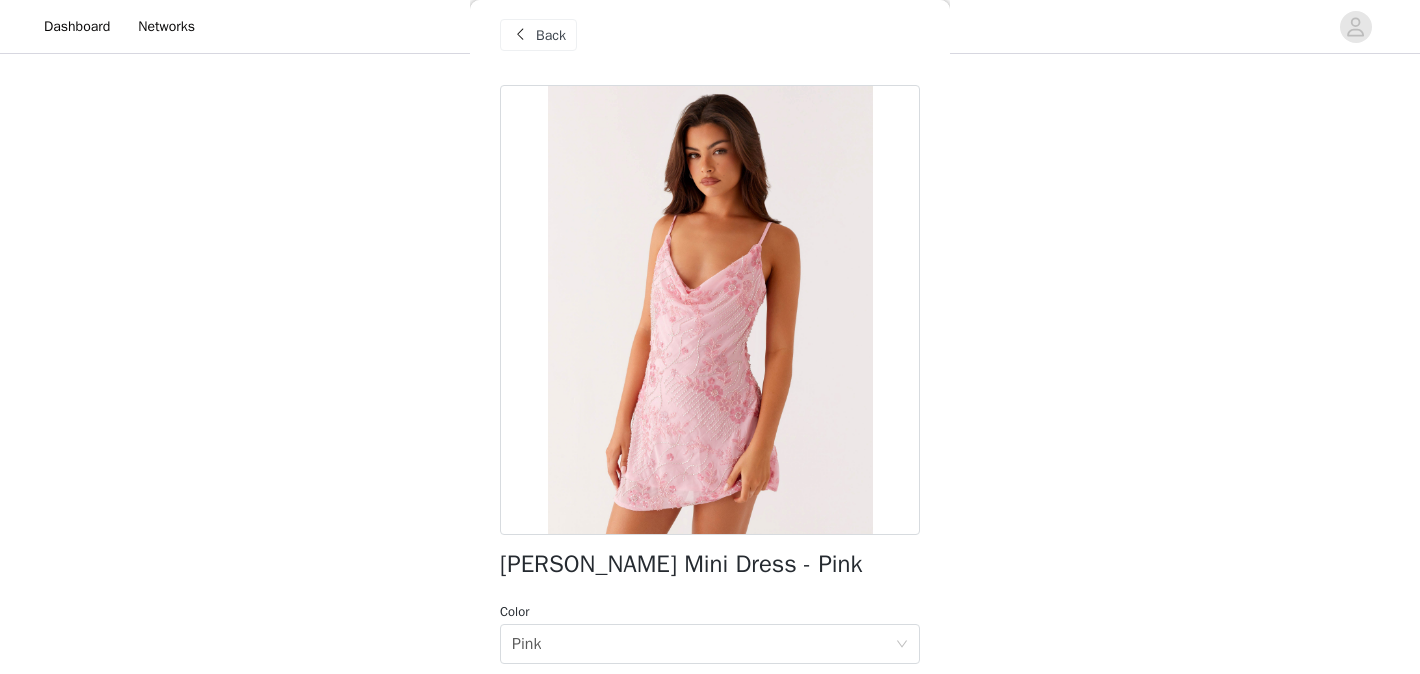 scroll, scrollTop: 12, scrollLeft: 0, axis: vertical 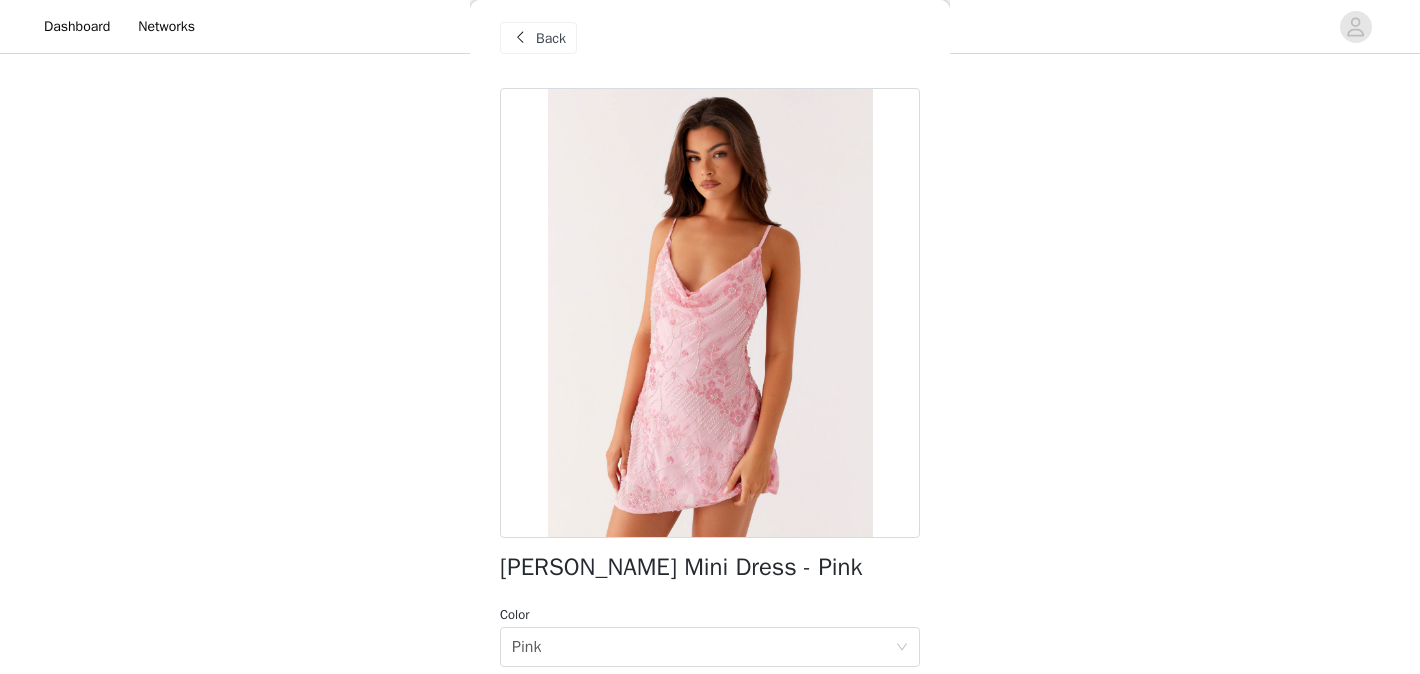 click on "Back" at bounding box center (551, 38) 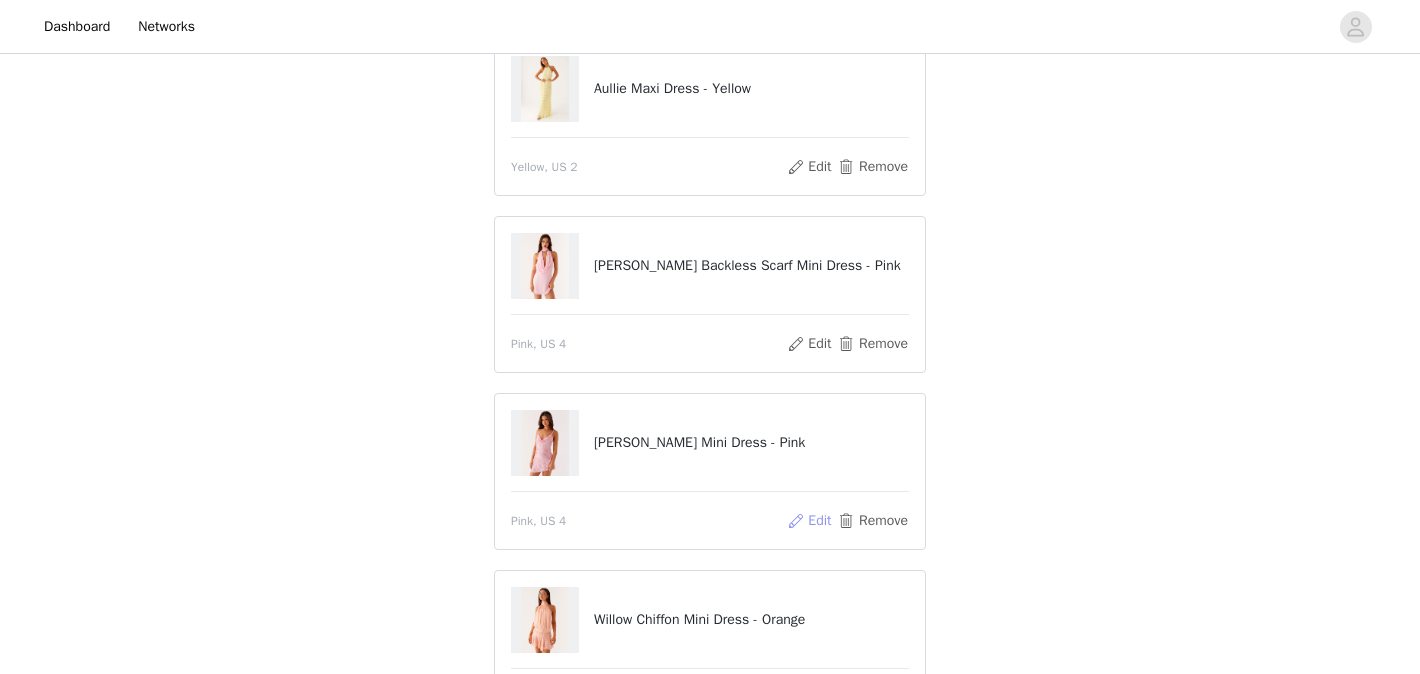 click on "Edit" at bounding box center [809, 521] 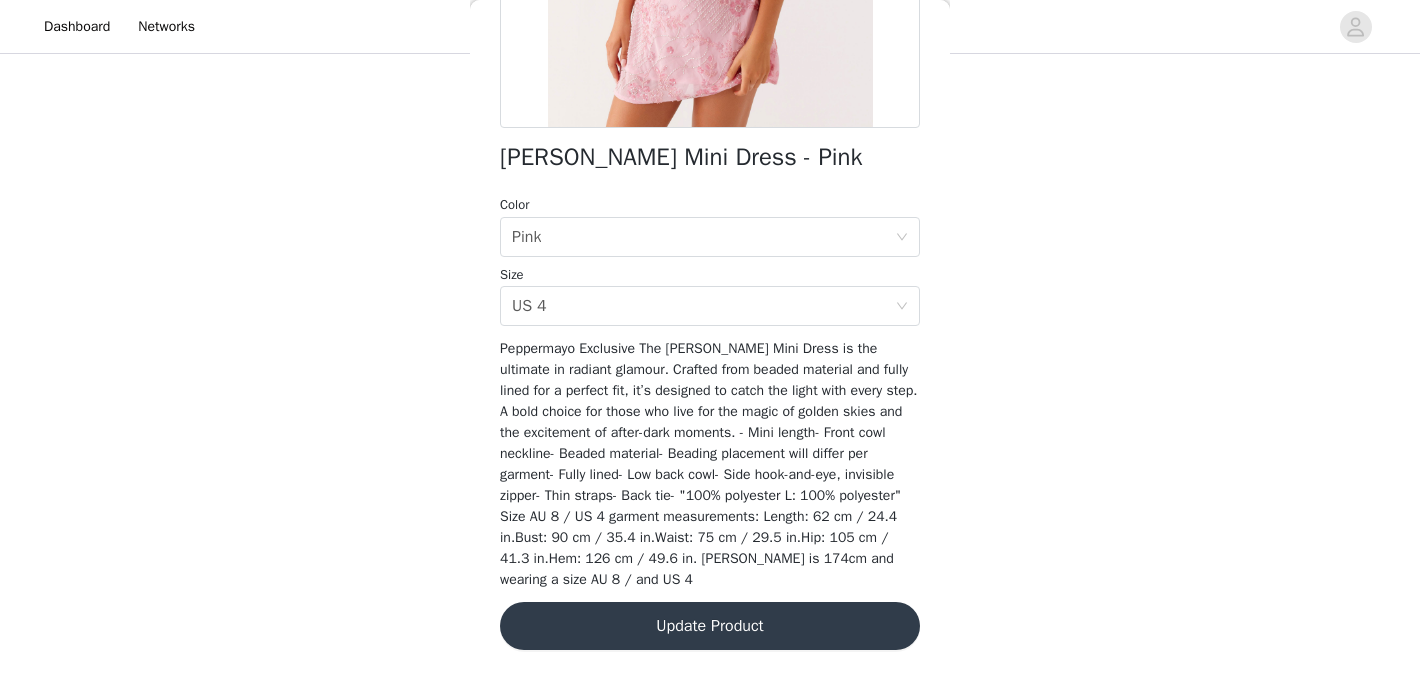 scroll, scrollTop: 0, scrollLeft: 0, axis: both 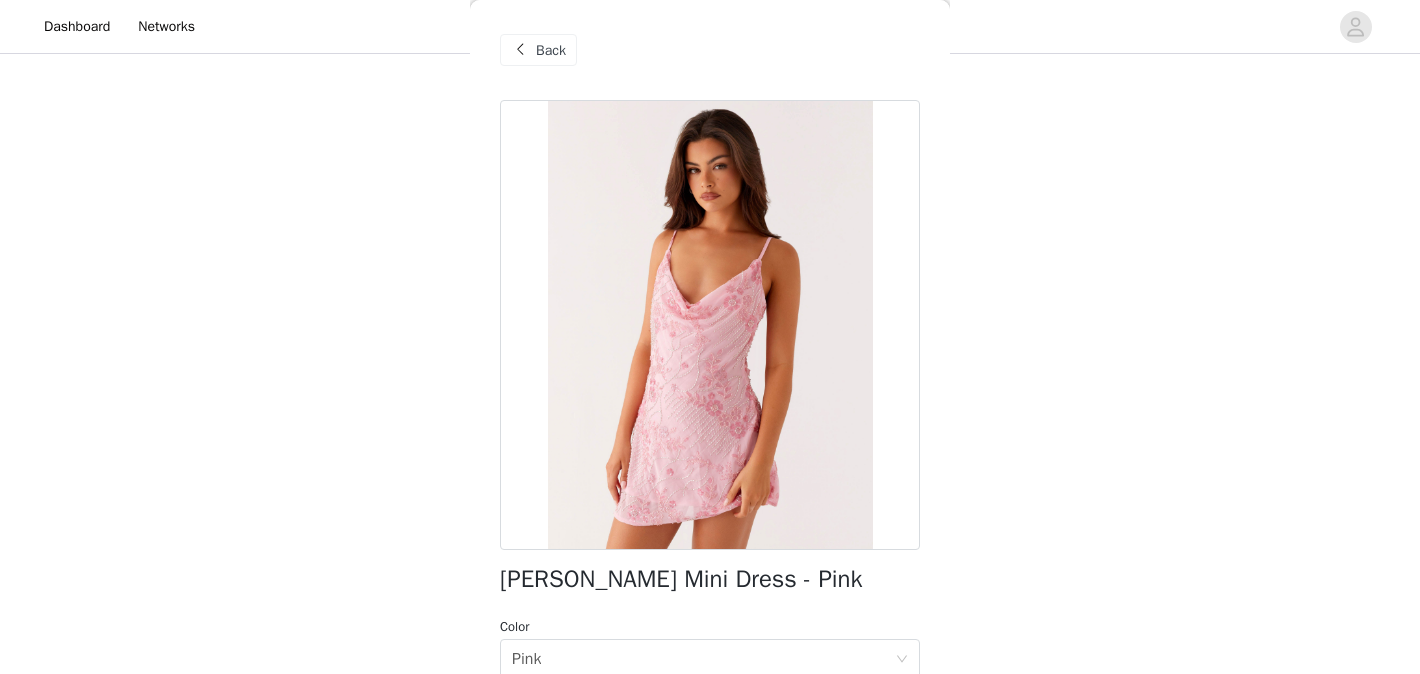 click on "Back" at bounding box center (551, 50) 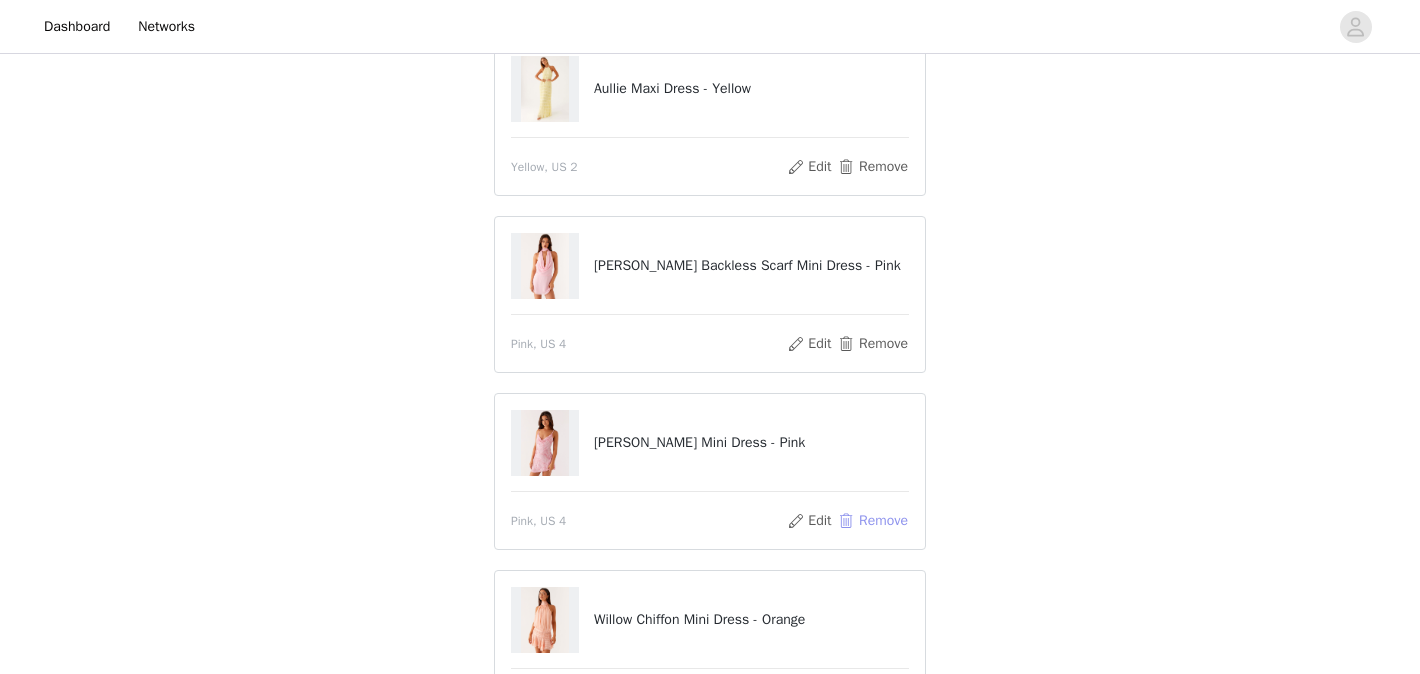 click on "Remove" at bounding box center (873, 521) 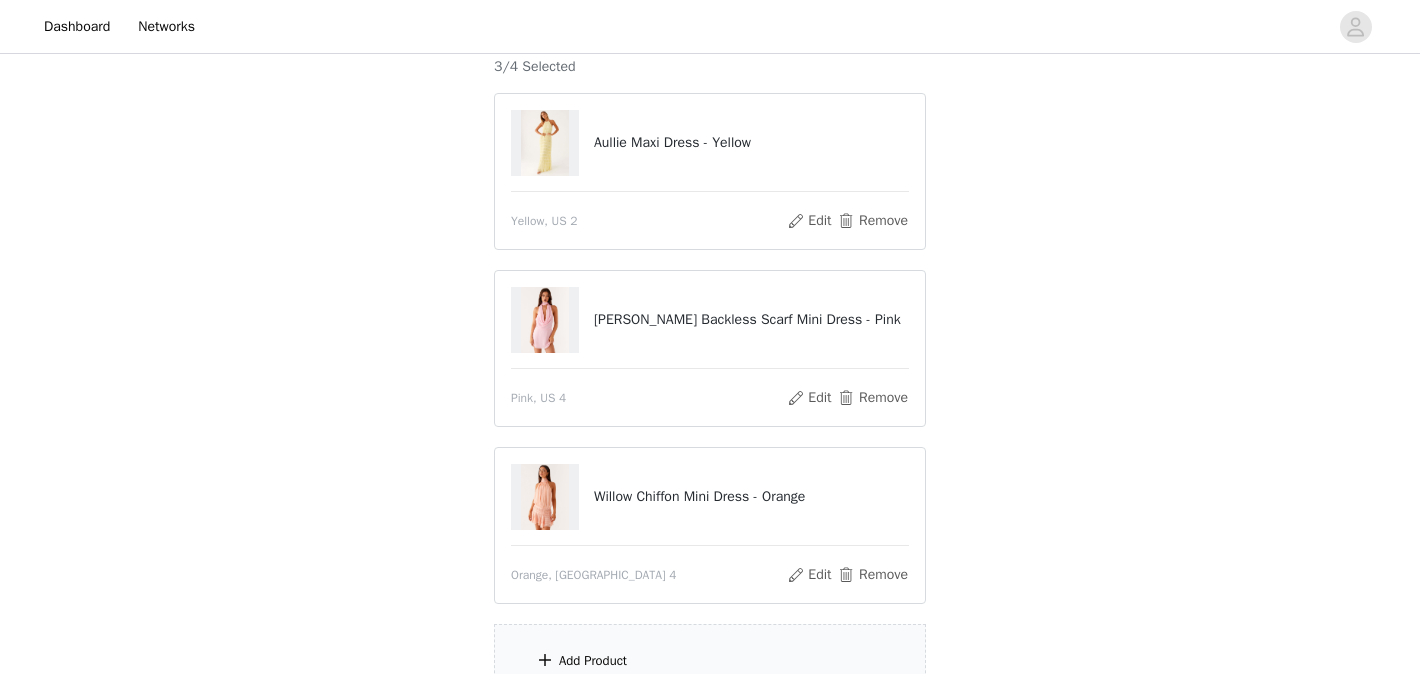click on "Add Product" at bounding box center [710, 661] 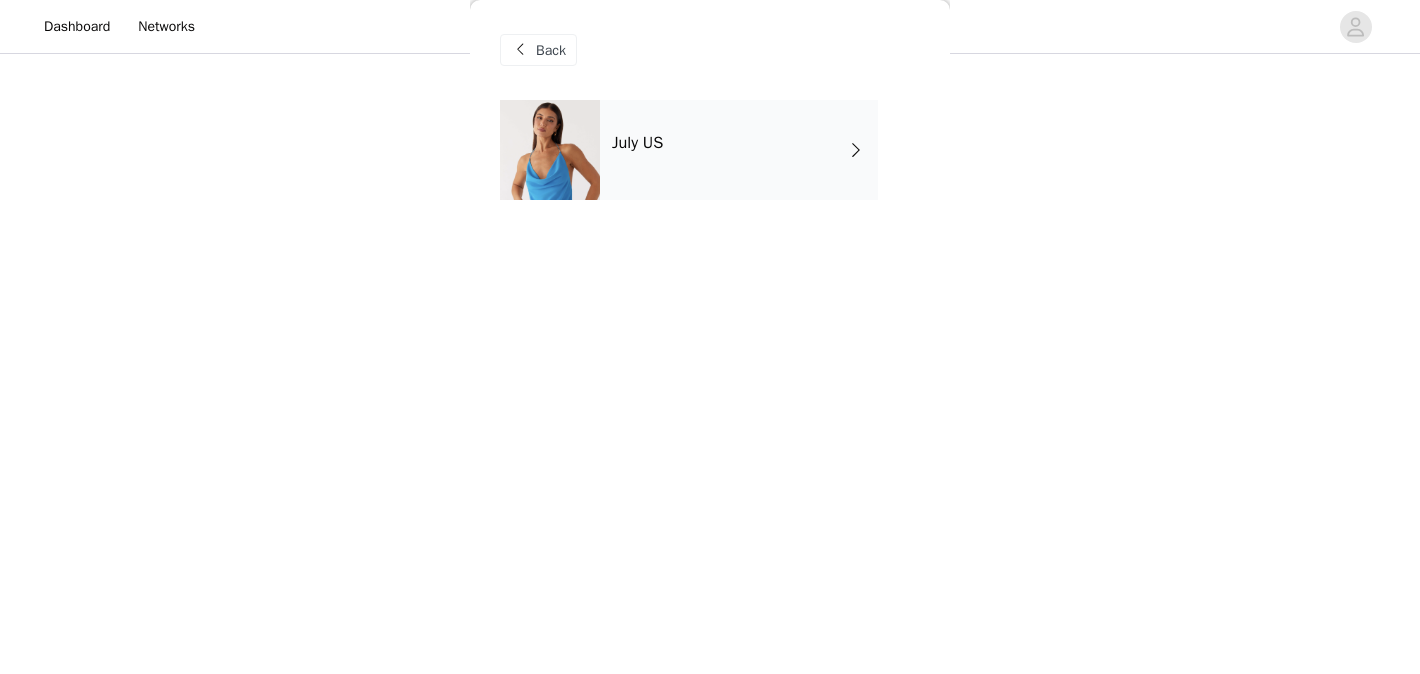 click on "July US" at bounding box center [739, 150] 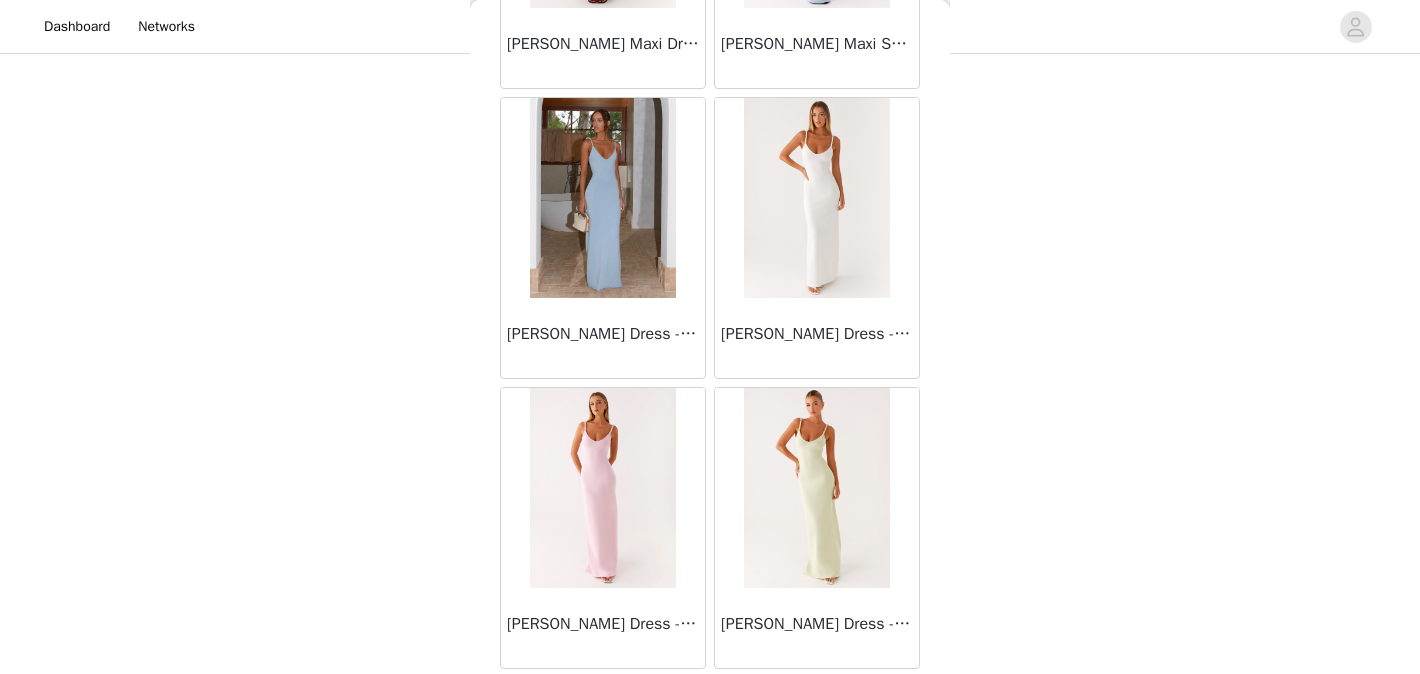 scroll, scrollTop: 2386, scrollLeft: 0, axis: vertical 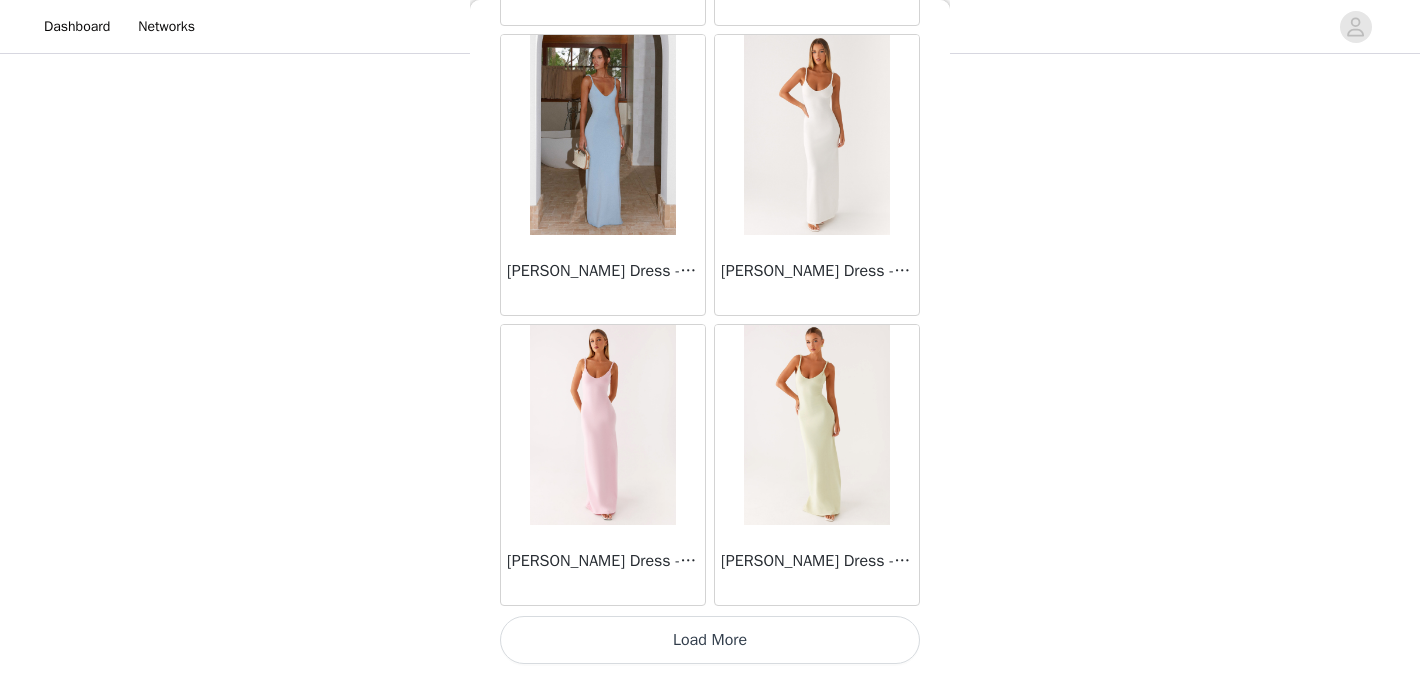 click on "Load More" at bounding box center [710, 640] 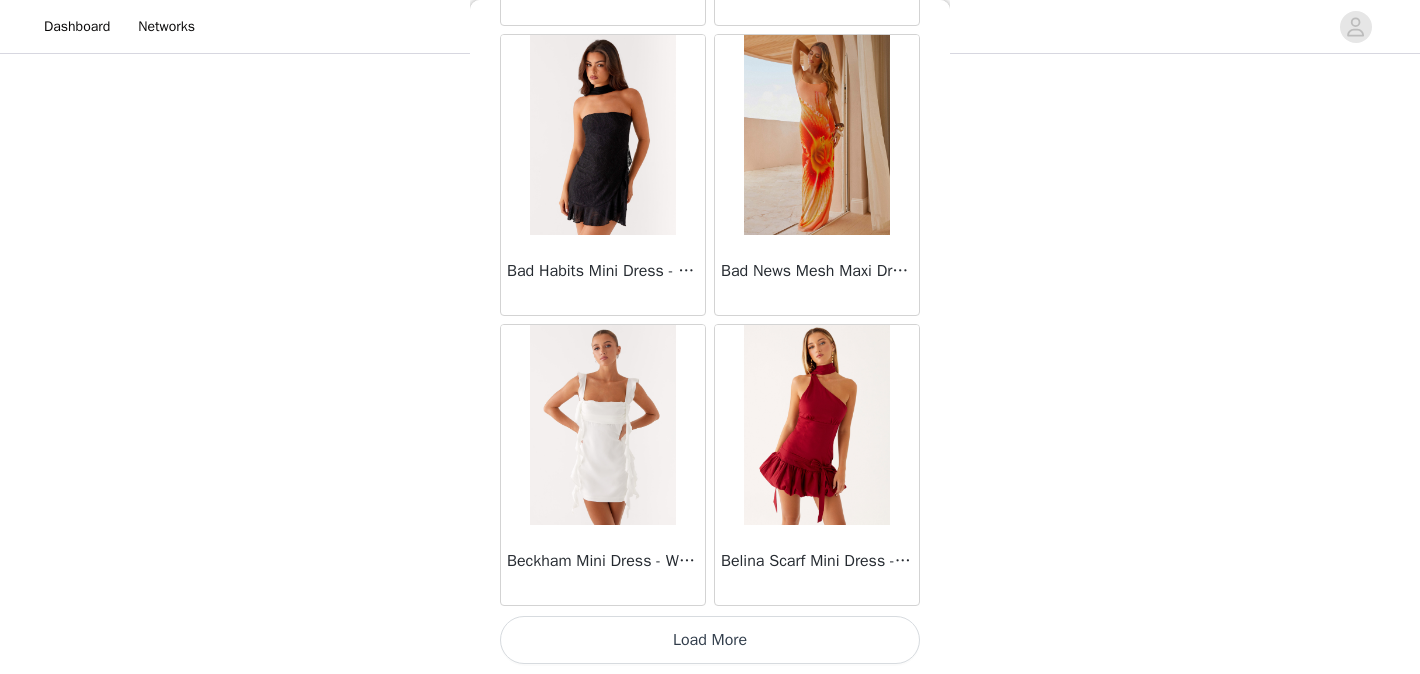 click on "Load More" at bounding box center (710, 640) 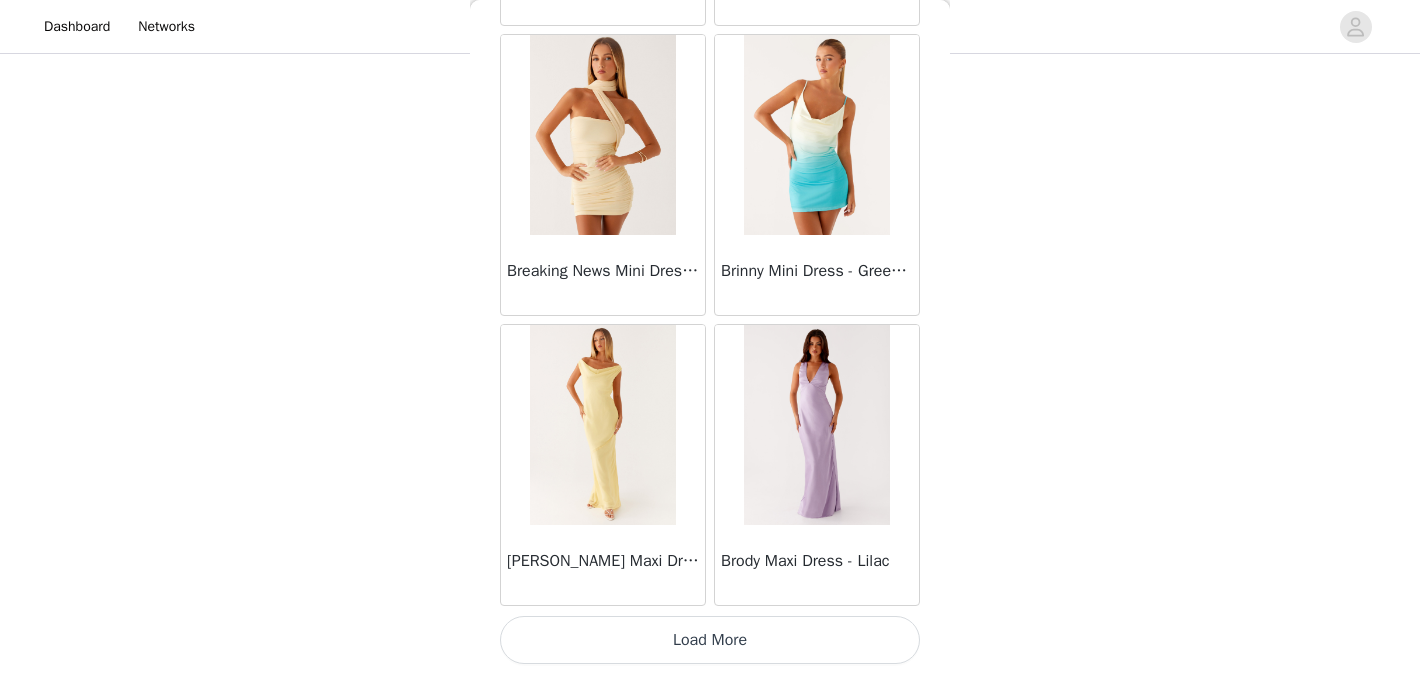 click on "Load More" at bounding box center [710, 640] 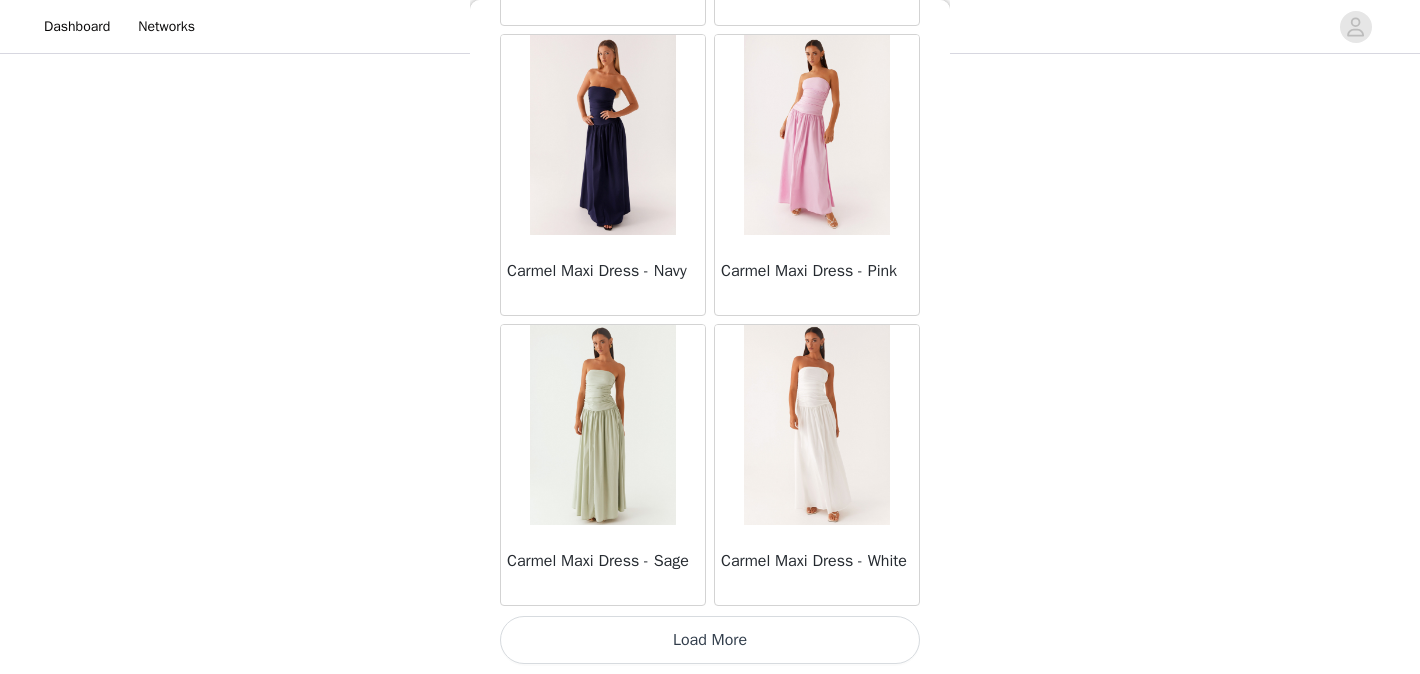 click on "Load More" at bounding box center (710, 640) 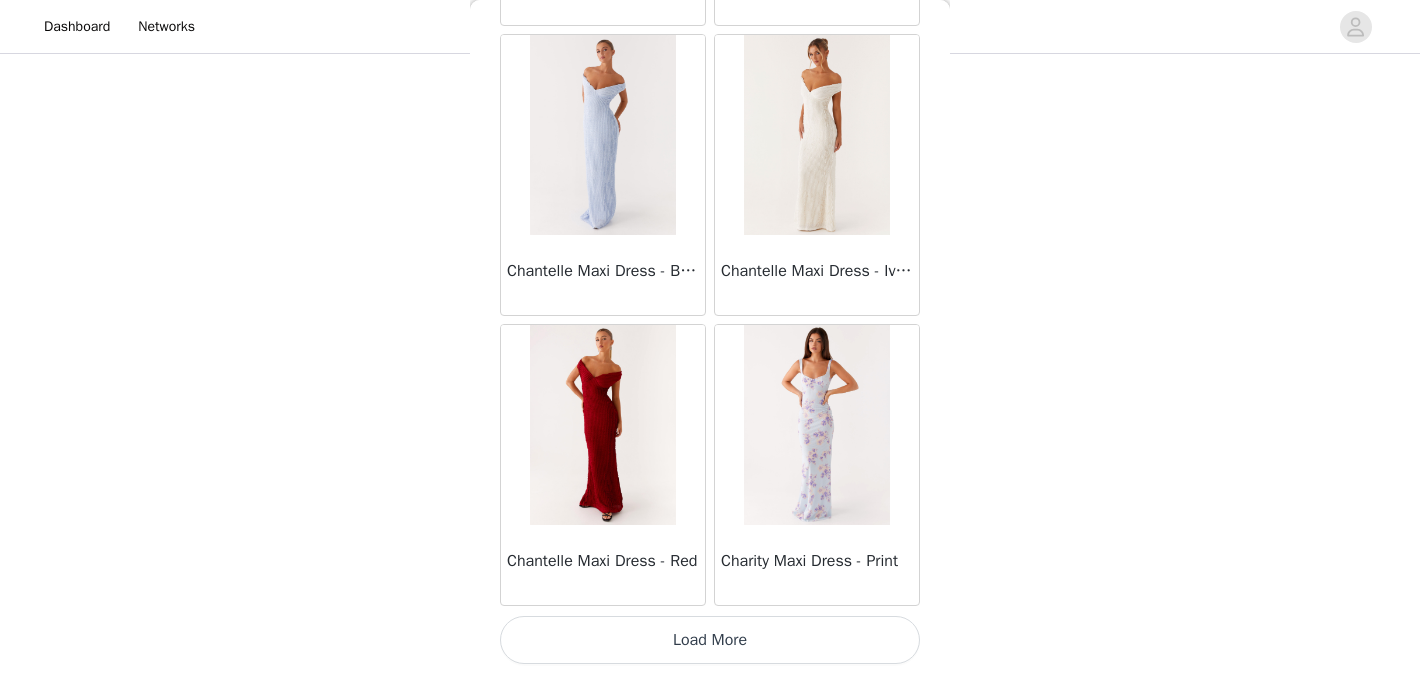 click on "Load More" at bounding box center (710, 640) 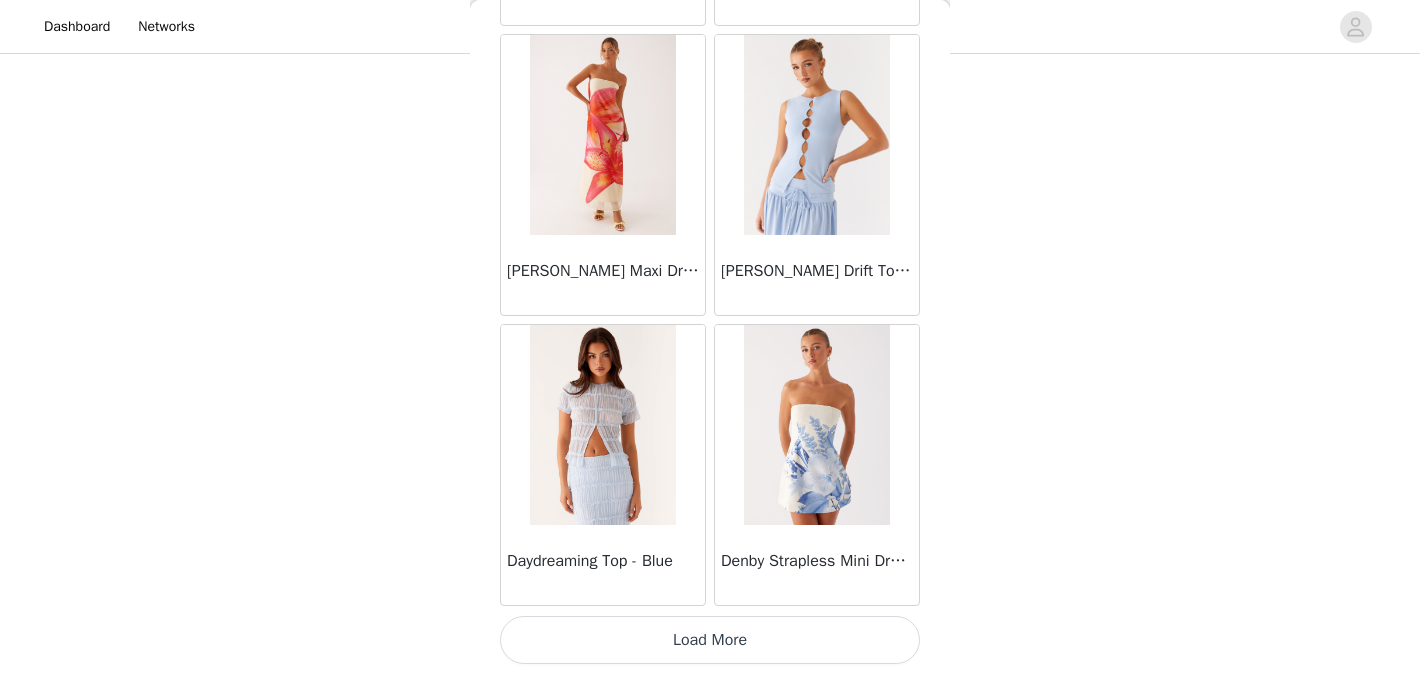 click on "Load More" at bounding box center (710, 640) 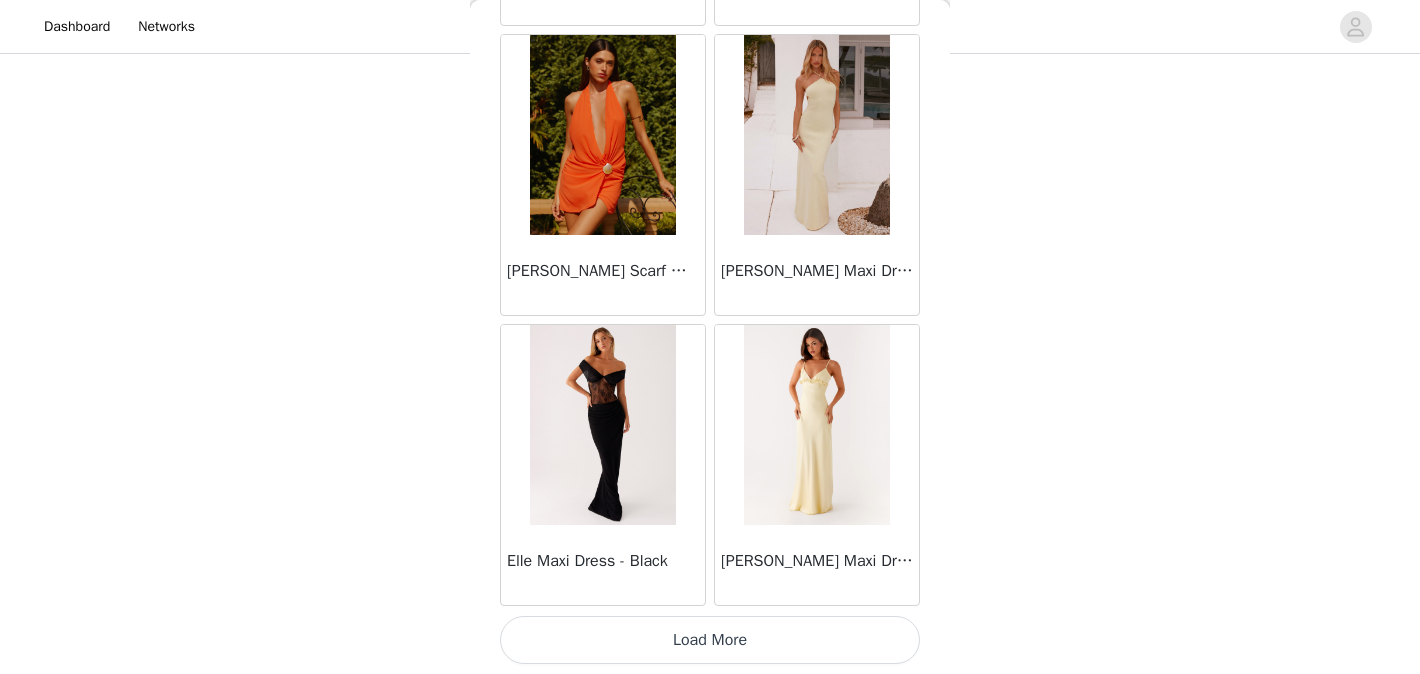 click on "Load More" at bounding box center [710, 640] 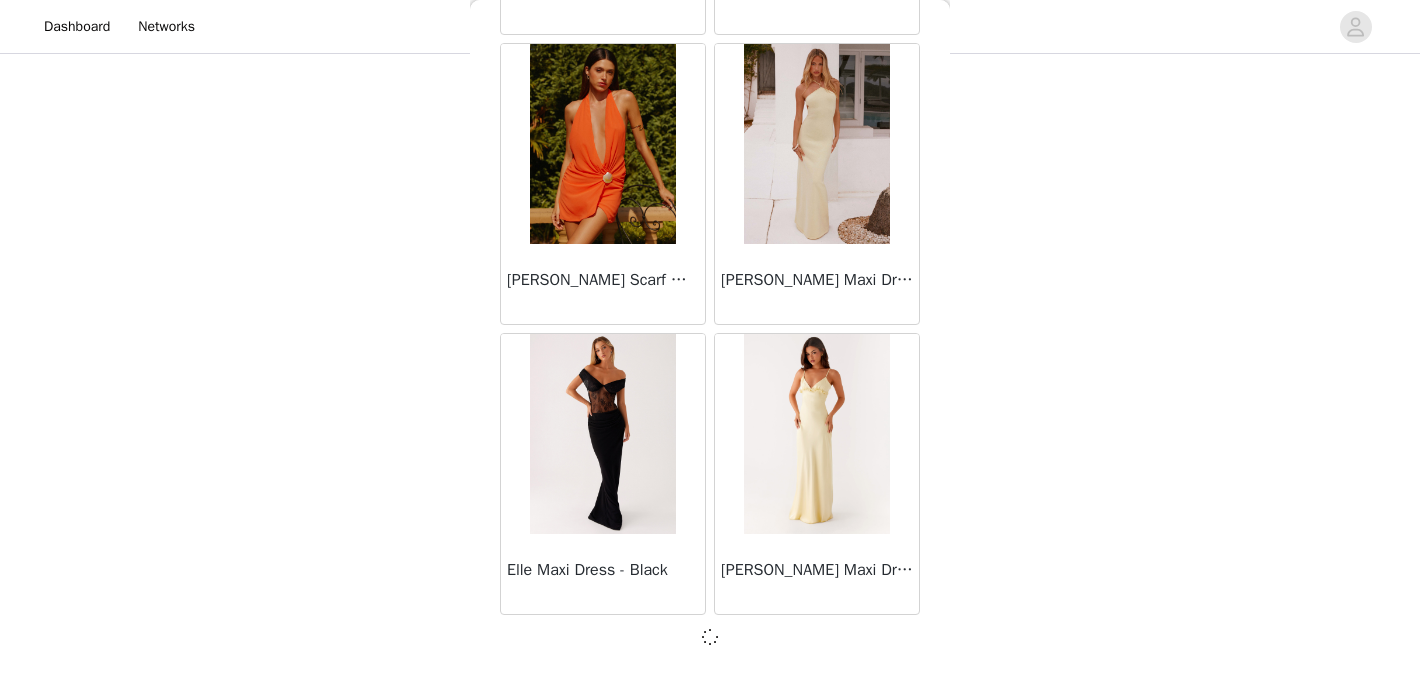scroll, scrollTop: 19777, scrollLeft: 0, axis: vertical 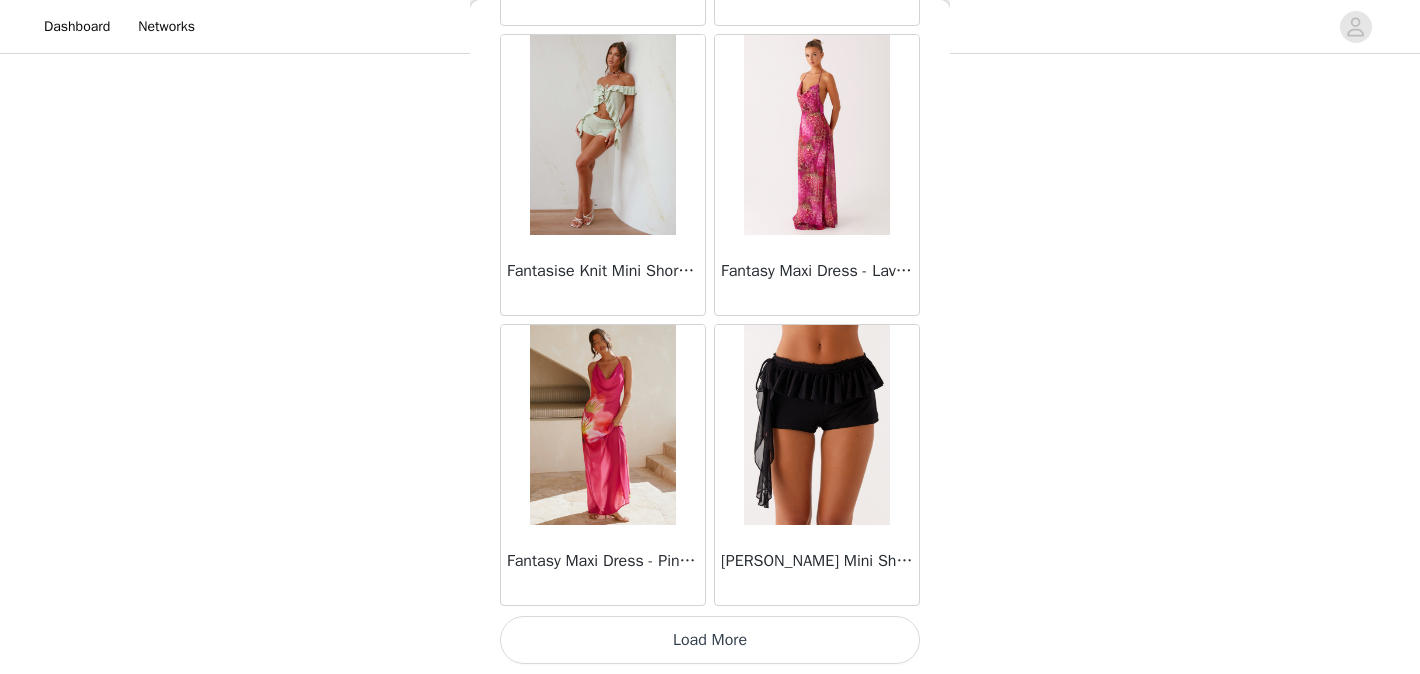 click on "Load More" at bounding box center [710, 640] 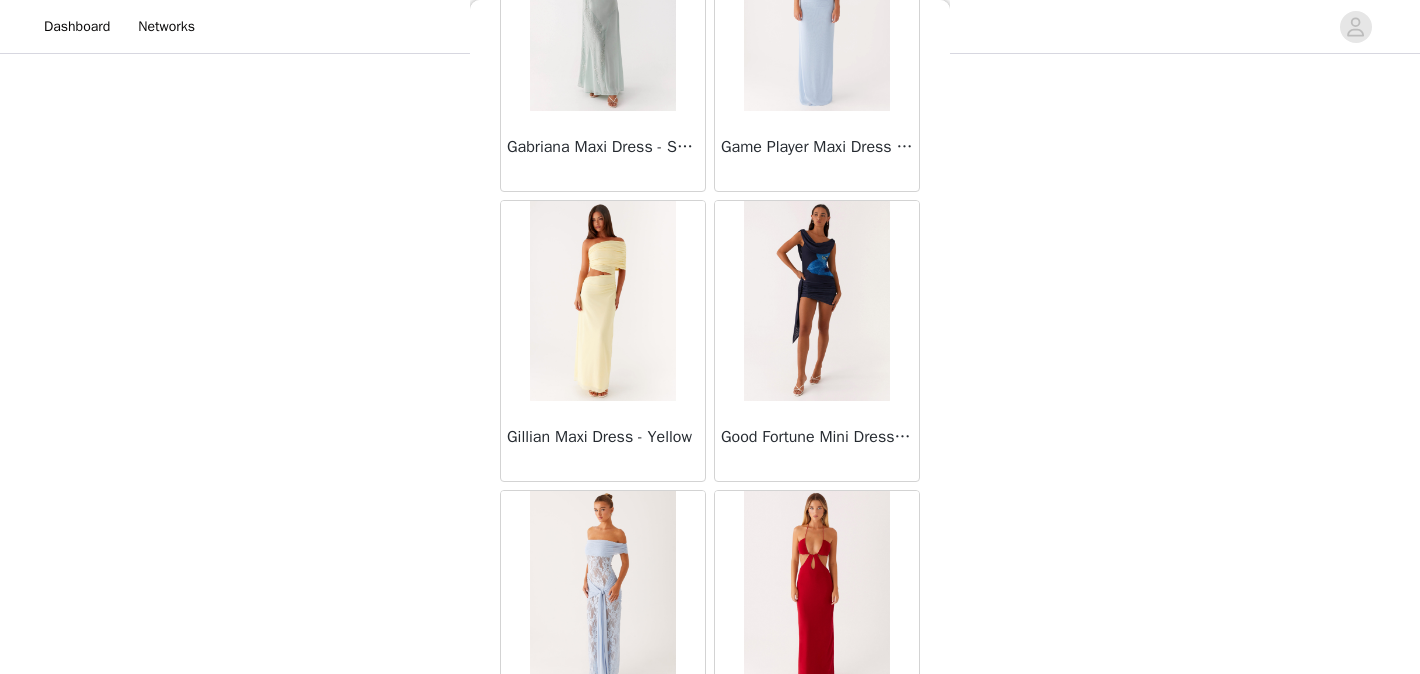 scroll, scrollTop: 25586, scrollLeft: 0, axis: vertical 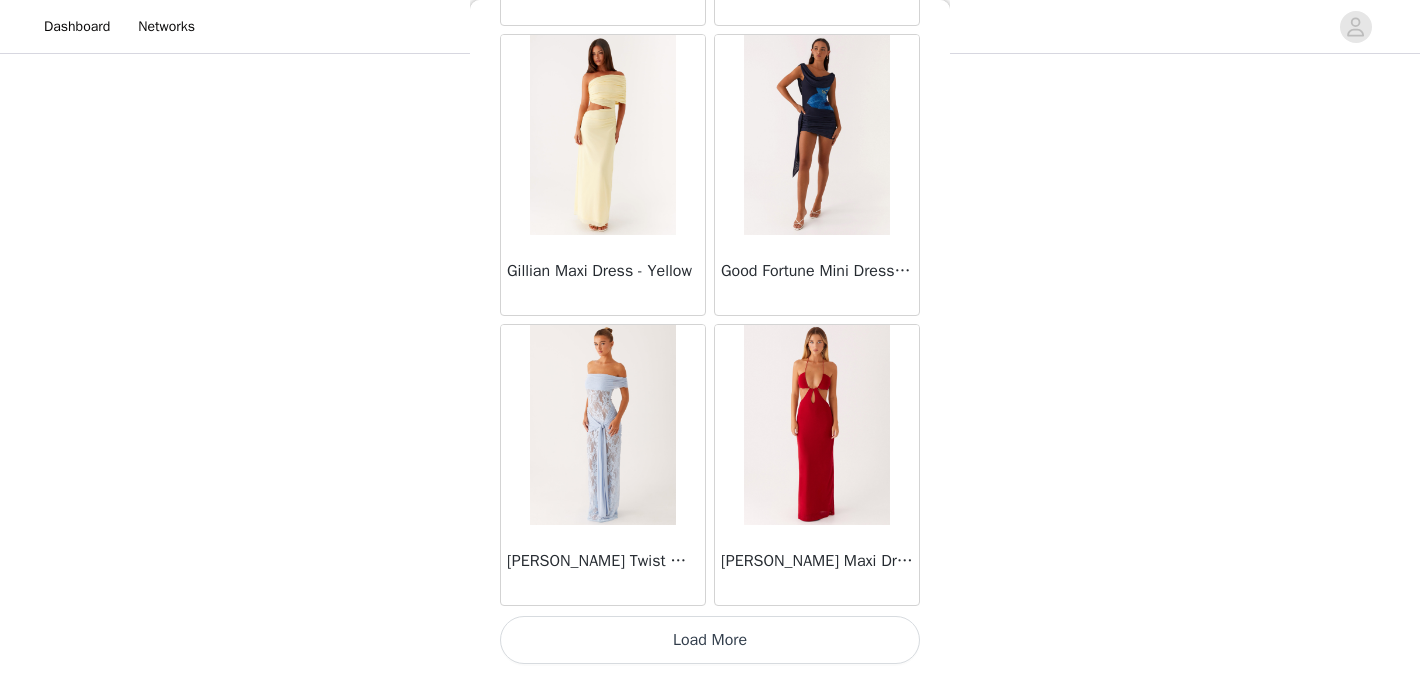 click on "Load More" at bounding box center [710, 640] 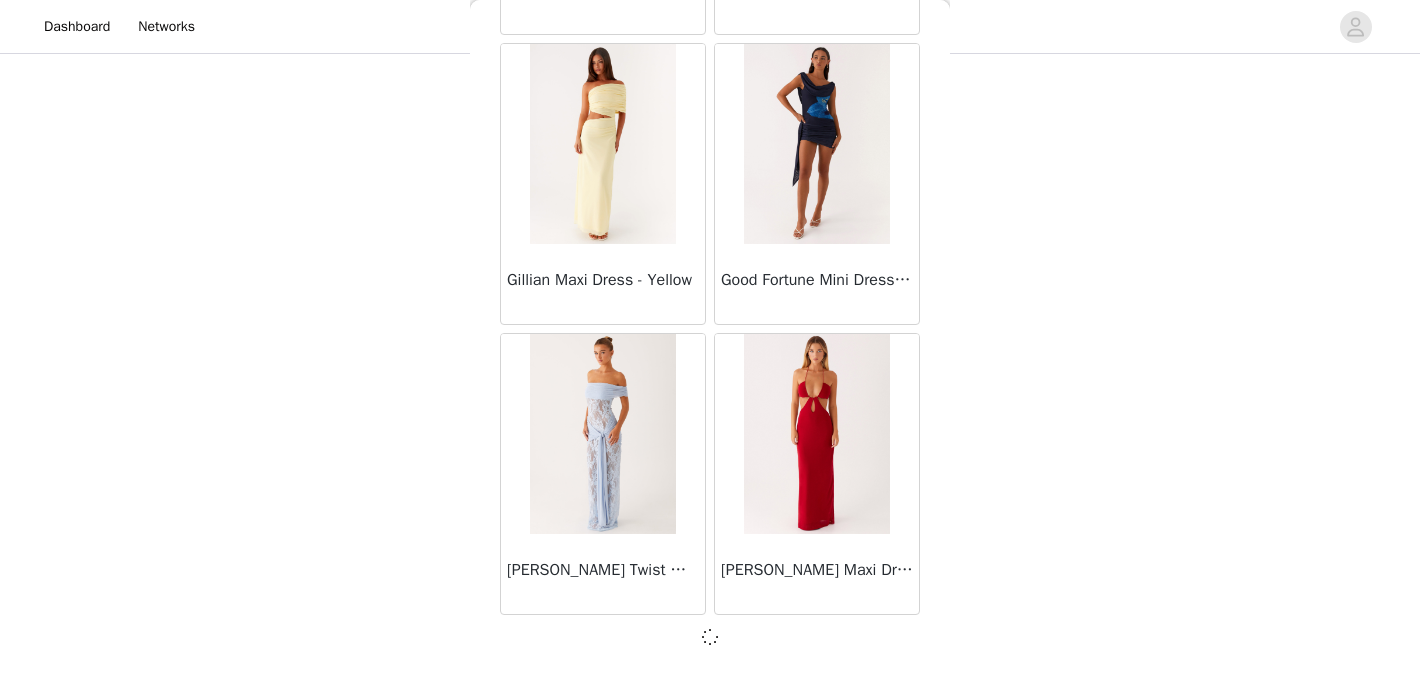 scroll, scrollTop: 25577, scrollLeft: 0, axis: vertical 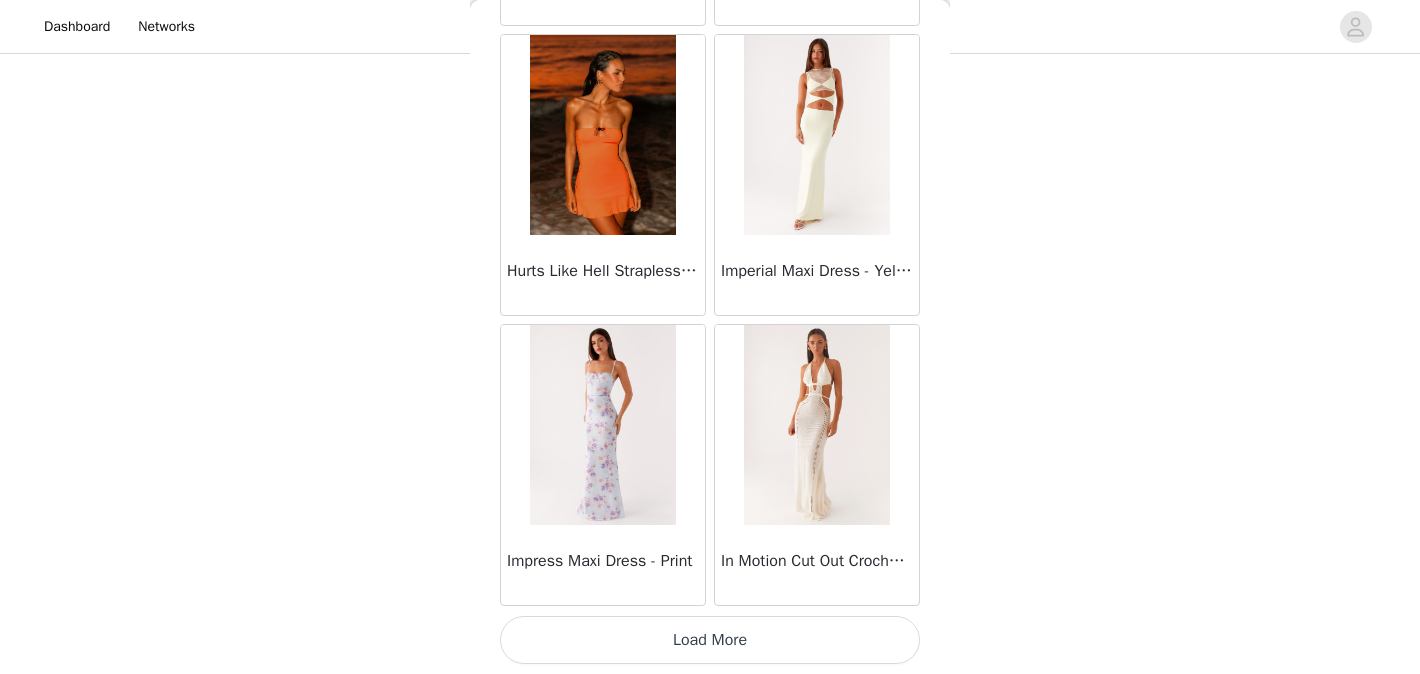 click on "Load More" at bounding box center (710, 640) 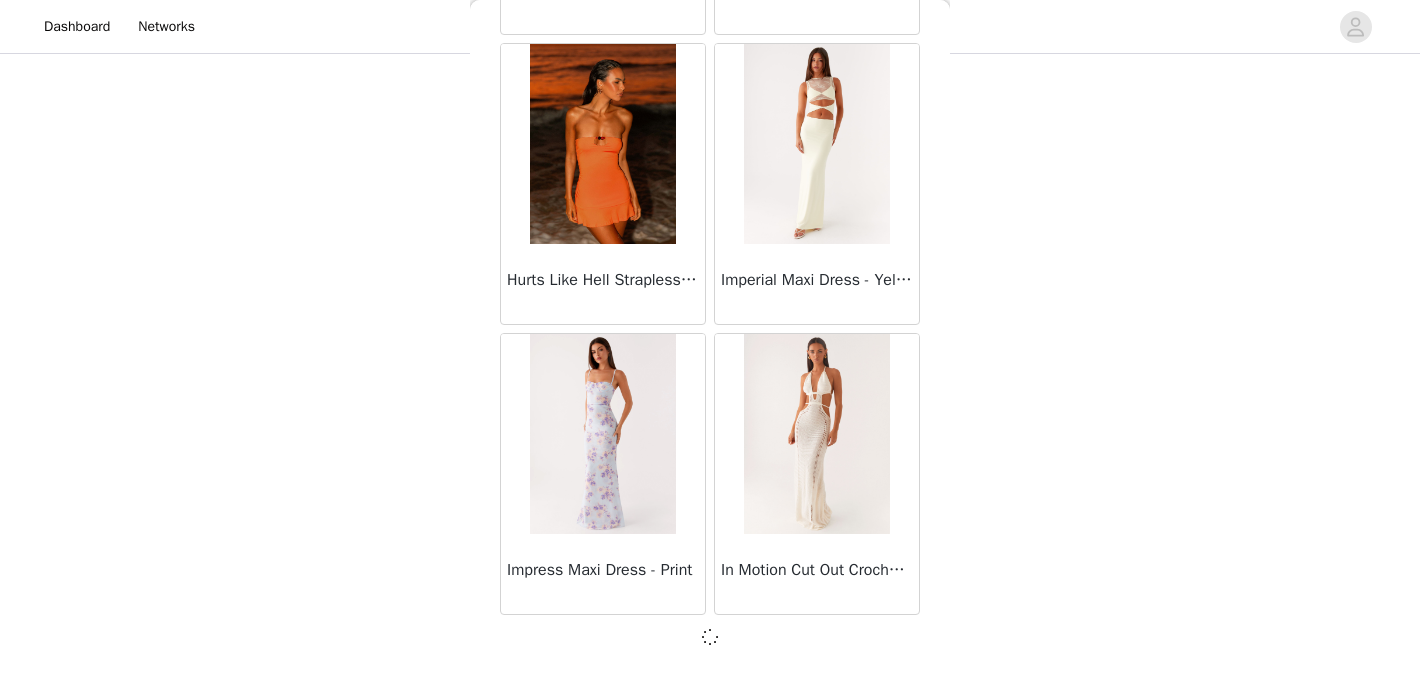 scroll, scrollTop: 28477, scrollLeft: 0, axis: vertical 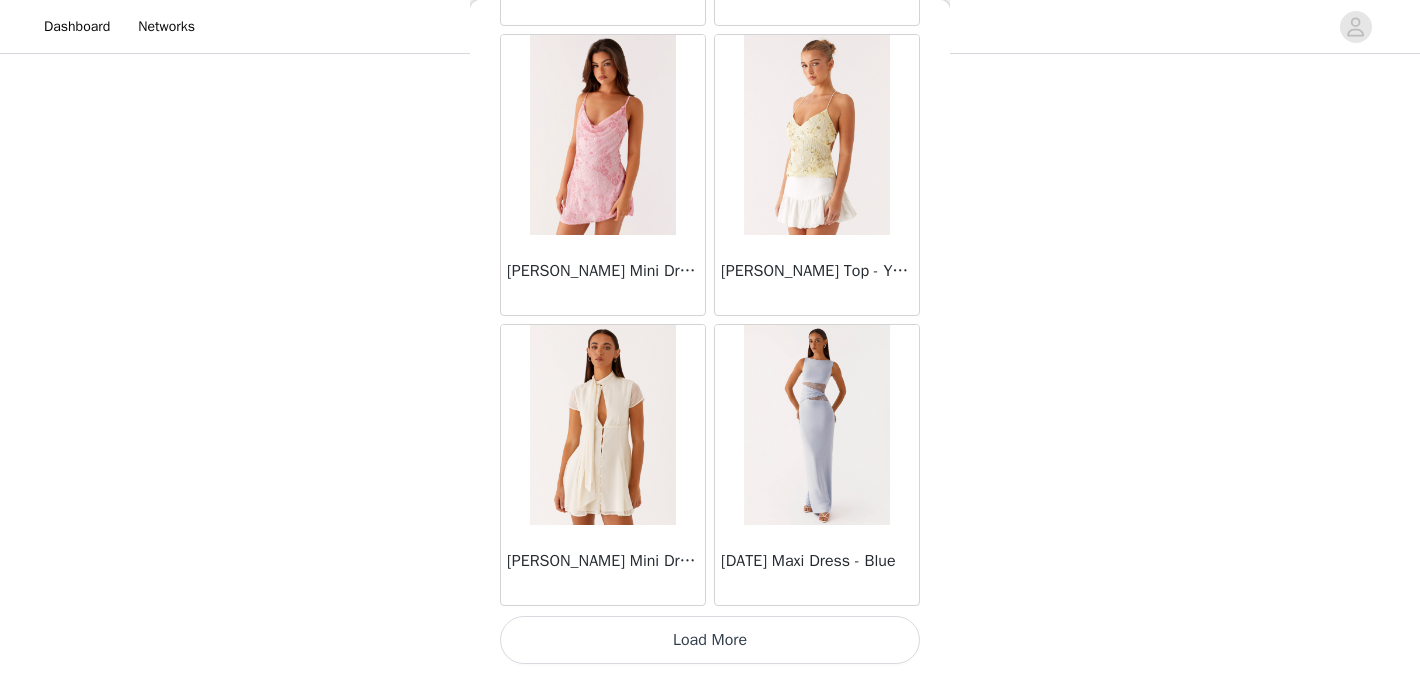 click on "Load More" at bounding box center (710, 640) 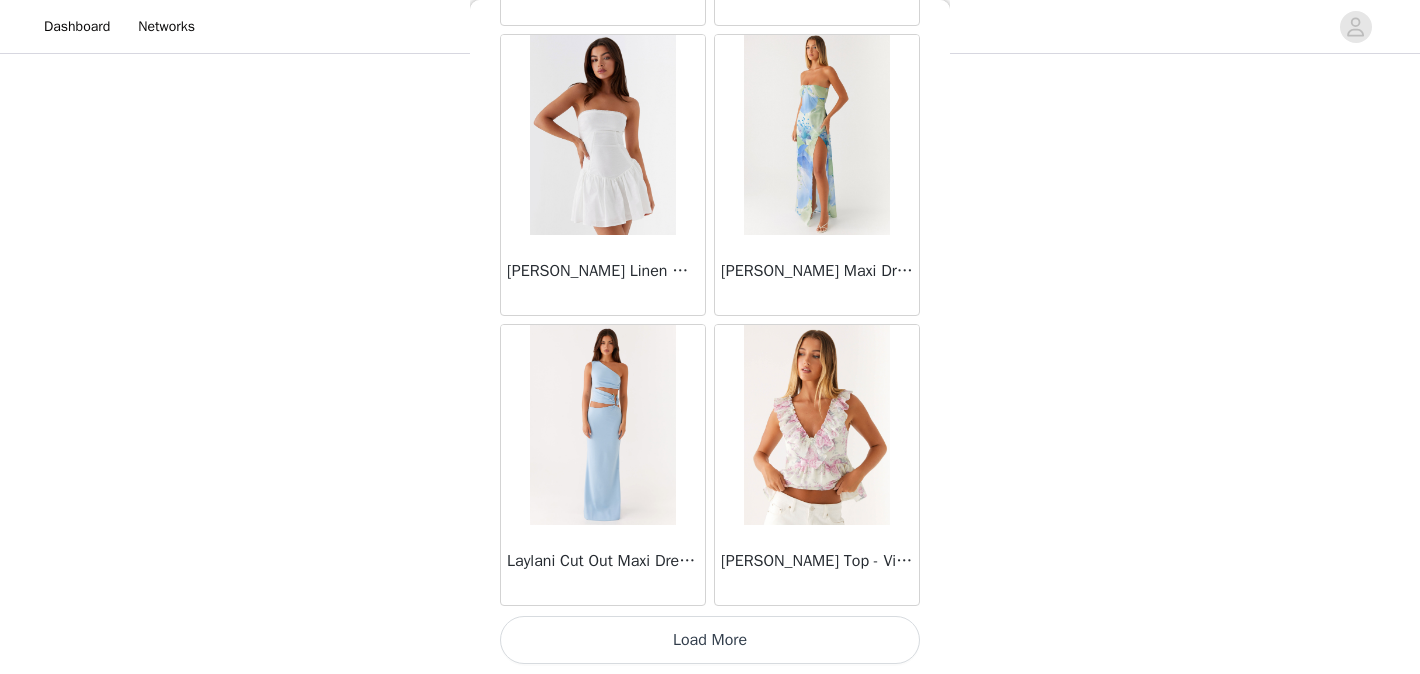 click on "Load More" at bounding box center [710, 640] 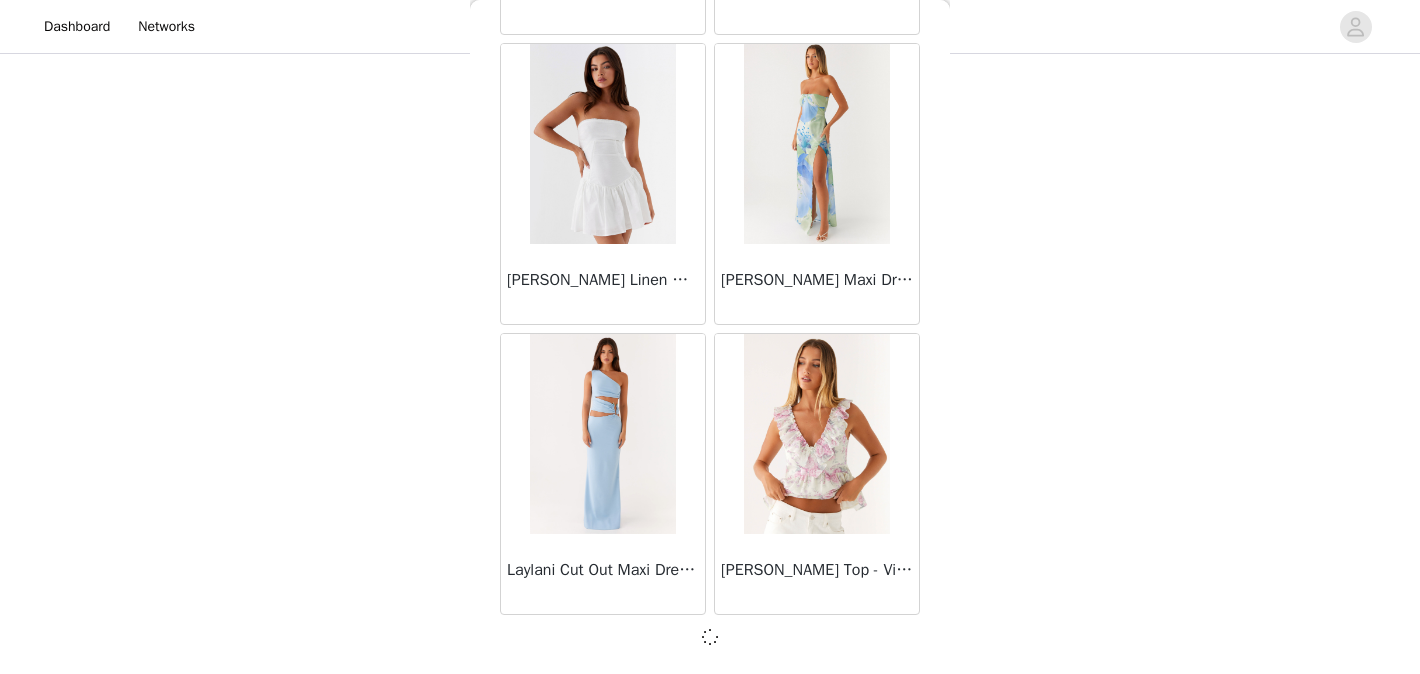 scroll, scrollTop: 34277, scrollLeft: 0, axis: vertical 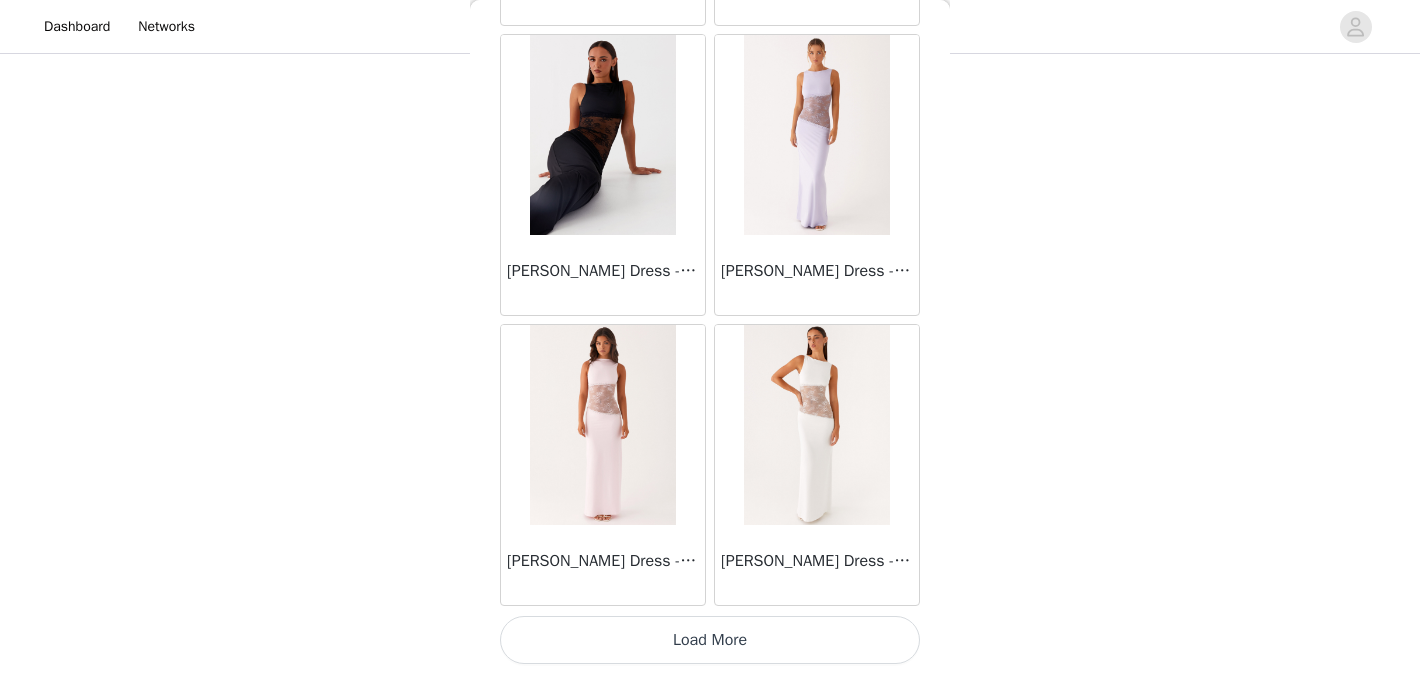 click on "Load More" at bounding box center (710, 640) 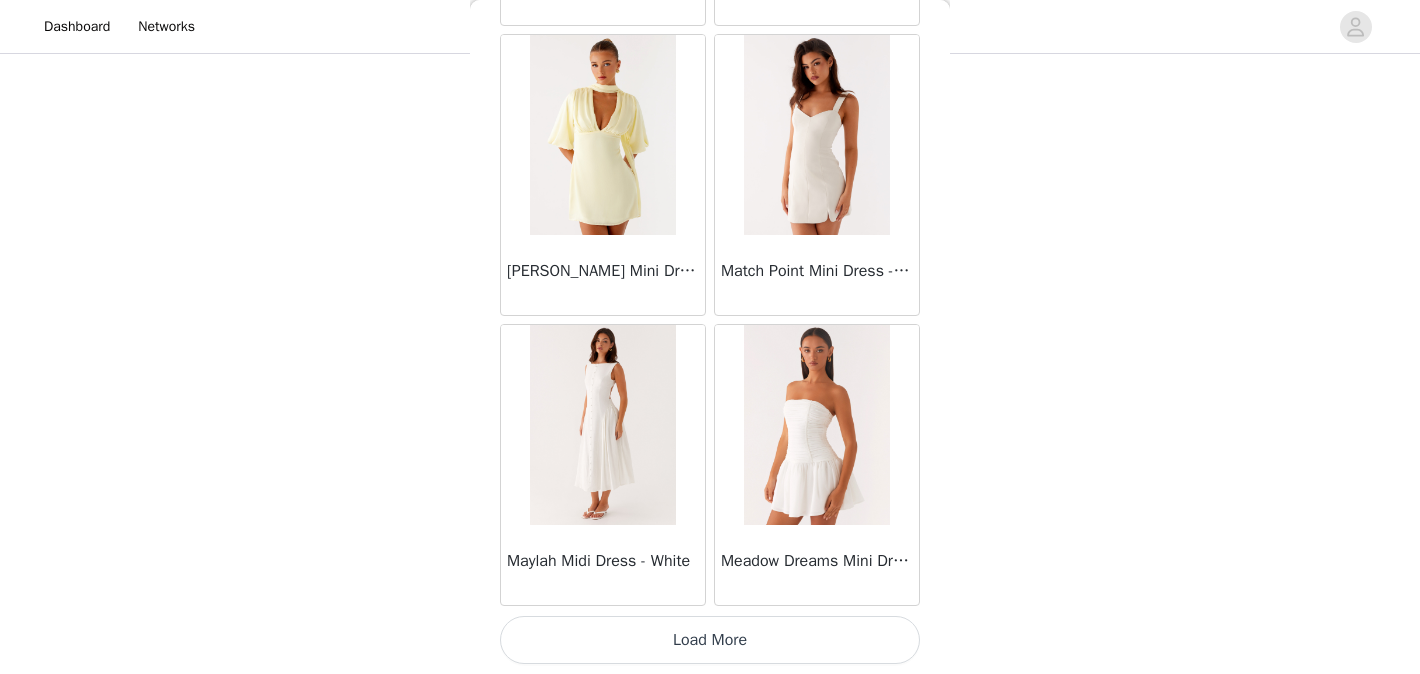 click on "Load More" at bounding box center [710, 640] 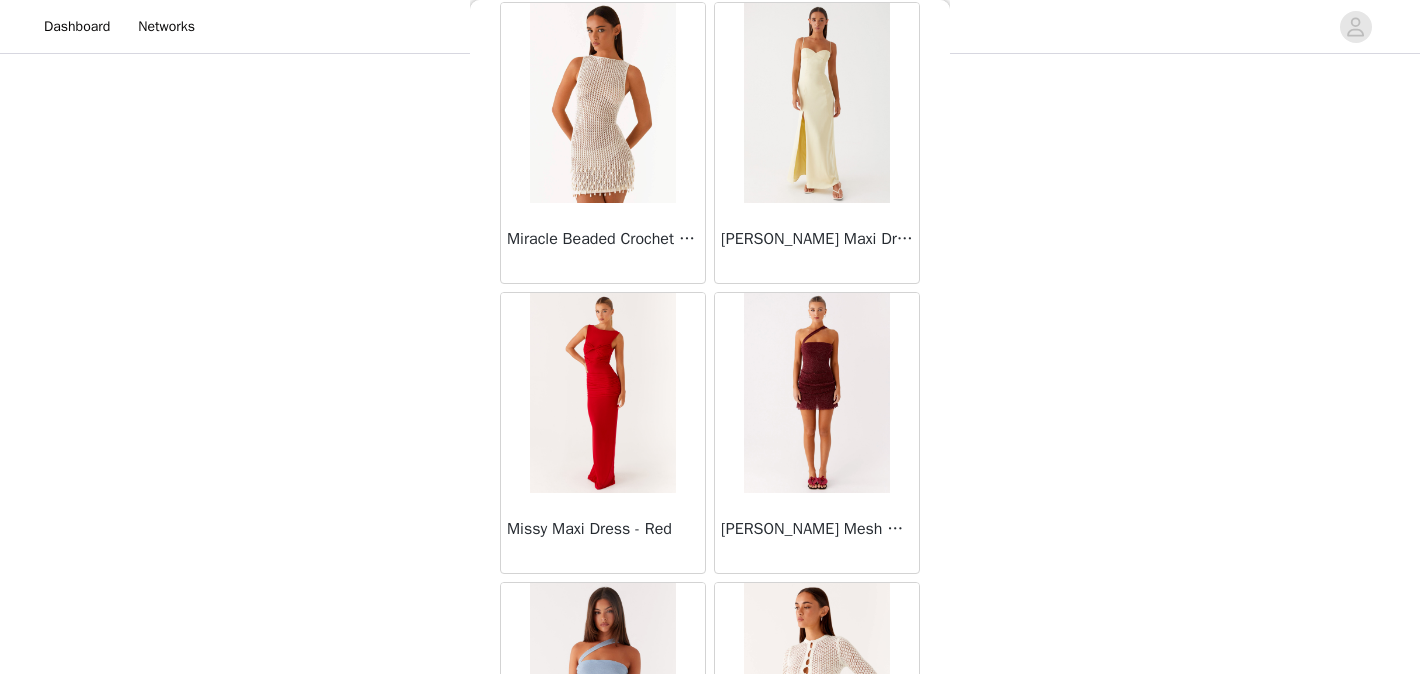 scroll, scrollTop: 42986, scrollLeft: 0, axis: vertical 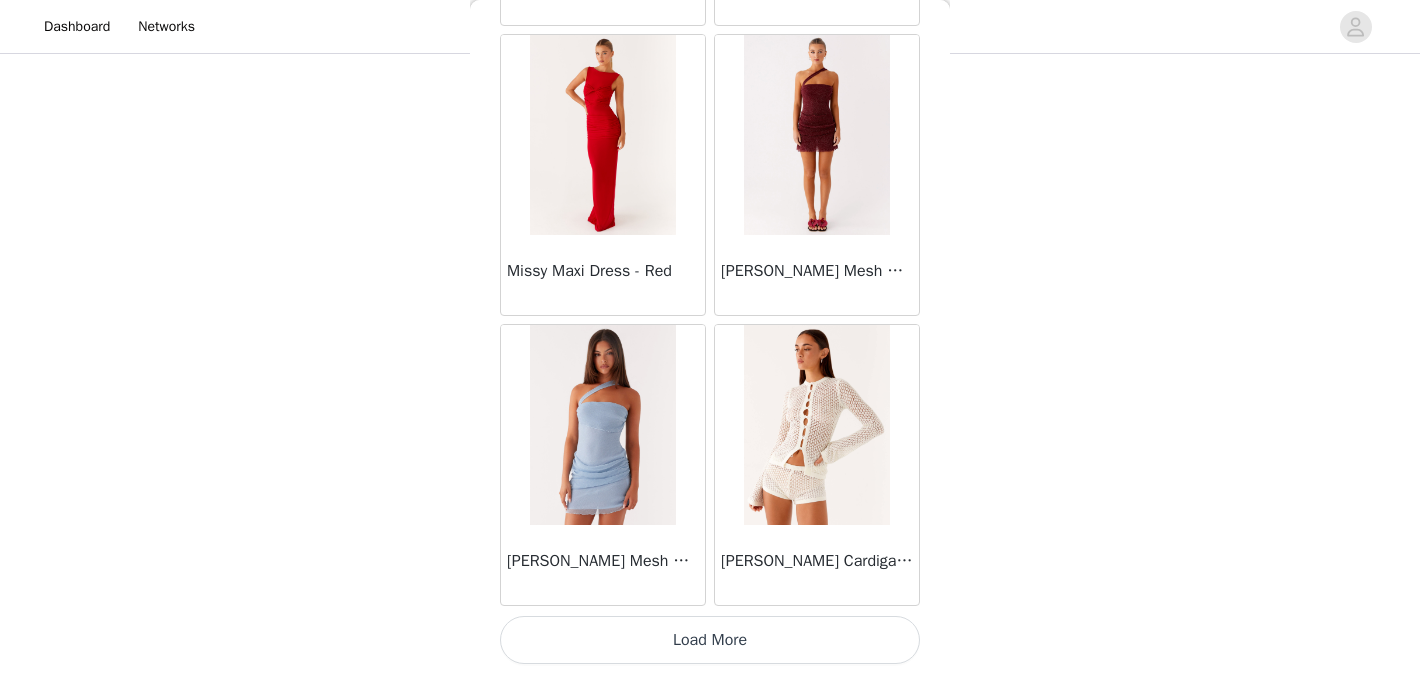 click on "Load More" at bounding box center (710, 640) 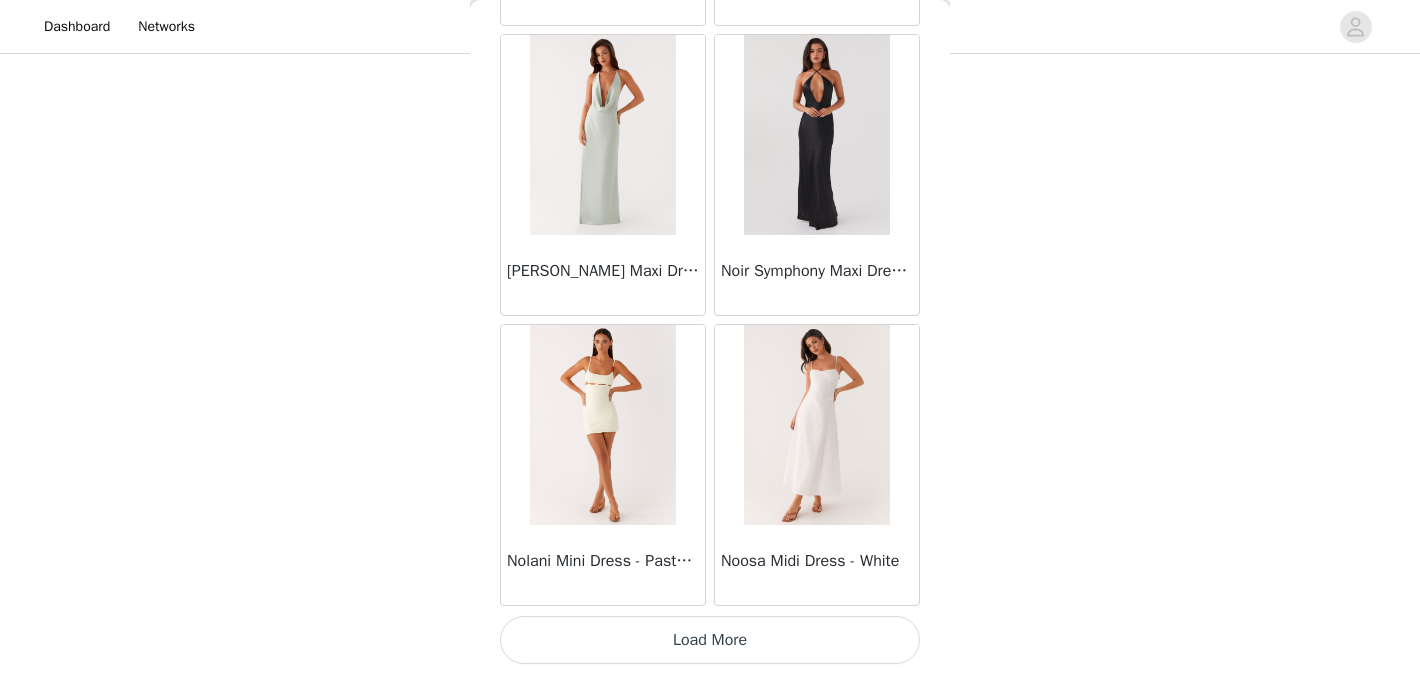 click on "Load More" at bounding box center [710, 640] 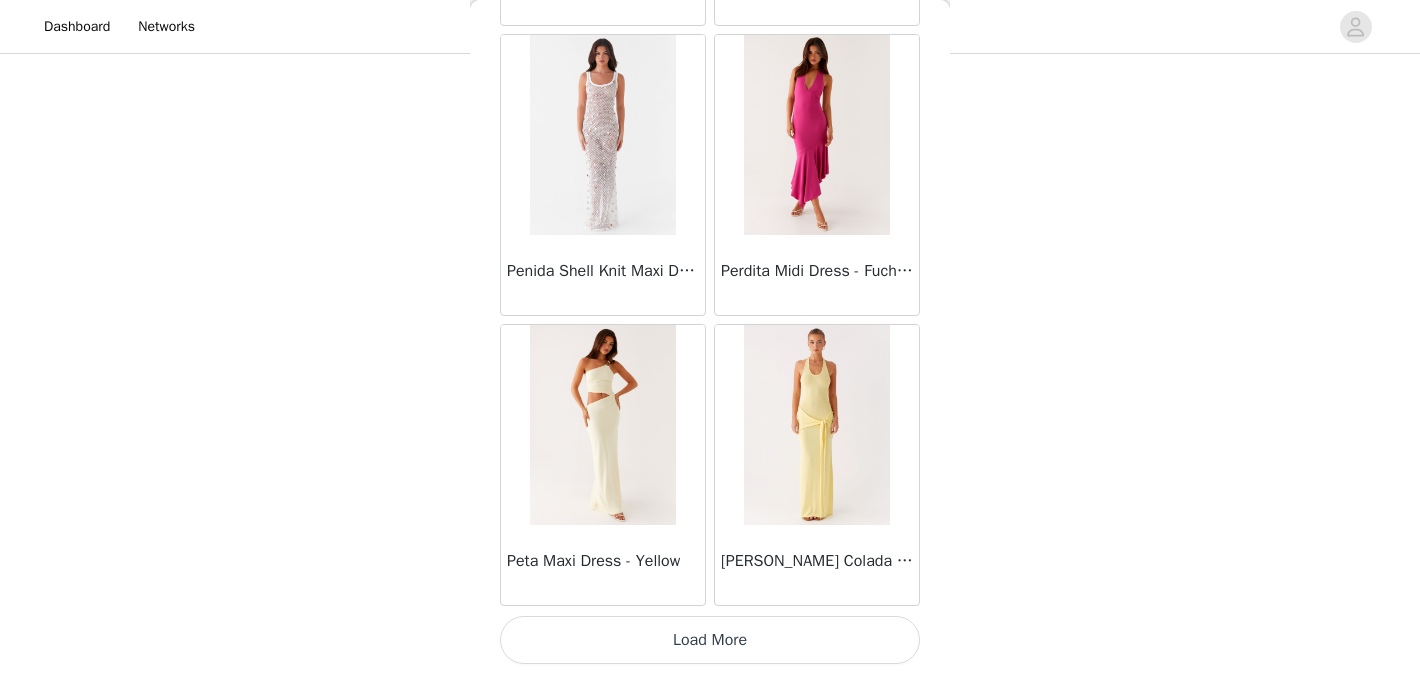 click on "Load More" at bounding box center (710, 640) 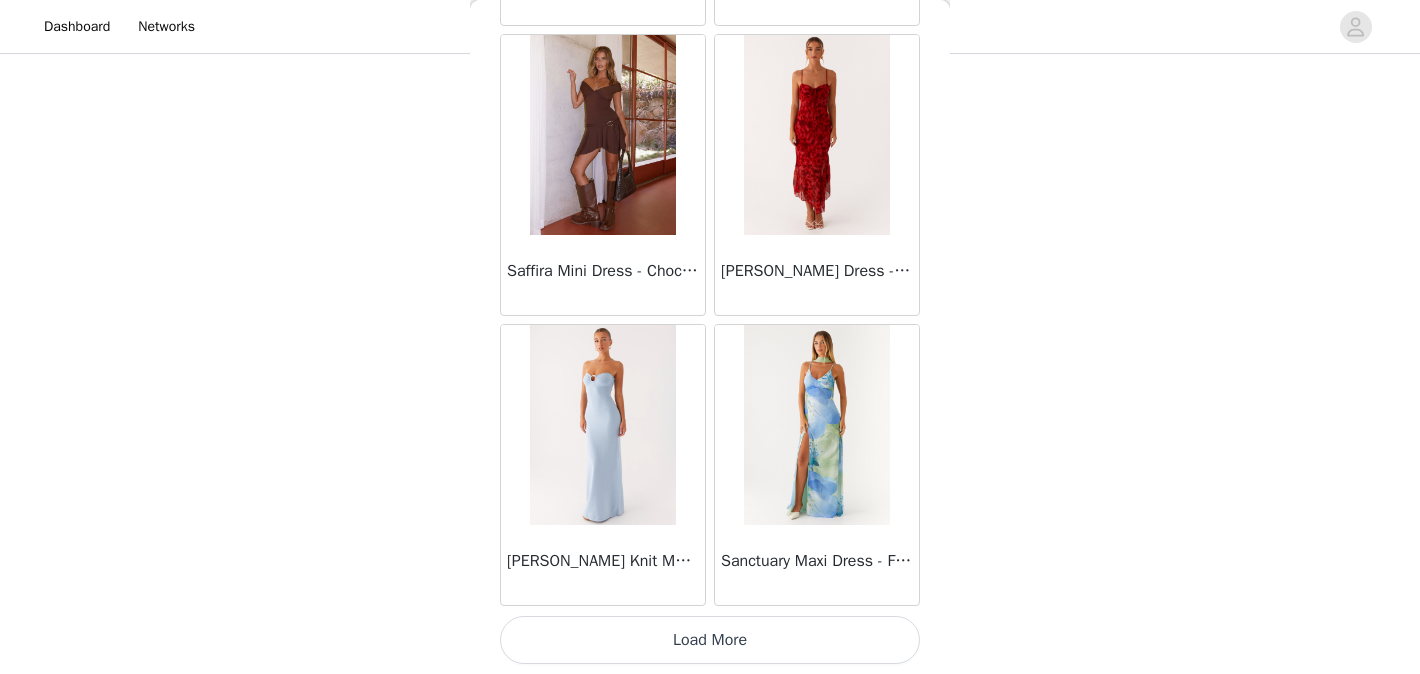 click on "Load More" at bounding box center [710, 640] 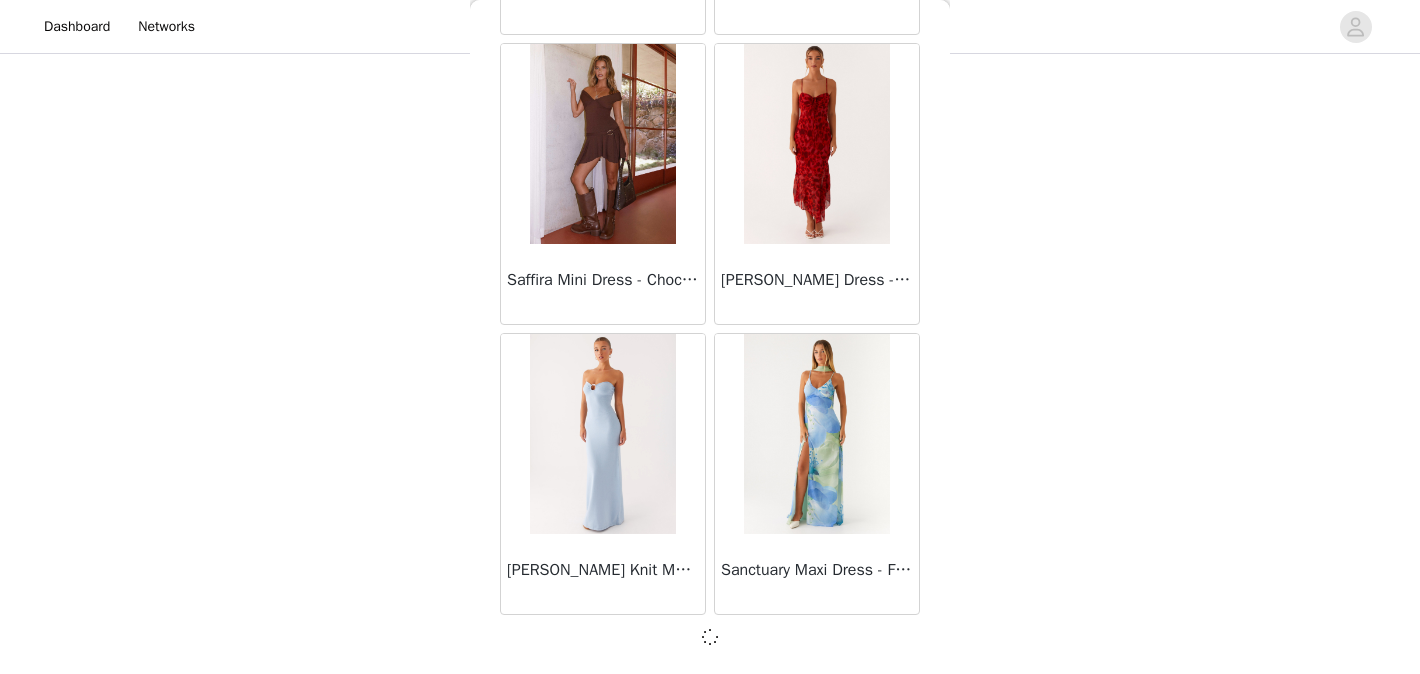 scroll, scrollTop: 51677, scrollLeft: 0, axis: vertical 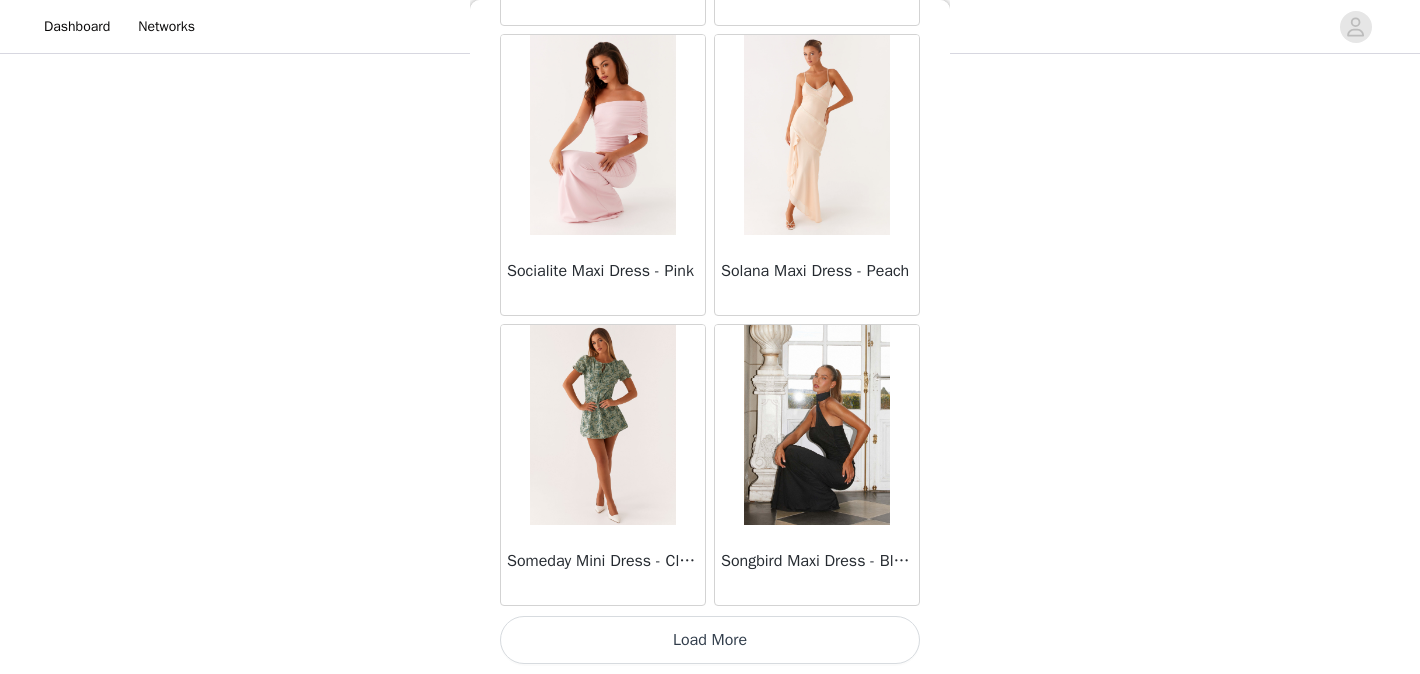 click on "Load More" at bounding box center [710, 640] 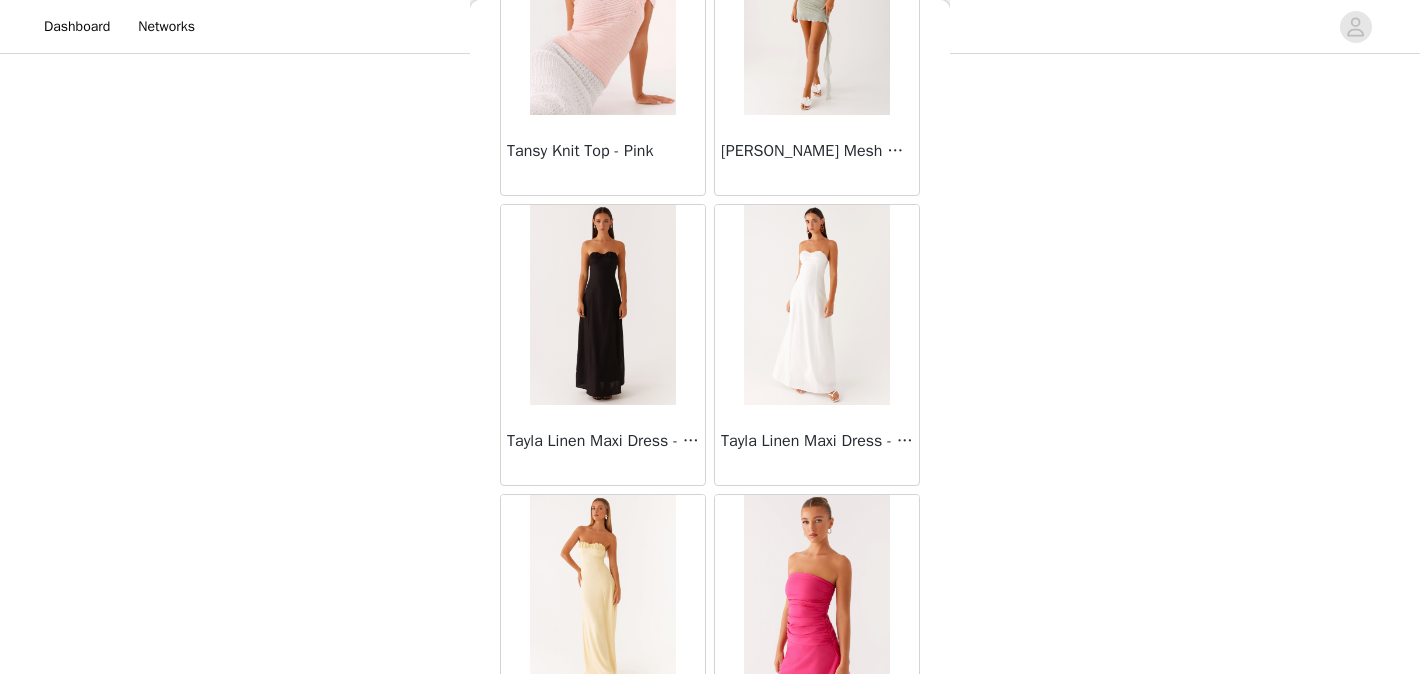 scroll, scrollTop: 57486, scrollLeft: 0, axis: vertical 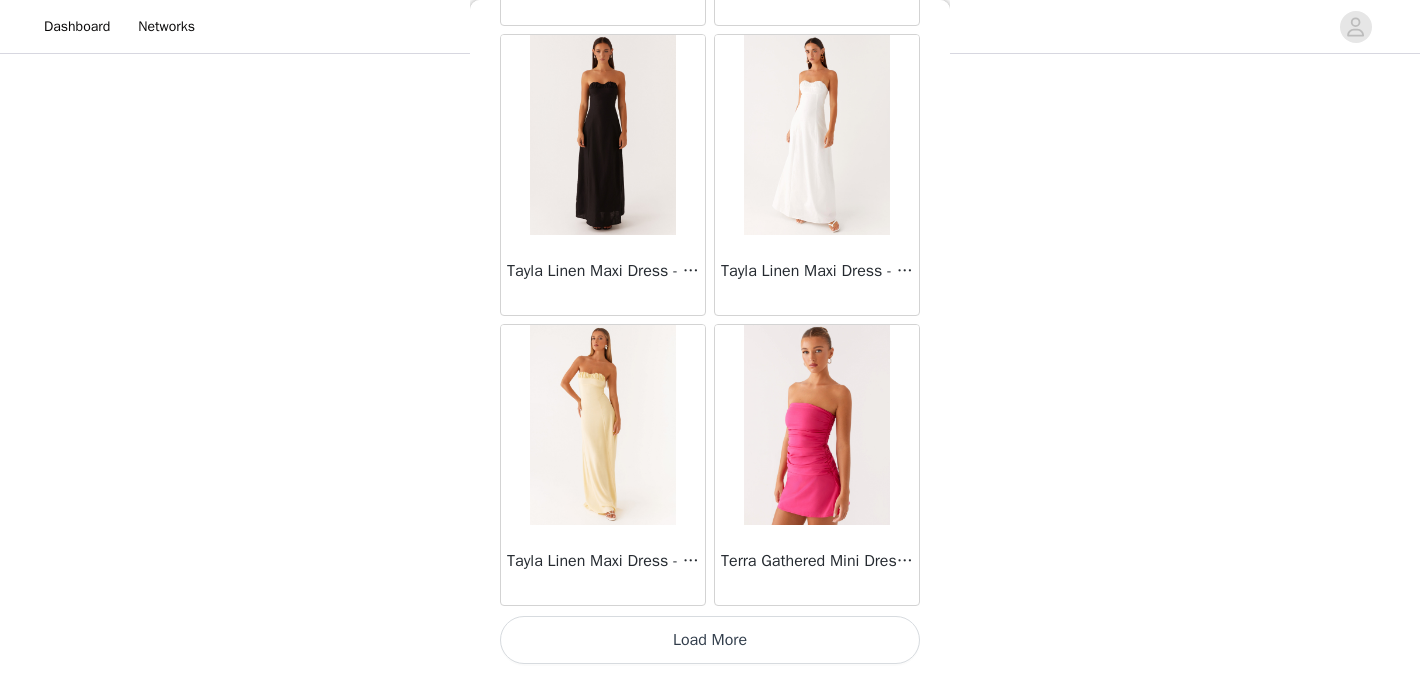 click on "Load More" at bounding box center [710, 640] 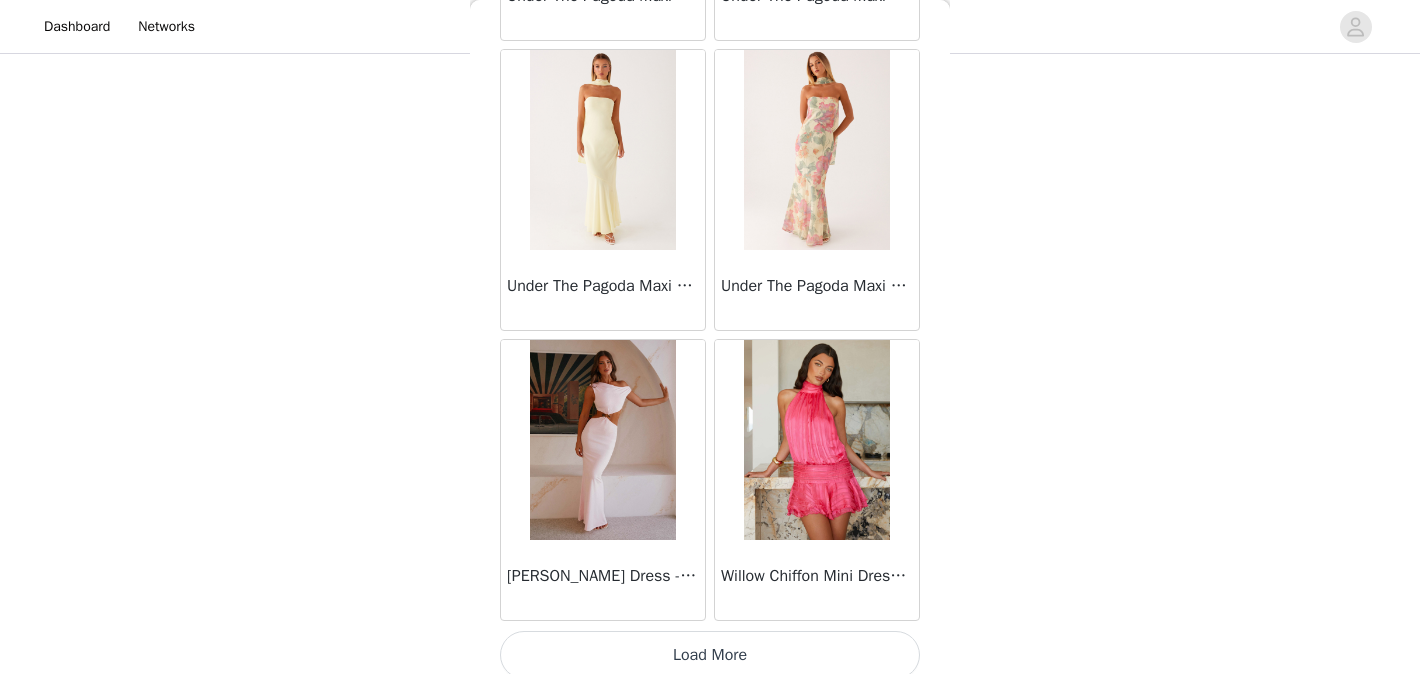 scroll, scrollTop: 60386, scrollLeft: 0, axis: vertical 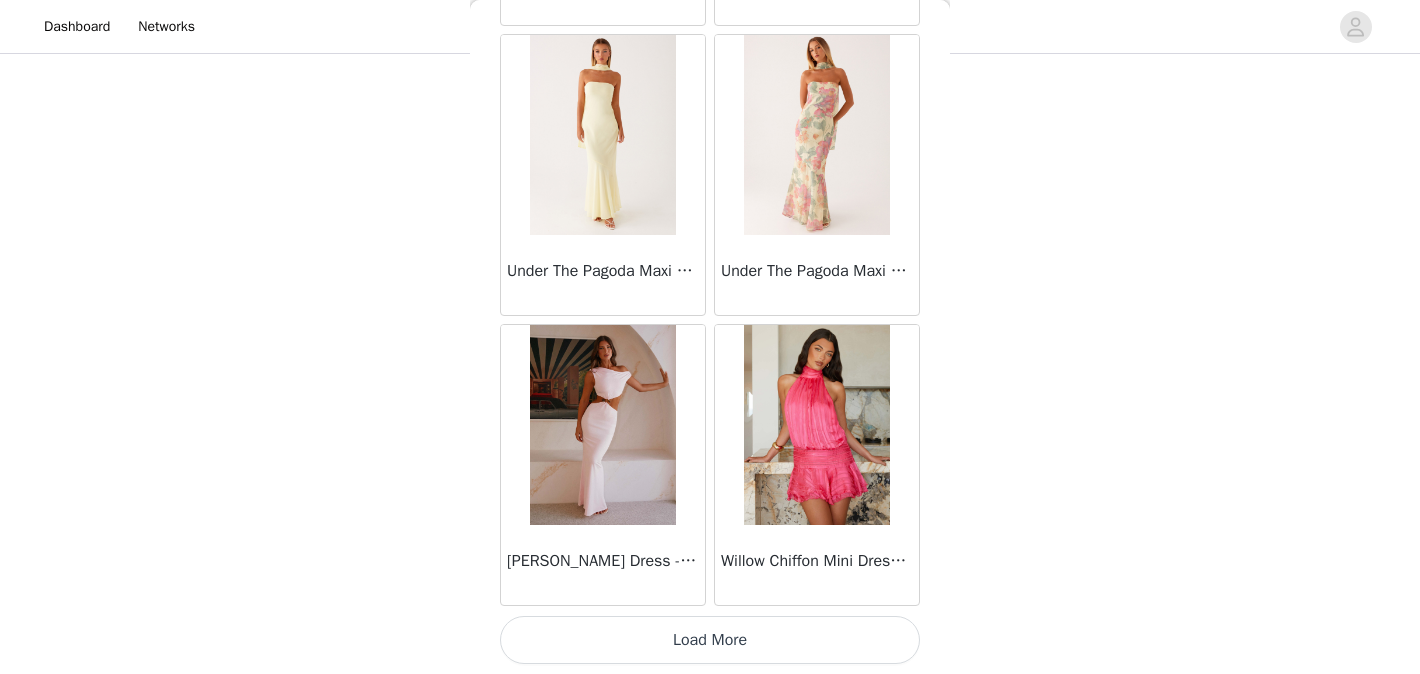 click on "Load More" at bounding box center [710, 640] 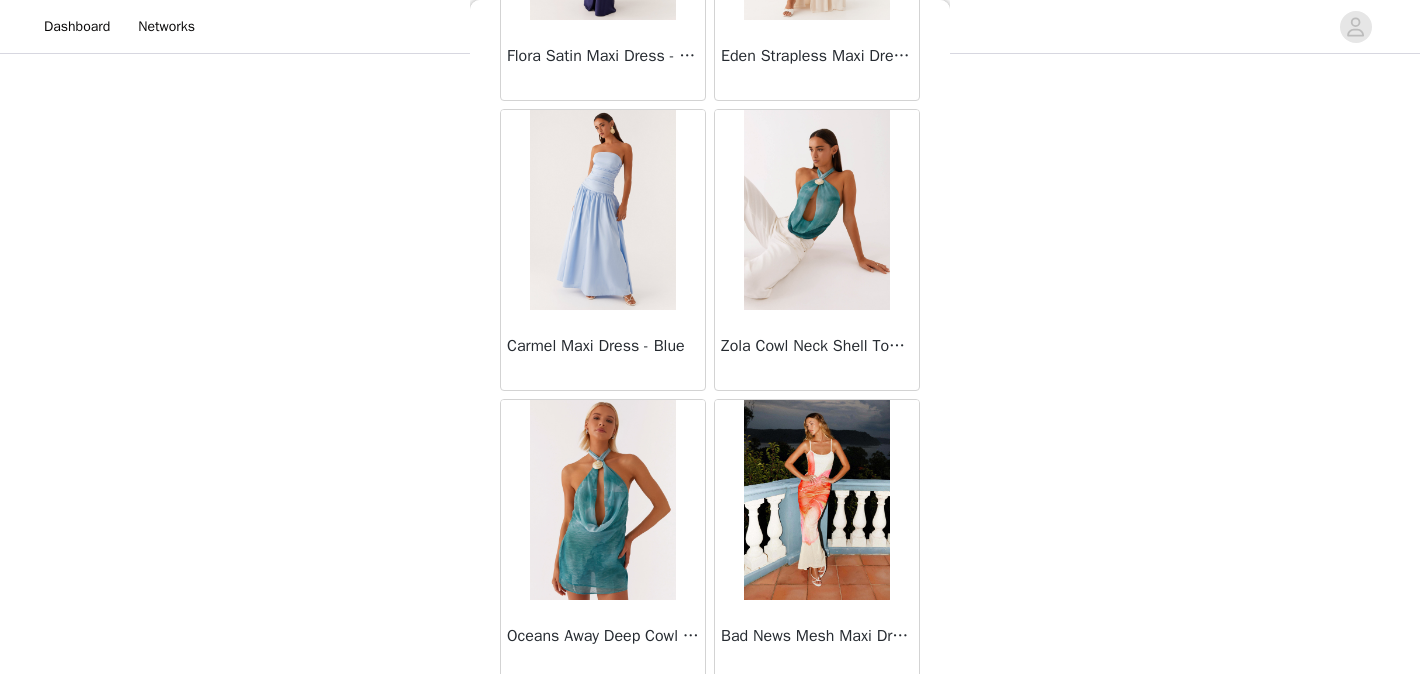 scroll, scrollTop: 63286, scrollLeft: 0, axis: vertical 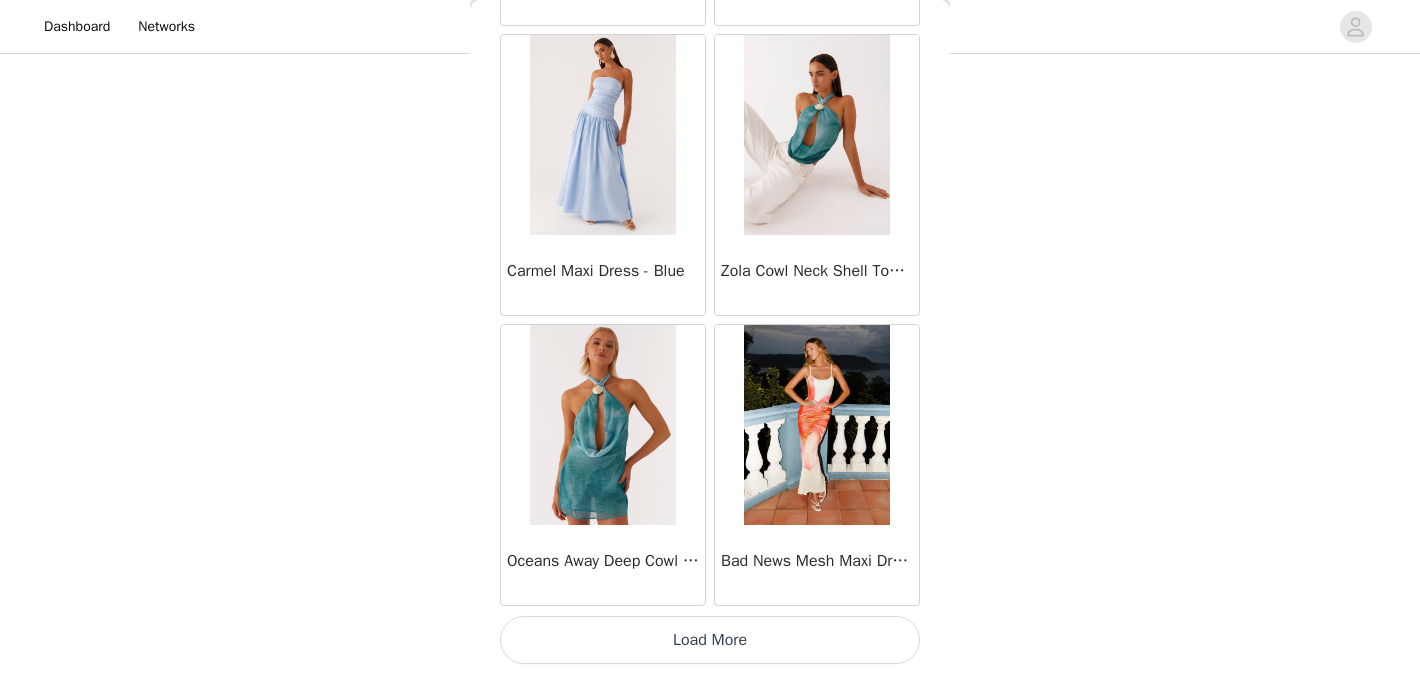 click on "Load More" at bounding box center (710, 640) 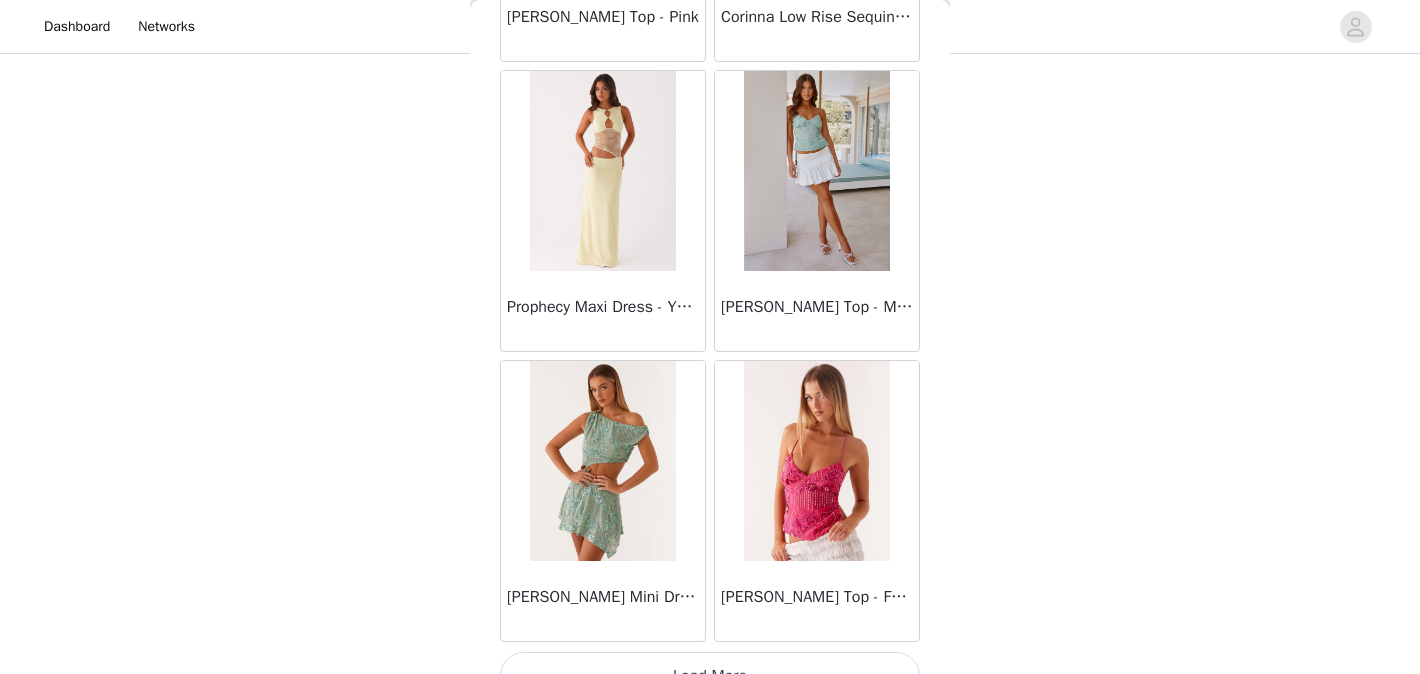 scroll, scrollTop: 66186, scrollLeft: 0, axis: vertical 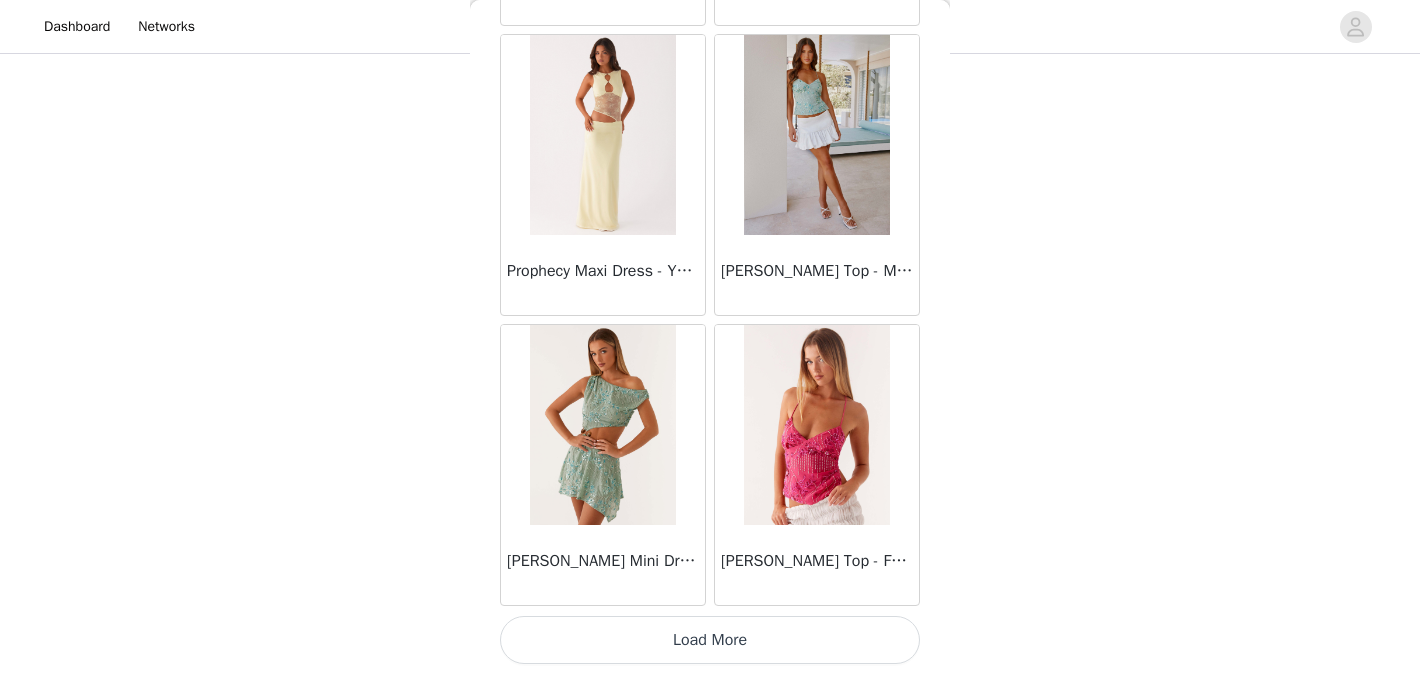 click on "Load More" at bounding box center (710, 640) 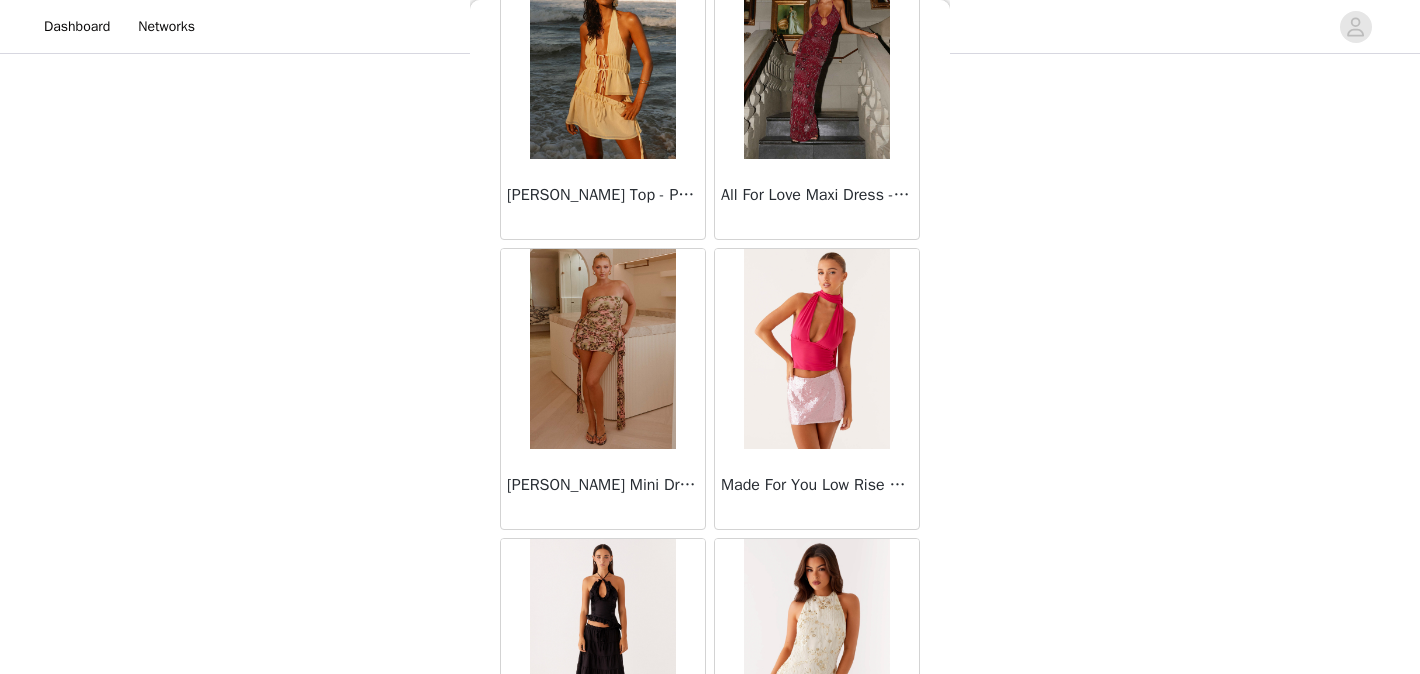 scroll, scrollTop: 69086, scrollLeft: 0, axis: vertical 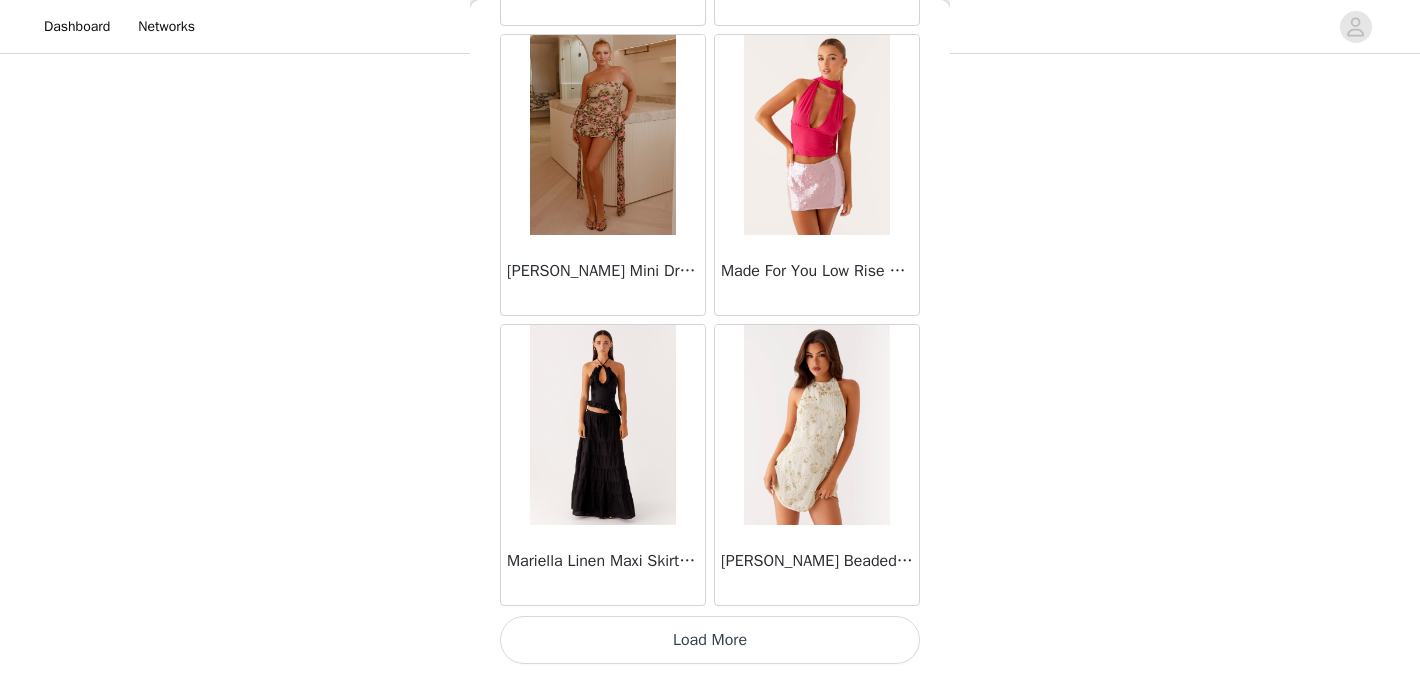 click on "Load More" at bounding box center (710, 640) 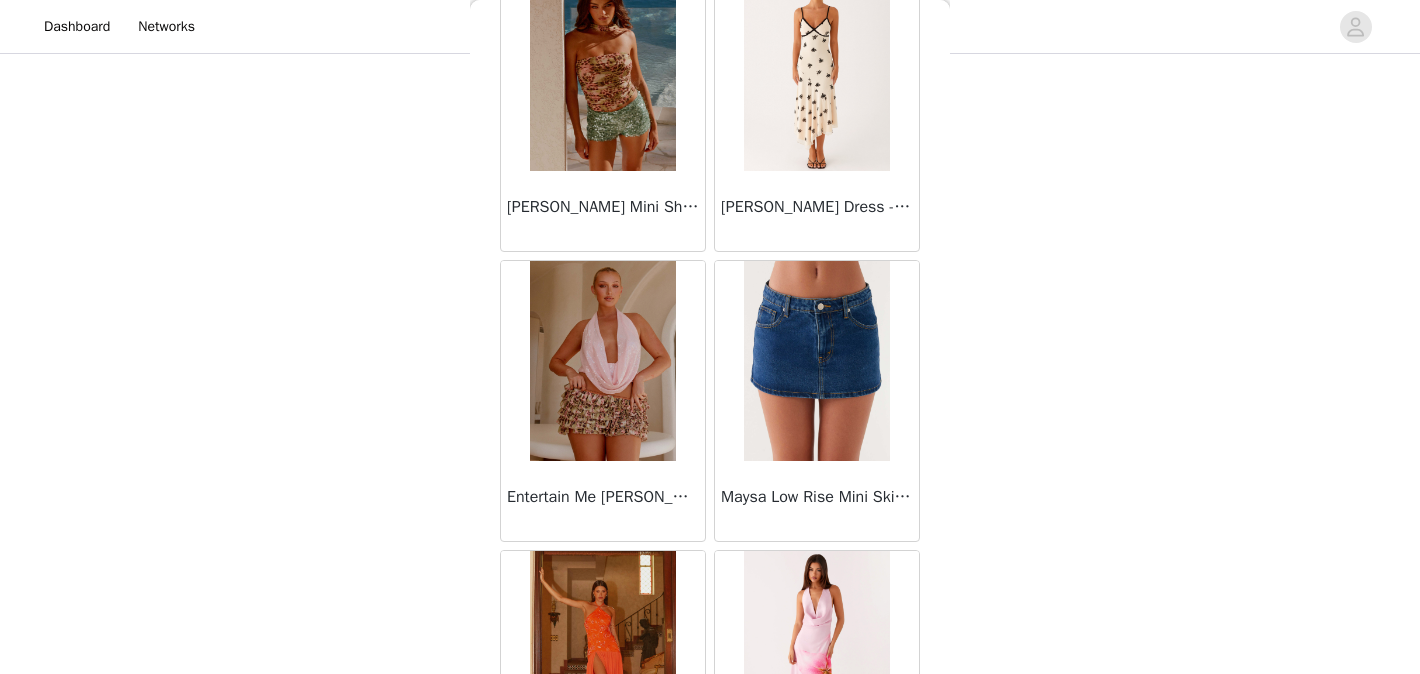 scroll, scrollTop: 71986, scrollLeft: 0, axis: vertical 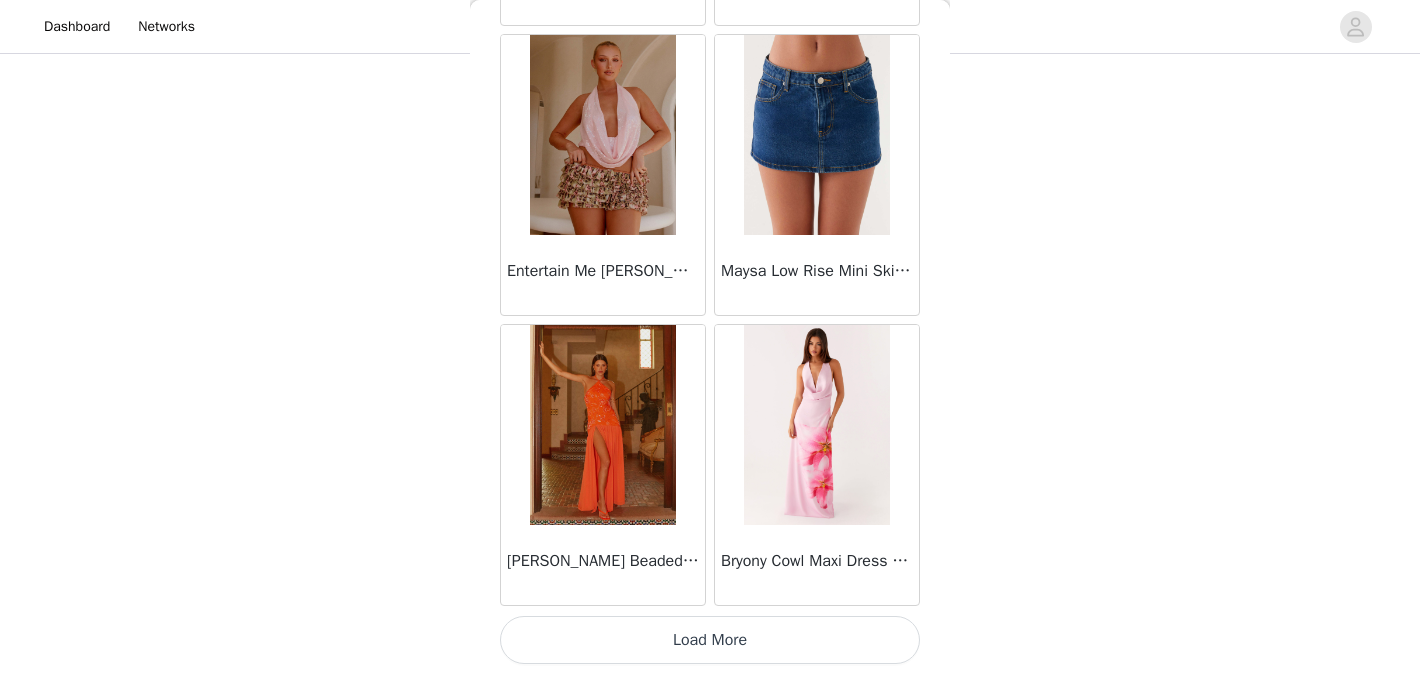 click on "Load More" at bounding box center [710, 640] 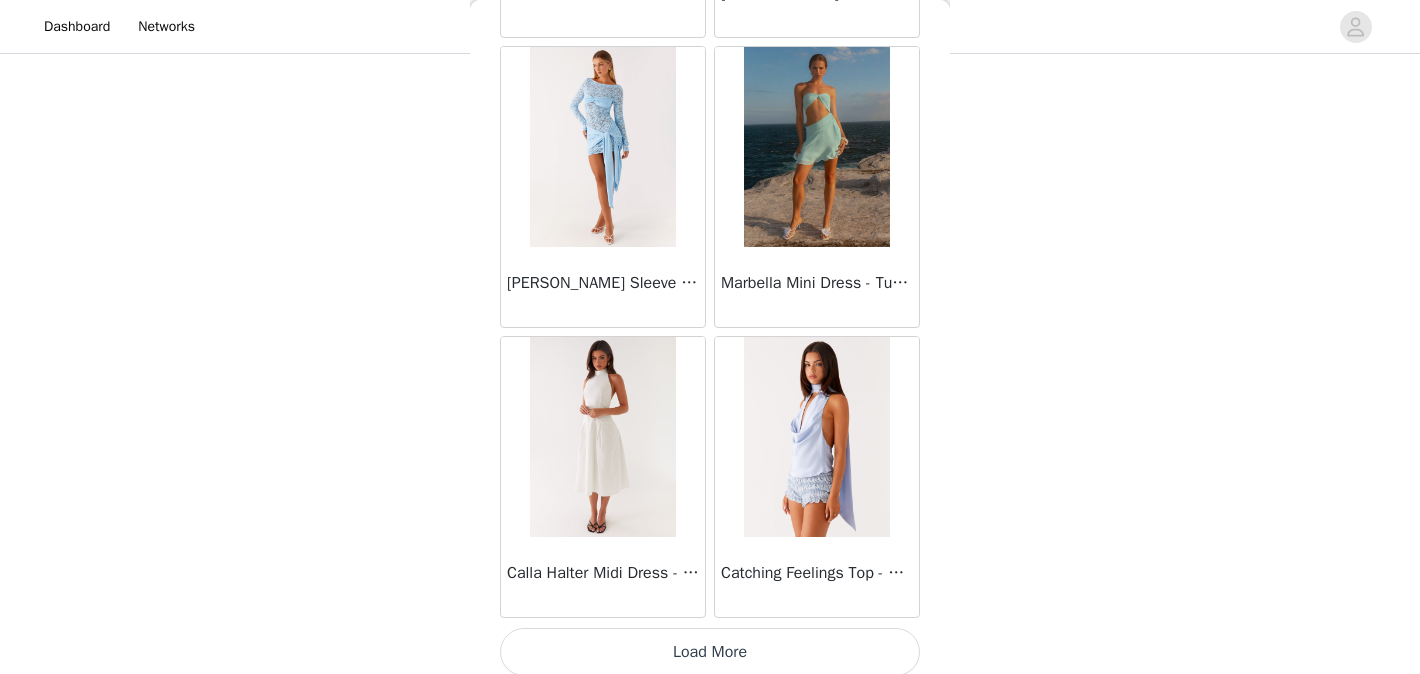 scroll, scrollTop: 74886, scrollLeft: 0, axis: vertical 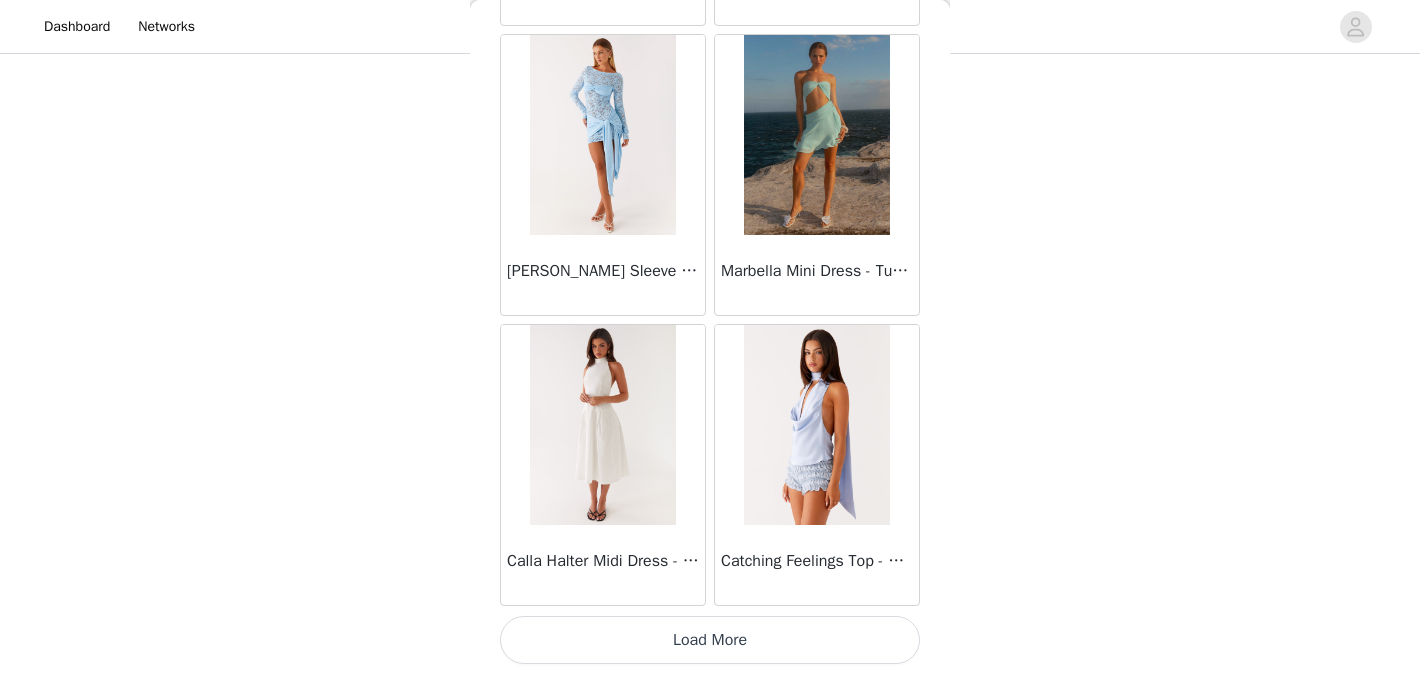 click on "Load More" at bounding box center [710, 640] 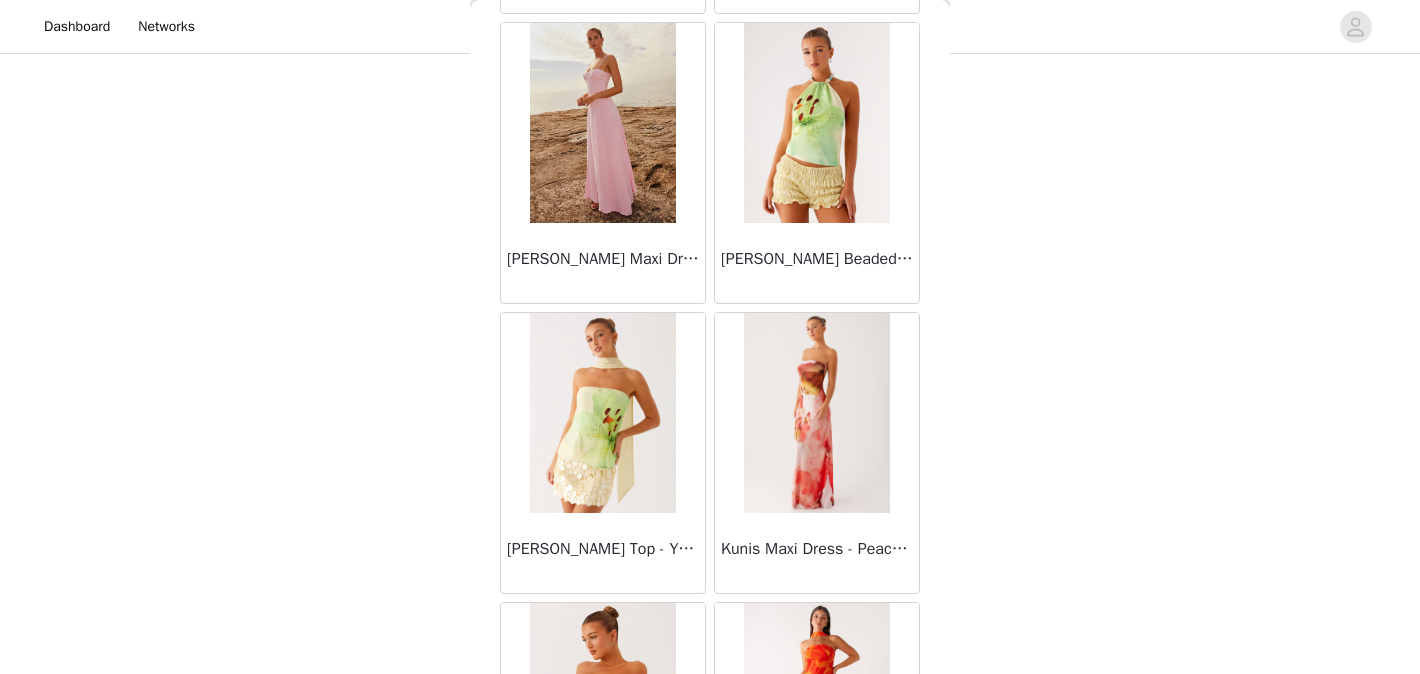 scroll, scrollTop: 77786, scrollLeft: 0, axis: vertical 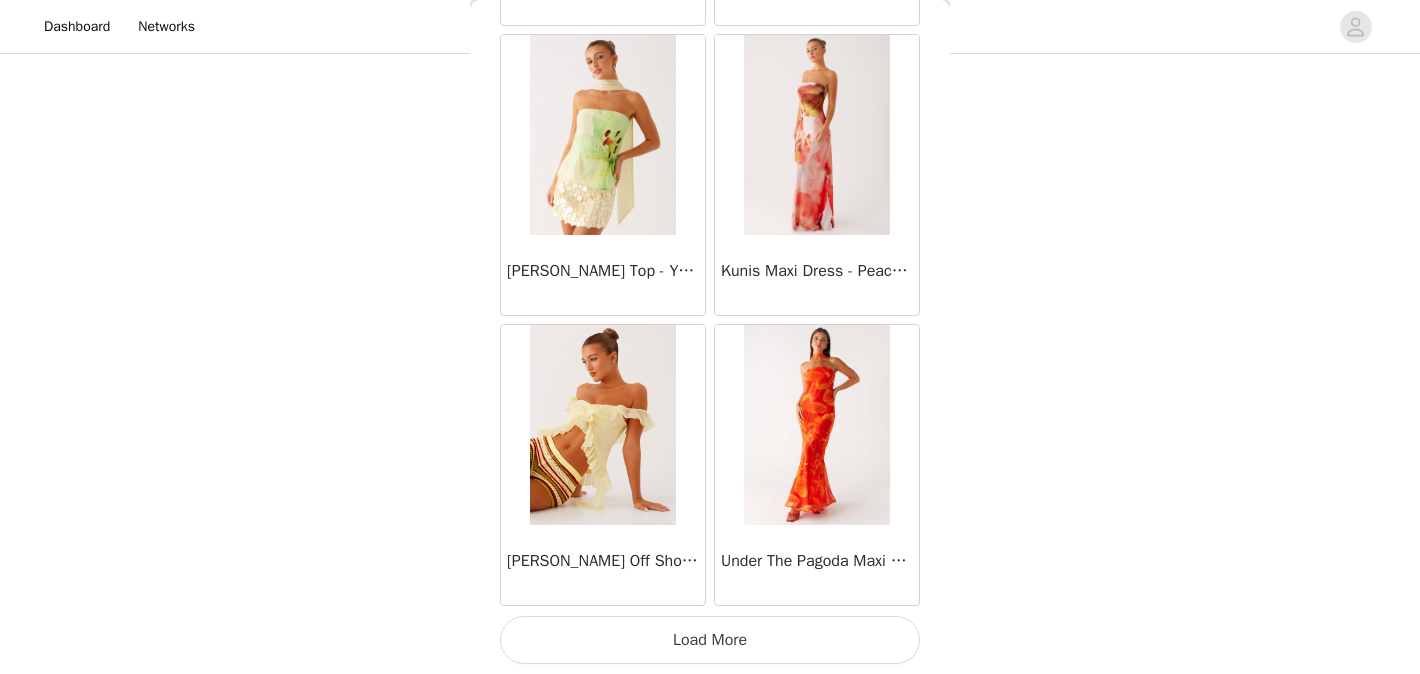click on "Load More" at bounding box center (710, 640) 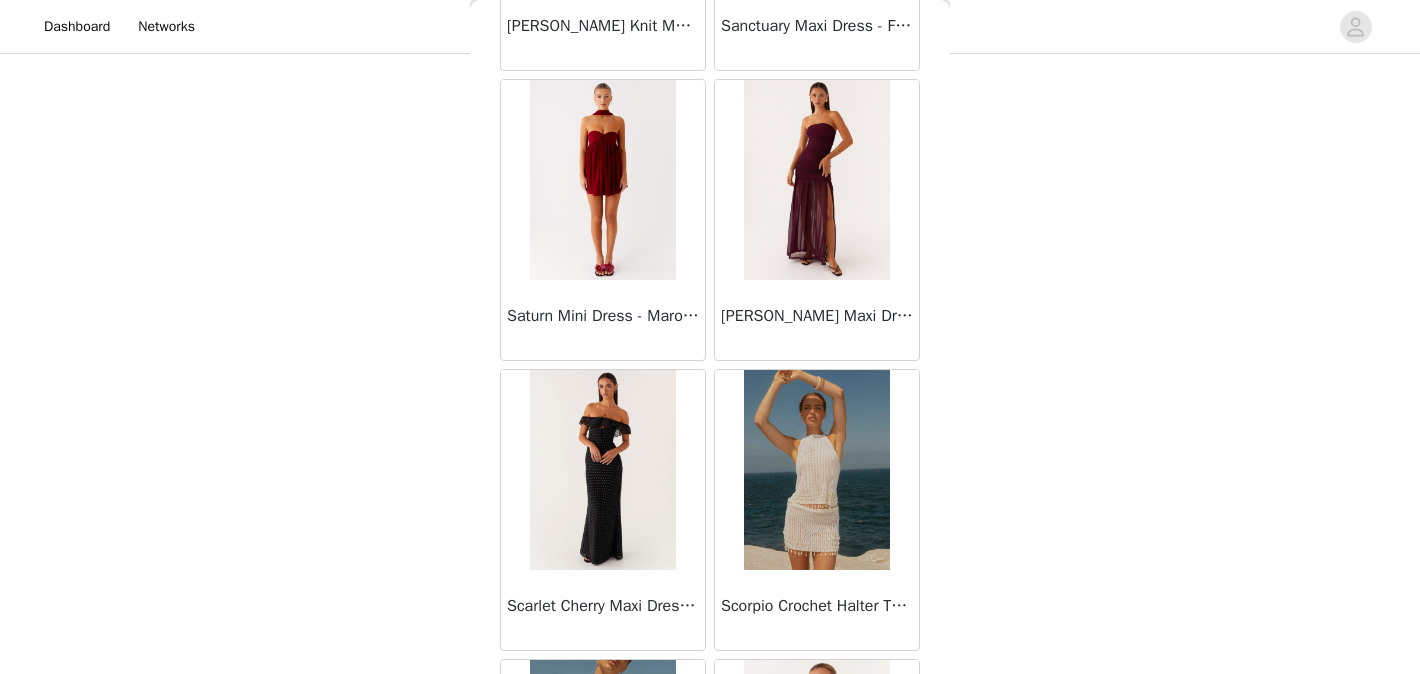 scroll, scrollTop: 52201, scrollLeft: 0, axis: vertical 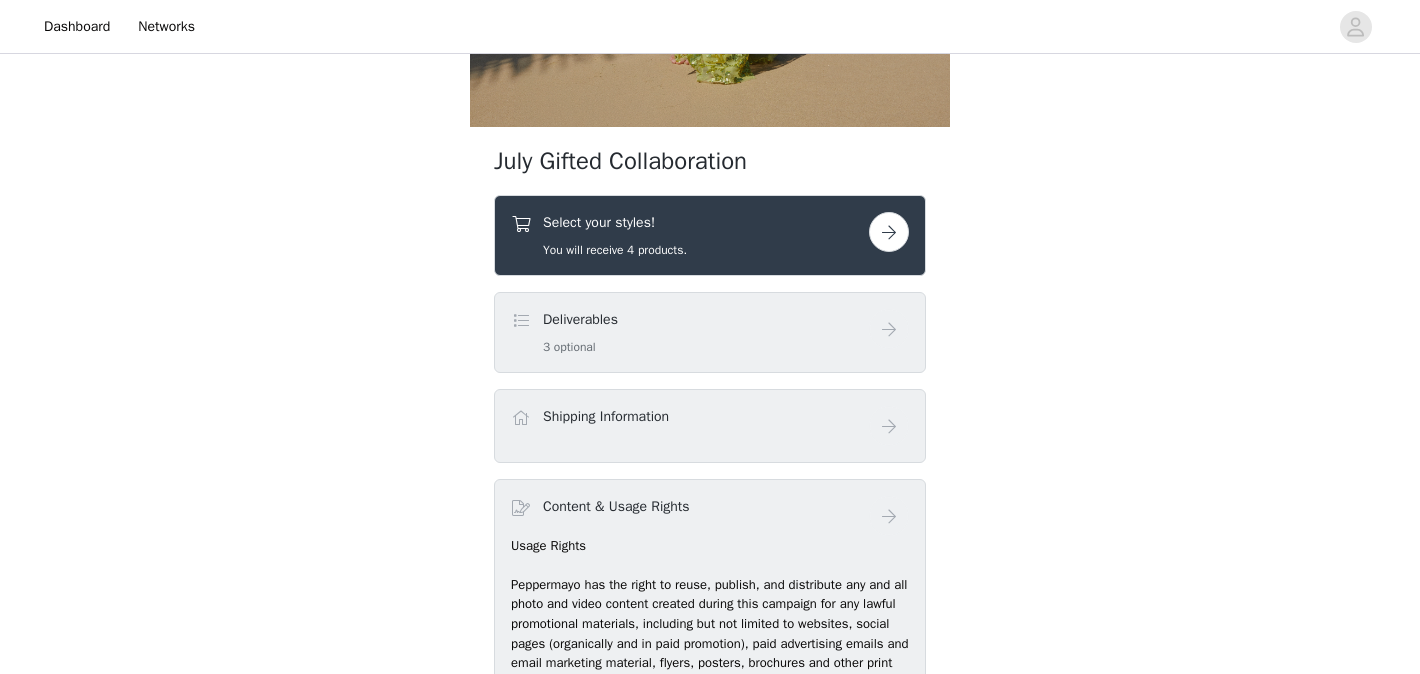 click on "Deliverables   3 optional" at bounding box center [580, 332] 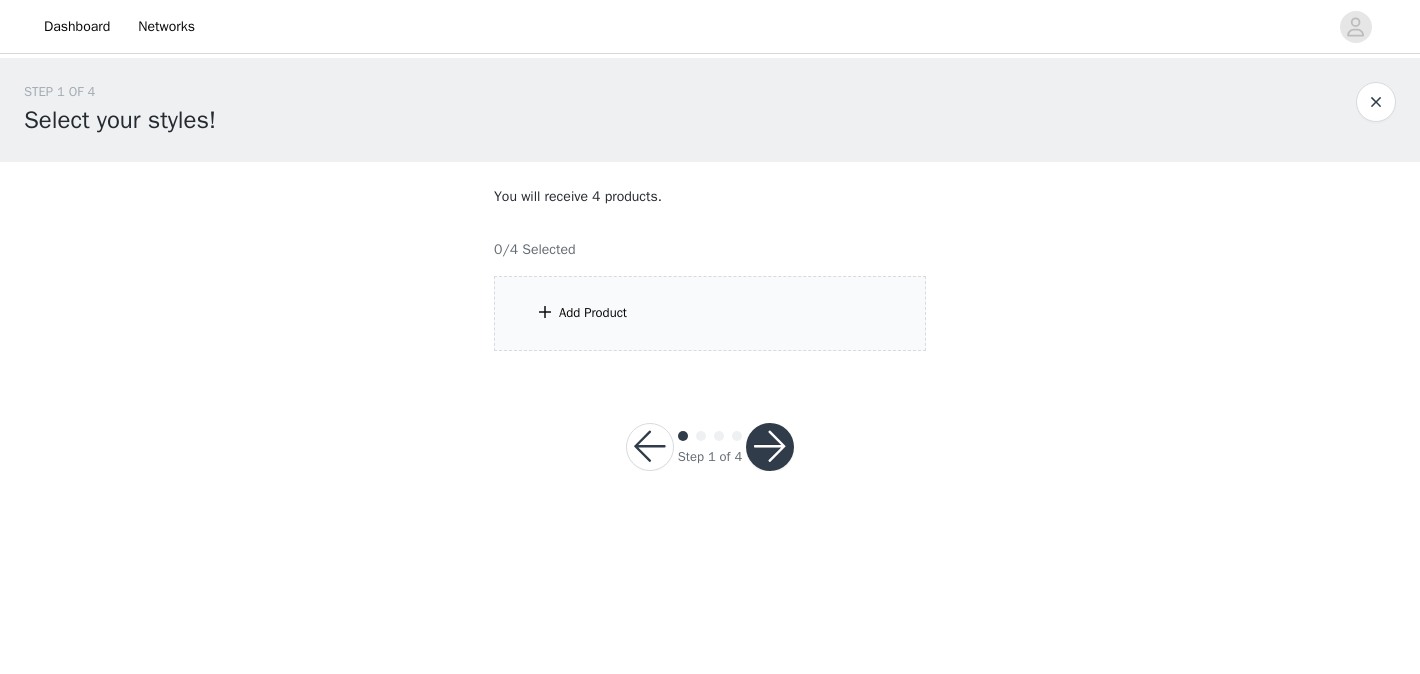 click on "Add Product" at bounding box center [710, 313] 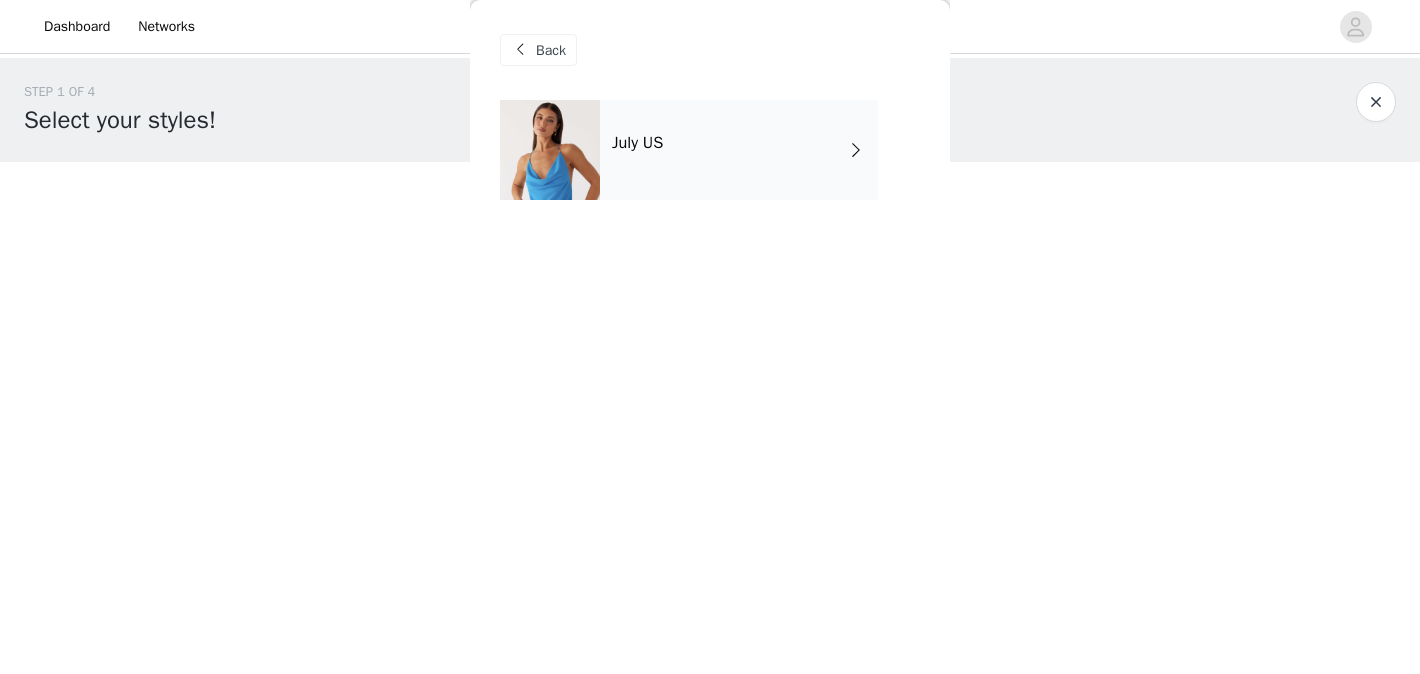 click on "July US" at bounding box center (739, 150) 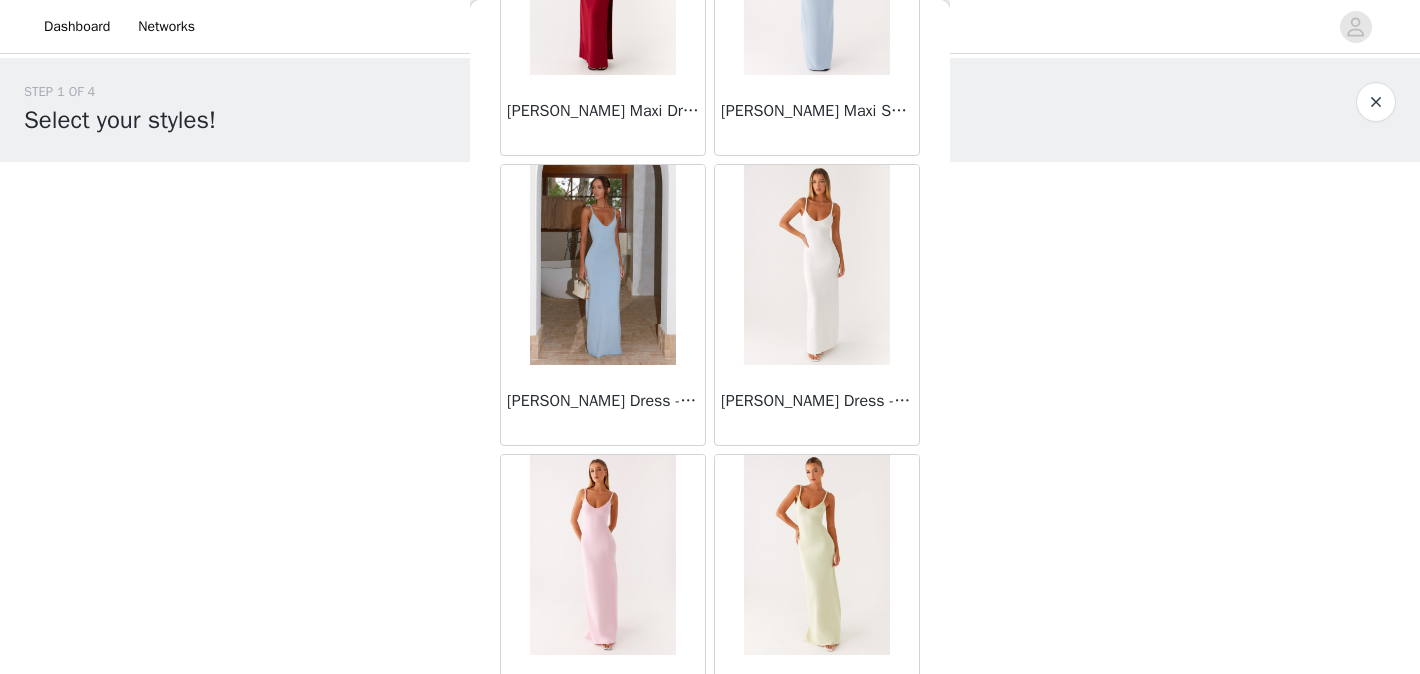 scroll, scrollTop: 2386, scrollLeft: 0, axis: vertical 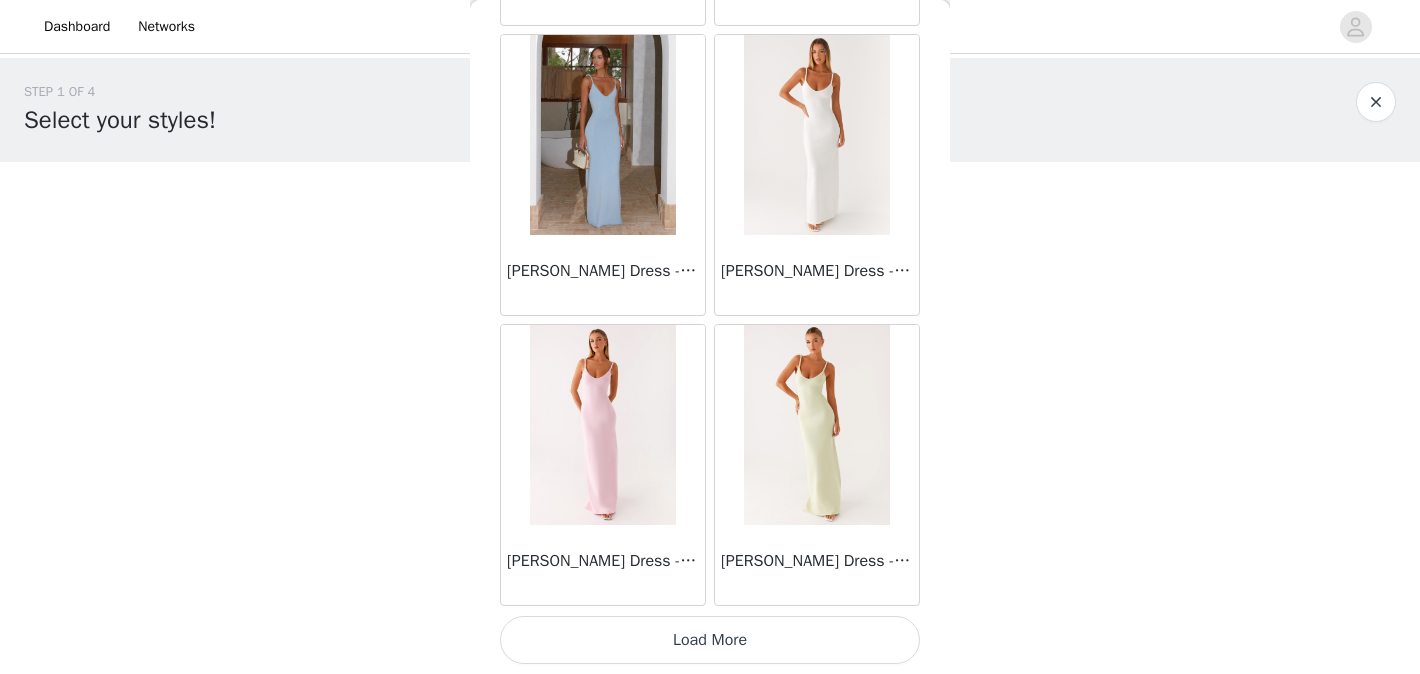click on "Load More" at bounding box center [710, 640] 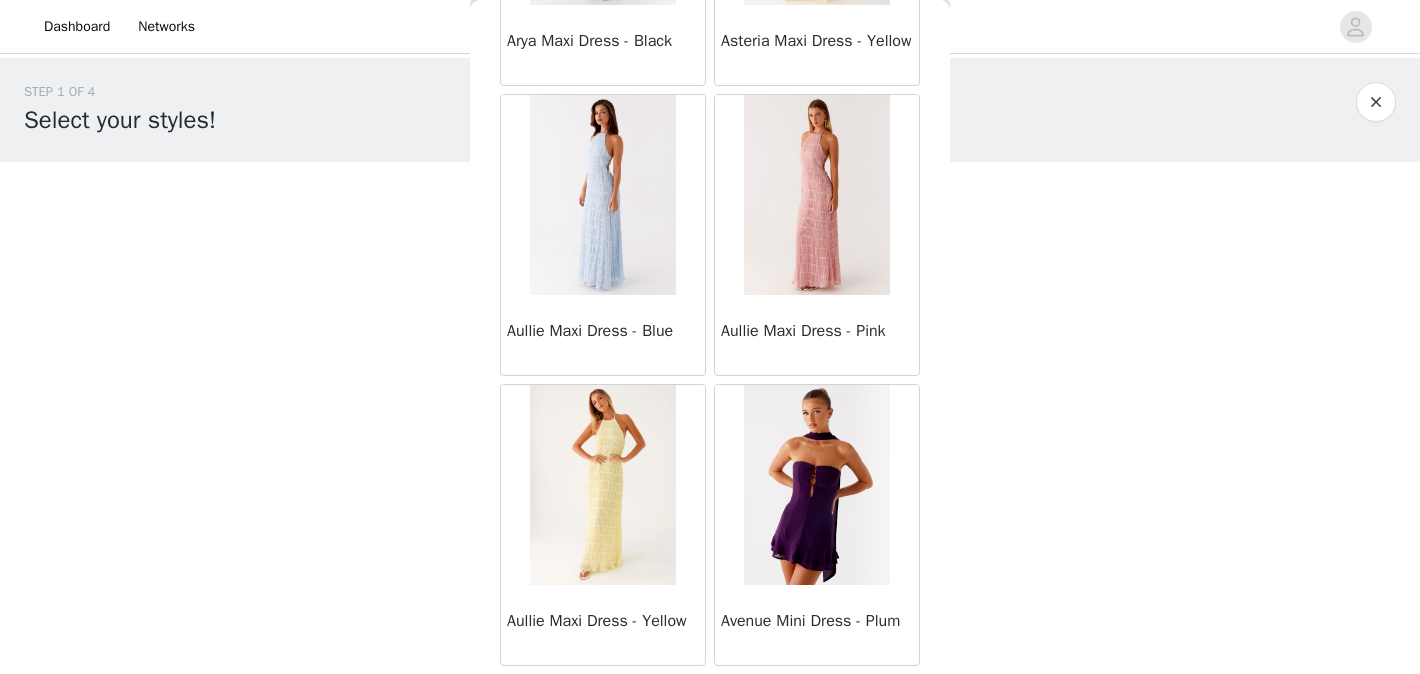 scroll, scrollTop: 4647, scrollLeft: 0, axis: vertical 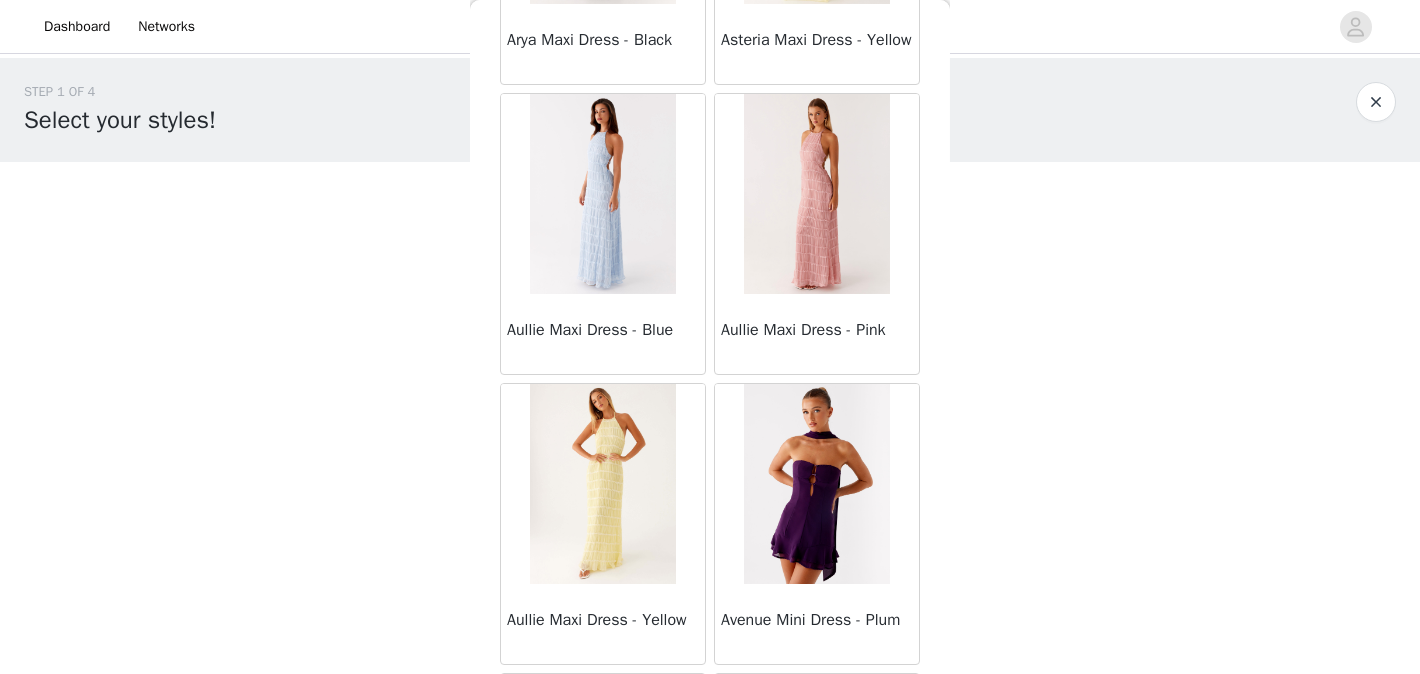 click at bounding box center [602, 484] 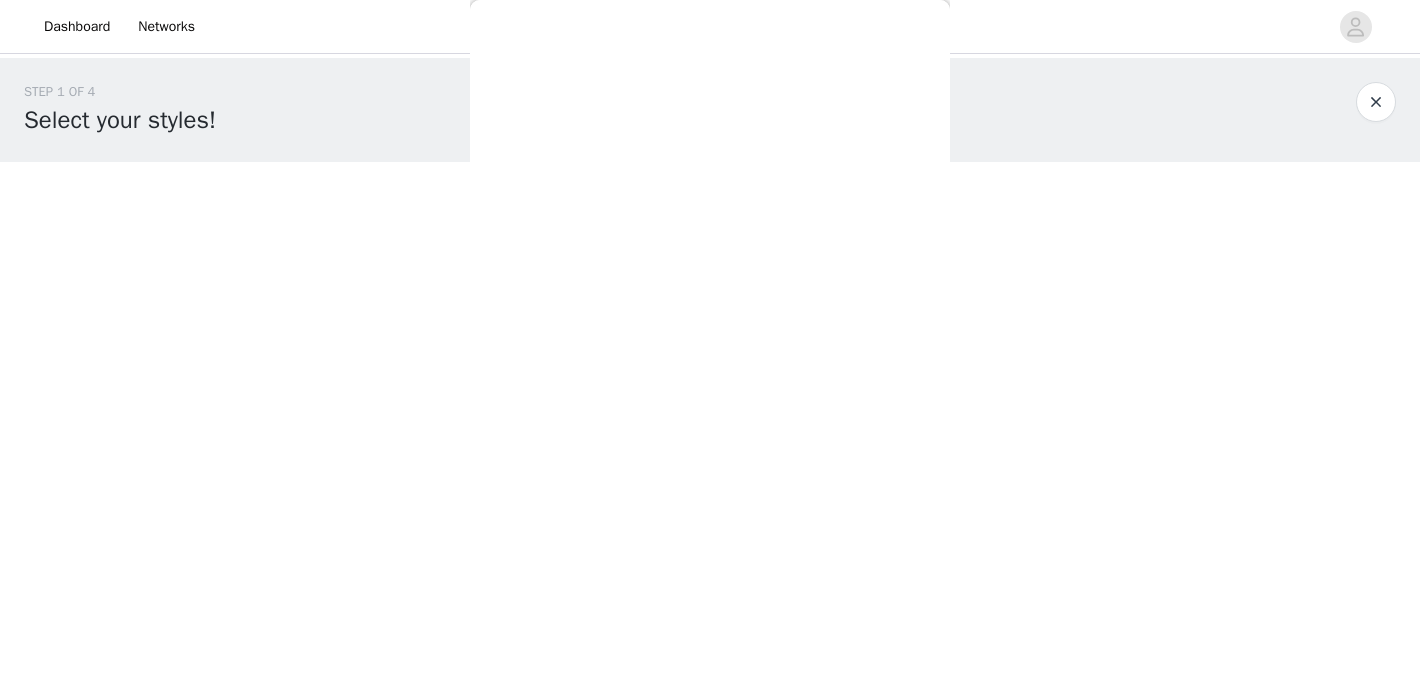 scroll, scrollTop: 359, scrollLeft: 0, axis: vertical 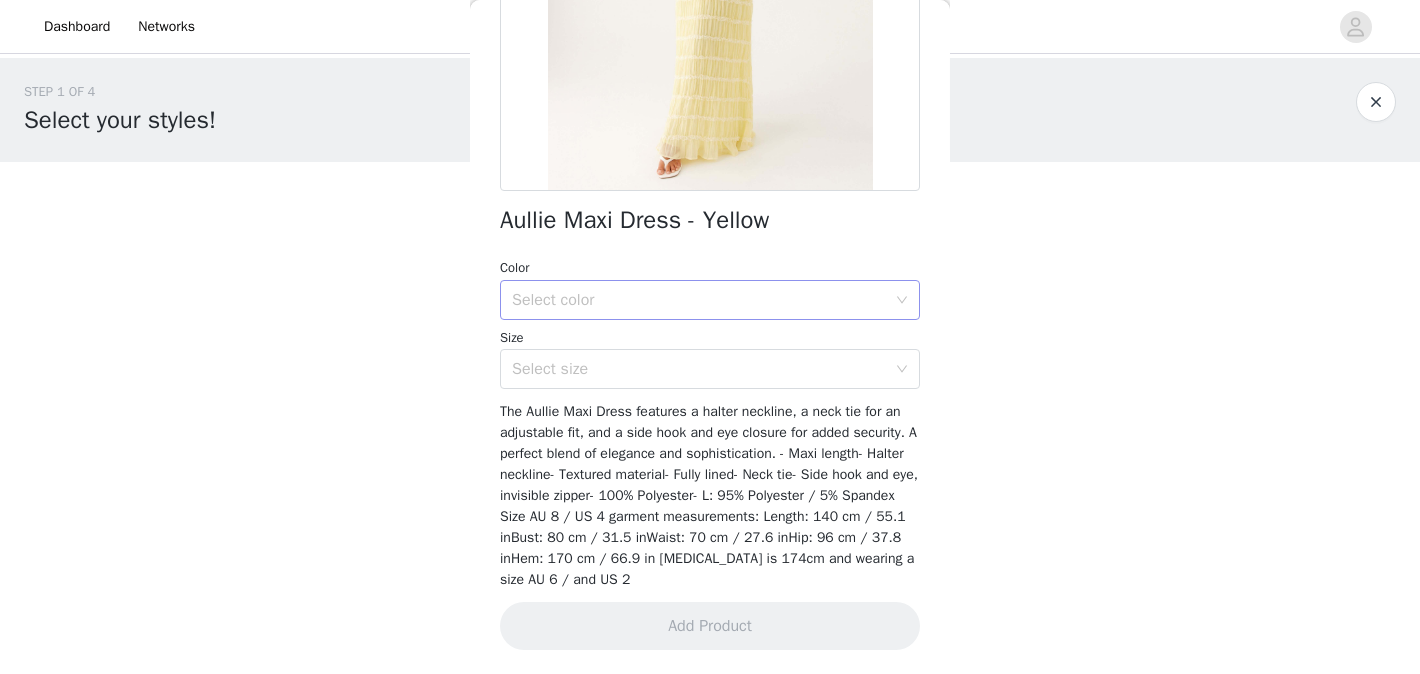 click on "Select color" at bounding box center [699, 300] 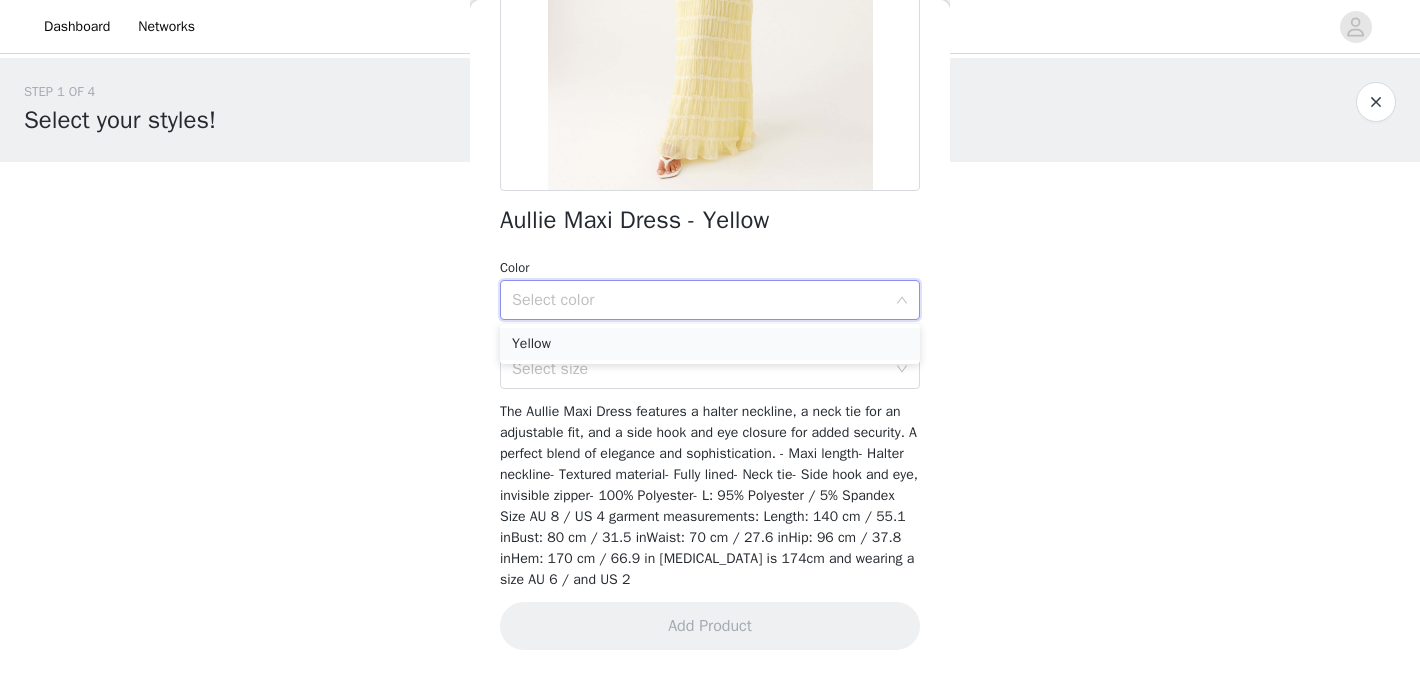 click on "Yellow" at bounding box center [710, 344] 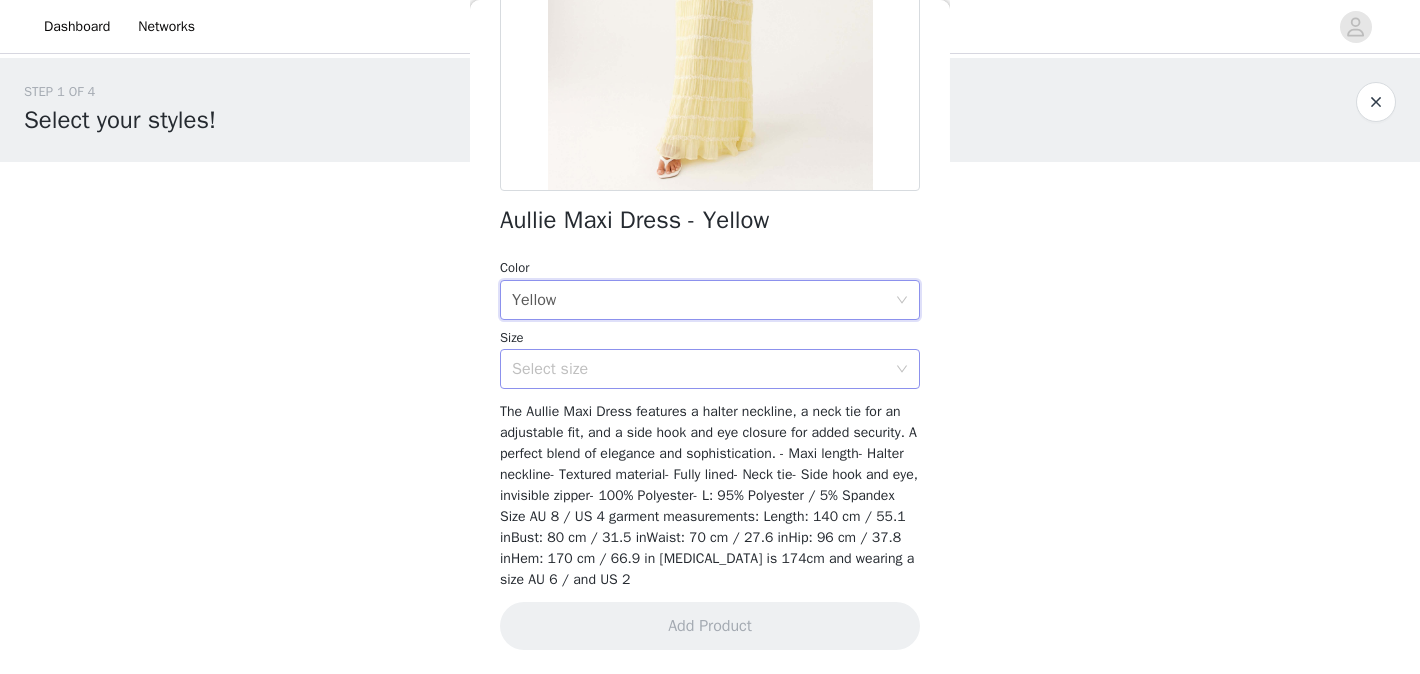 click on "Select size" at bounding box center [699, 369] 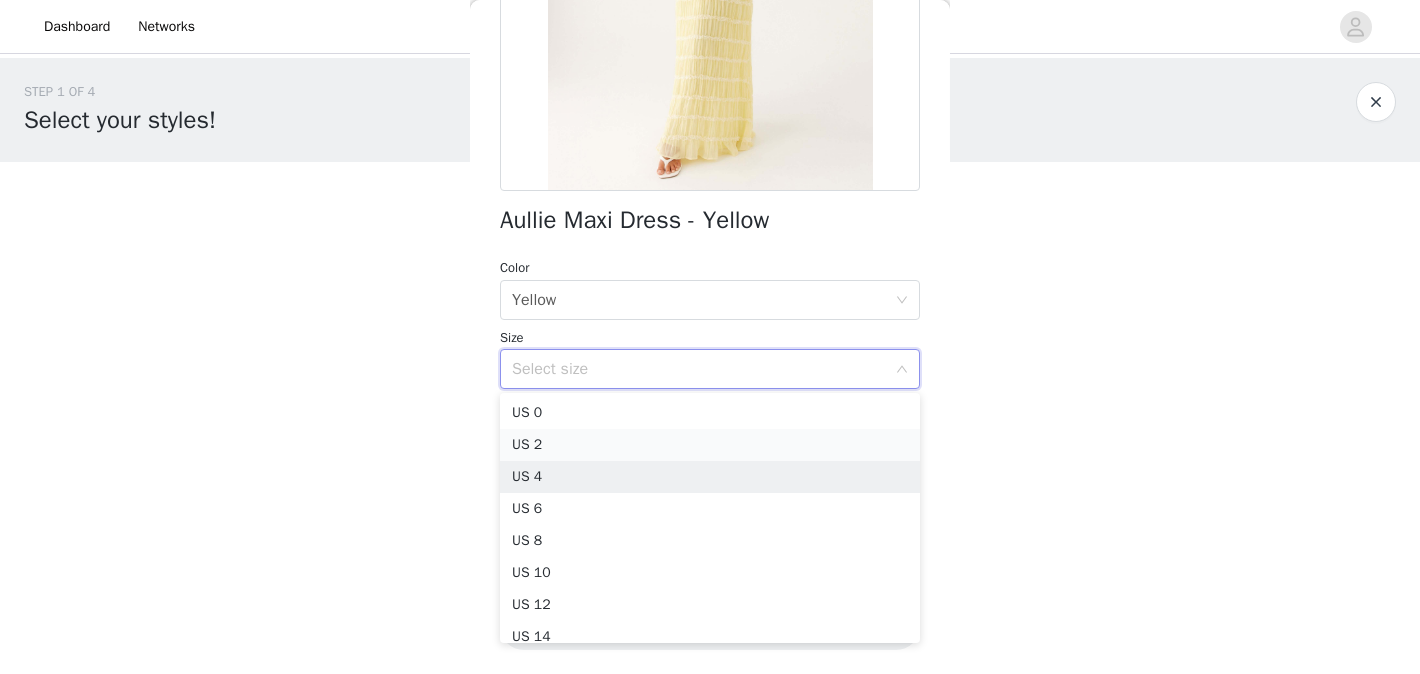 click on "US 0 US 2 US 4 US 6 US 8 US 10 US 12 US 14 US 16 US 18" at bounding box center (710, 518) 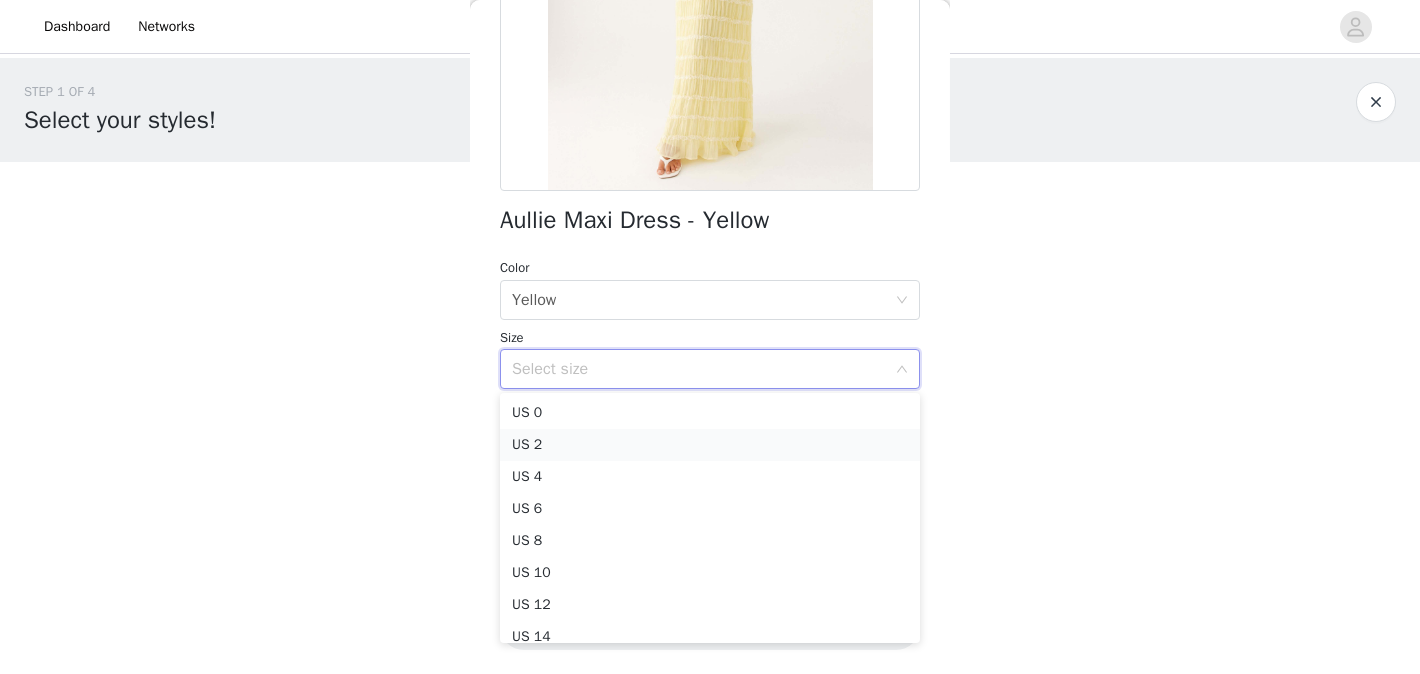 click on "US 2" at bounding box center (710, 445) 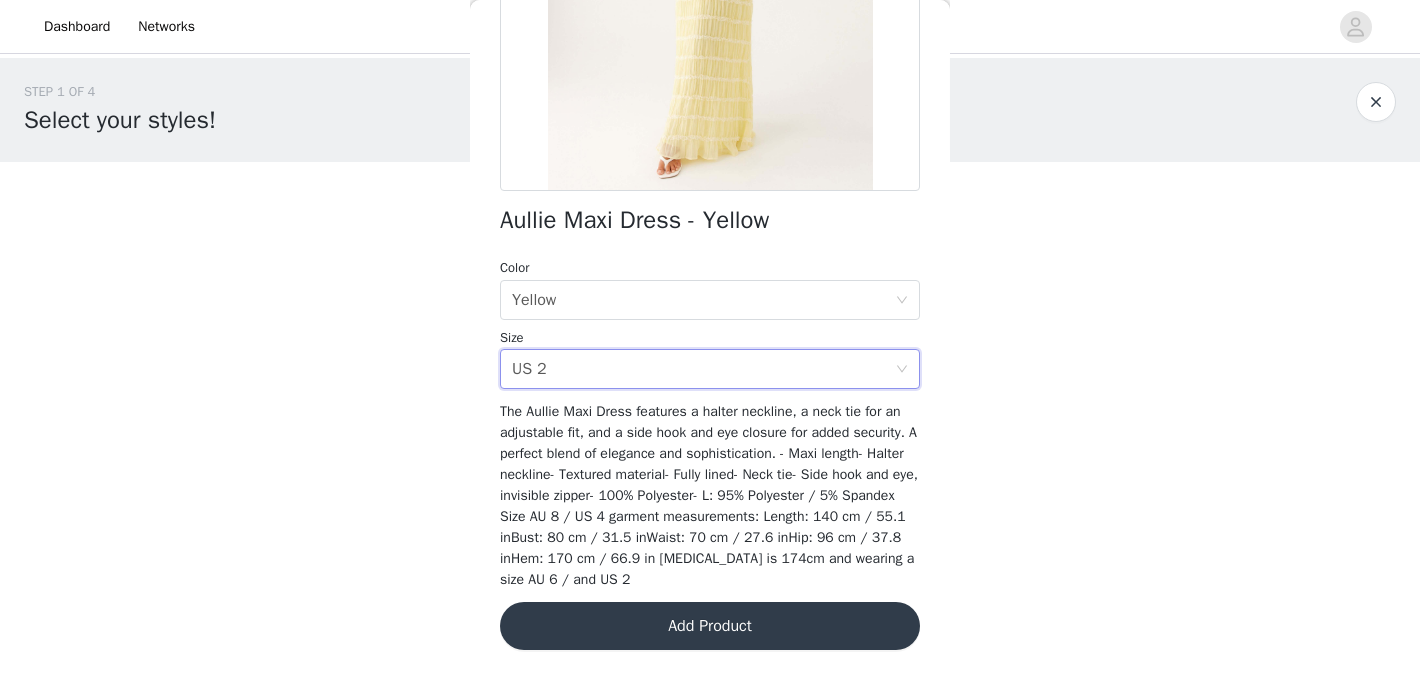 click on "Add Product" at bounding box center (710, 626) 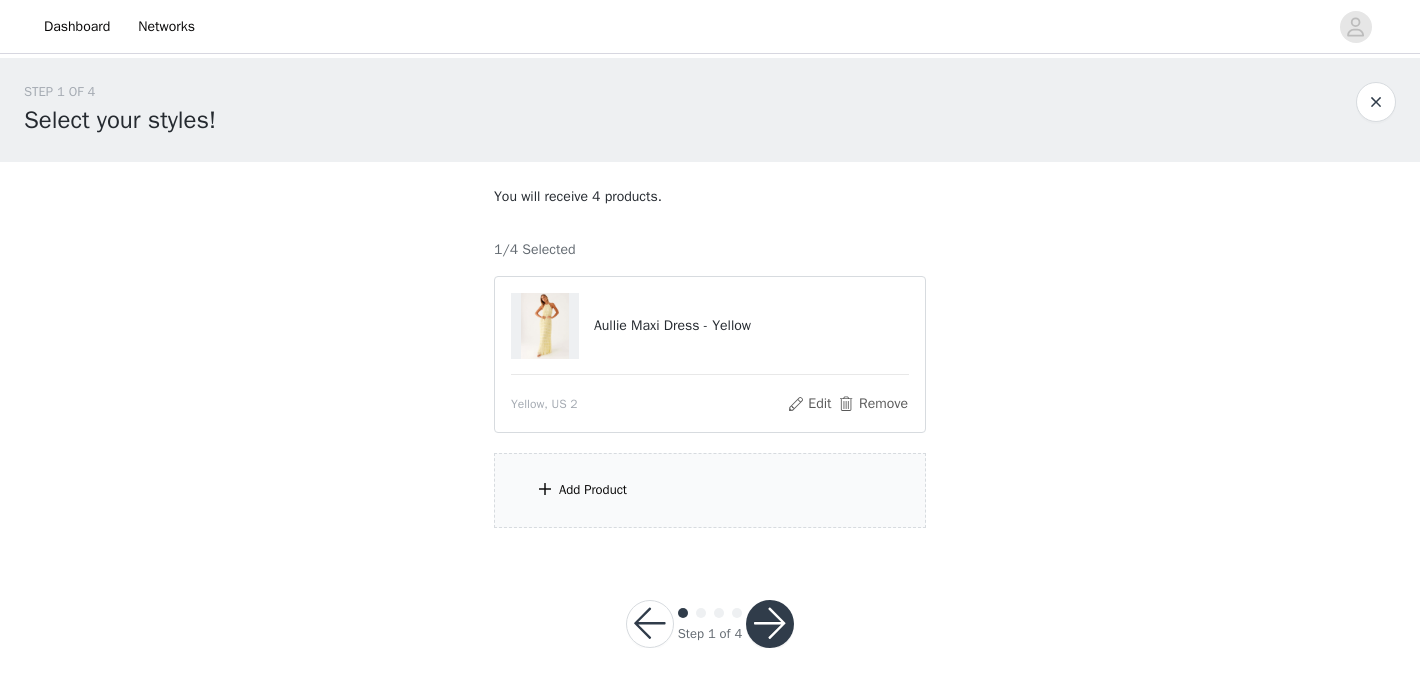 click on "Add Product" at bounding box center [710, 490] 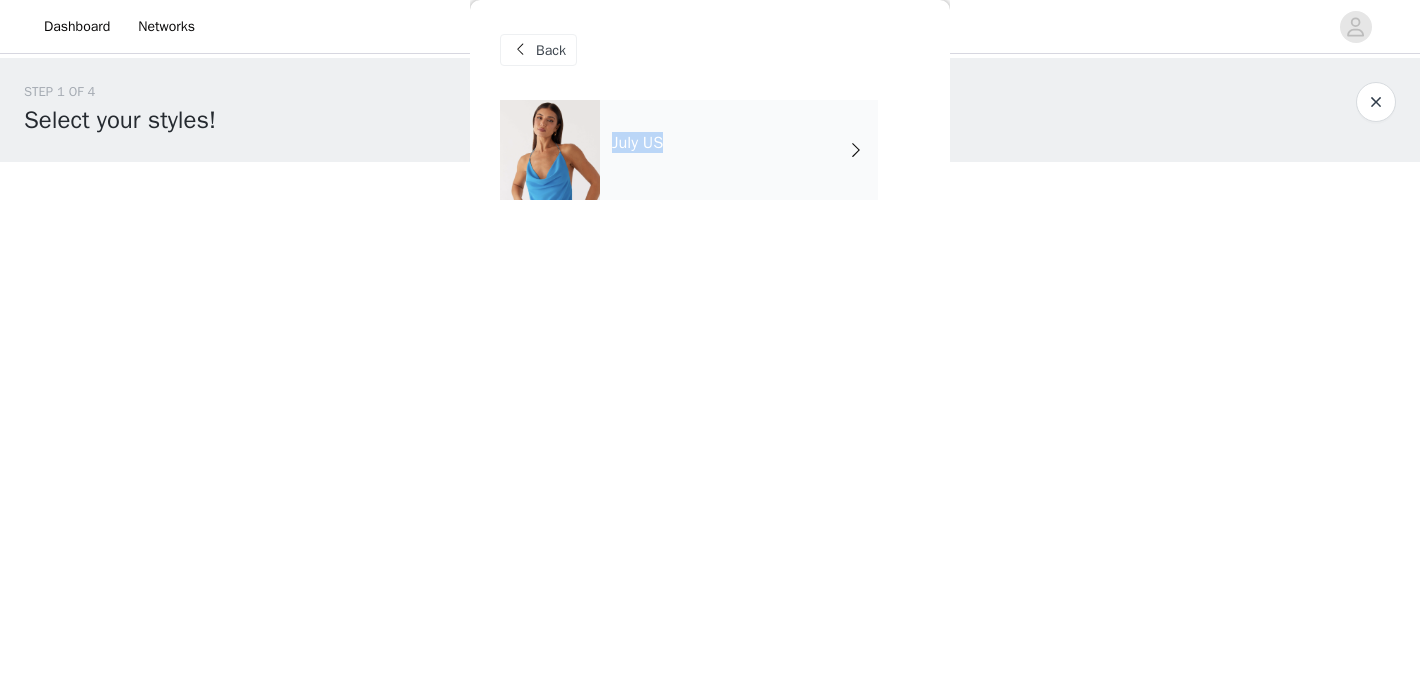 click on "July US" at bounding box center [739, 150] 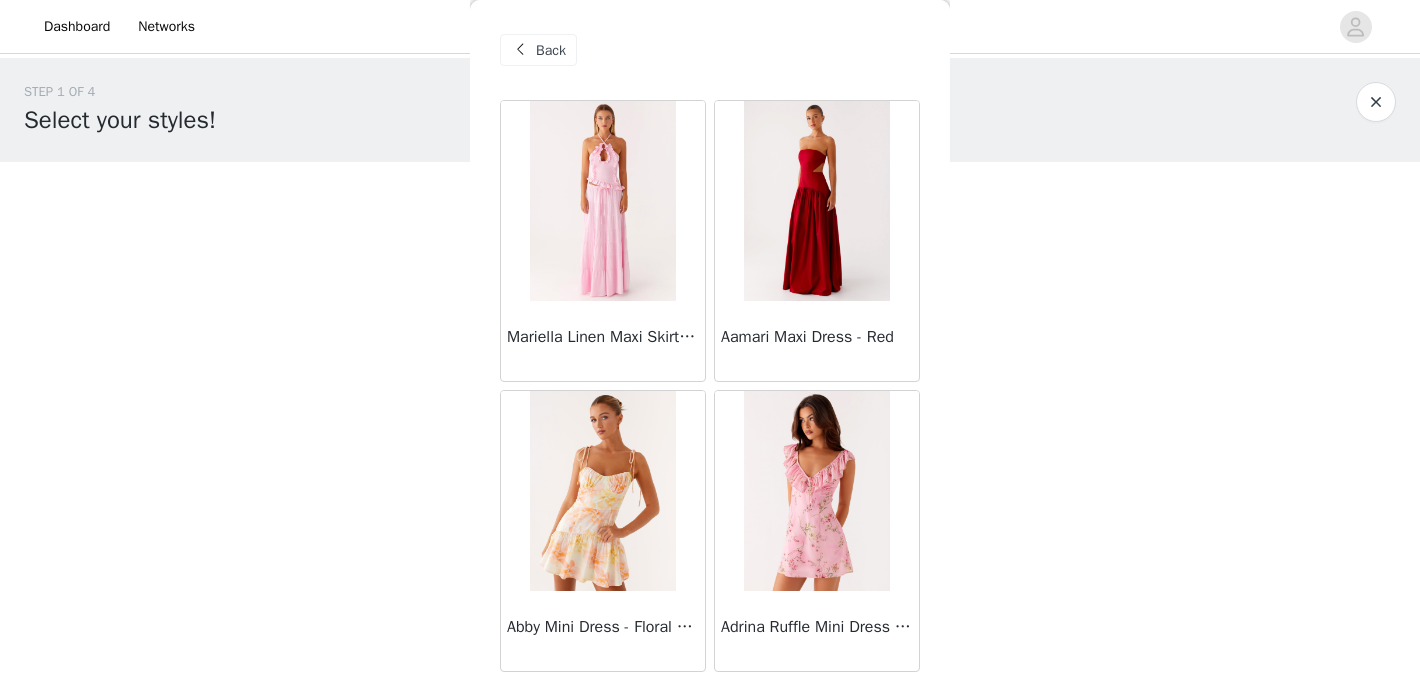 click at bounding box center (603, 201) 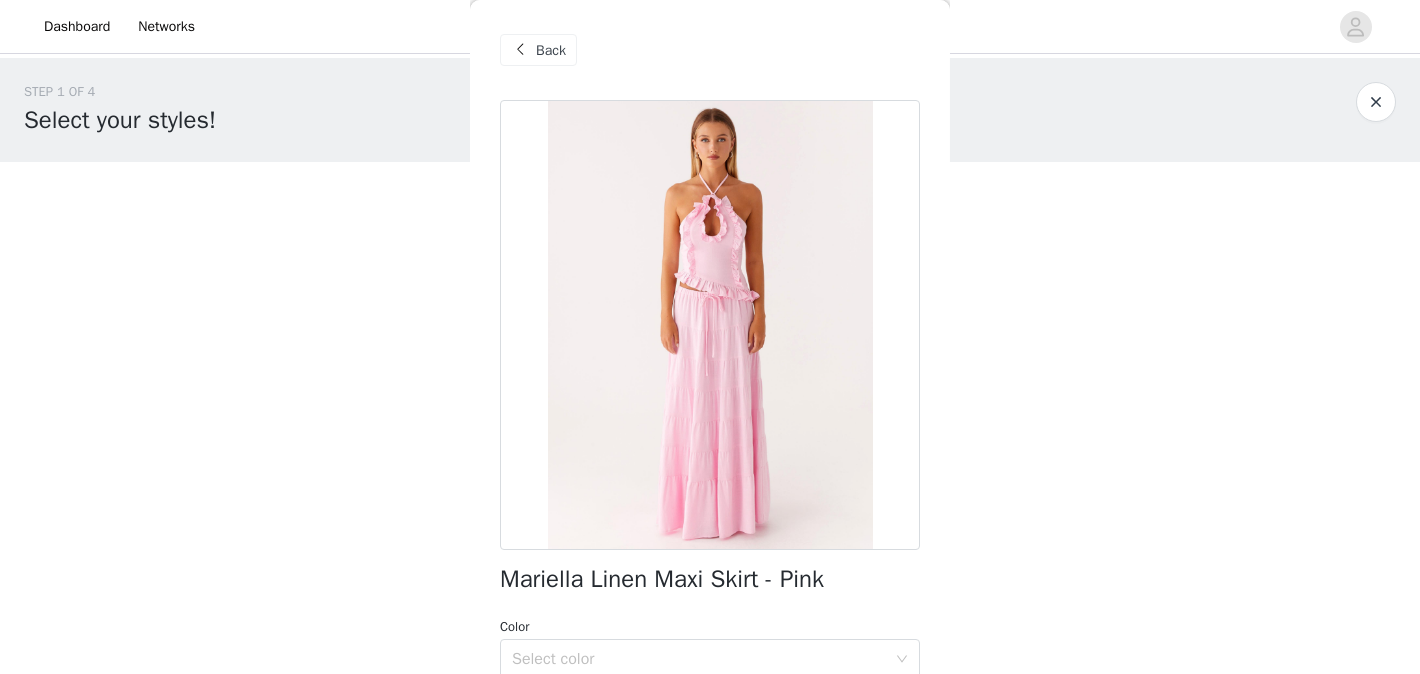 click on "Back" at bounding box center (551, 50) 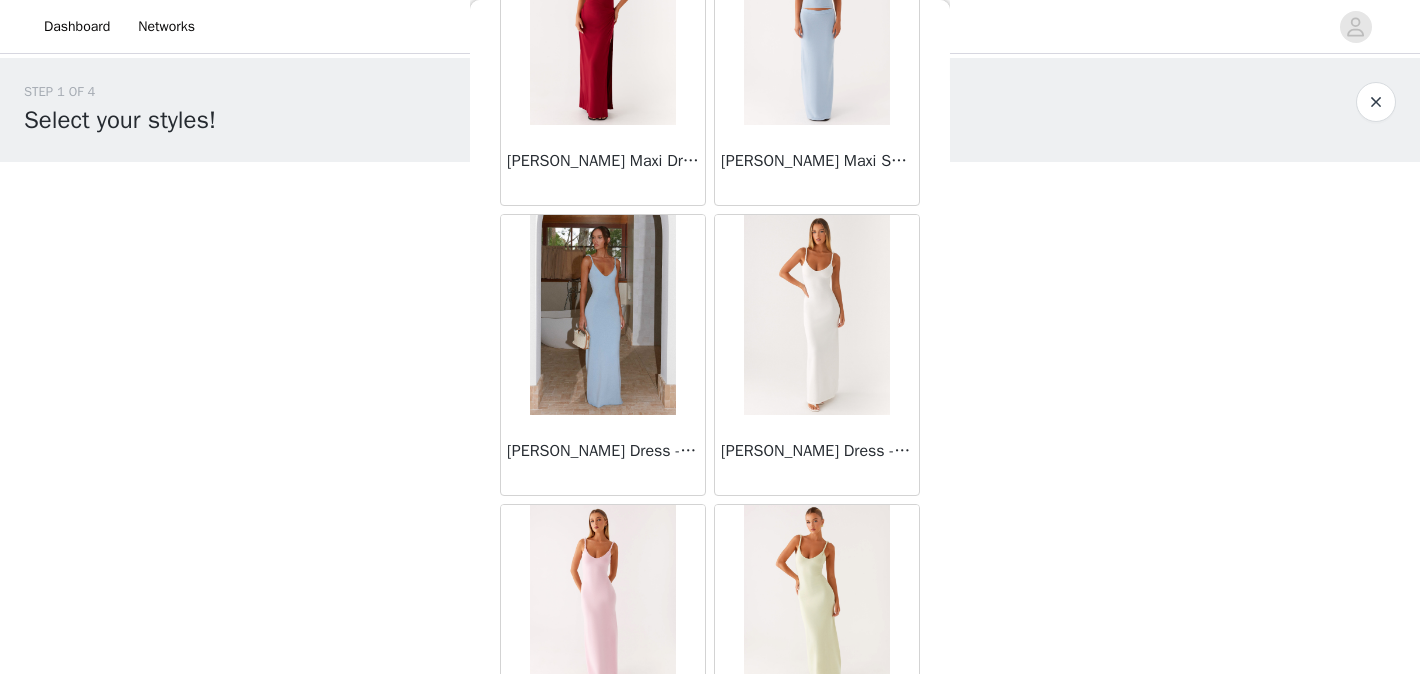 scroll, scrollTop: 2386, scrollLeft: 0, axis: vertical 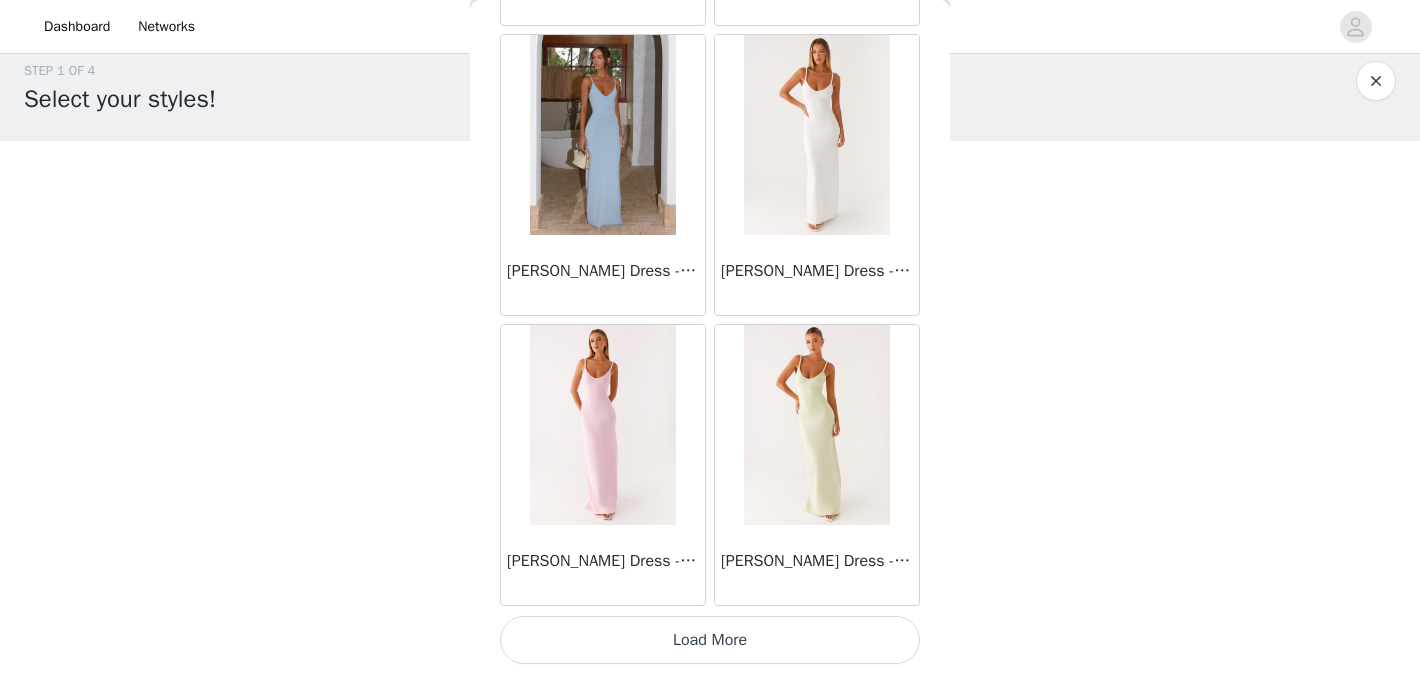 click on "Load More" at bounding box center [710, 640] 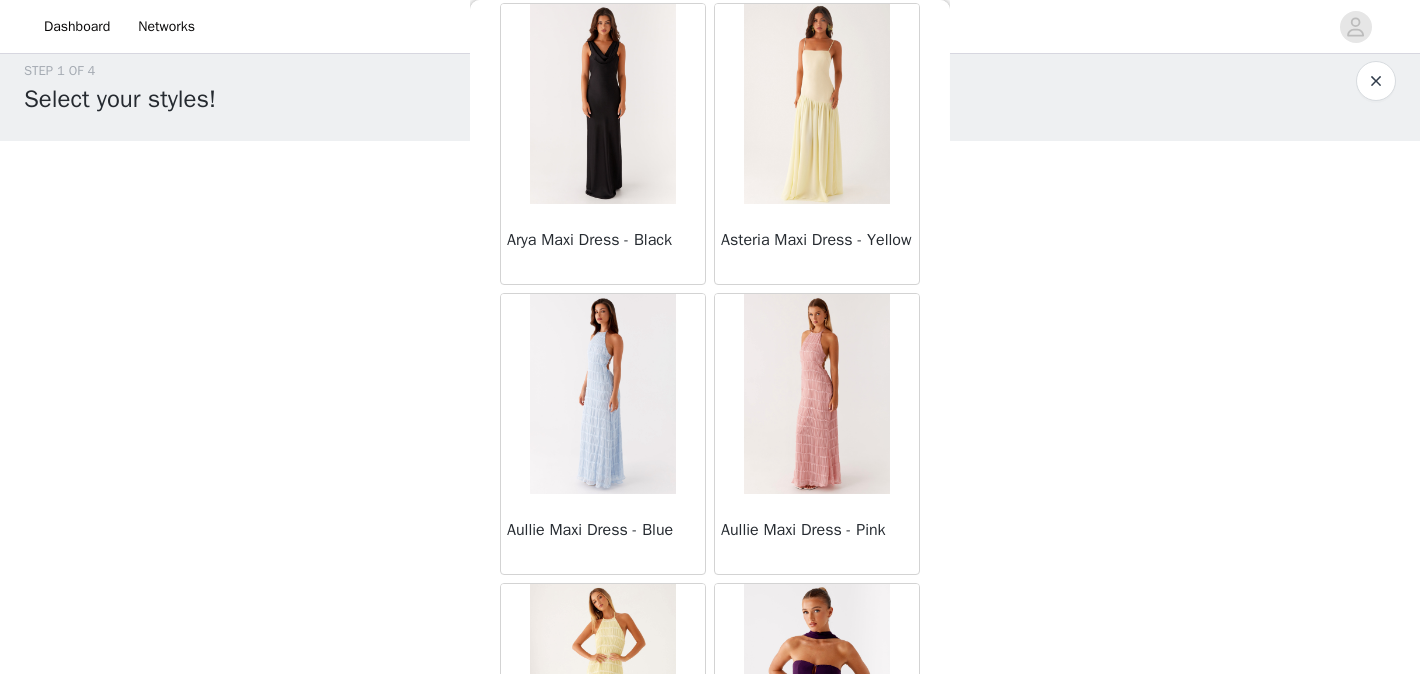 scroll, scrollTop: 5286, scrollLeft: 0, axis: vertical 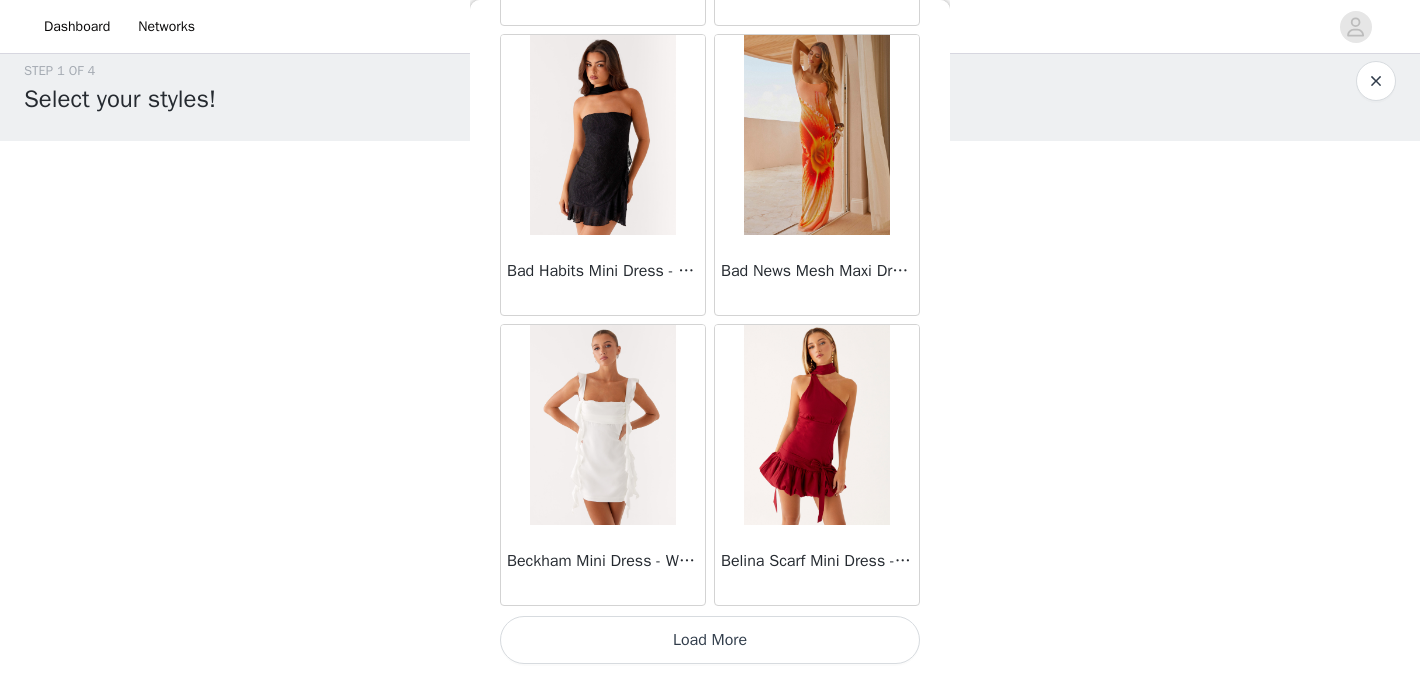 click on "Load More" at bounding box center [710, 640] 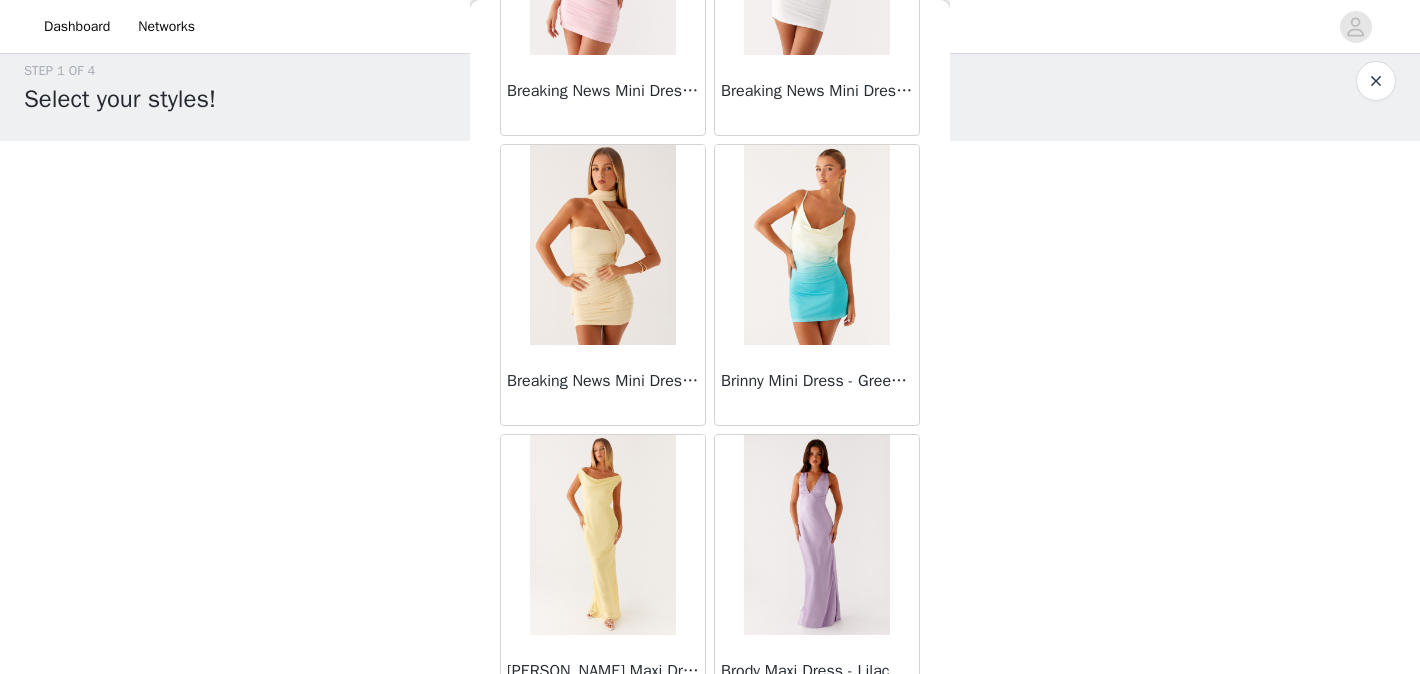 scroll, scrollTop: 8186, scrollLeft: 0, axis: vertical 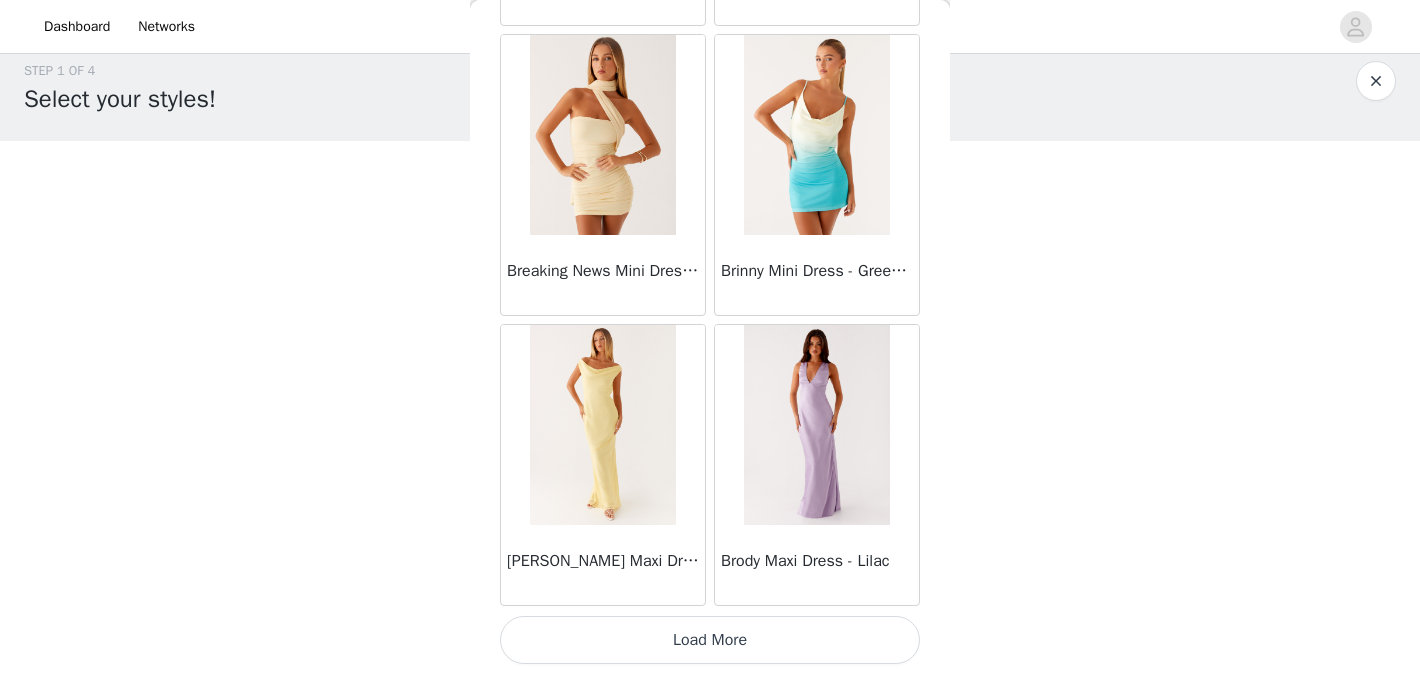click on "Load More" at bounding box center [710, 640] 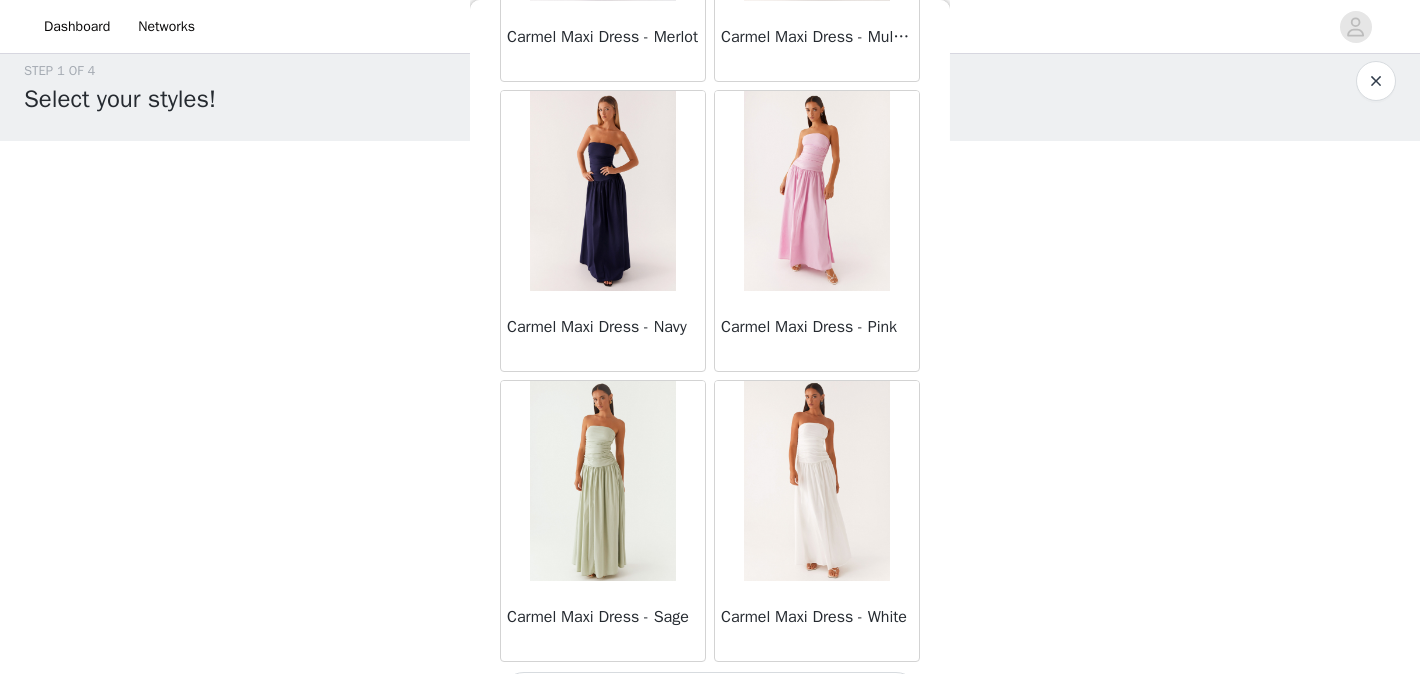 scroll, scrollTop: 11086, scrollLeft: 0, axis: vertical 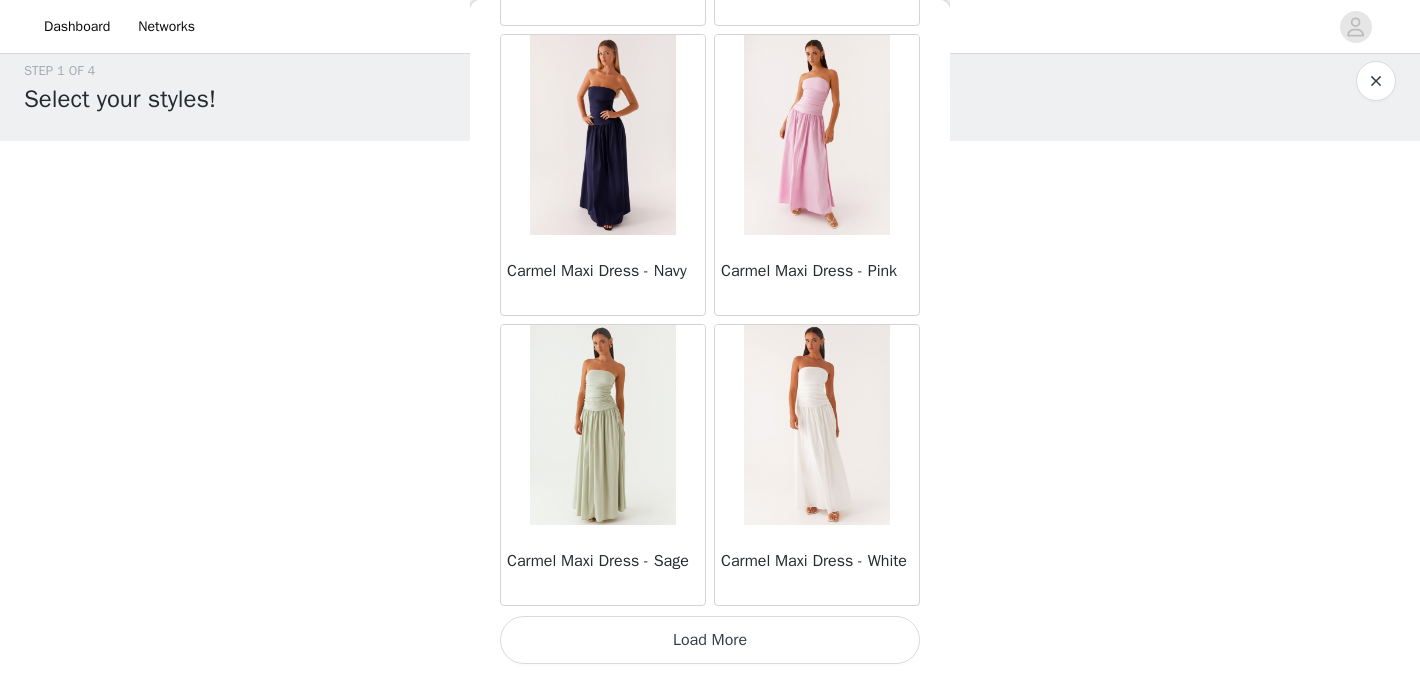 click on "Load More" at bounding box center (710, 640) 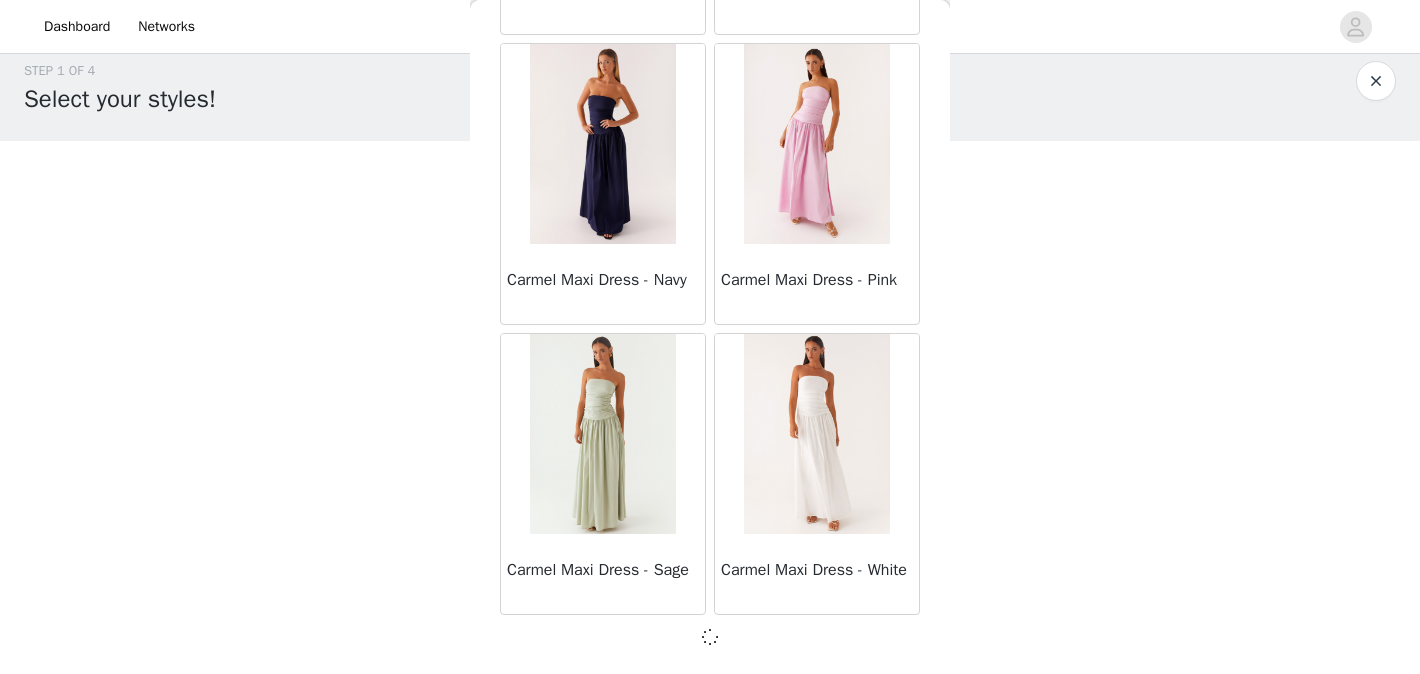 scroll, scrollTop: 11077, scrollLeft: 0, axis: vertical 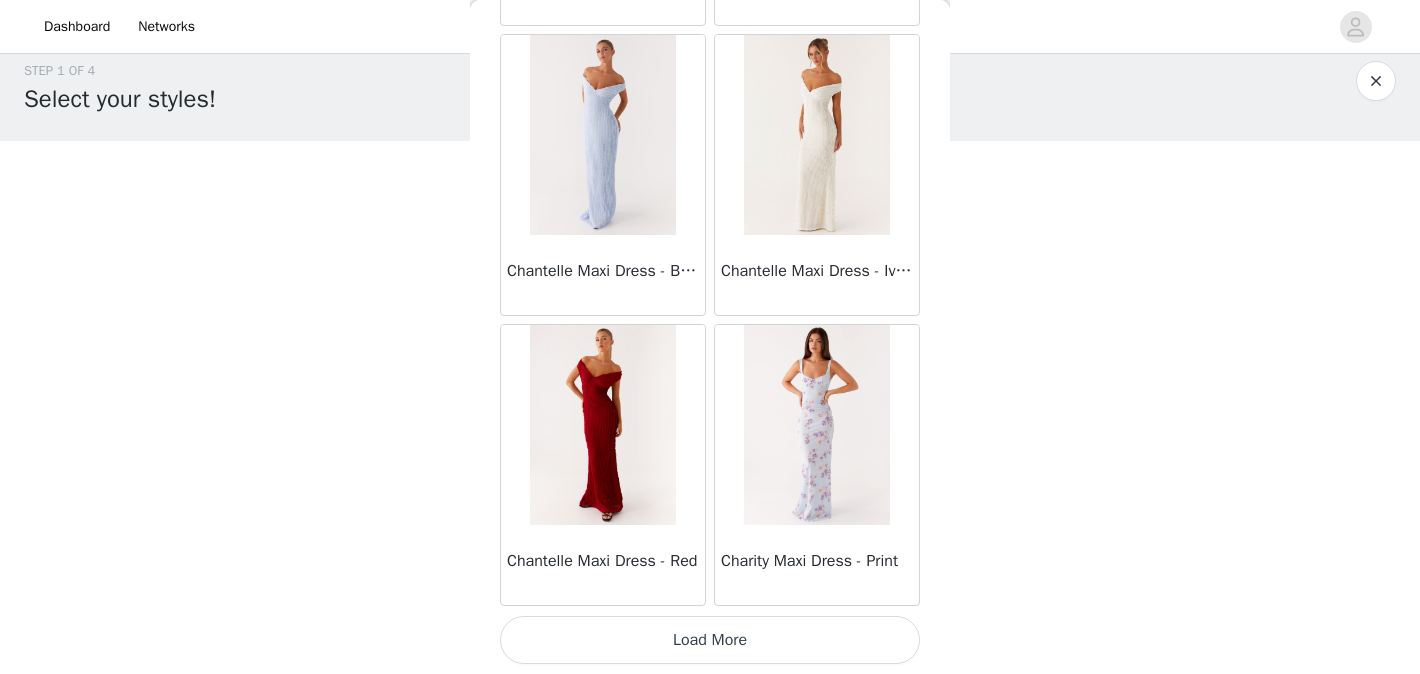 click on "Load More" at bounding box center (710, 640) 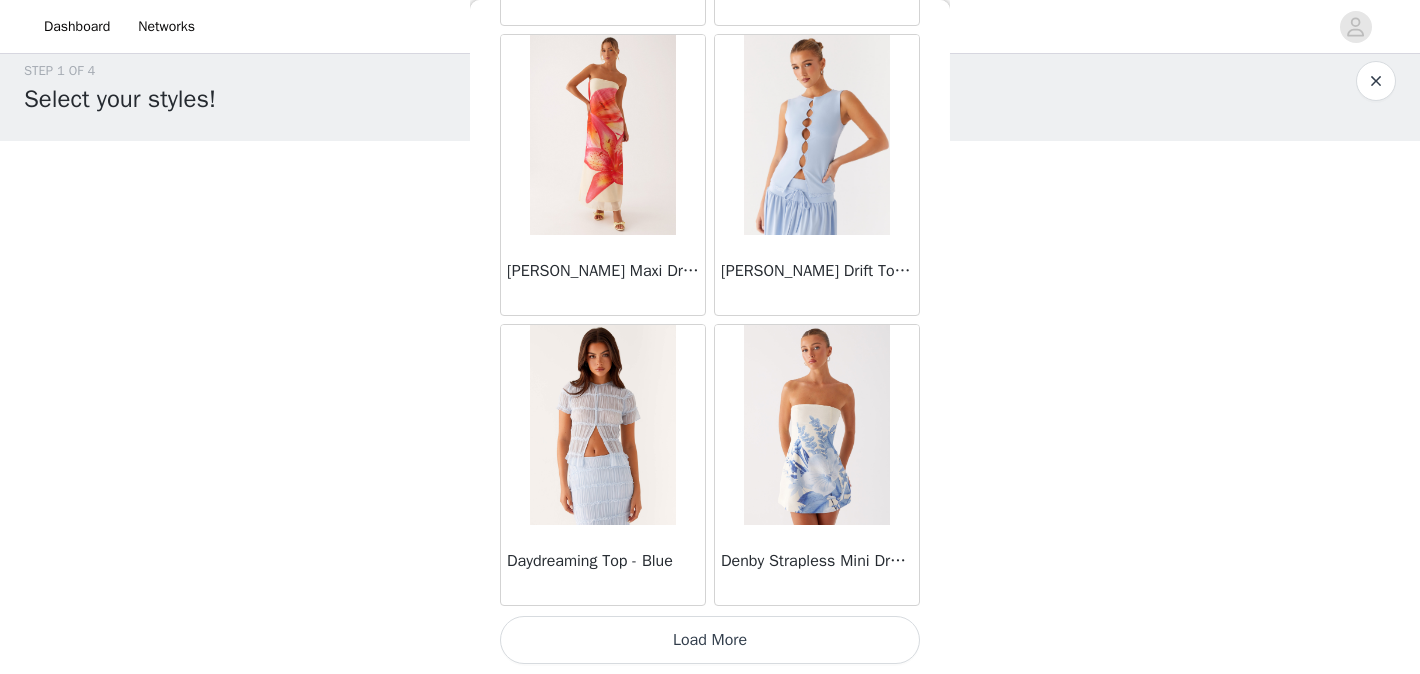 click on "Load More" at bounding box center (710, 640) 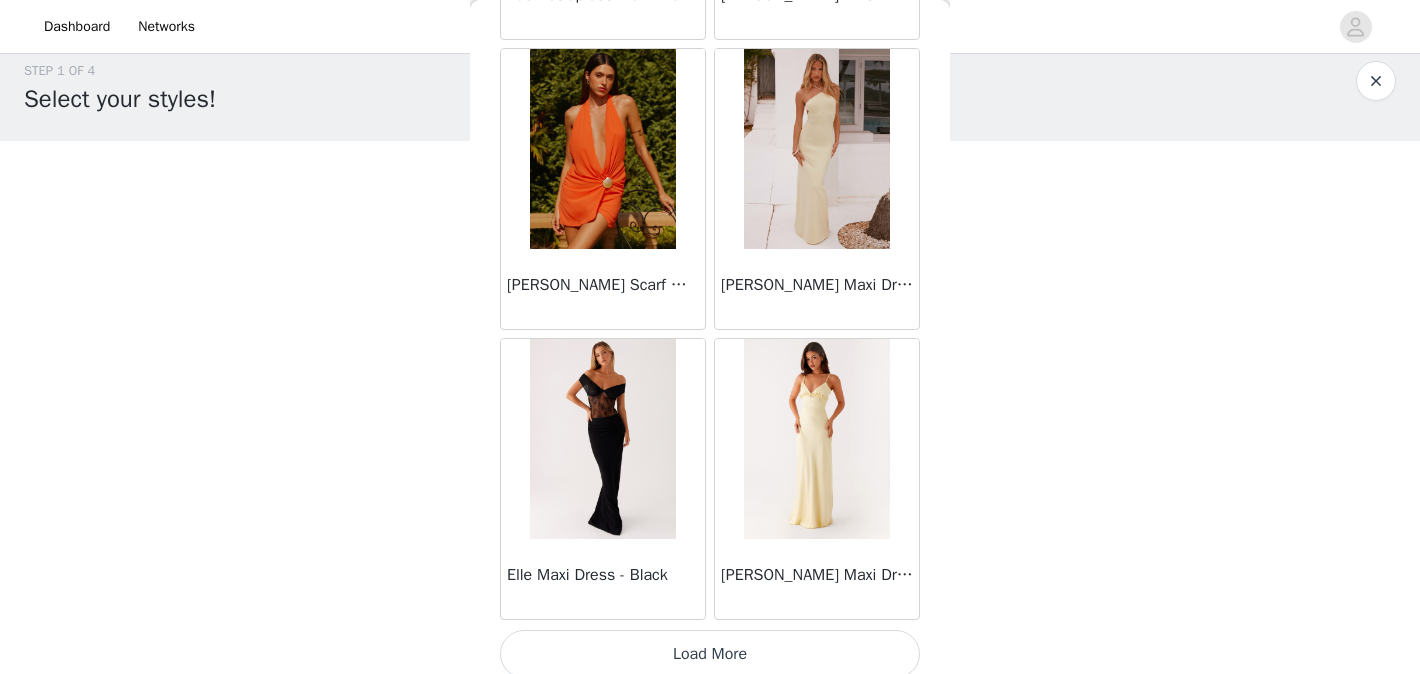 scroll, scrollTop: 19786, scrollLeft: 0, axis: vertical 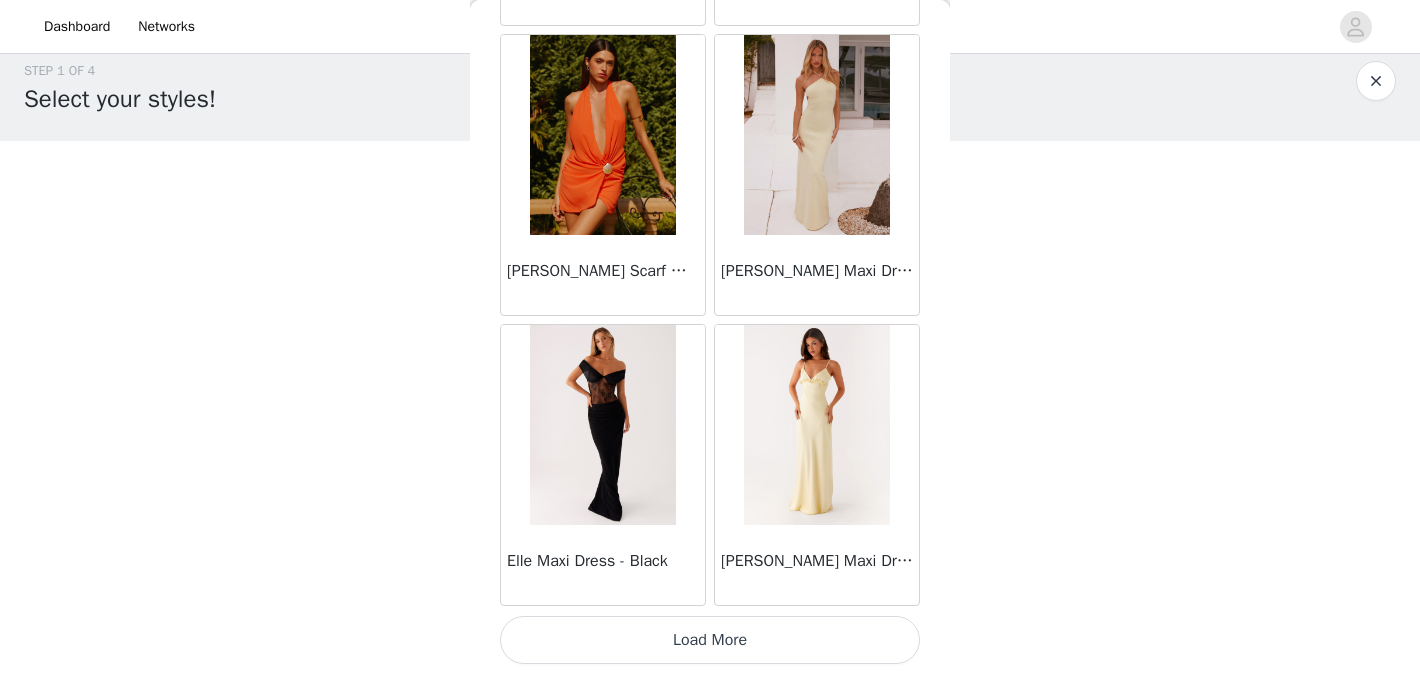 click on "Load More" at bounding box center [710, 640] 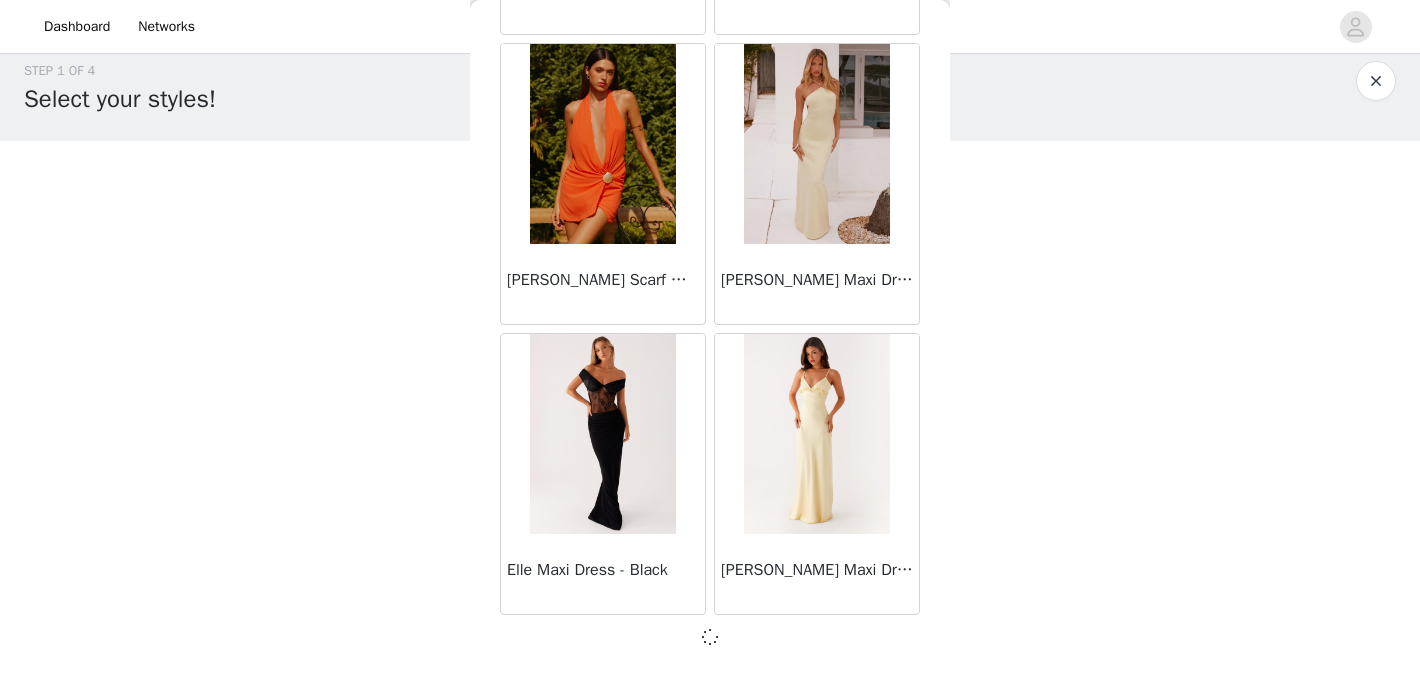 scroll, scrollTop: 19777, scrollLeft: 0, axis: vertical 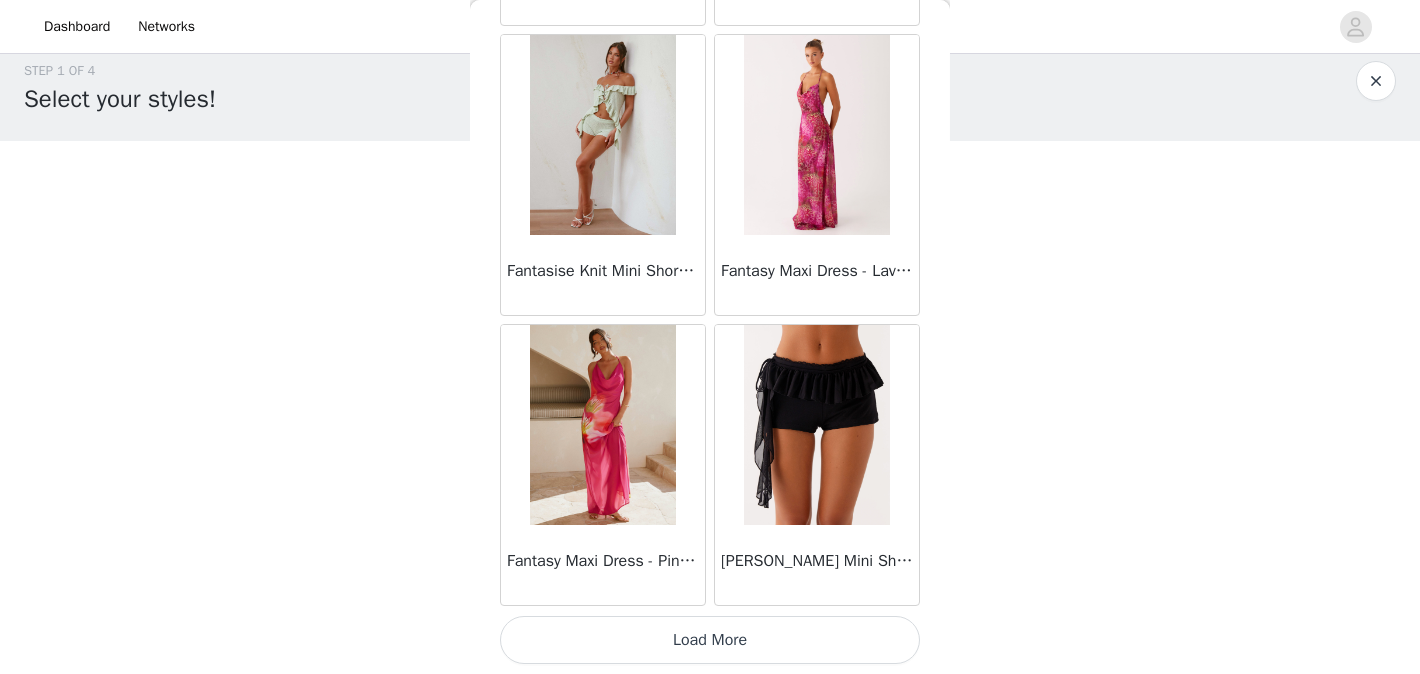 click on "Load More" at bounding box center (710, 640) 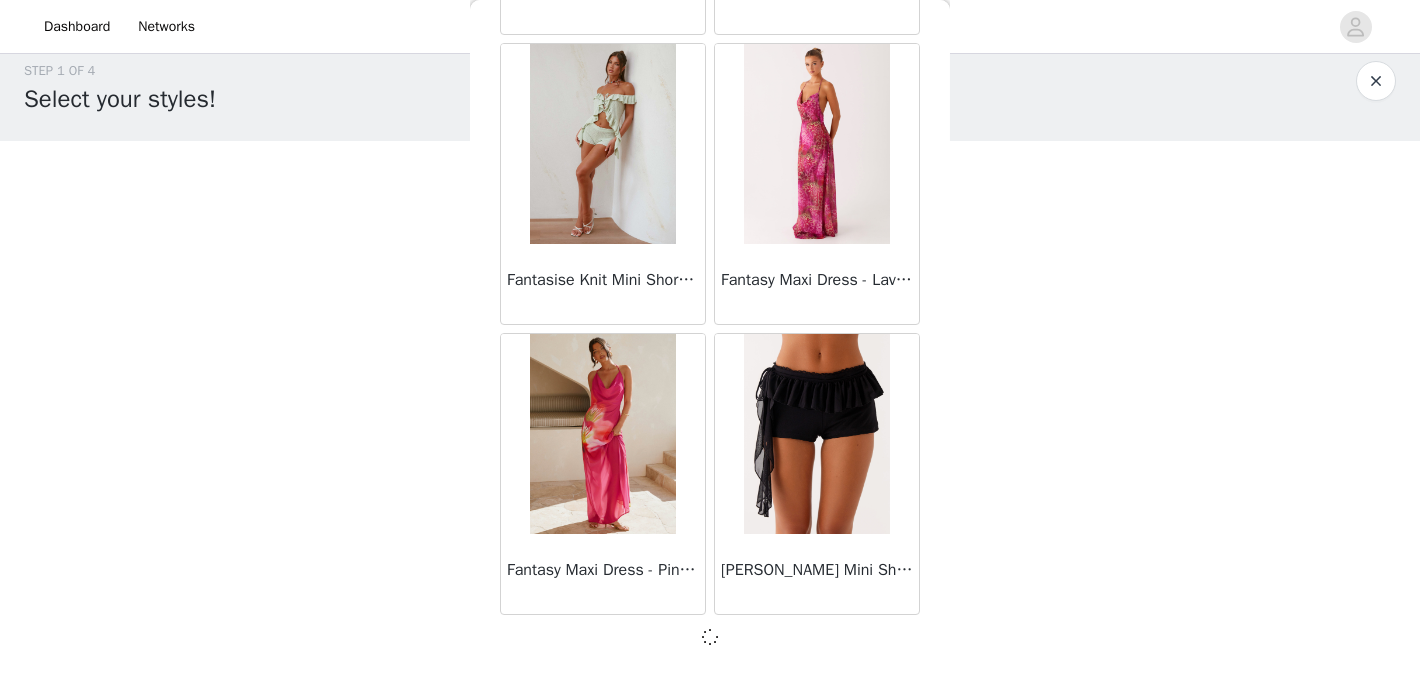scroll, scrollTop: 22677, scrollLeft: 0, axis: vertical 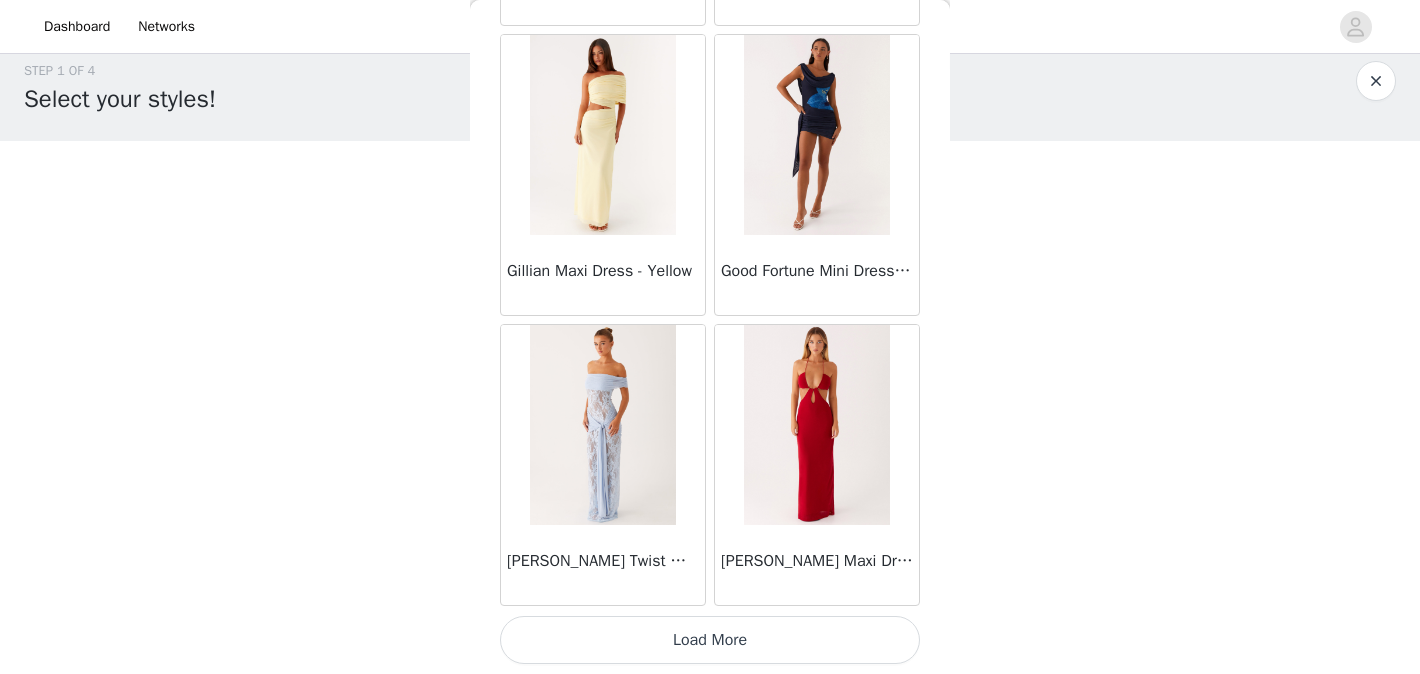 click on "Load More" at bounding box center [710, 640] 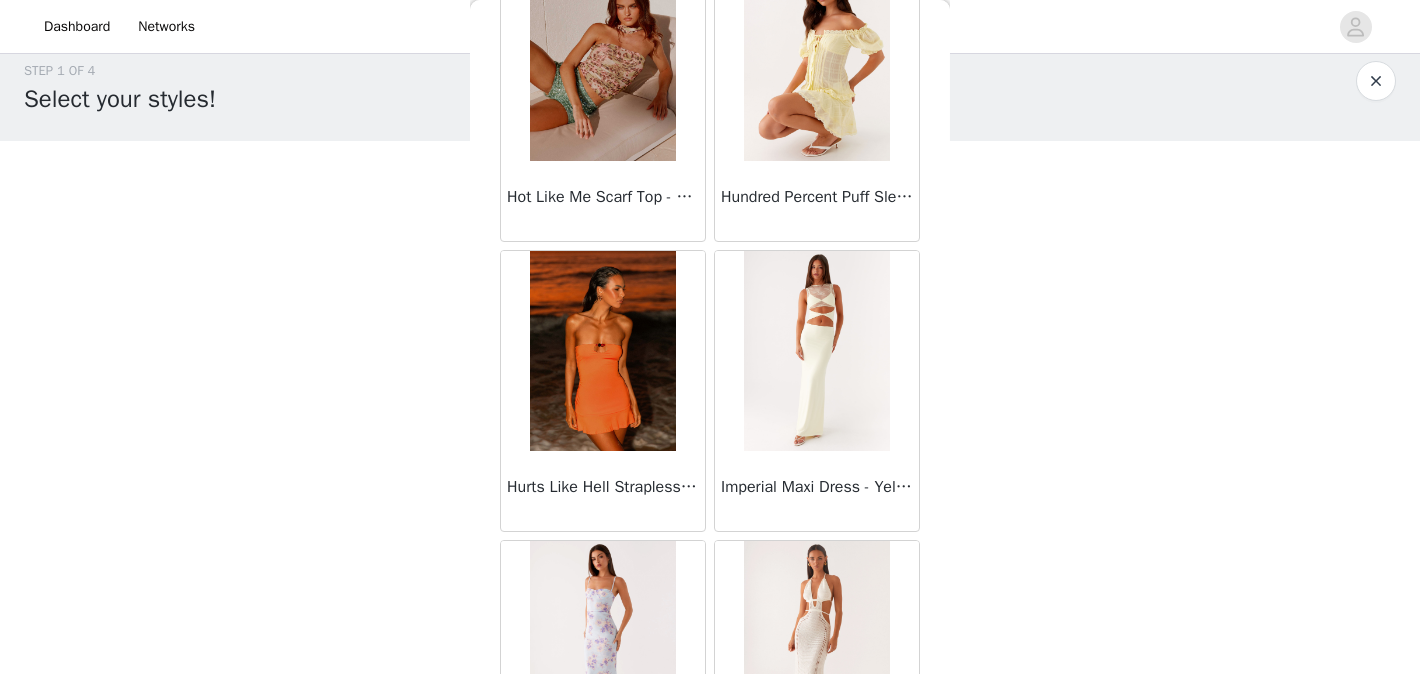 scroll, scrollTop: 28486, scrollLeft: 0, axis: vertical 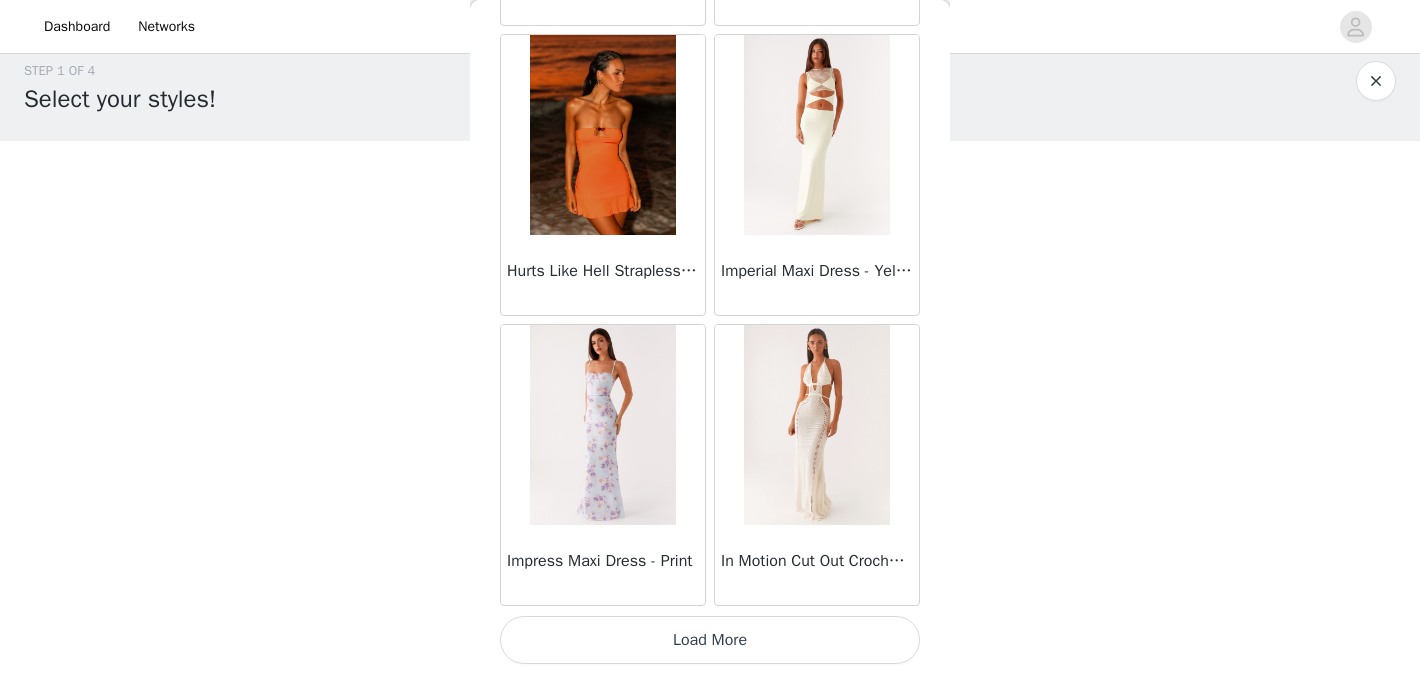 click on "Load More" at bounding box center (710, 640) 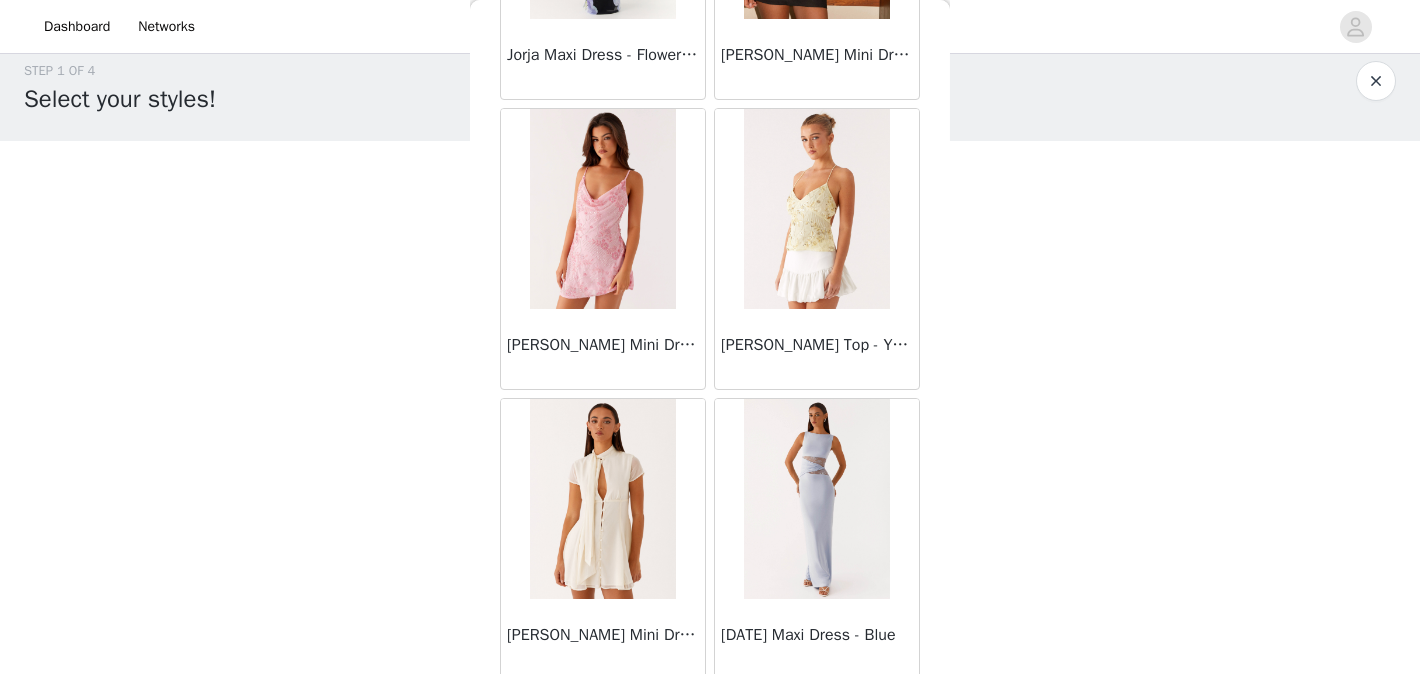 scroll, scrollTop: 31315, scrollLeft: 0, axis: vertical 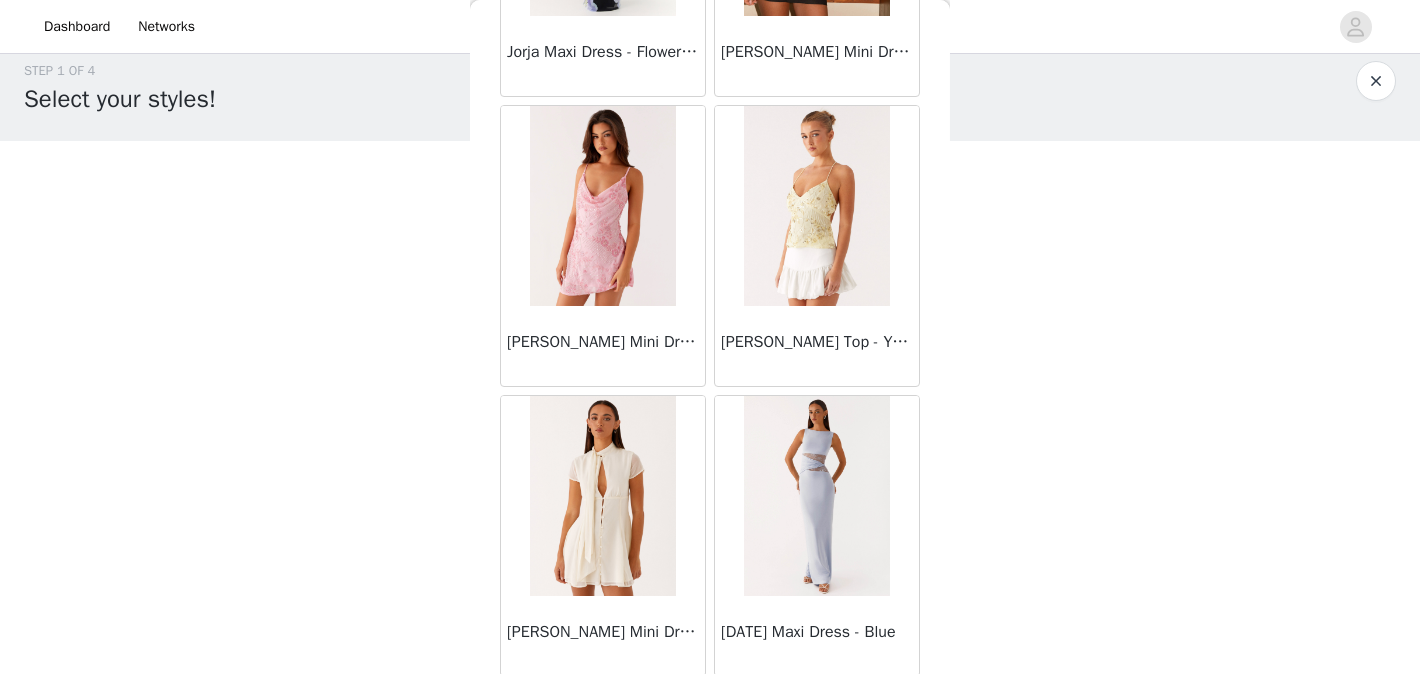 click at bounding box center (602, 206) 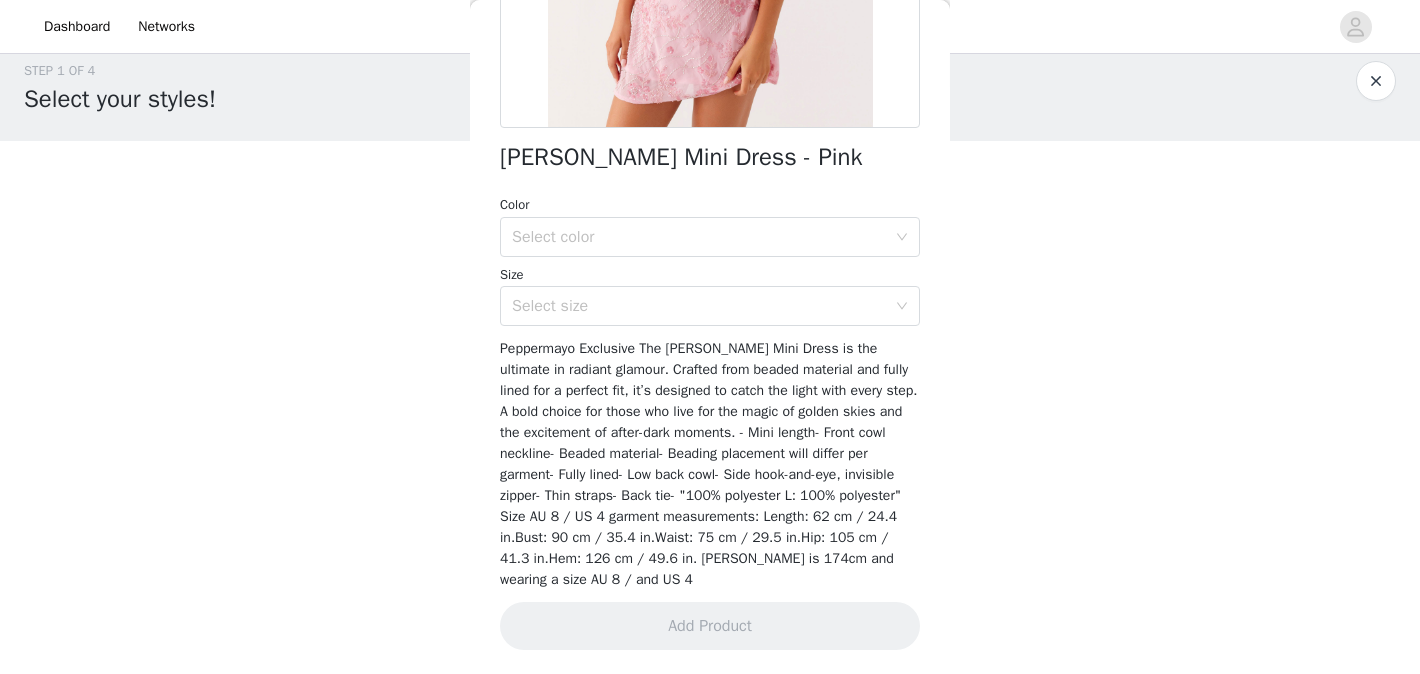 scroll, scrollTop: 422, scrollLeft: 0, axis: vertical 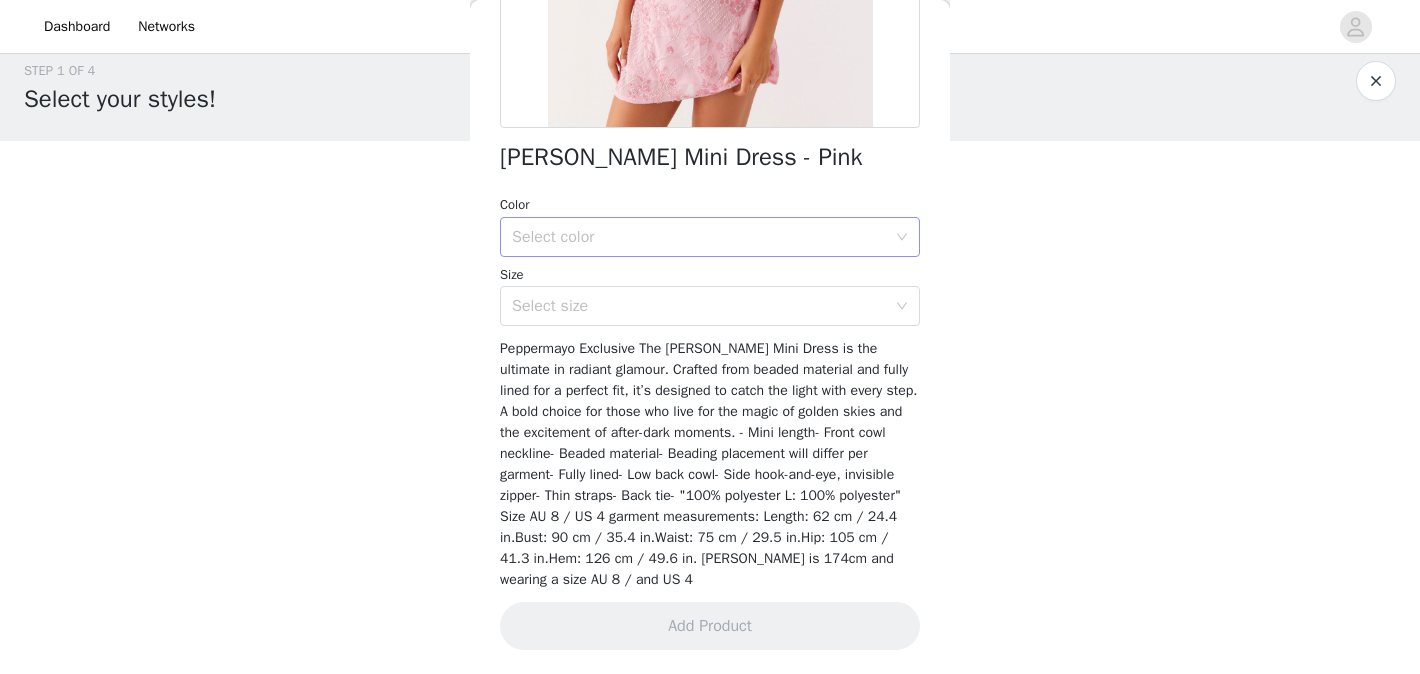 click on "Select color" at bounding box center [699, 237] 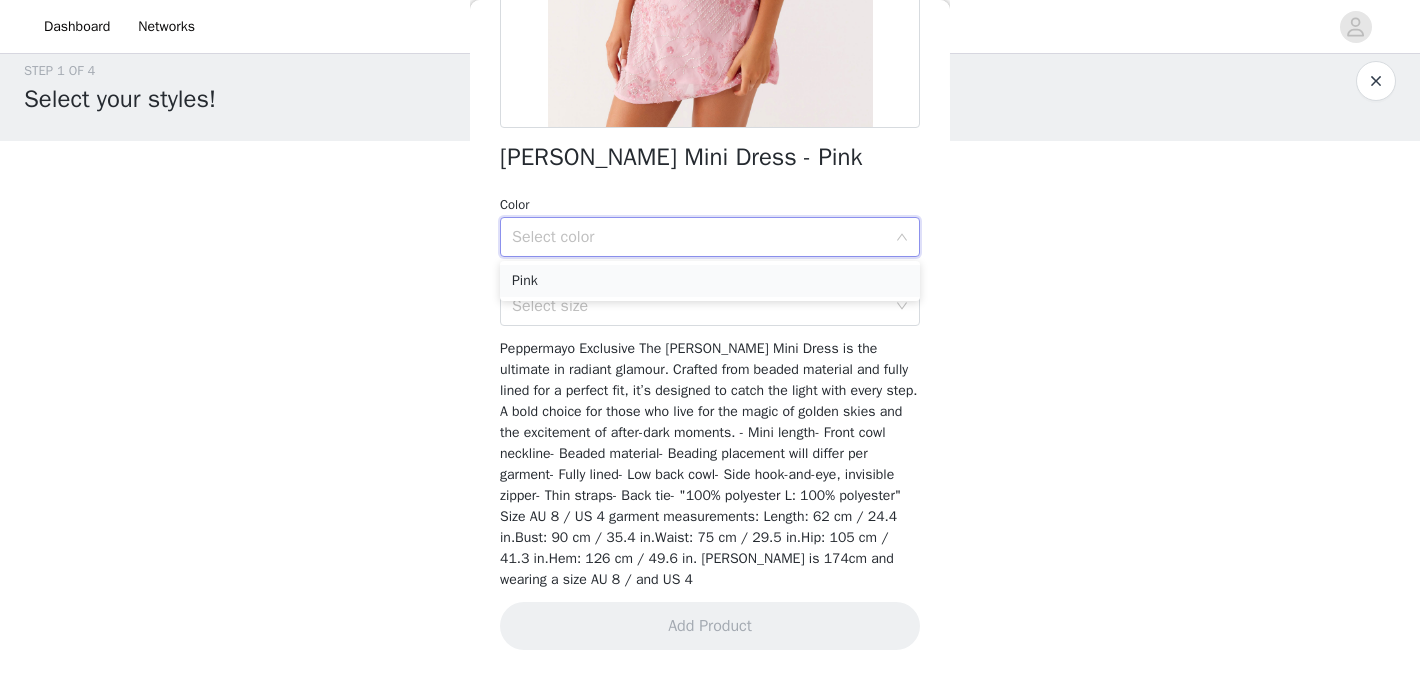 click on "Pink" at bounding box center (710, 281) 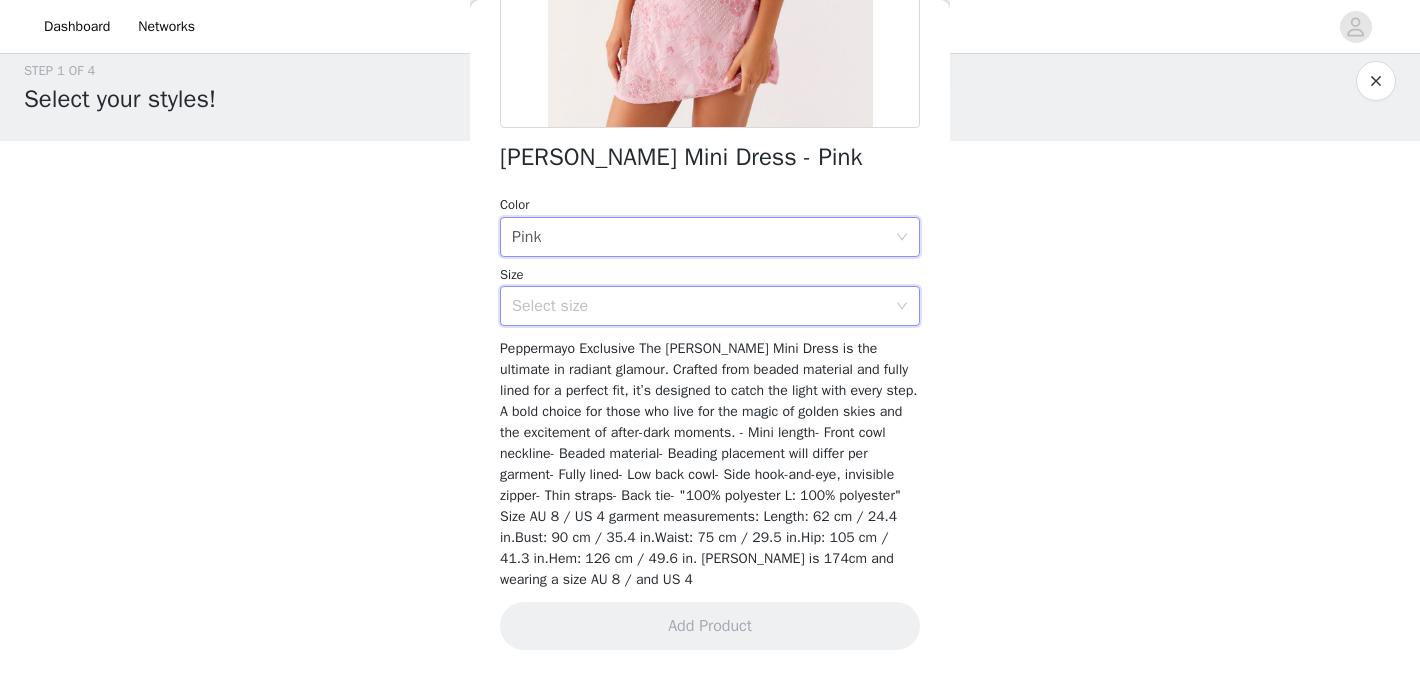click on "Select size" at bounding box center [703, 306] 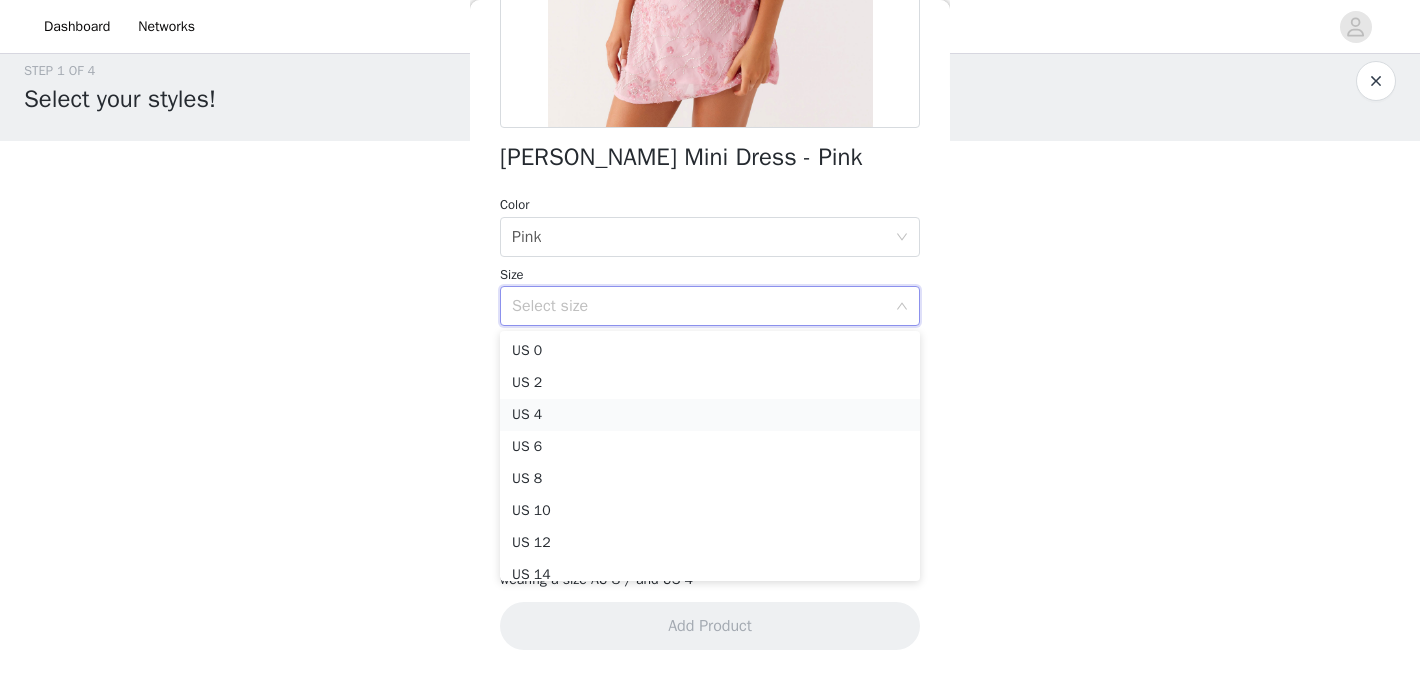 click on "US 4" at bounding box center (710, 415) 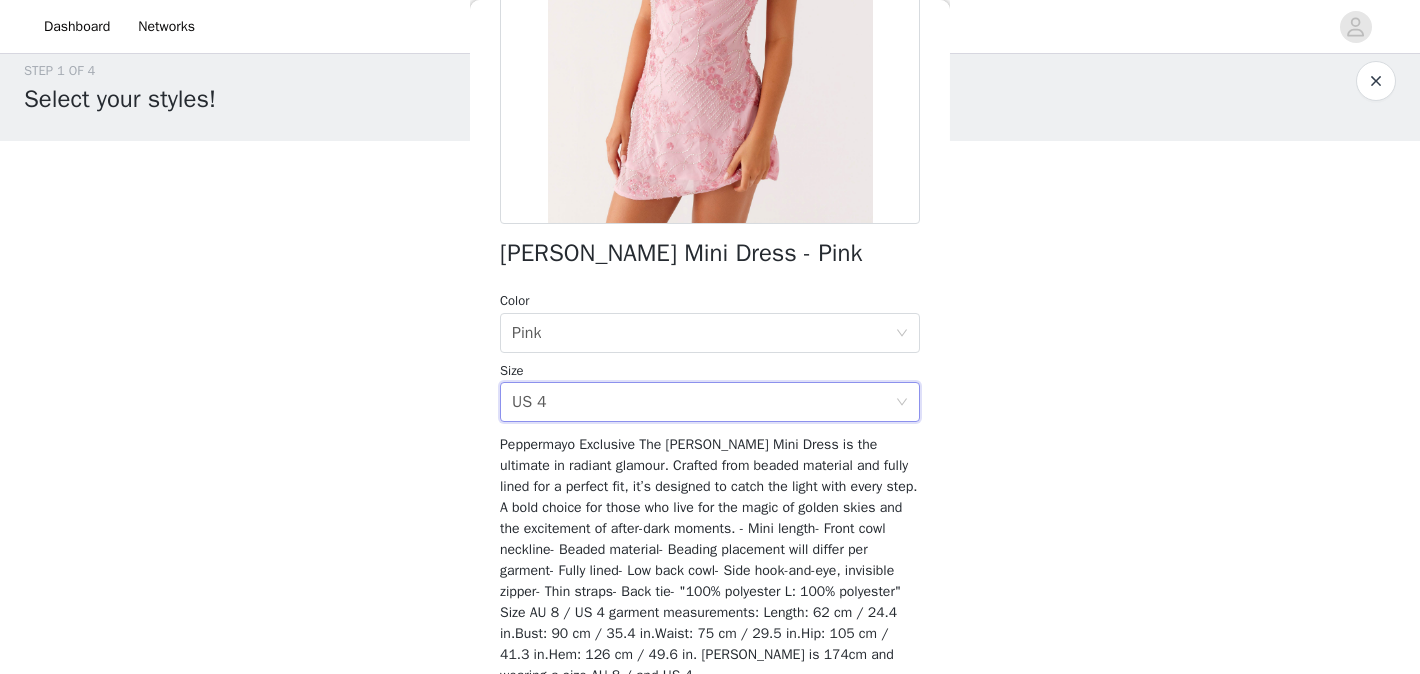 scroll, scrollTop: 422, scrollLeft: 0, axis: vertical 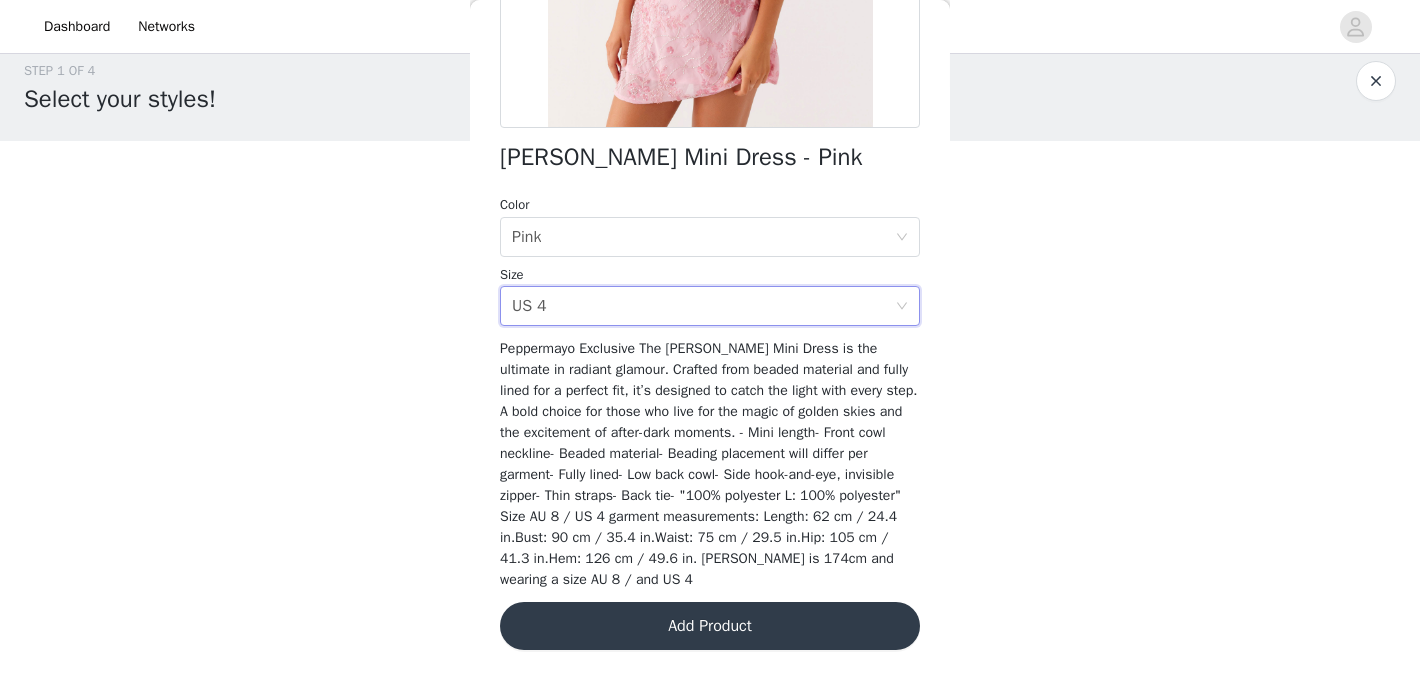 click on "Add Product" at bounding box center [710, 626] 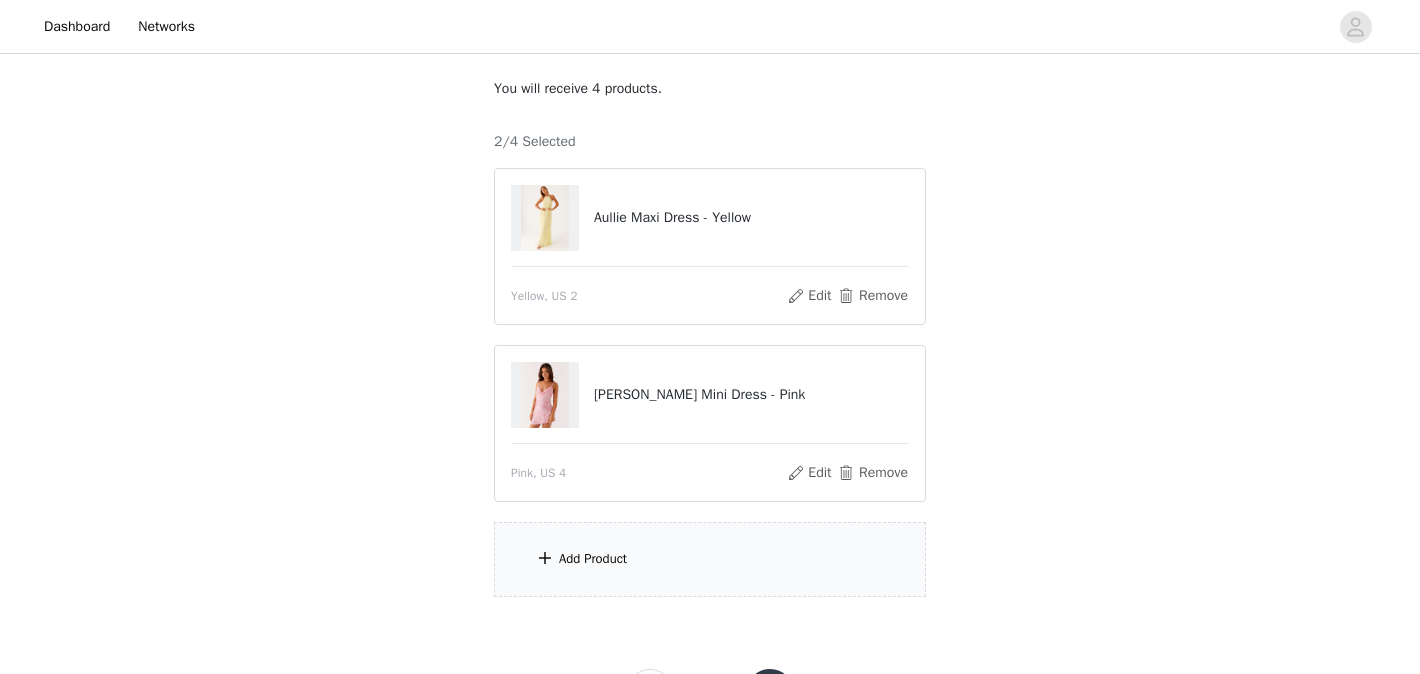 scroll, scrollTop: 112, scrollLeft: 0, axis: vertical 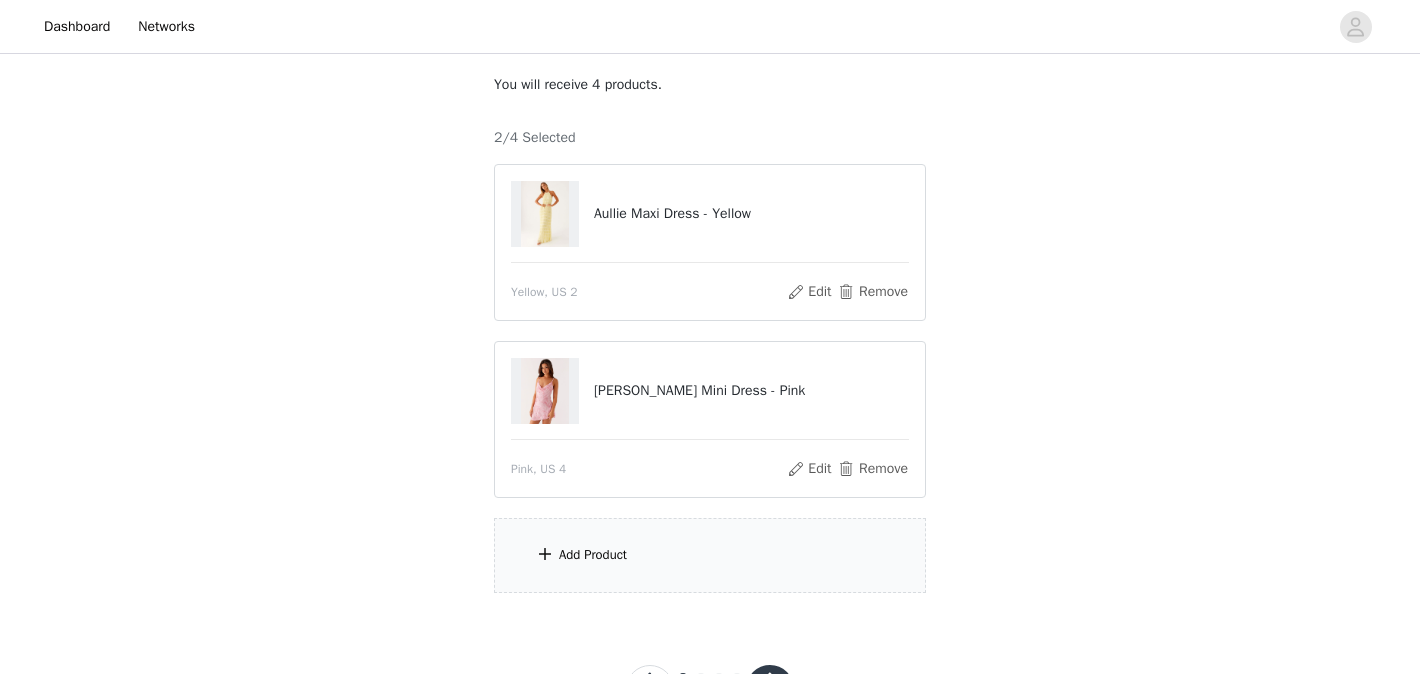 click on "Add Product" at bounding box center (710, 555) 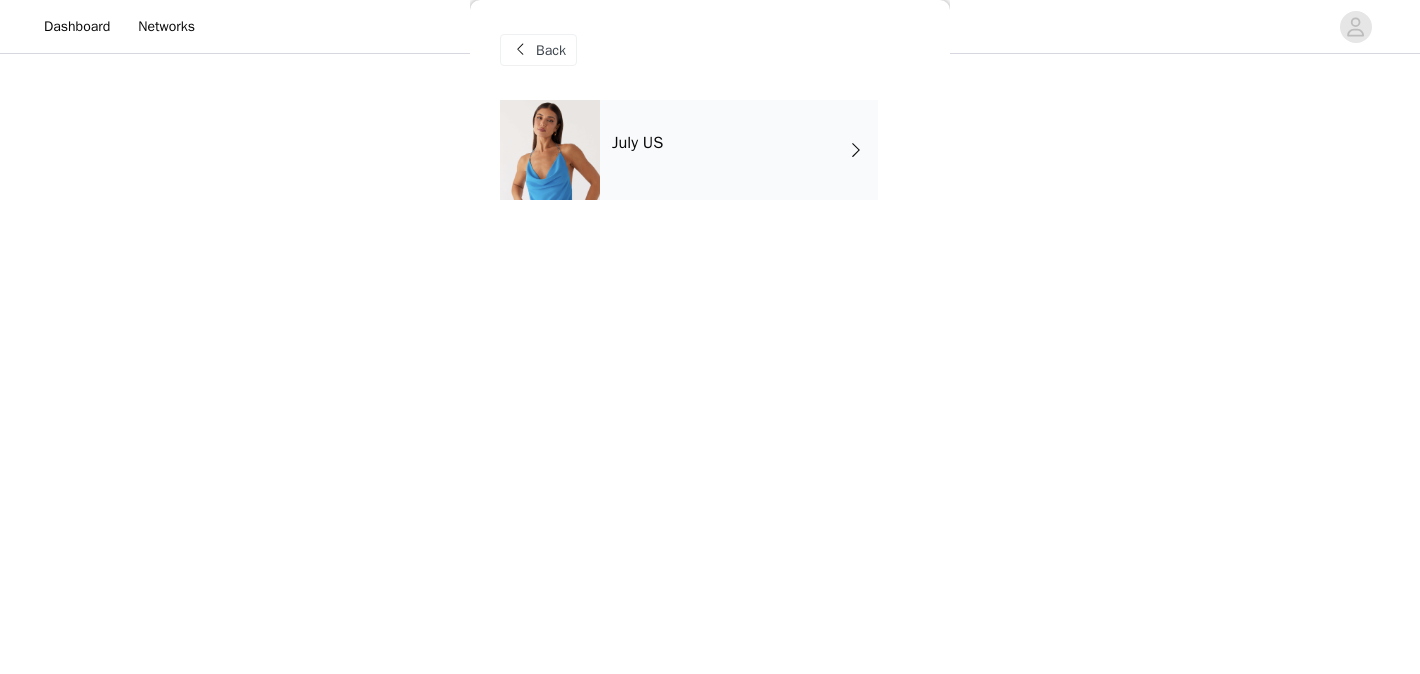 click on "July US" at bounding box center [739, 150] 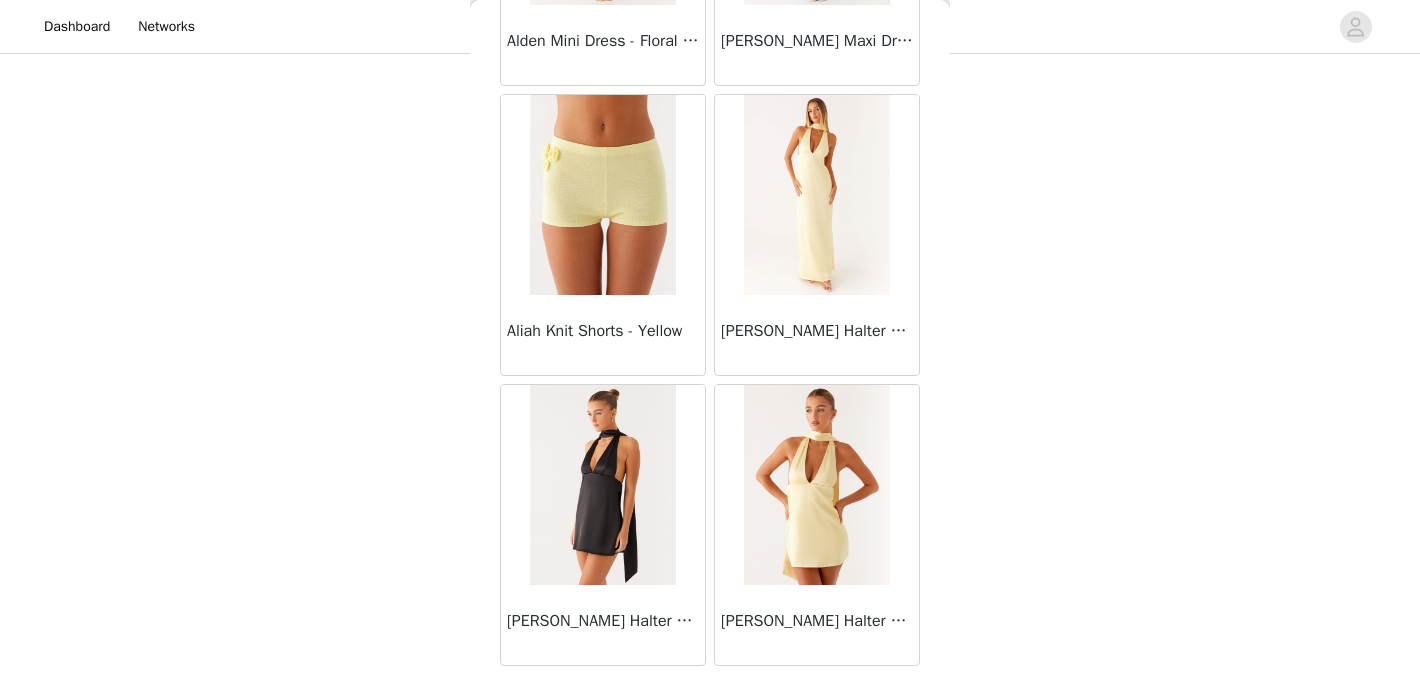 scroll, scrollTop: 2386, scrollLeft: 0, axis: vertical 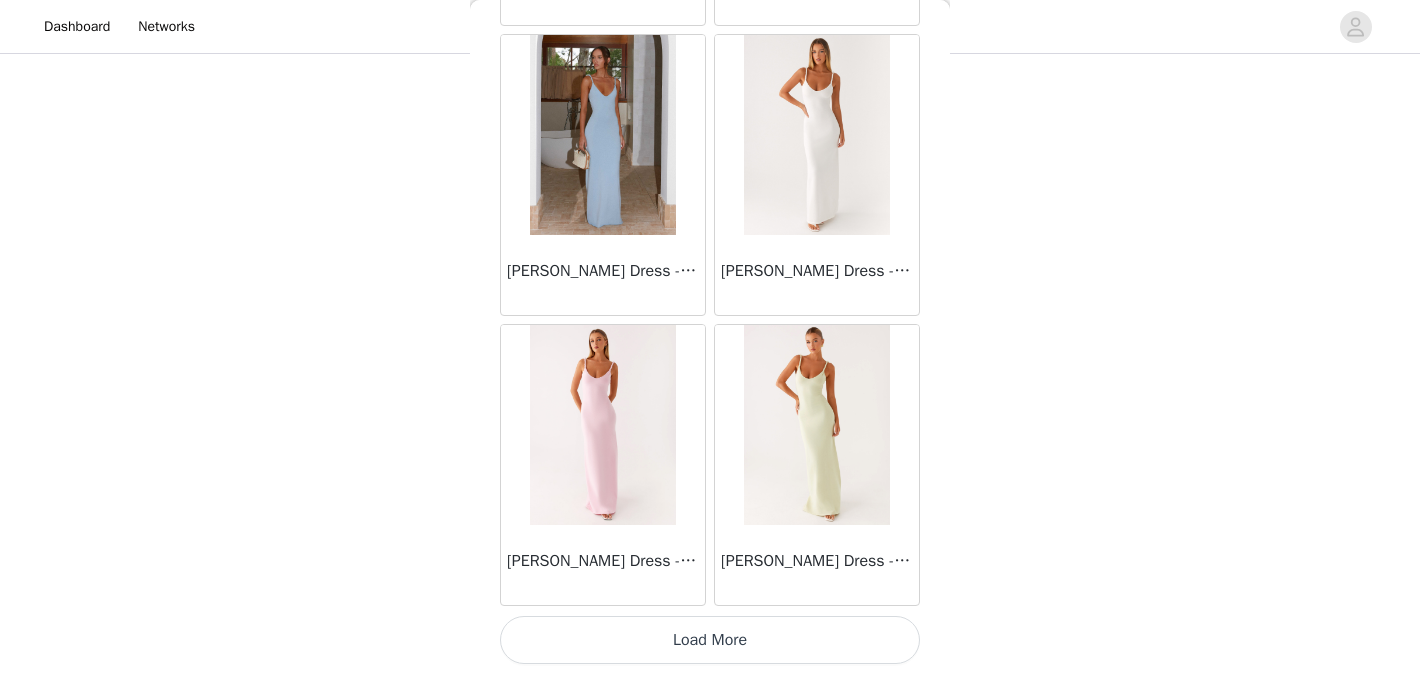 click on "Load More" at bounding box center [710, 640] 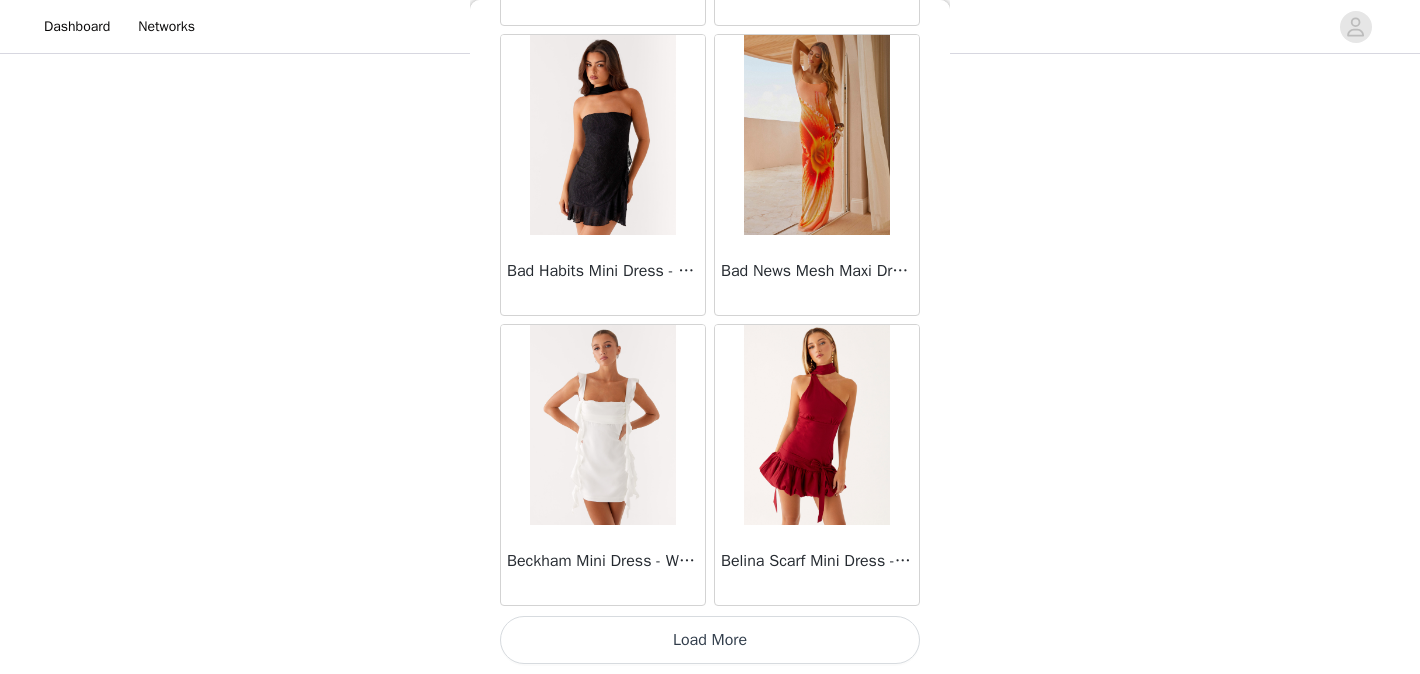 click on "Load More" at bounding box center (710, 640) 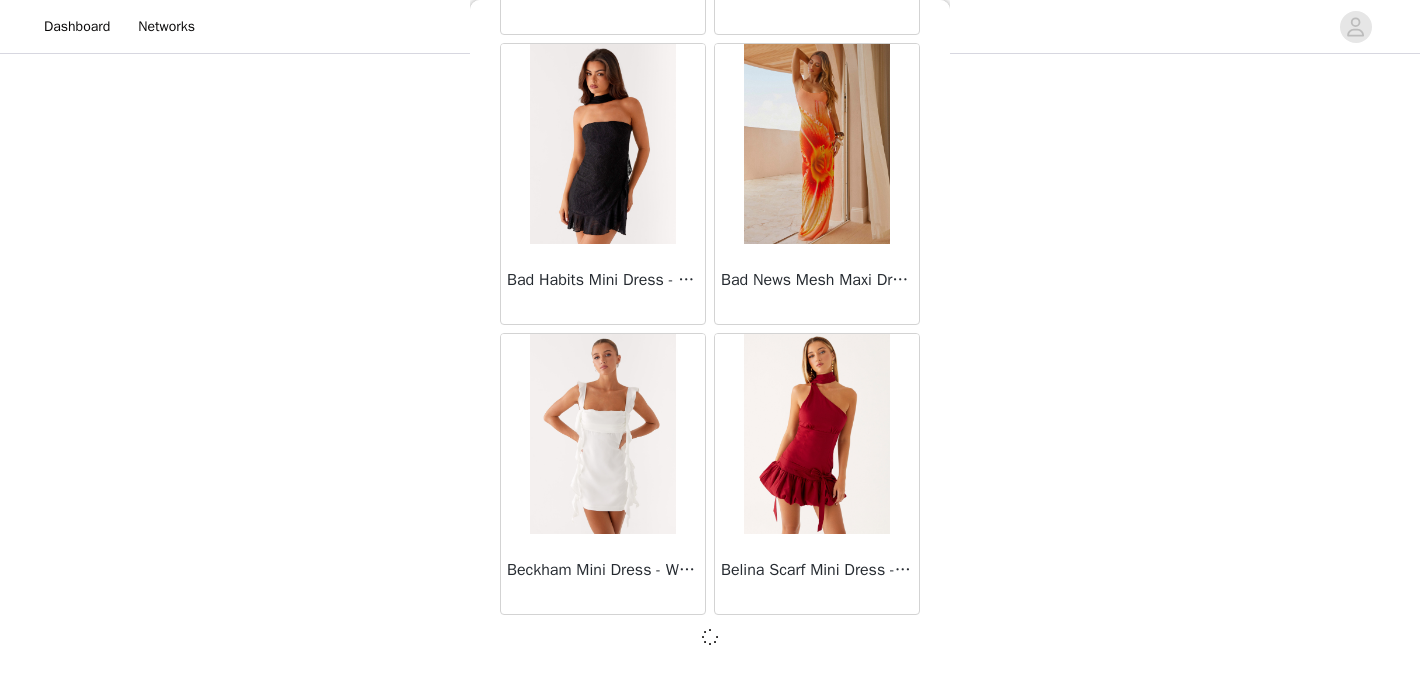 scroll, scrollTop: 5277, scrollLeft: 0, axis: vertical 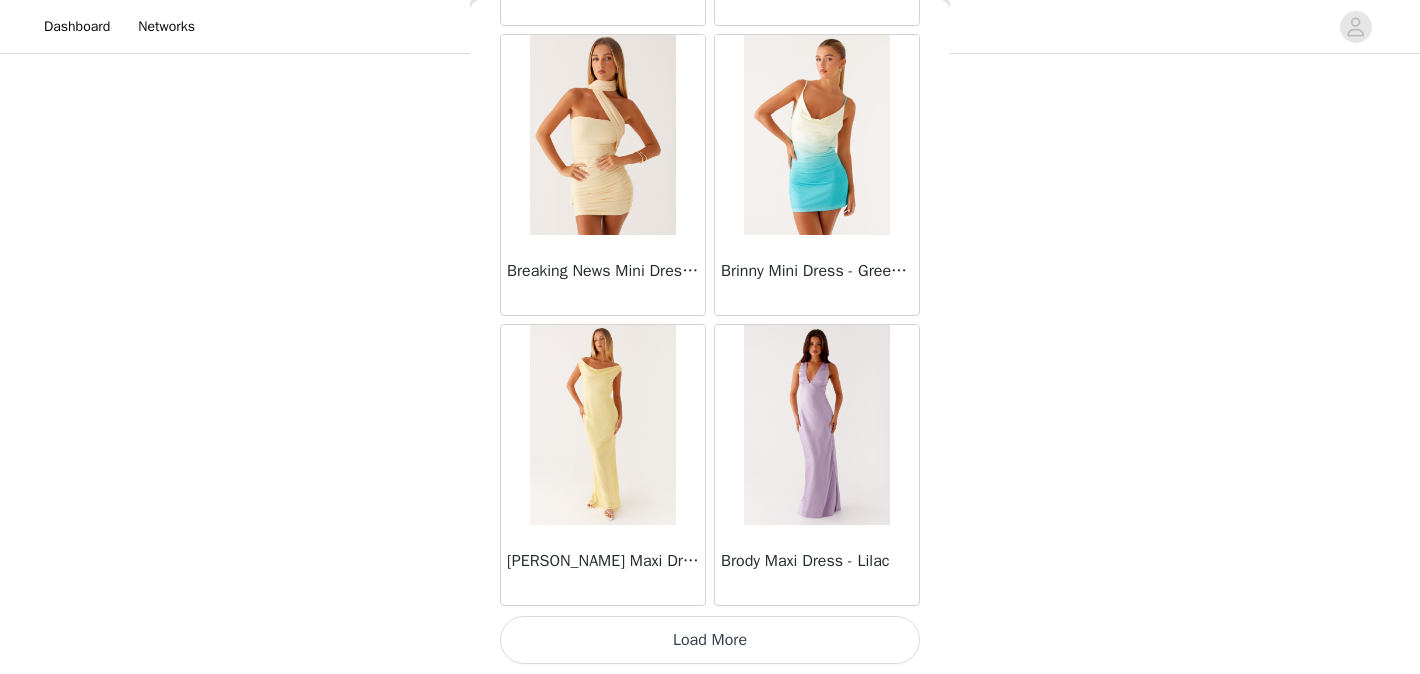 click on "Load More" at bounding box center (710, 640) 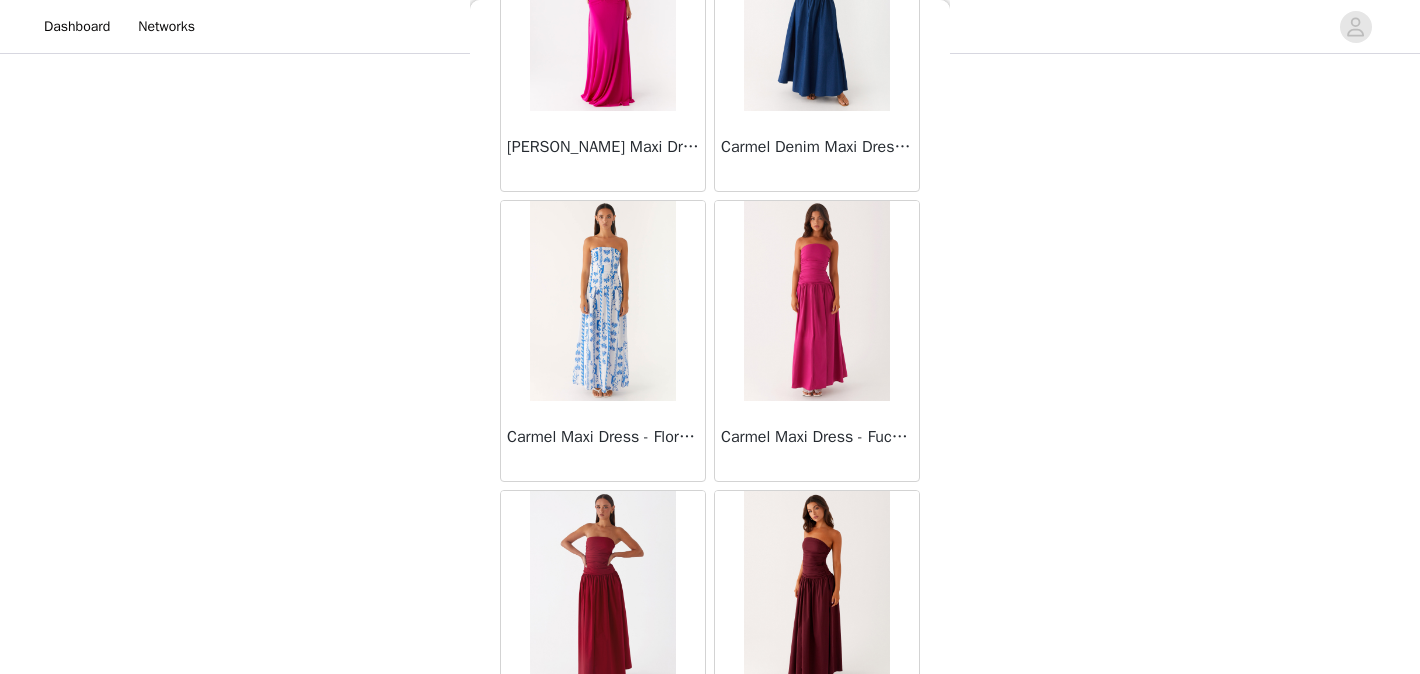 scroll, scrollTop: 11086, scrollLeft: 0, axis: vertical 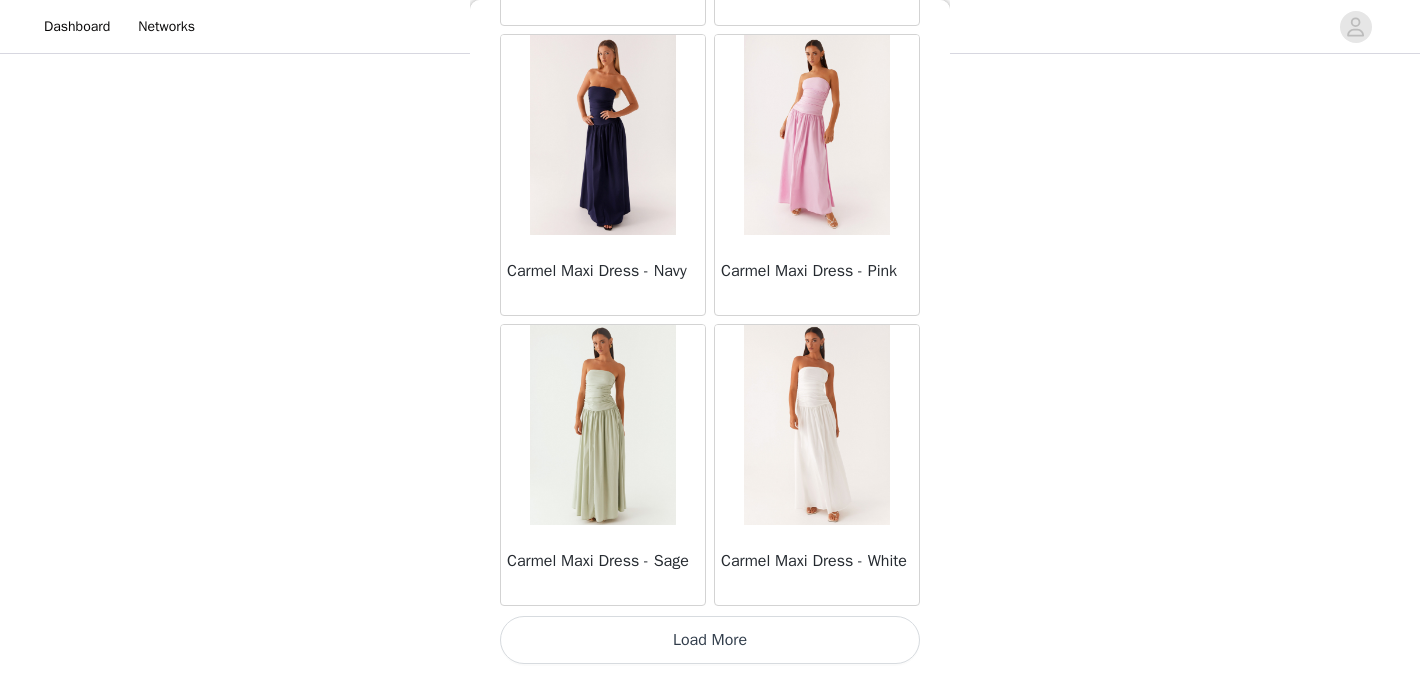 click on "Load More" at bounding box center (710, 640) 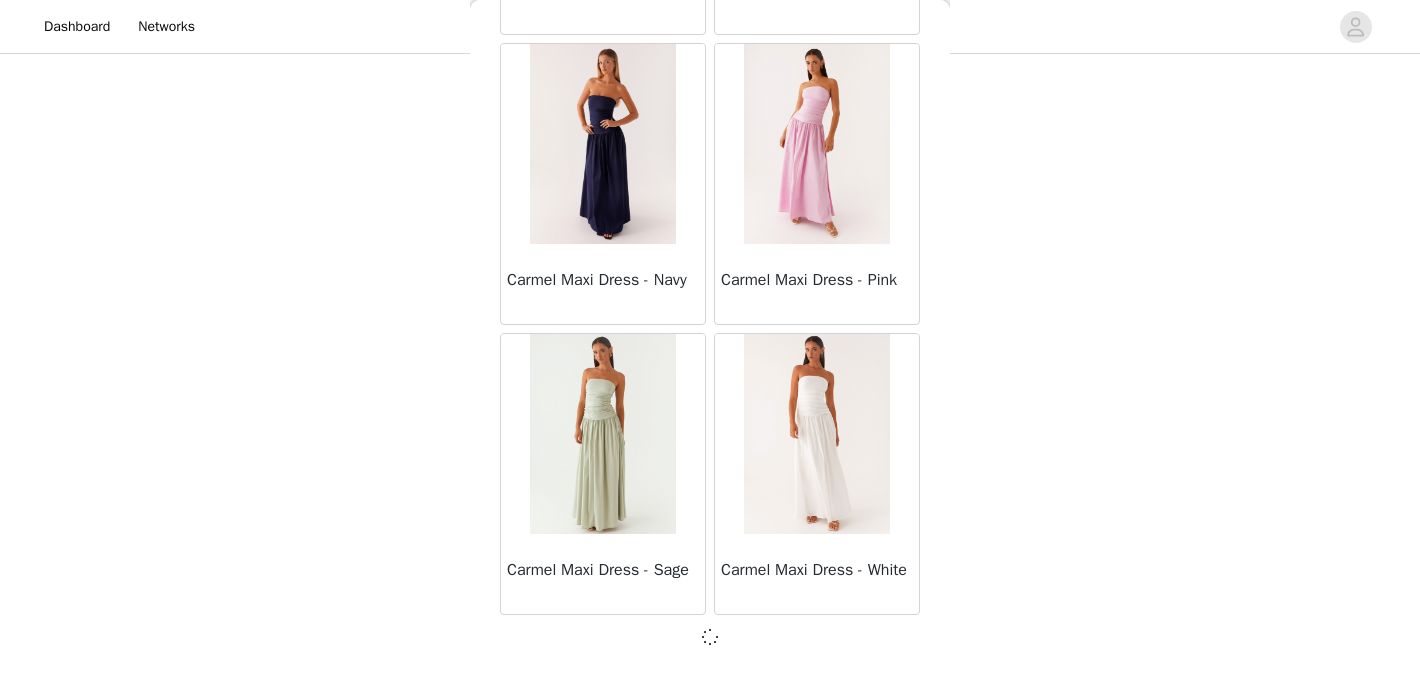 scroll, scrollTop: 11077, scrollLeft: 0, axis: vertical 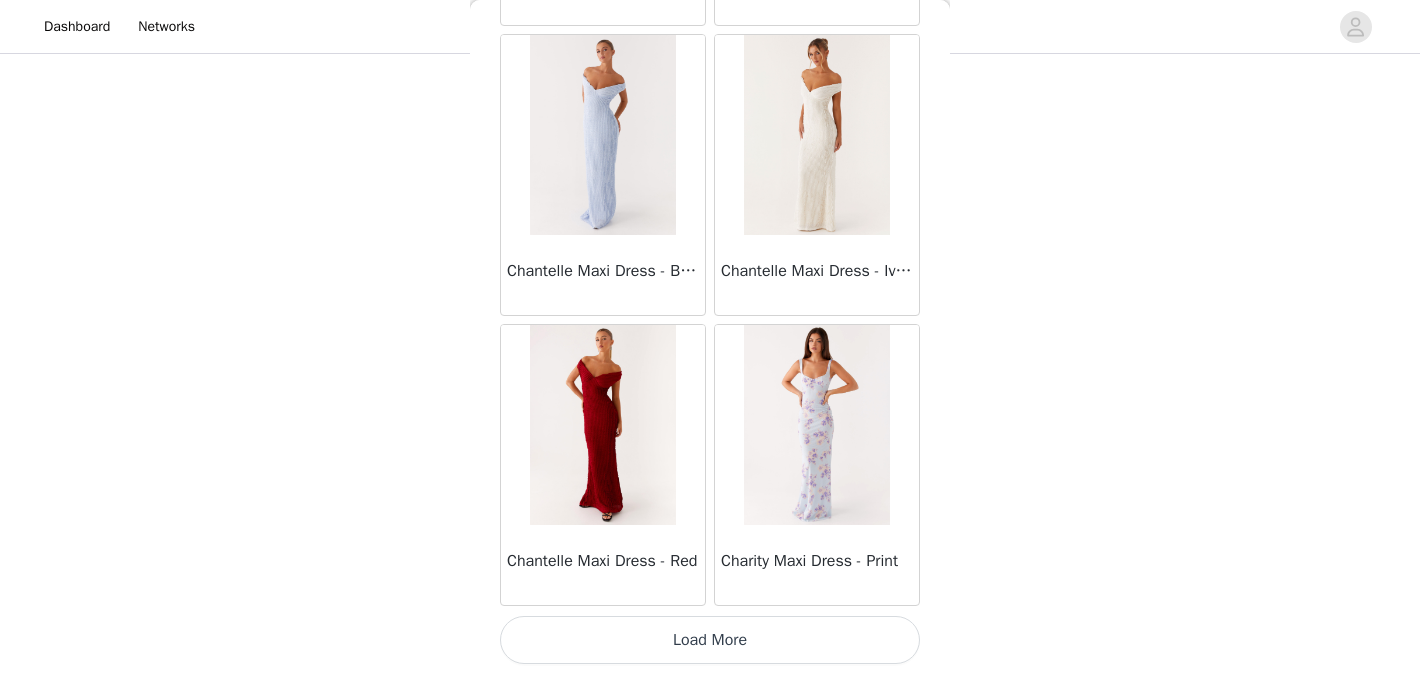 click on "Load More" at bounding box center [710, 640] 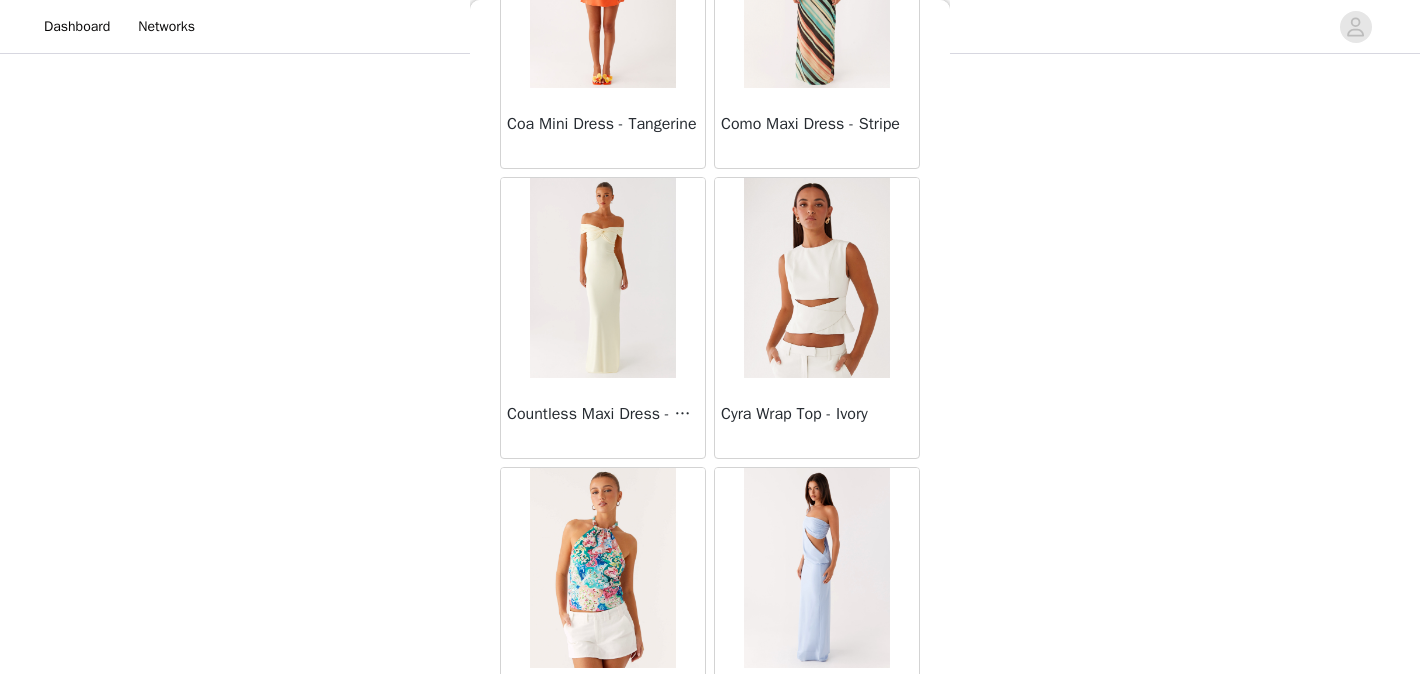 scroll, scrollTop: 16886, scrollLeft: 0, axis: vertical 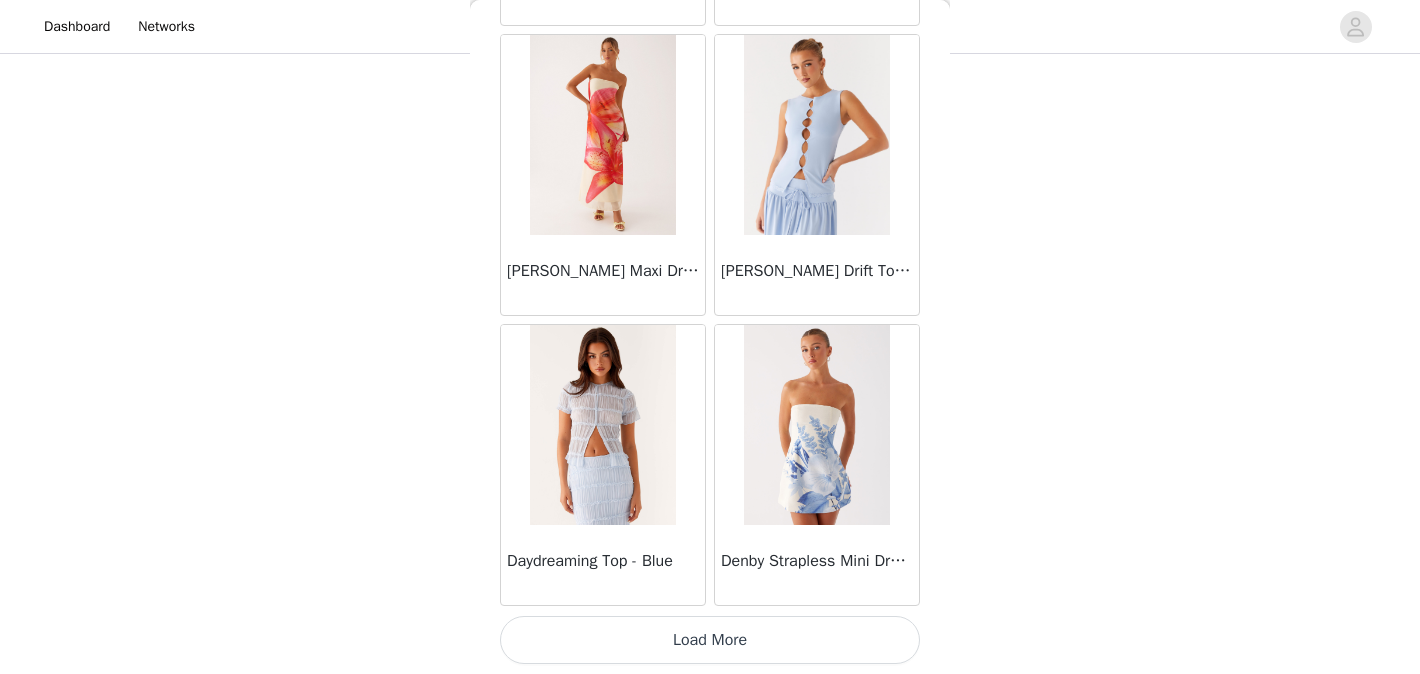 click on "Load More" at bounding box center [710, 640] 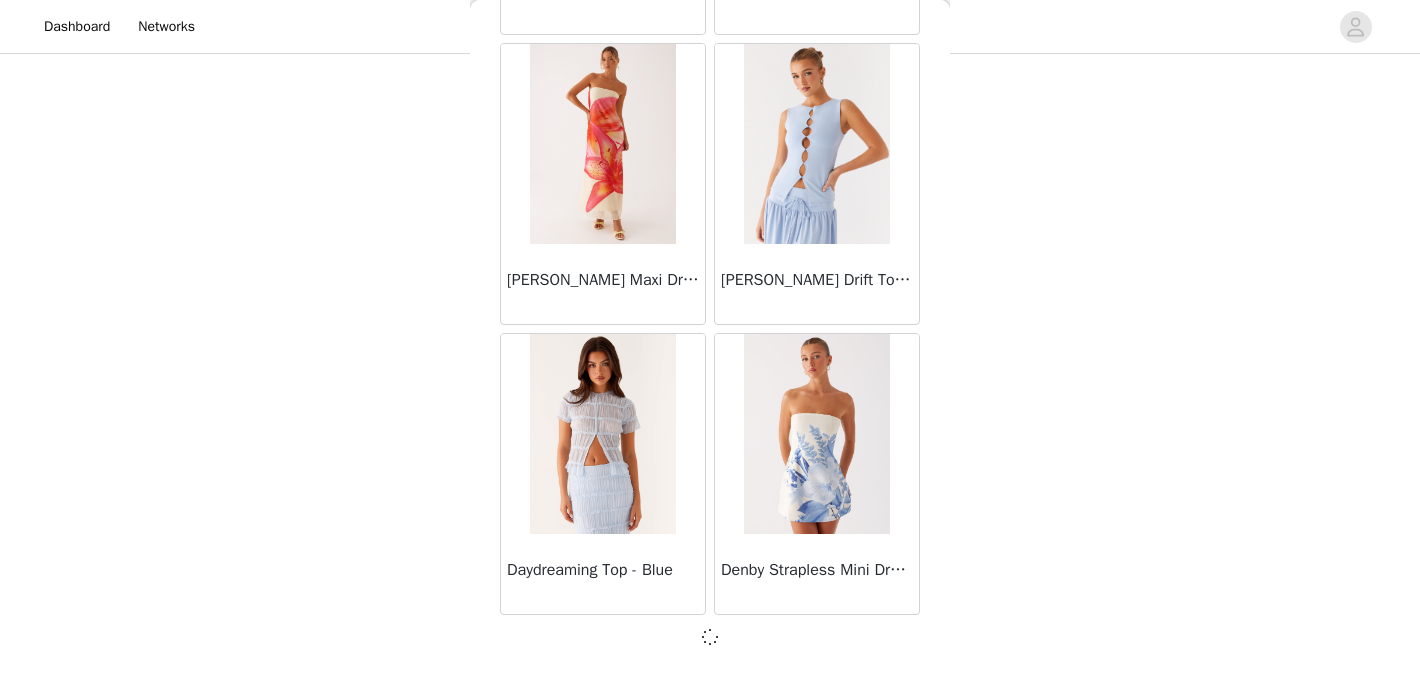 scroll, scrollTop: 16877, scrollLeft: 0, axis: vertical 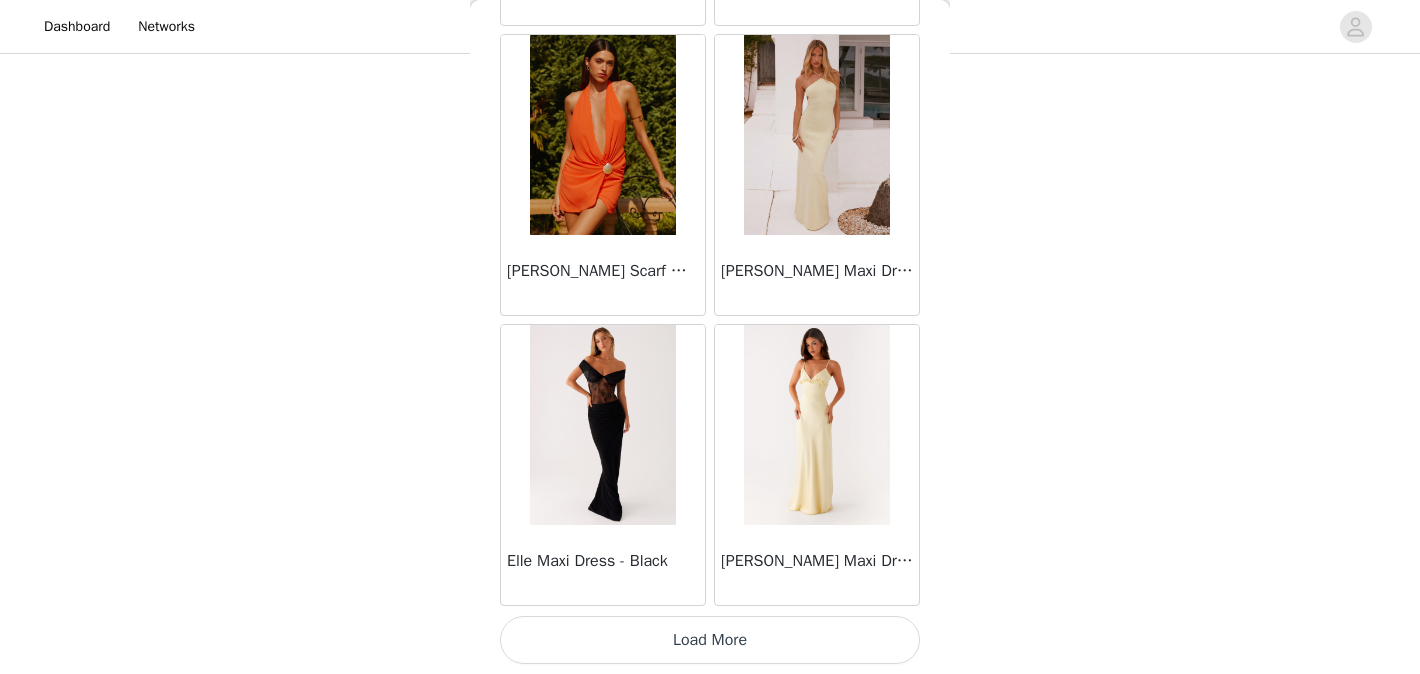 click on "Load More" at bounding box center (710, 640) 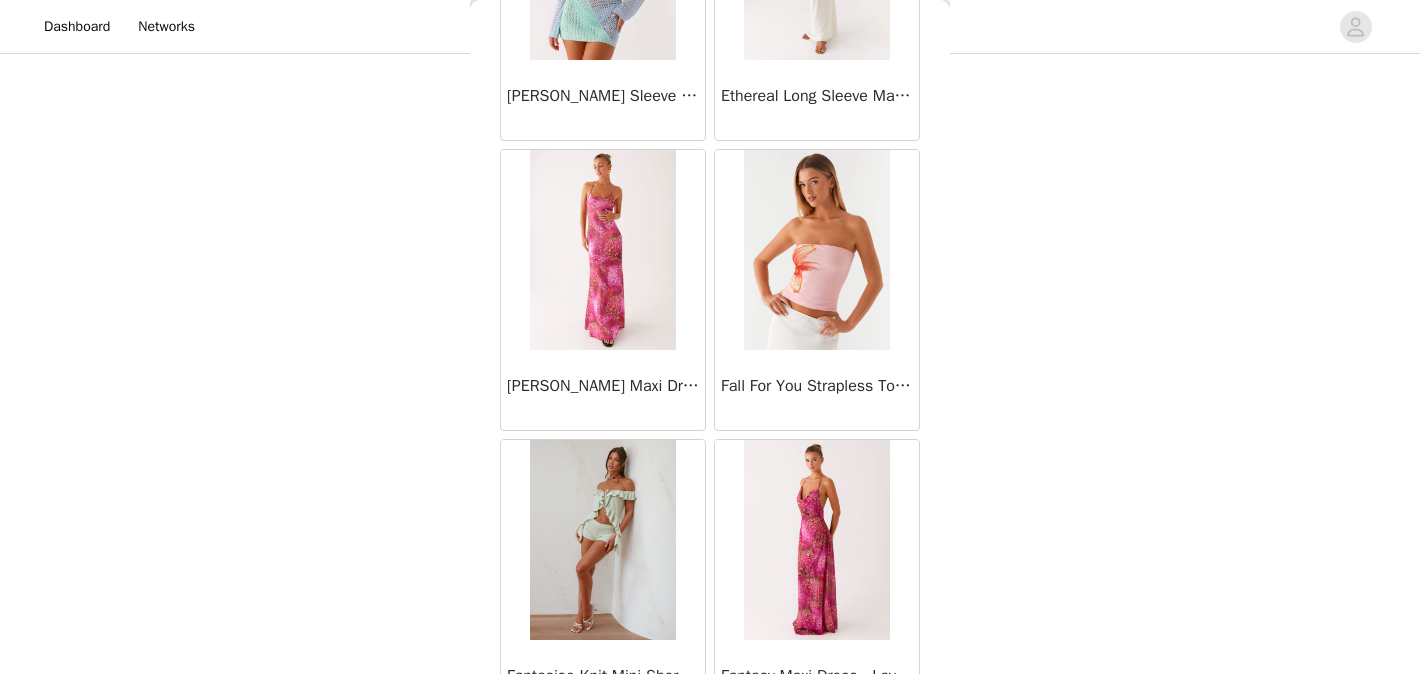 scroll, scrollTop: 22686, scrollLeft: 0, axis: vertical 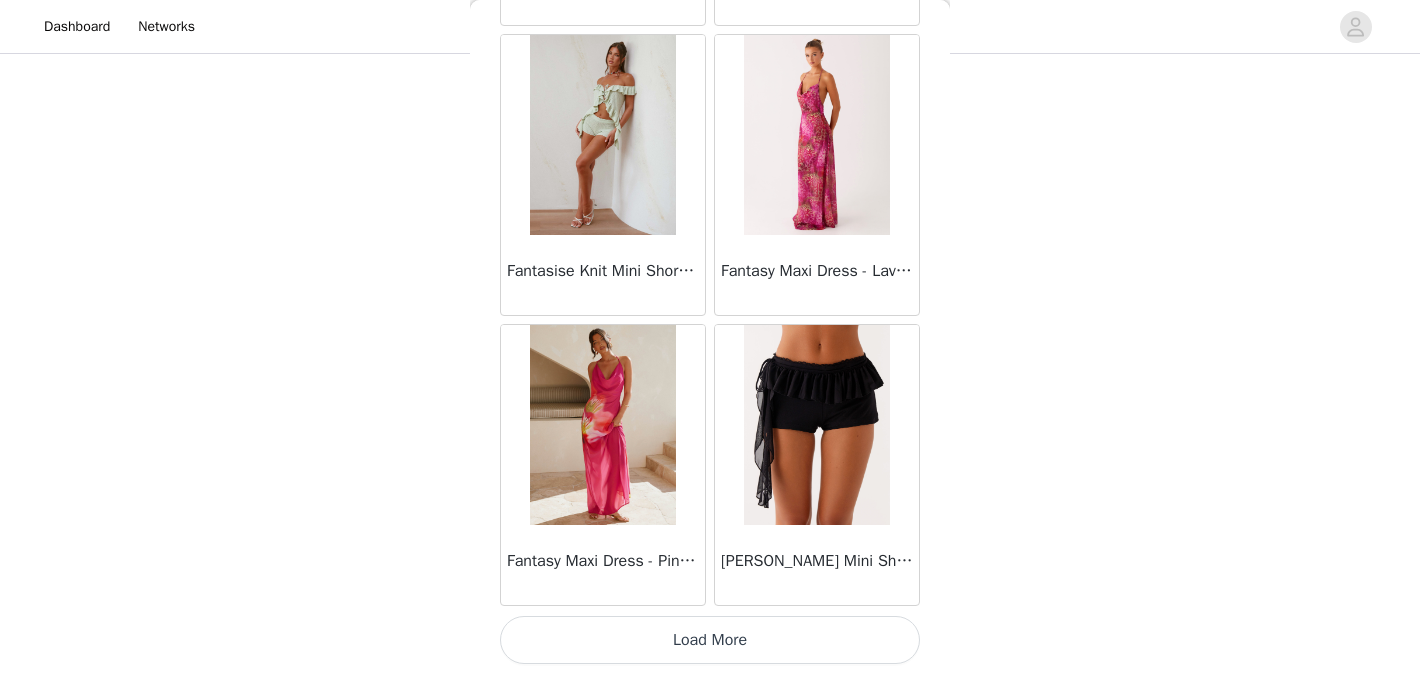 click on "Load More" at bounding box center [710, 640] 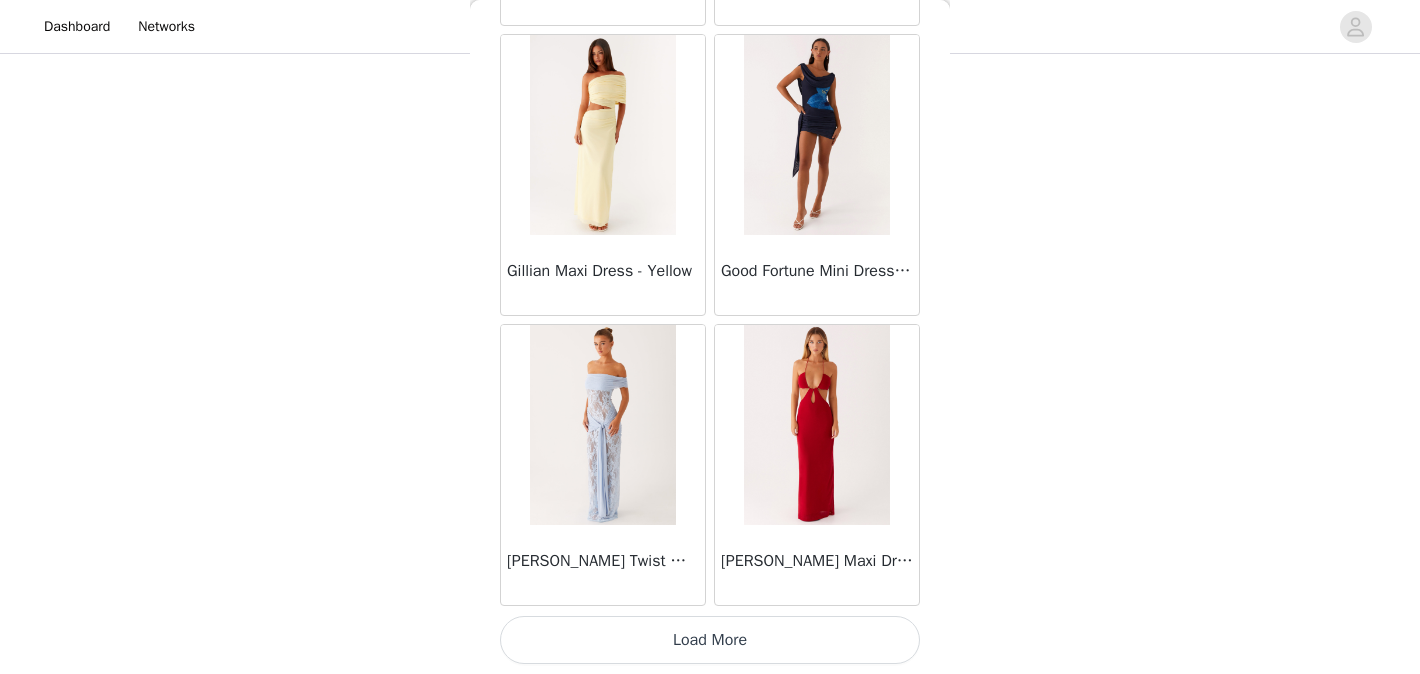 click on "Load More" at bounding box center (710, 640) 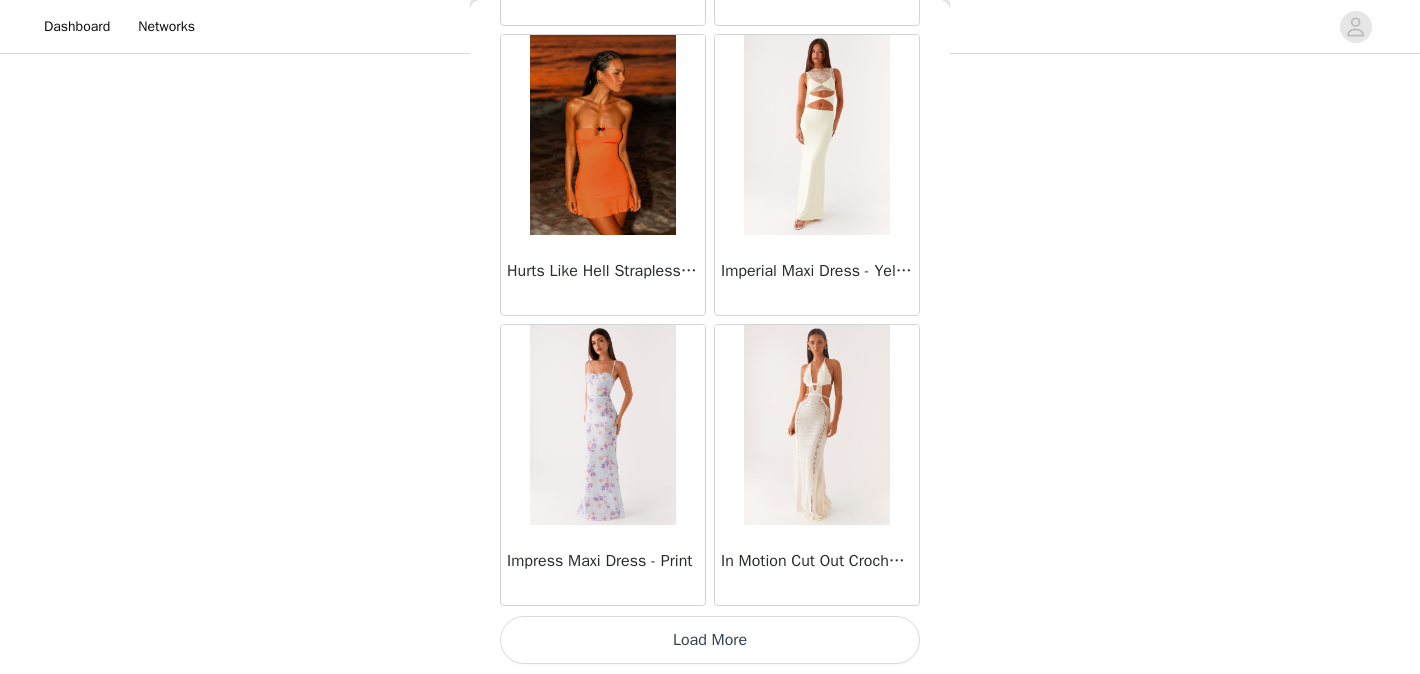 click on "Load More" at bounding box center (710, 640) 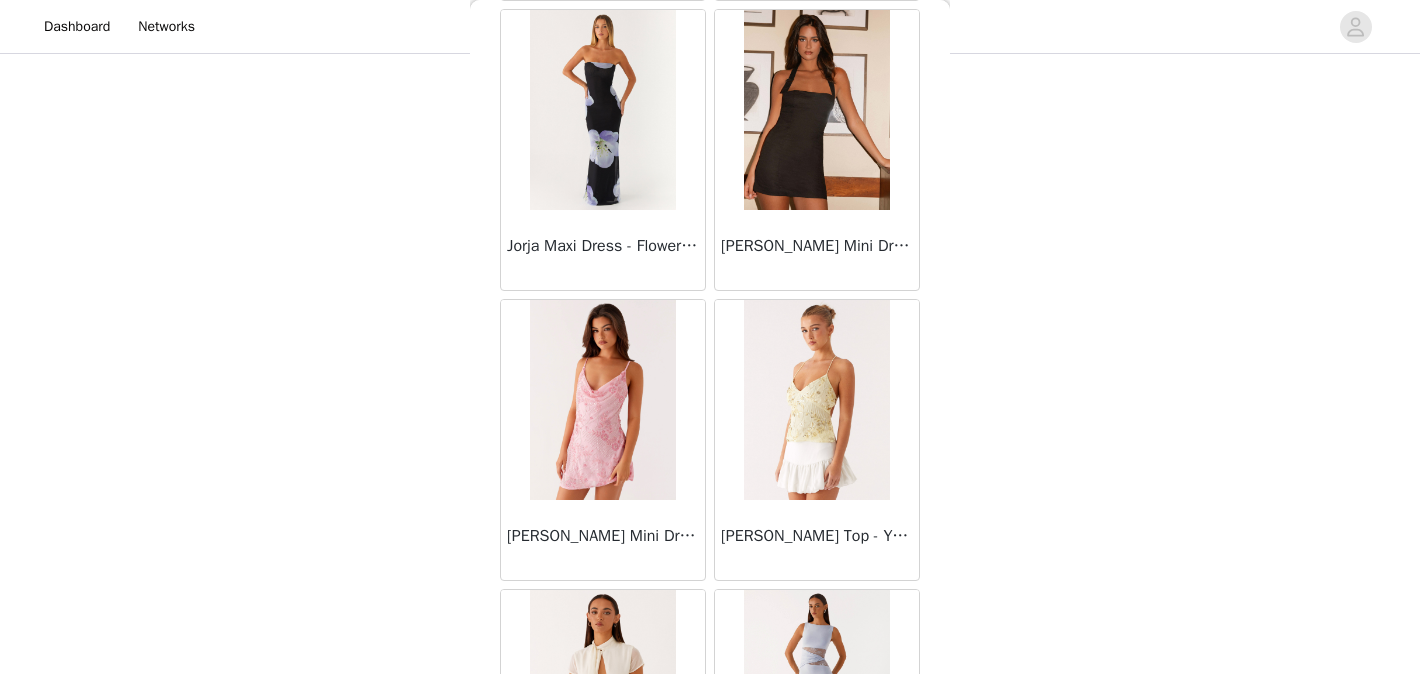 scroll, scrollTop: 31386, scrollLeft: 0, axis: vertical 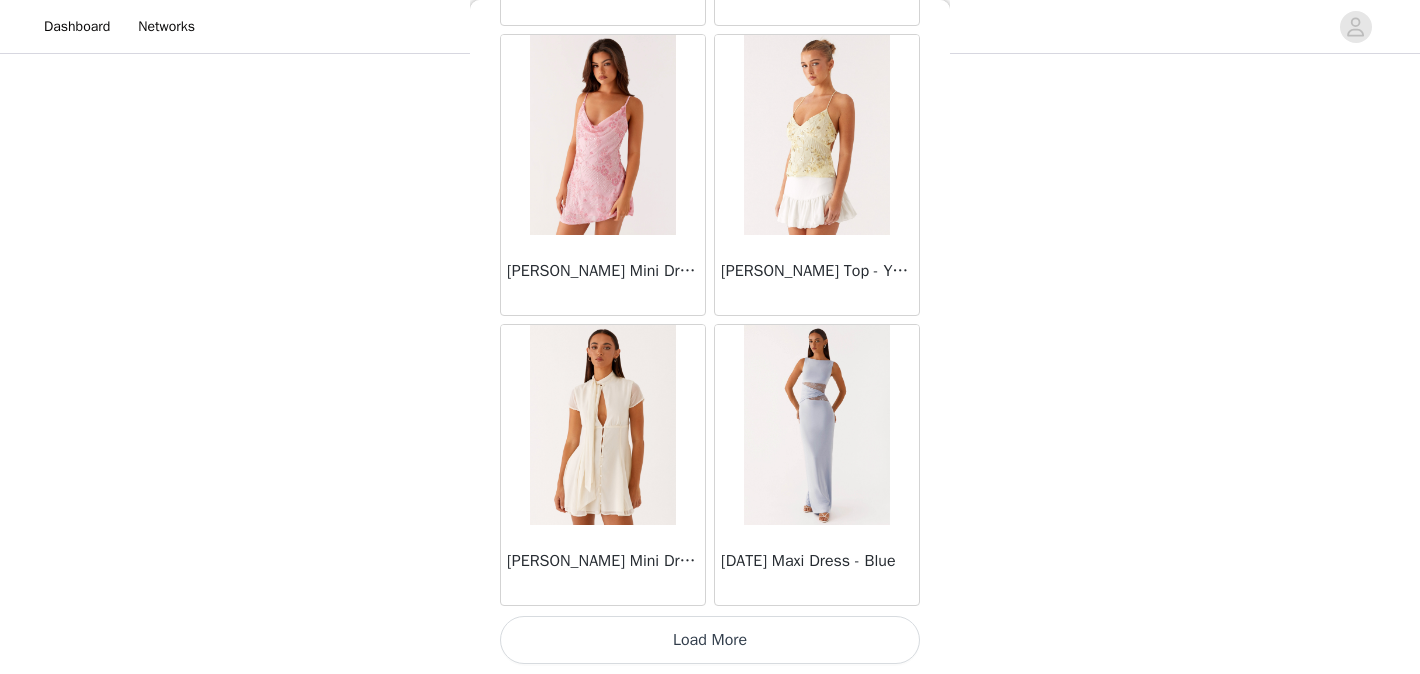 click on "Load More" at bounding box center [710, 640] 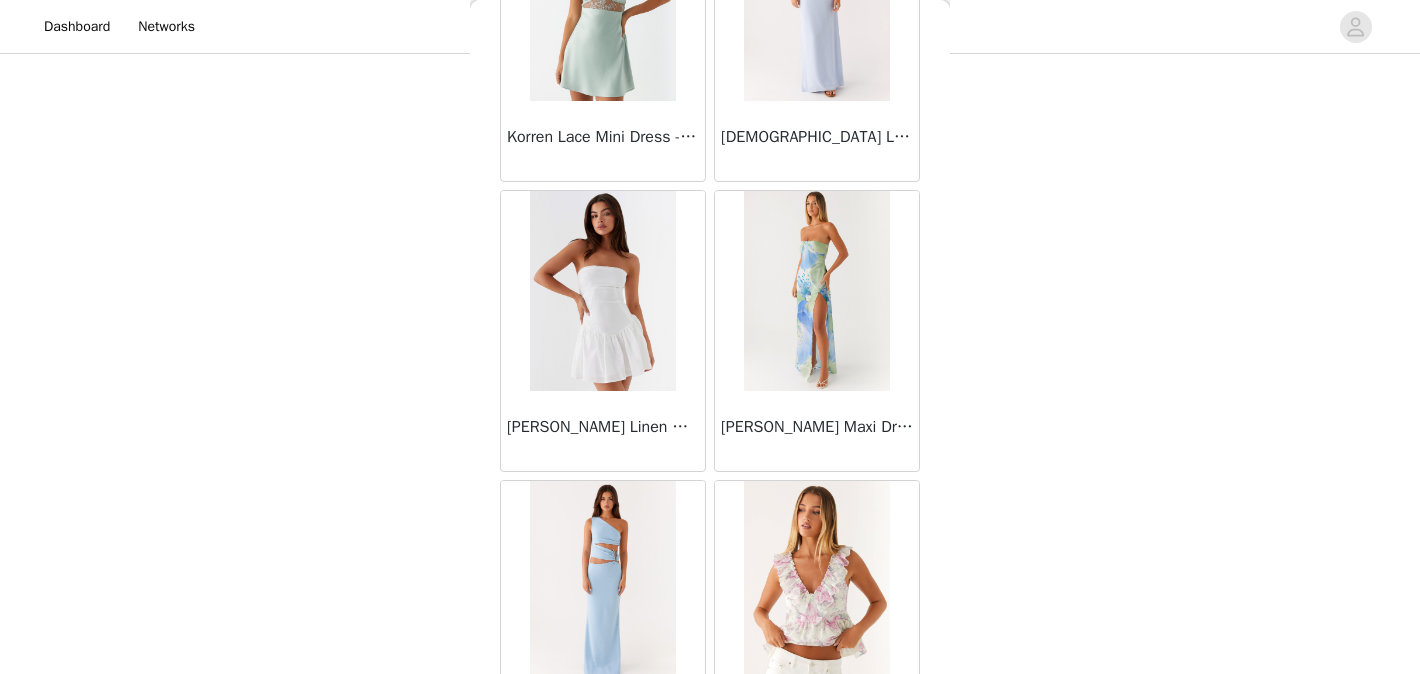 scroll, scrollTop: 34286, scrollLeft: 0, axis: vertical 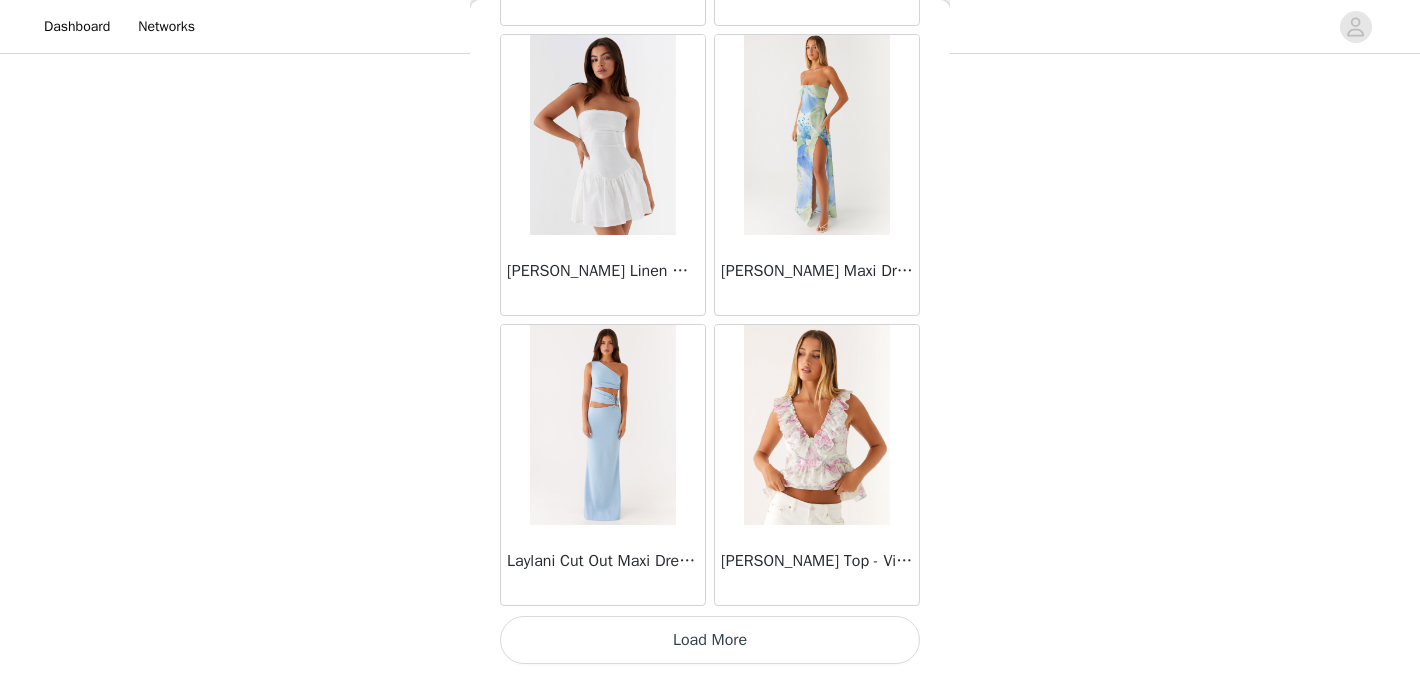 click on "Load More" at bounding box center (710, 640) 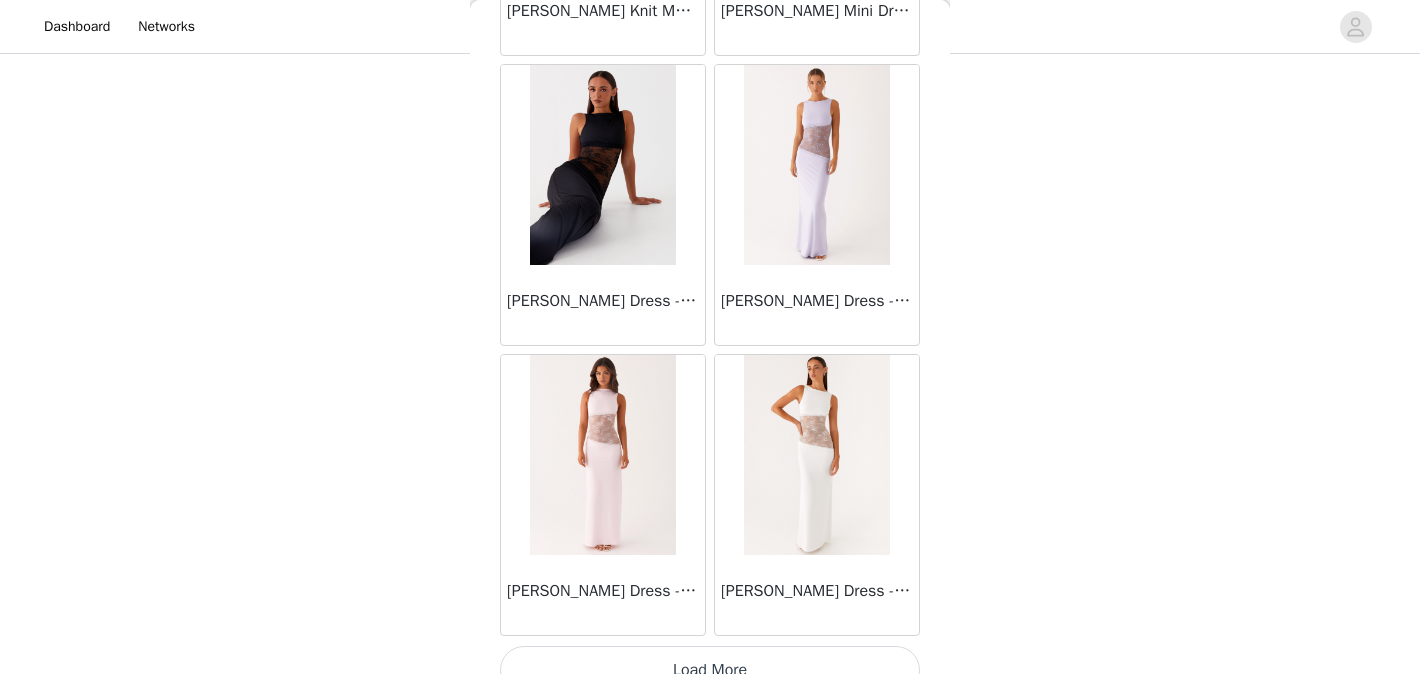 scroll, scrollTop: 37186, scrollLeft: 0, axis: vertical 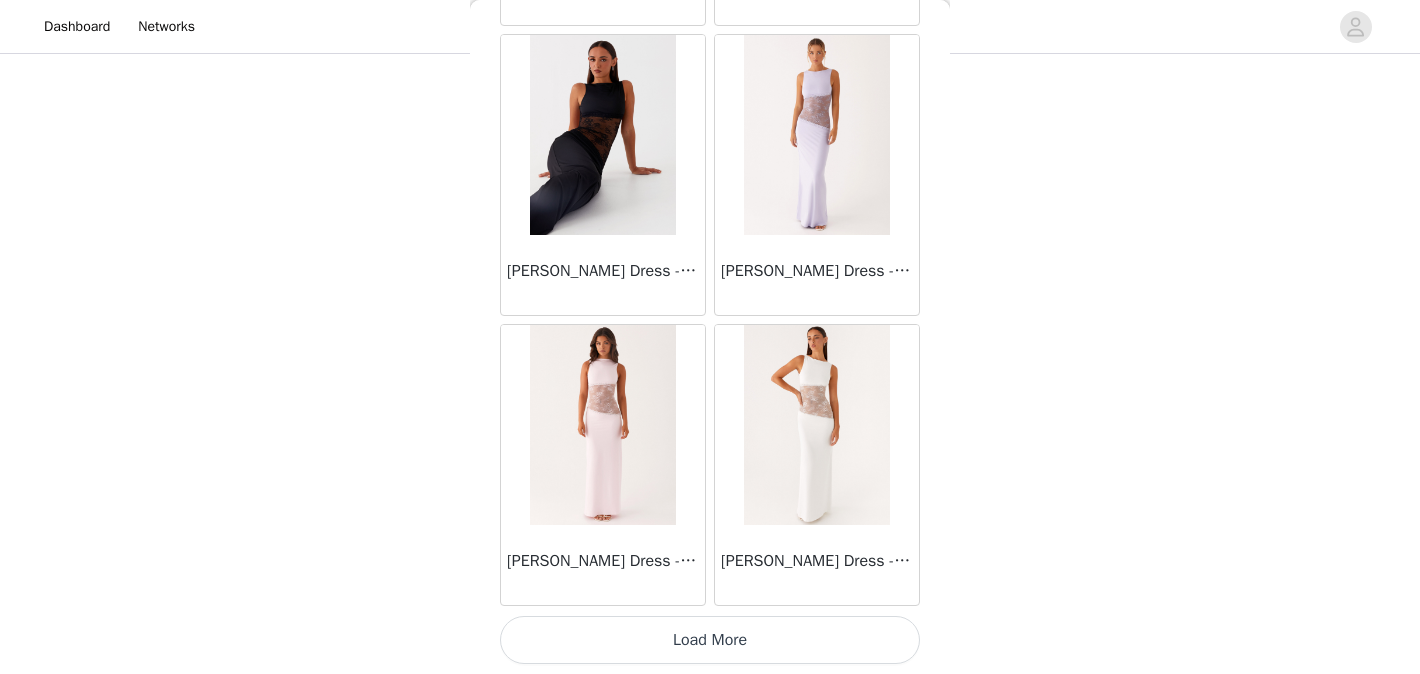 click on "Load More" at bounding box center [710, 640] 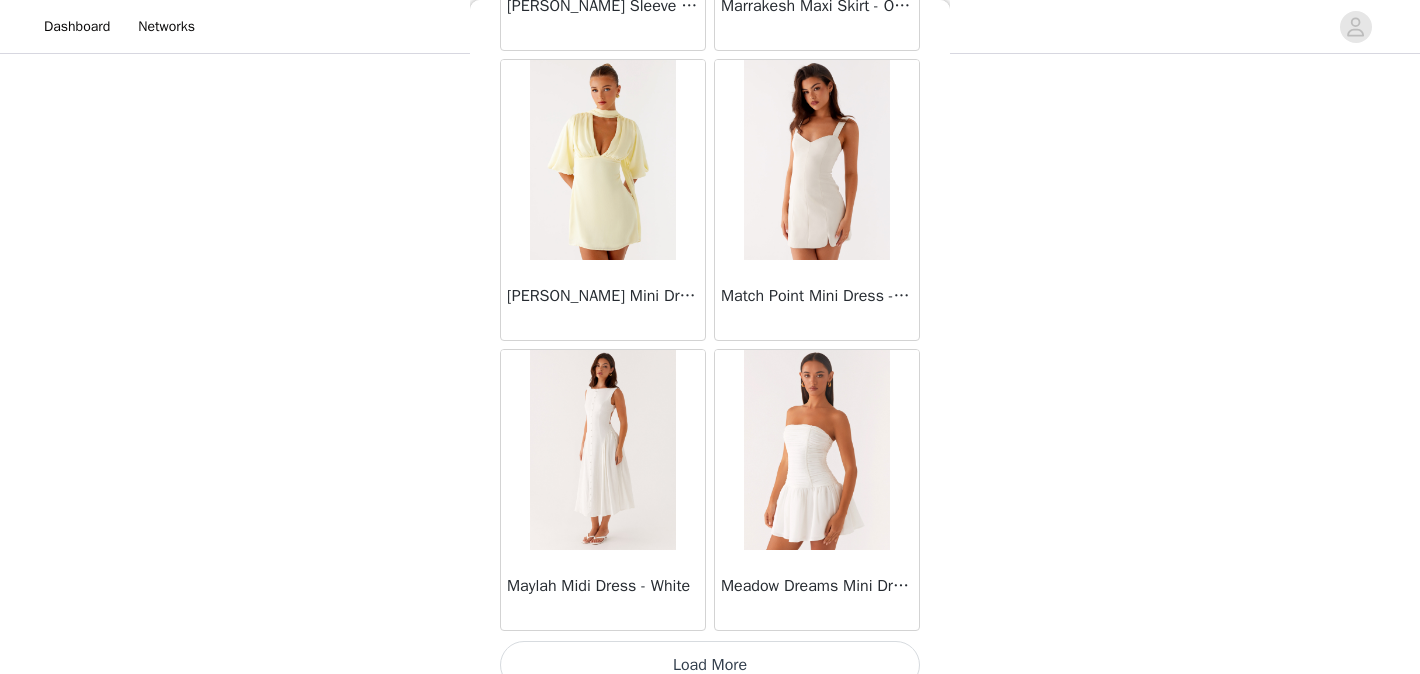 scroll, scrollTop: 40086, scrollLeft: 0, axis: vertical 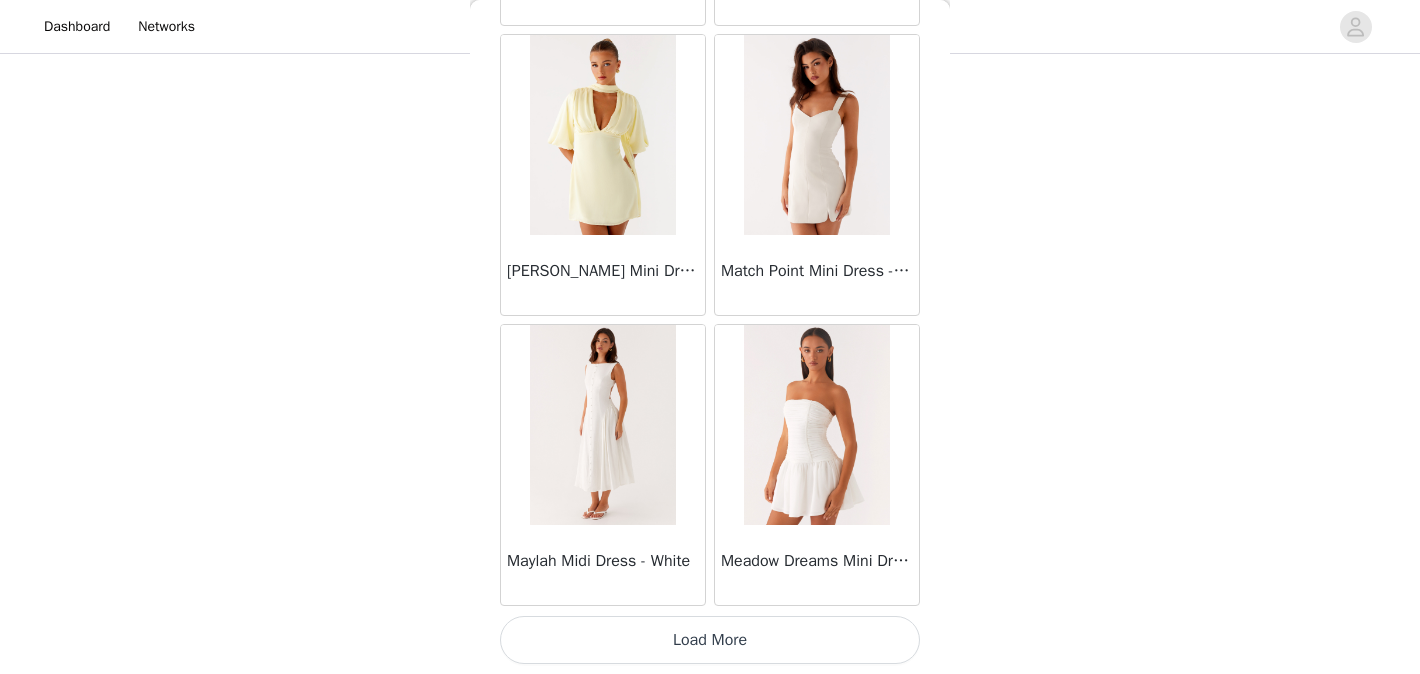 click on "Load More" at bounding box center (710, 640) 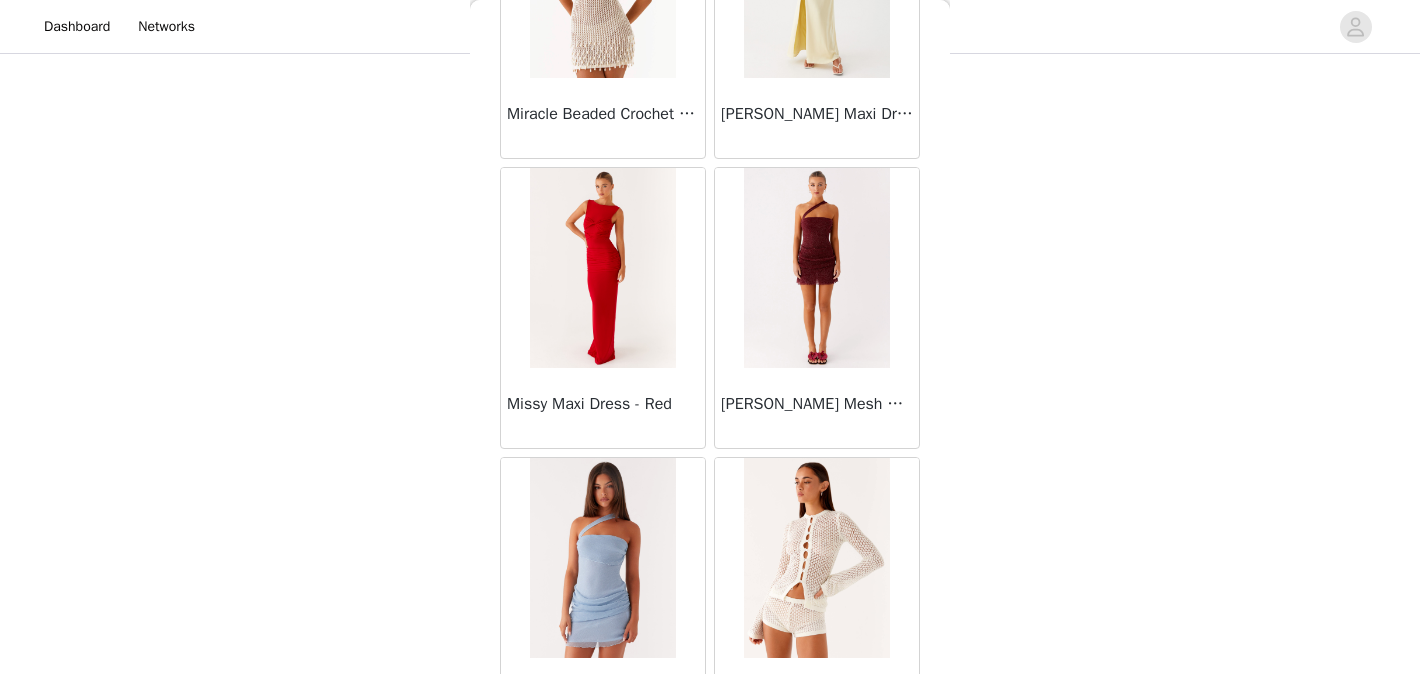 scroll, scrollTop: 42986, scrollLeft: 0, axis: vertical 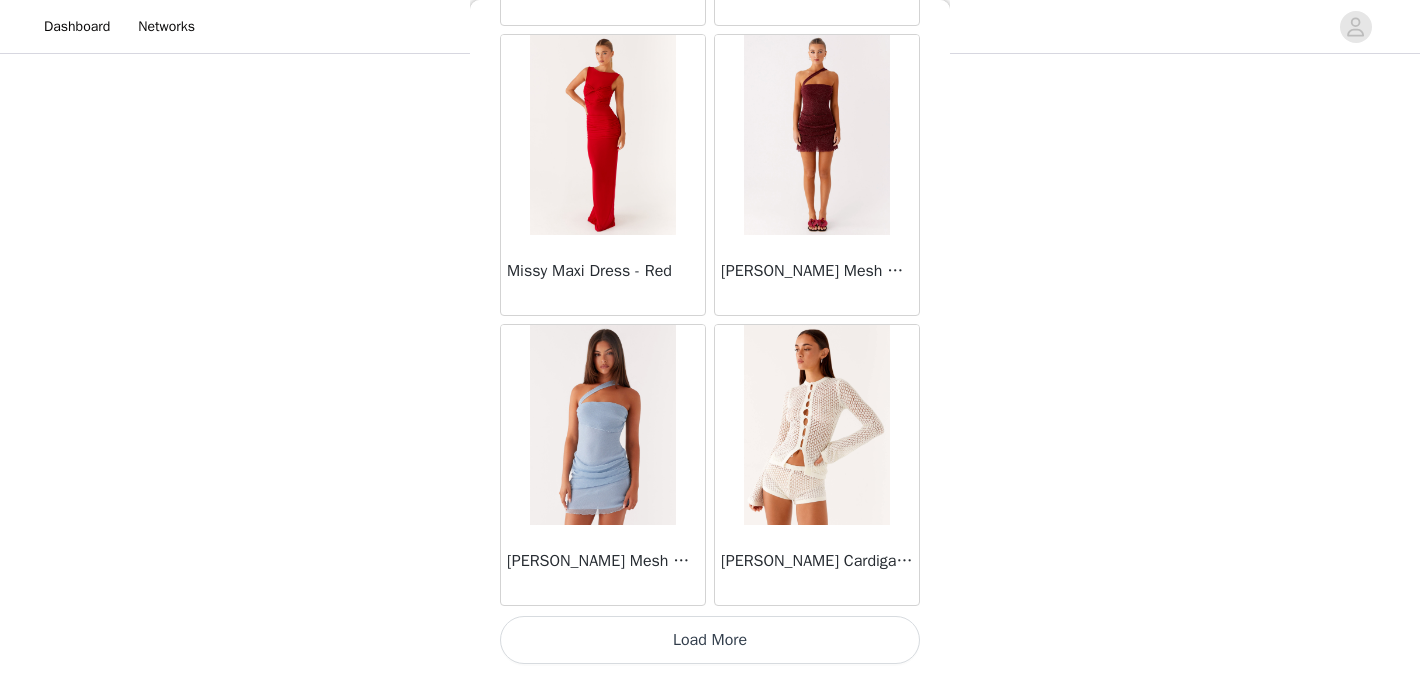 click on "Load More" at bounding box center [710, 640] 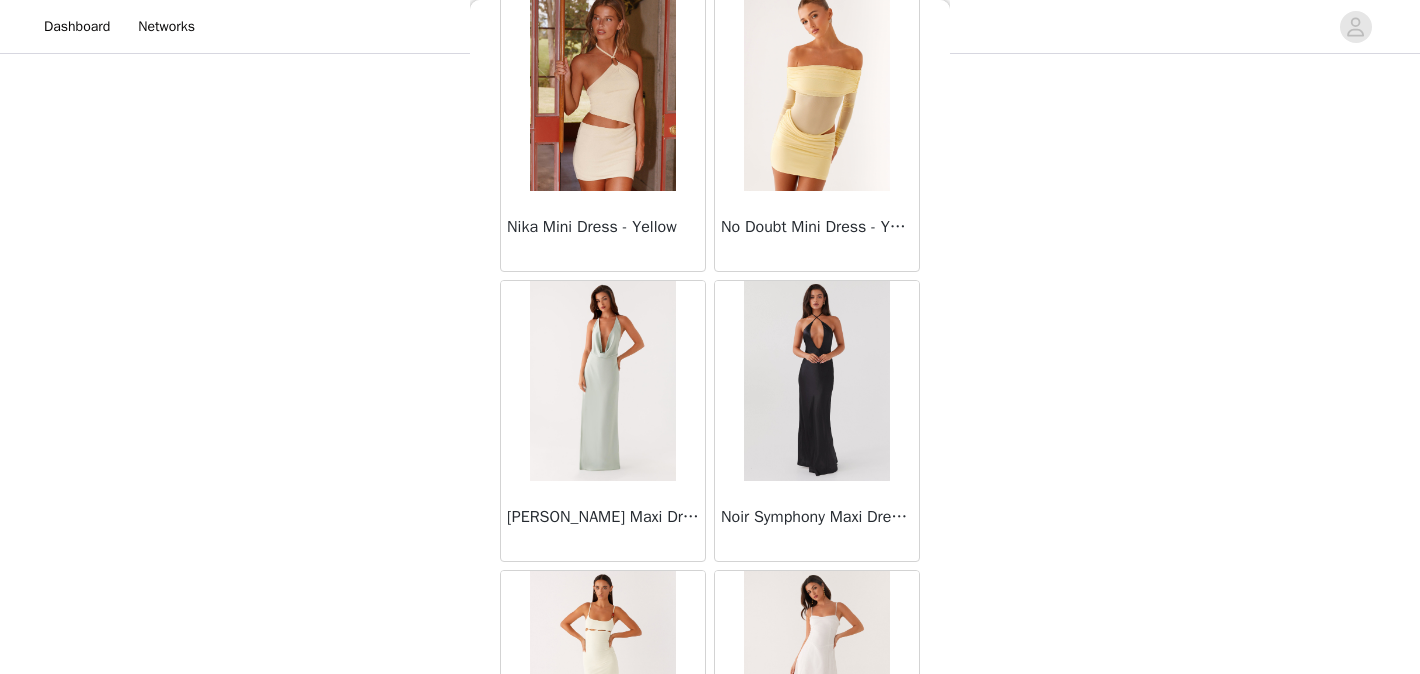 scroll, scrollTop: 45886, scrollLeft: 0, axis: vertical 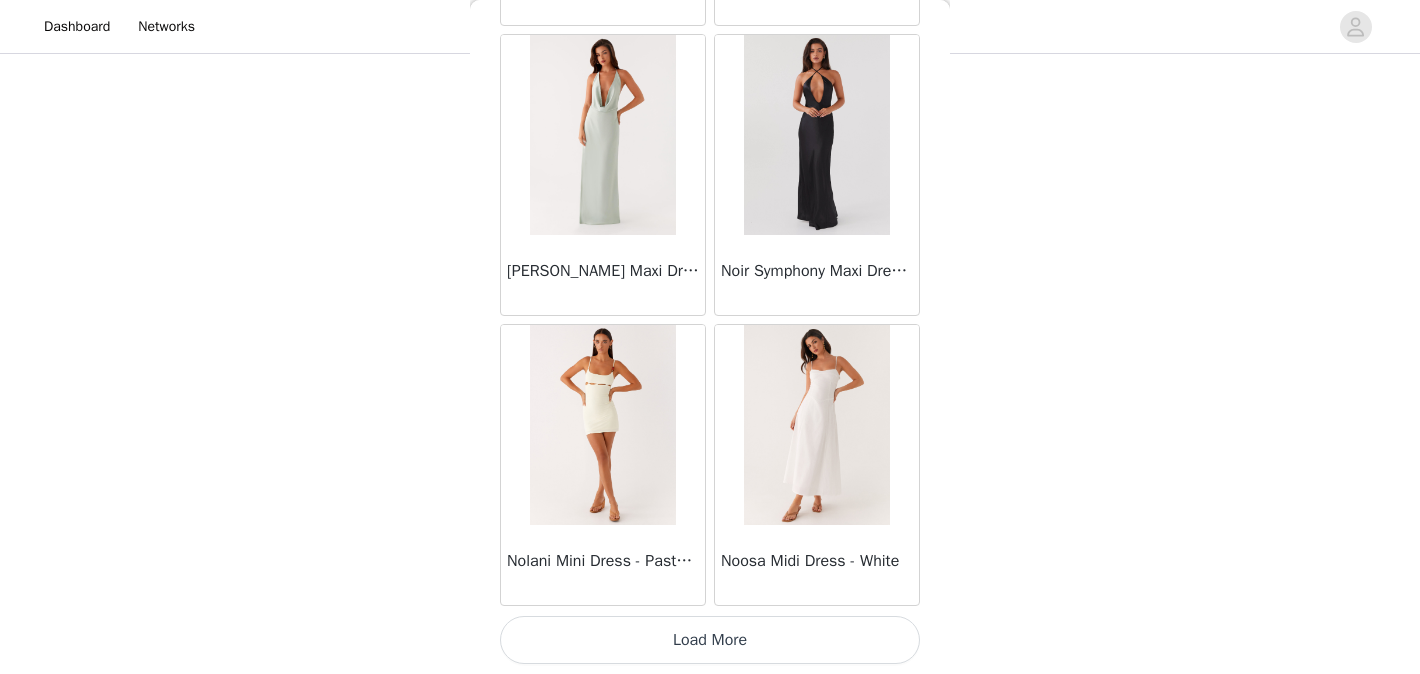 click on "Load More" at bounding box center (710, 640) 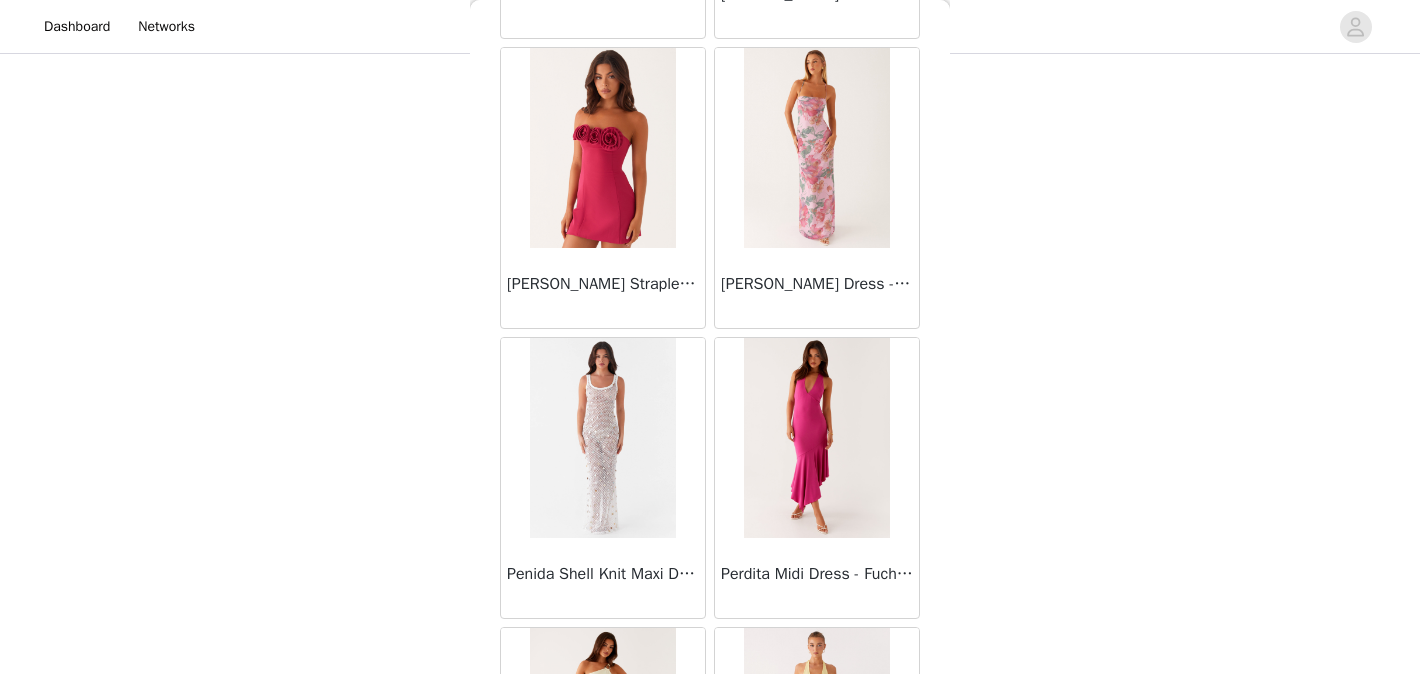 scroll, scrollTop: 48786, scrollLeft: 0, axis: vertical 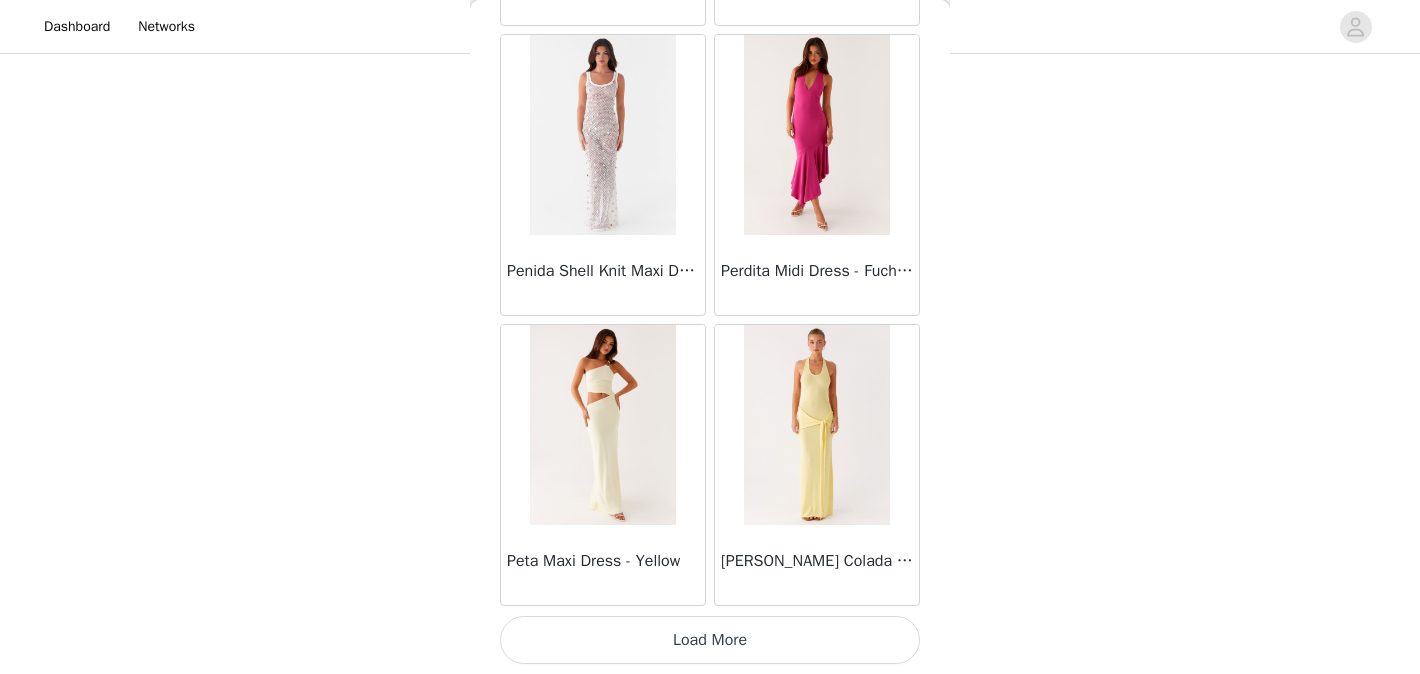 click on "Load More" at bounding box center [710, 640] 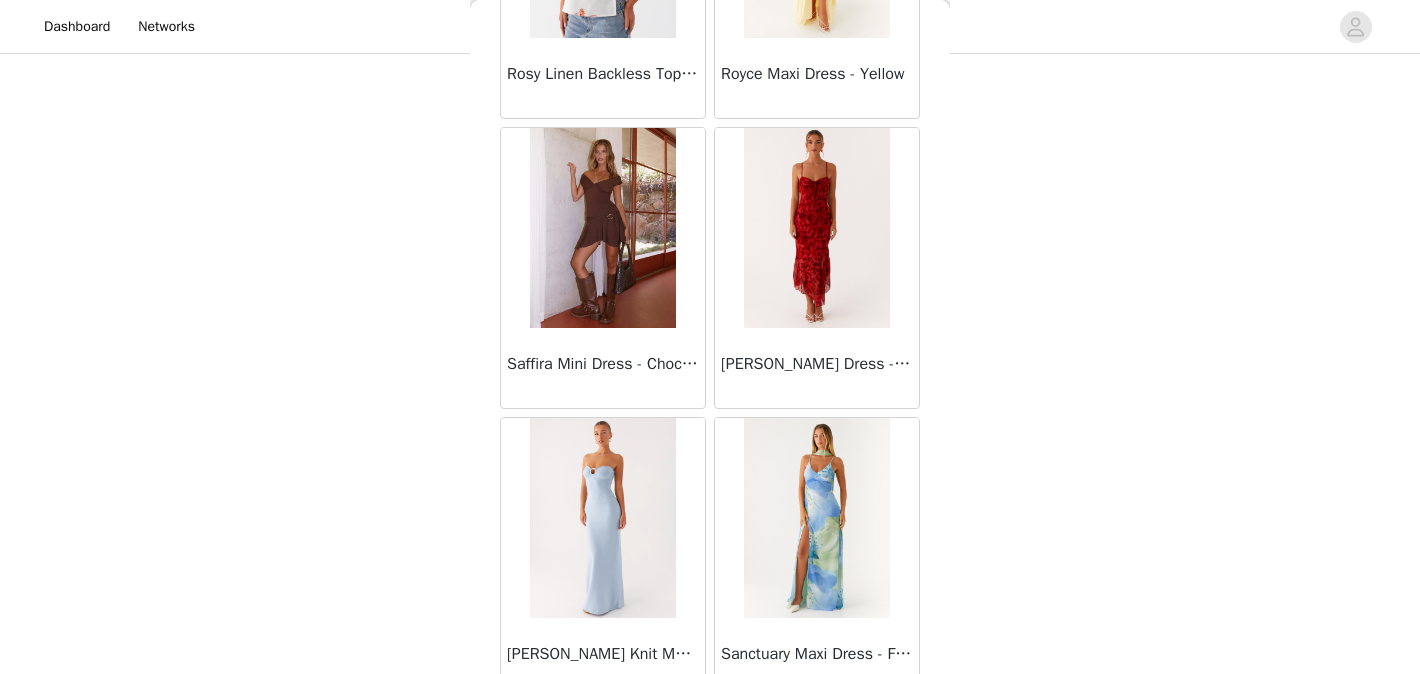 scroll, scrollTop: 51686, scrollLeft: 0, axis: vertical 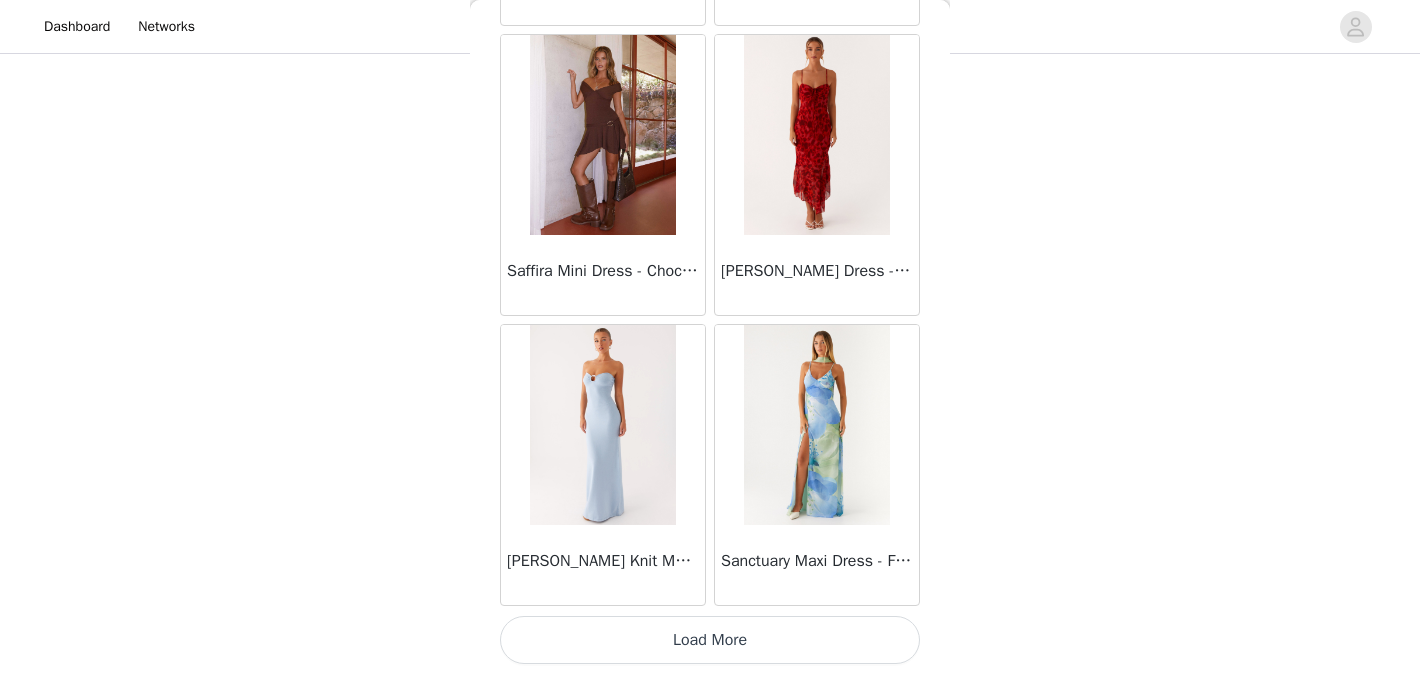 click on "Load More" at bounding box center [710, 640] 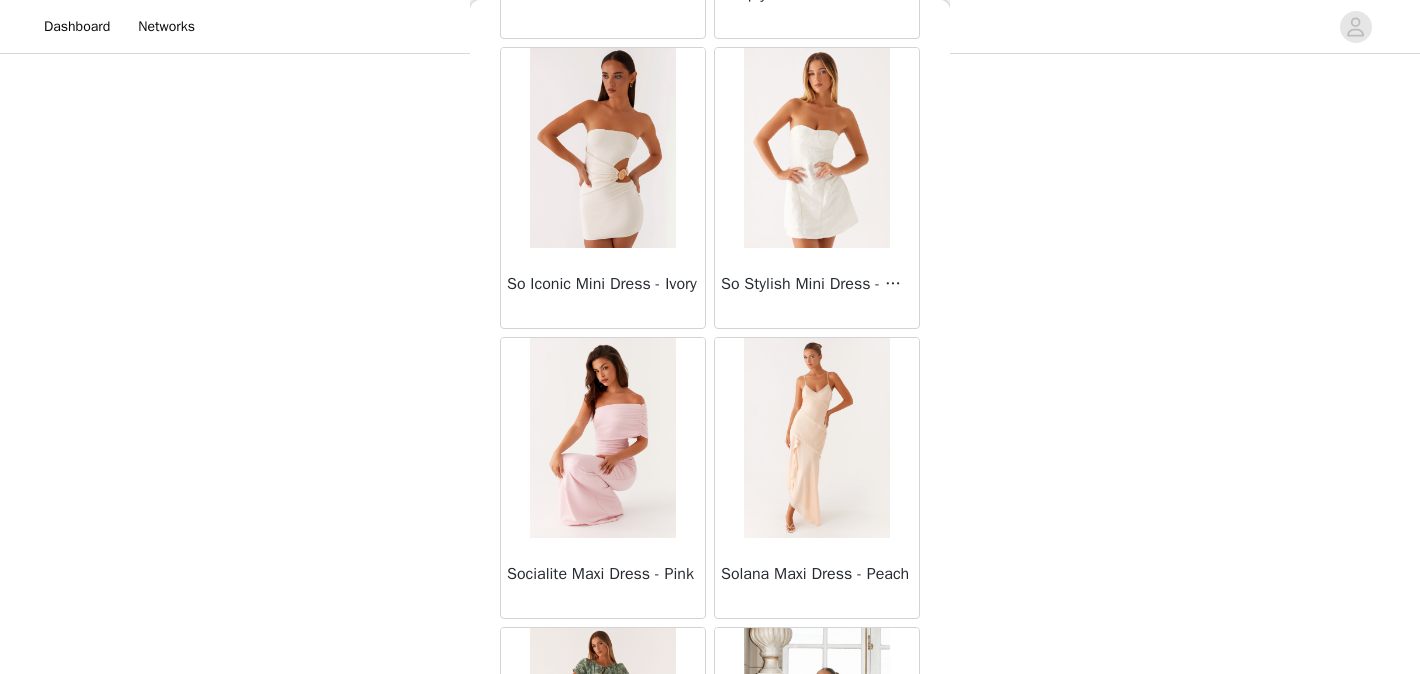 scroll, scrollTop: 54586, scrollLeft: 0, axis: vertical 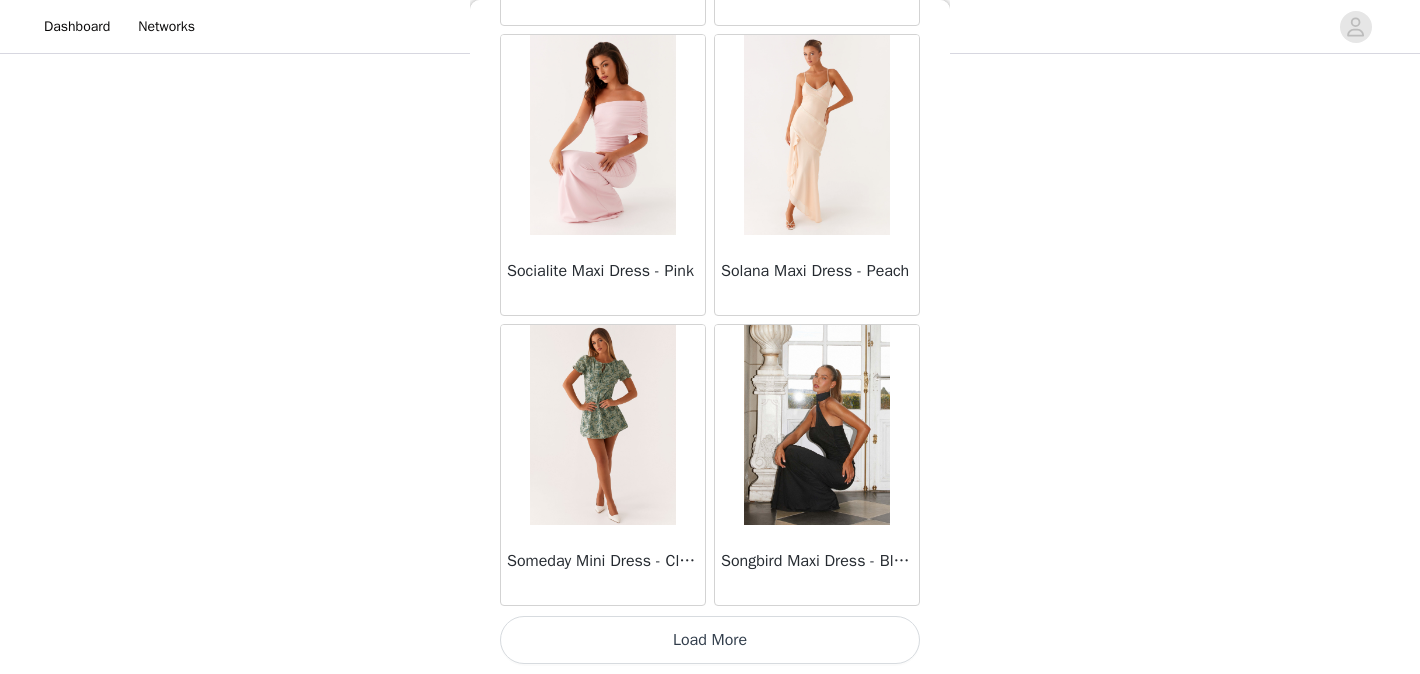 click on "Load More" at bounding box center [710, 640] 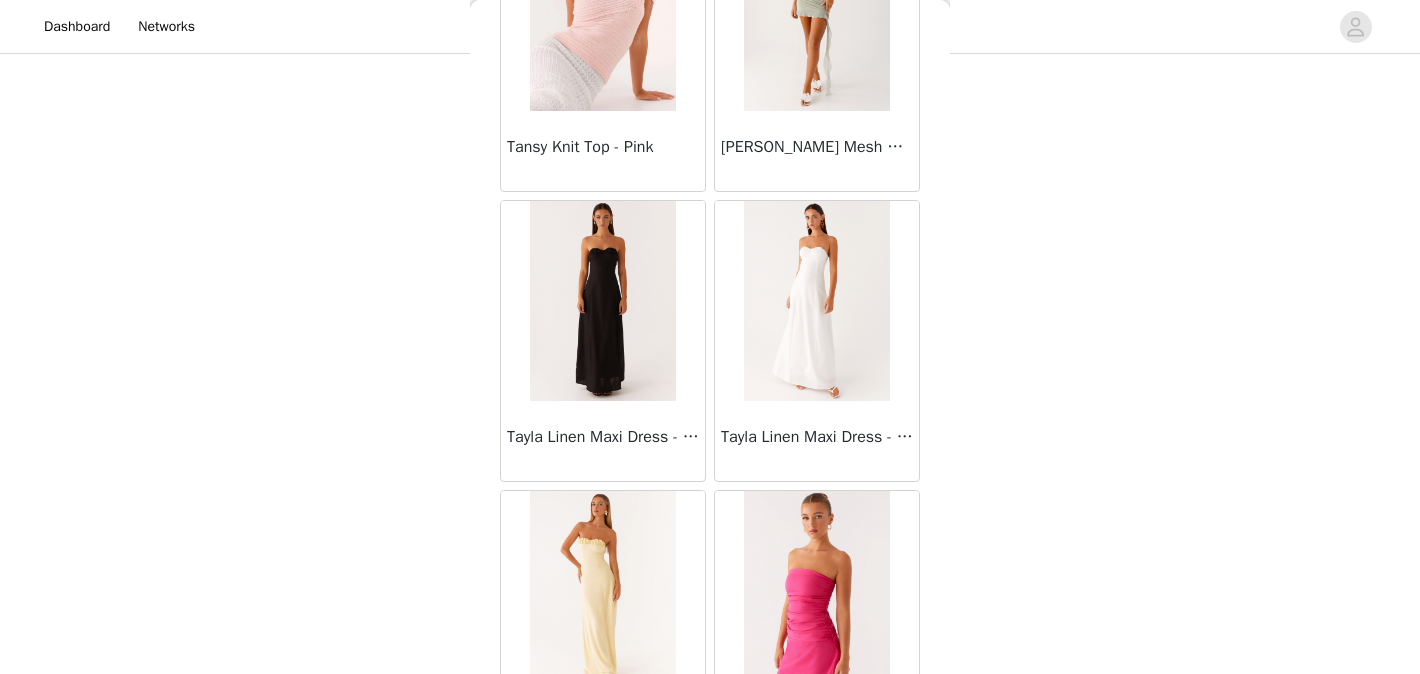 scroll, scrollTop: 57486, scrollLeft: 0, axis: vertical 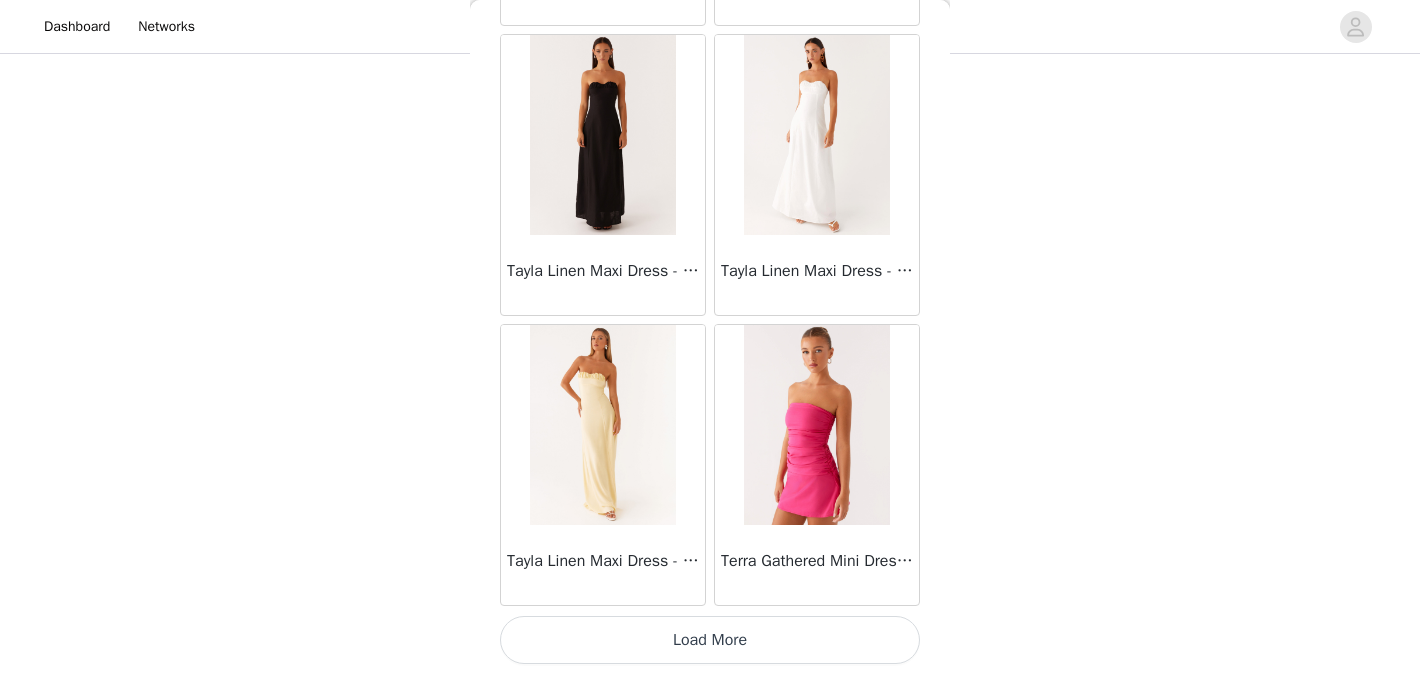 click on "Load More" at bounding box center [710, 640] 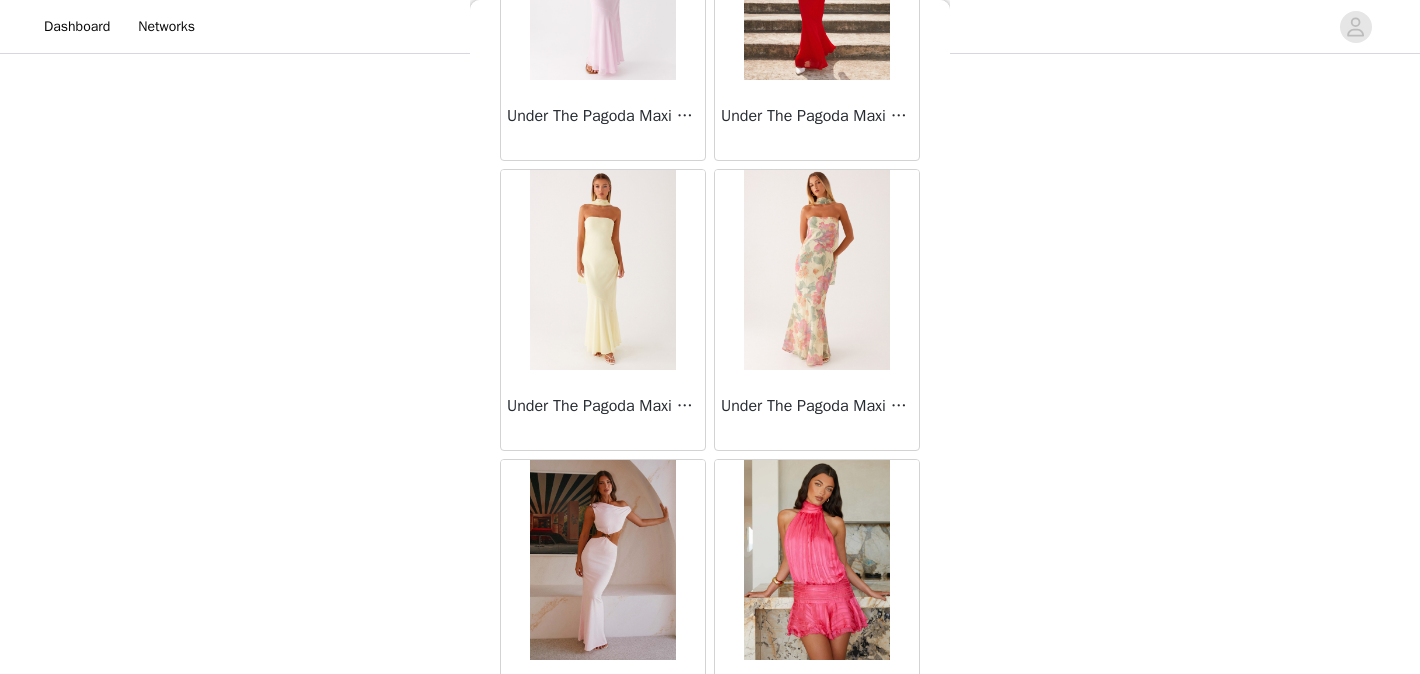 scroll, scrollTop: 60386, scrollLeft: 0, axis: vertical 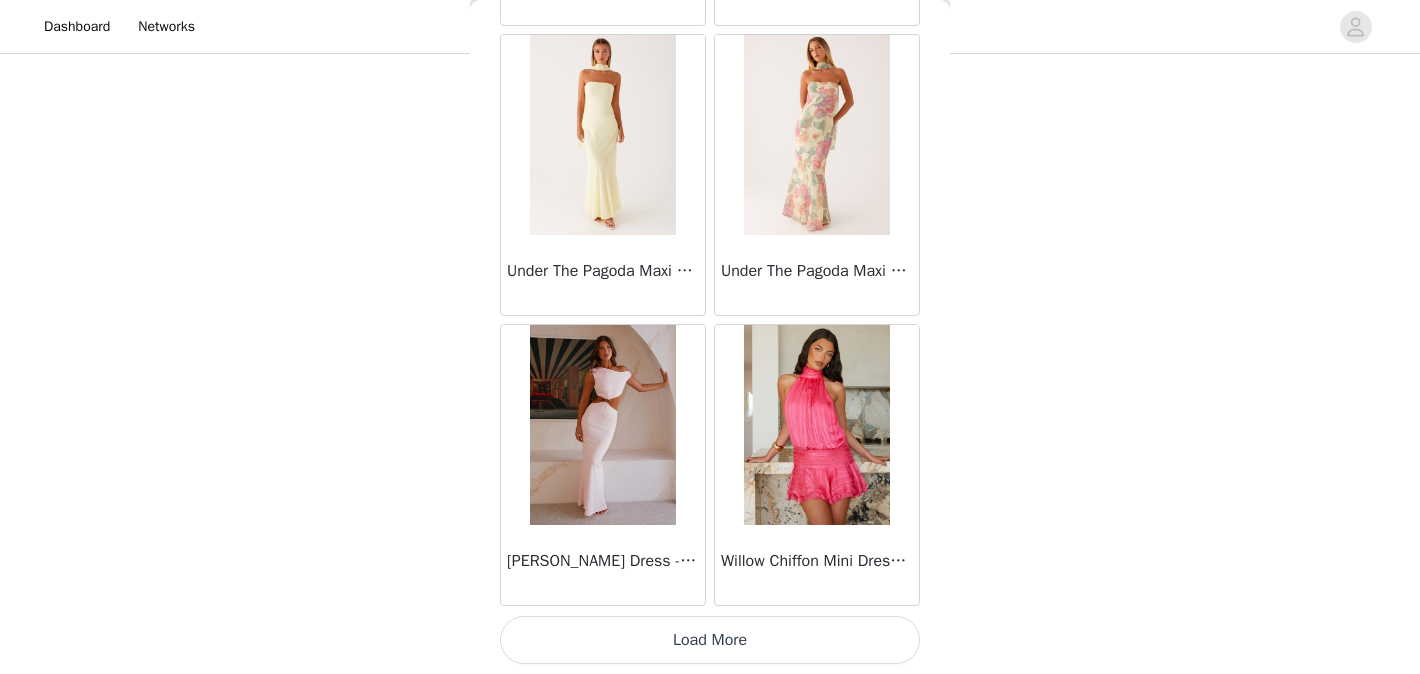 click on "Load More" at bounding box center [710, 640] 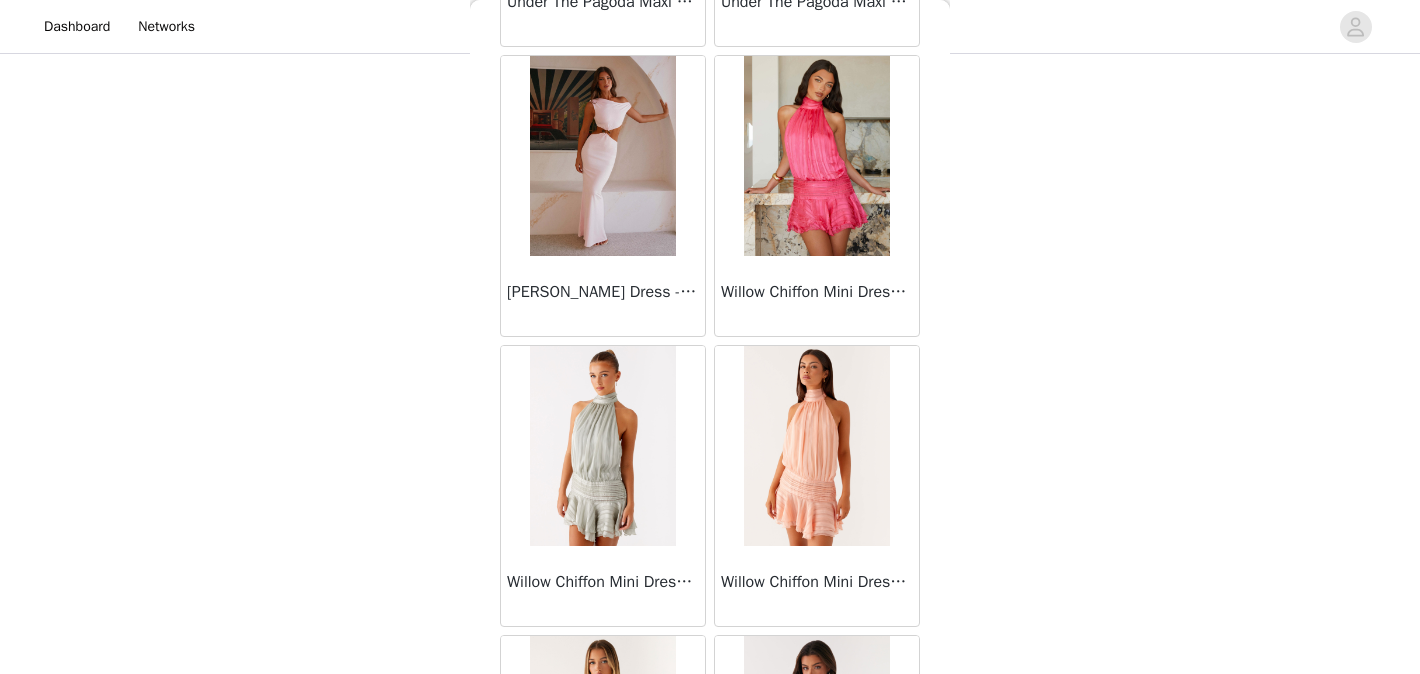 scroll, scrollTop: 60683, scrollLeft: 0, axis: vertical 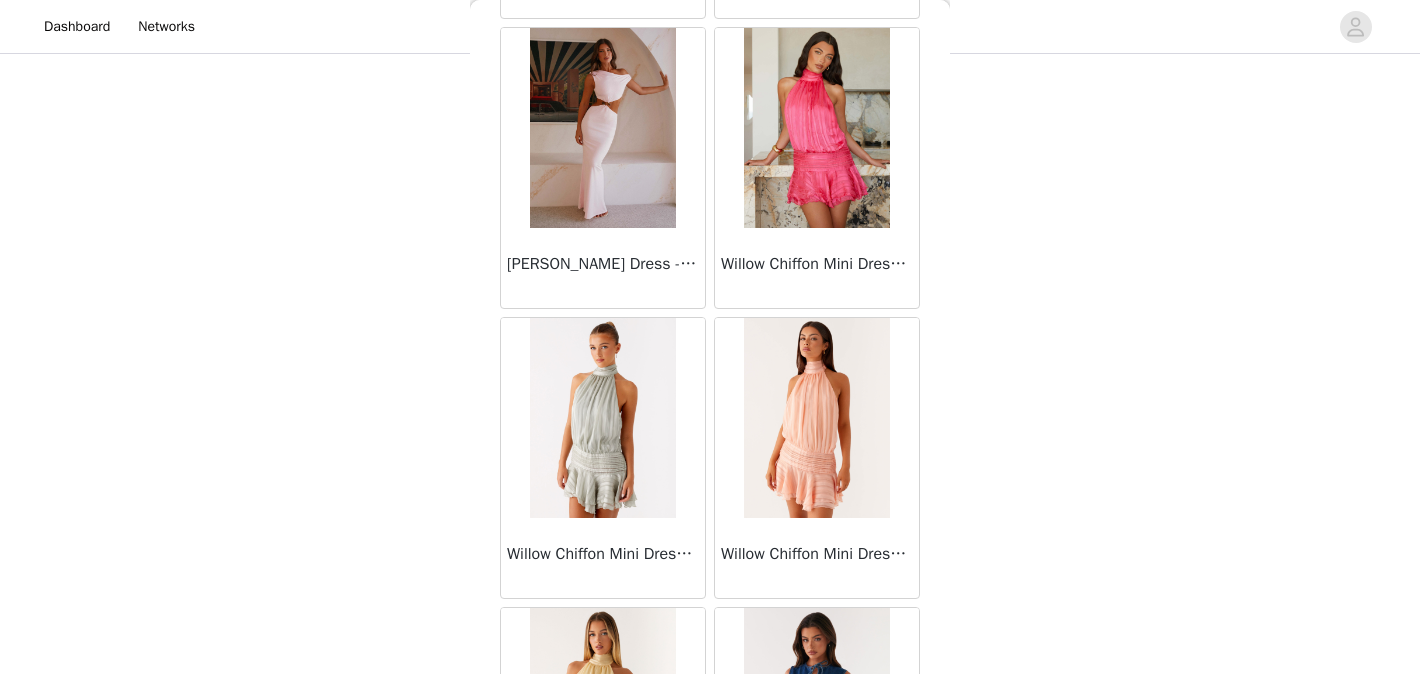 click at bounding box center [816, 418] 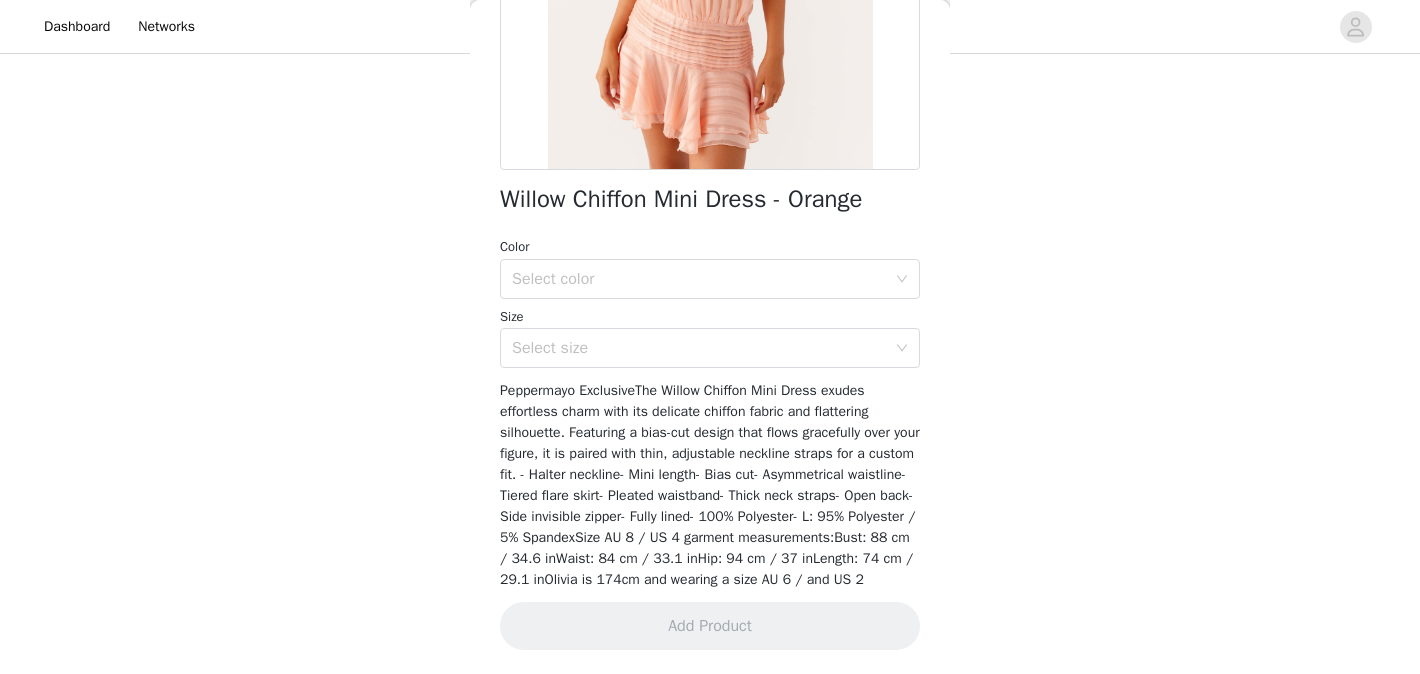 scroll, scrollTop: 401, scrollLeft: 0, axis: vertical 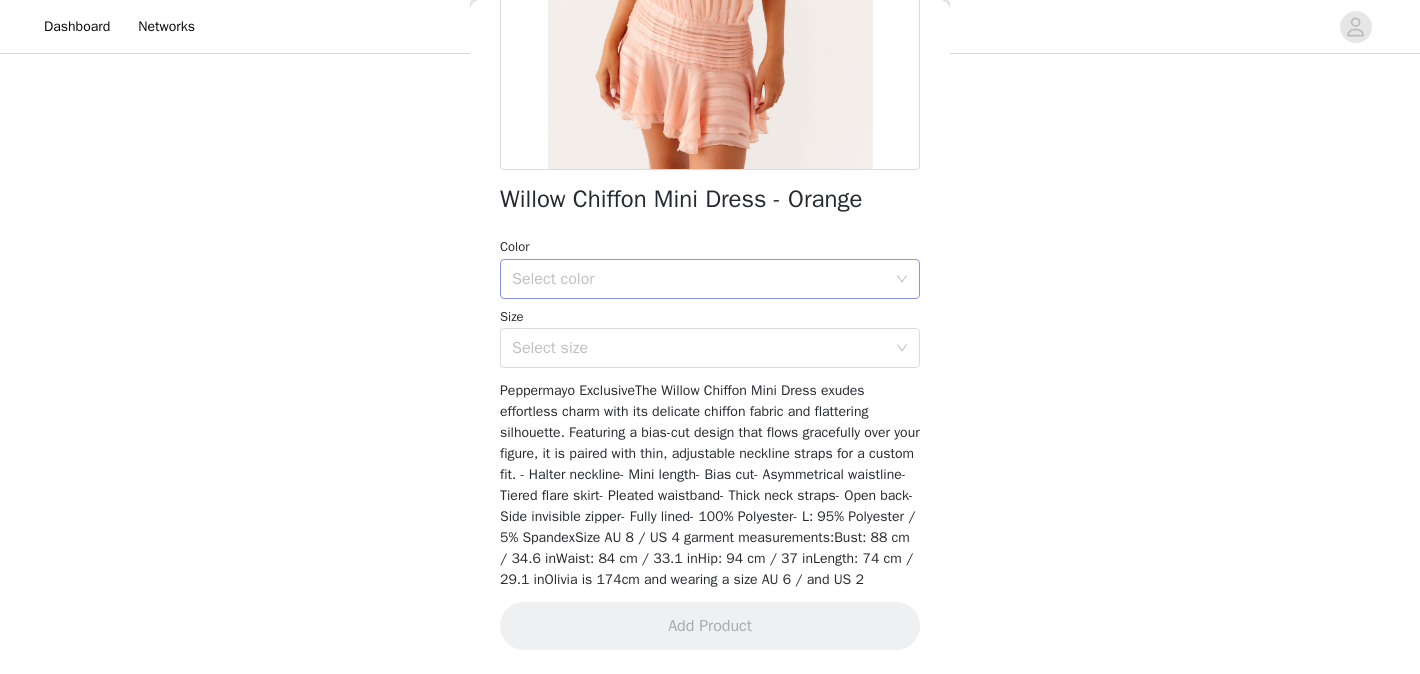 click on "Select color" at bounding box center [703, 279] 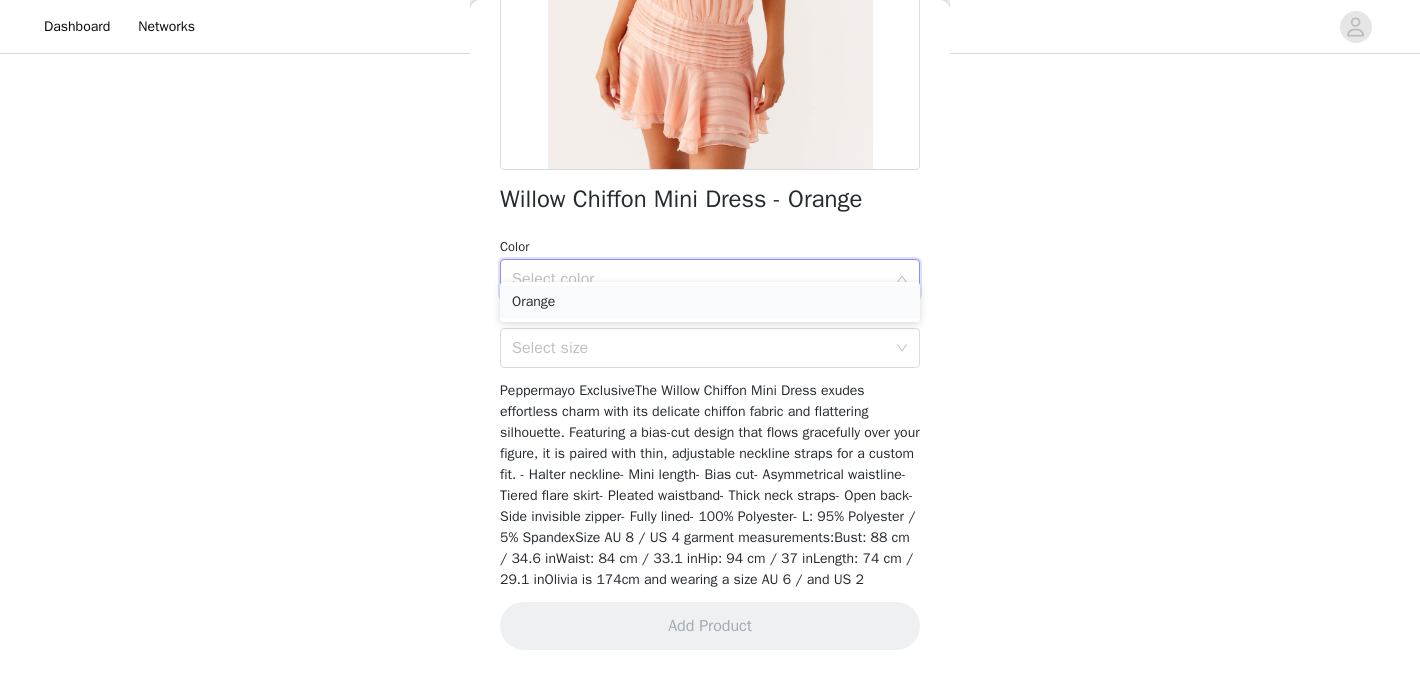 click on "Orange" at bounding box center [710, 302] 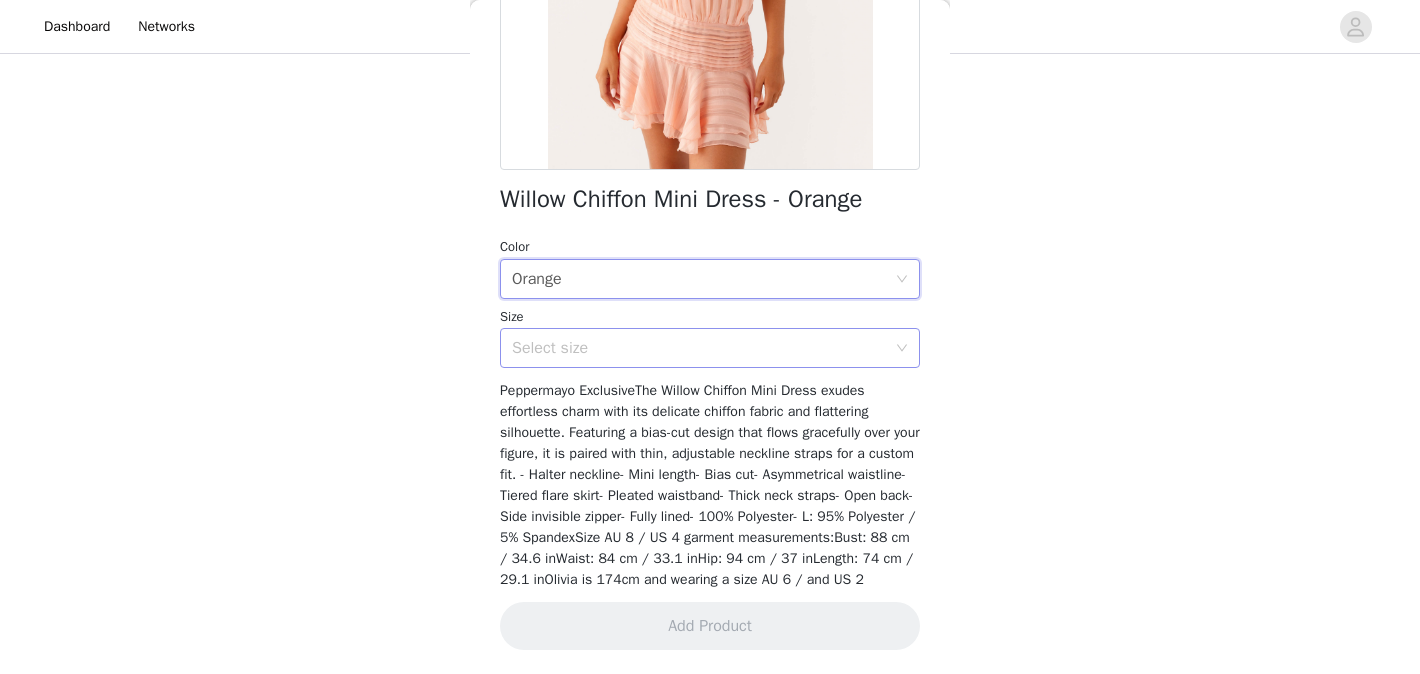 click on "Select size" at bounding box center [699, 348] 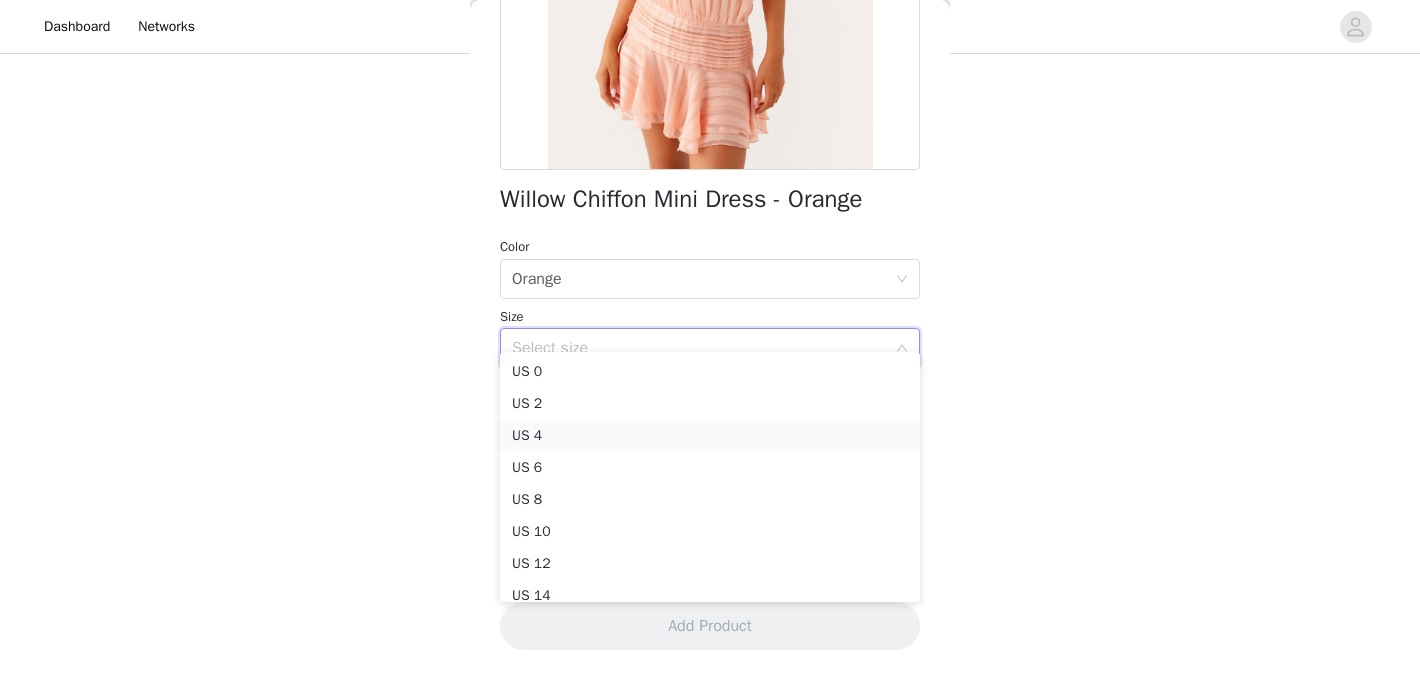 click on "US 4" at bounding box center (710, 436) 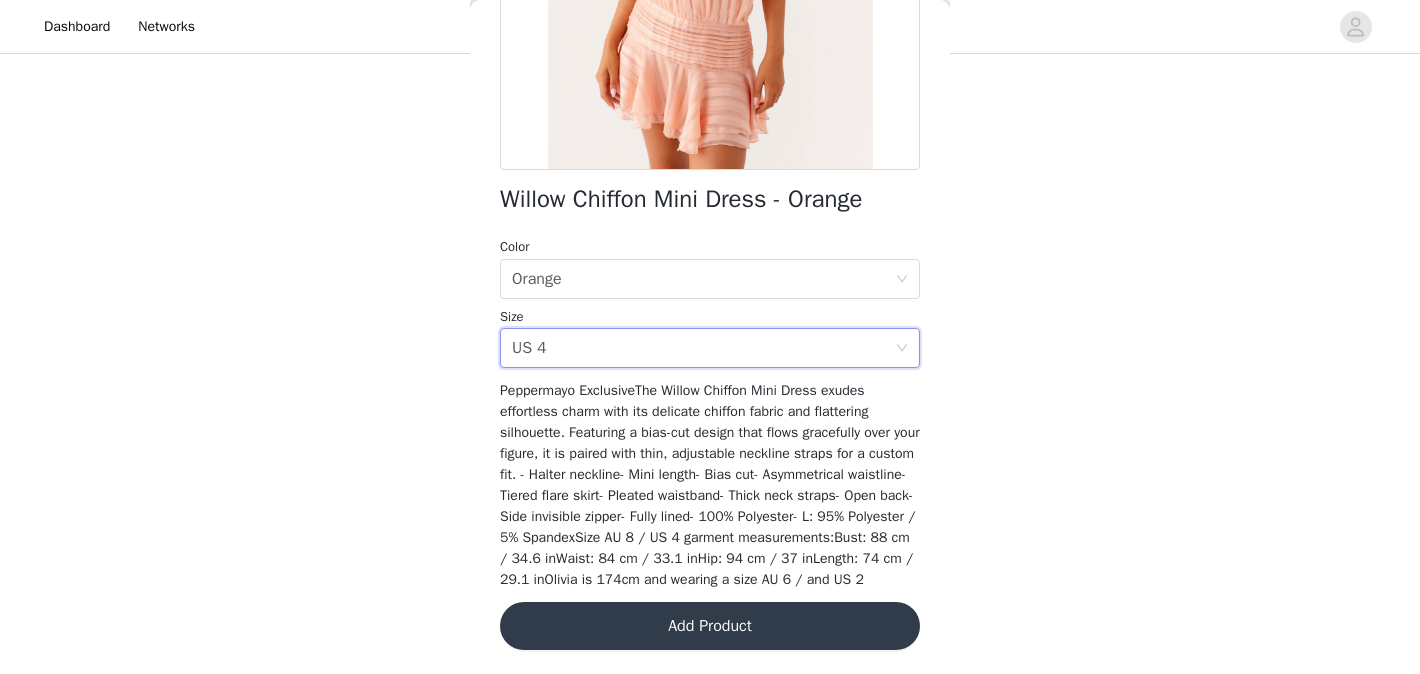 click on "Add Product" at bounding box center (710, 626) 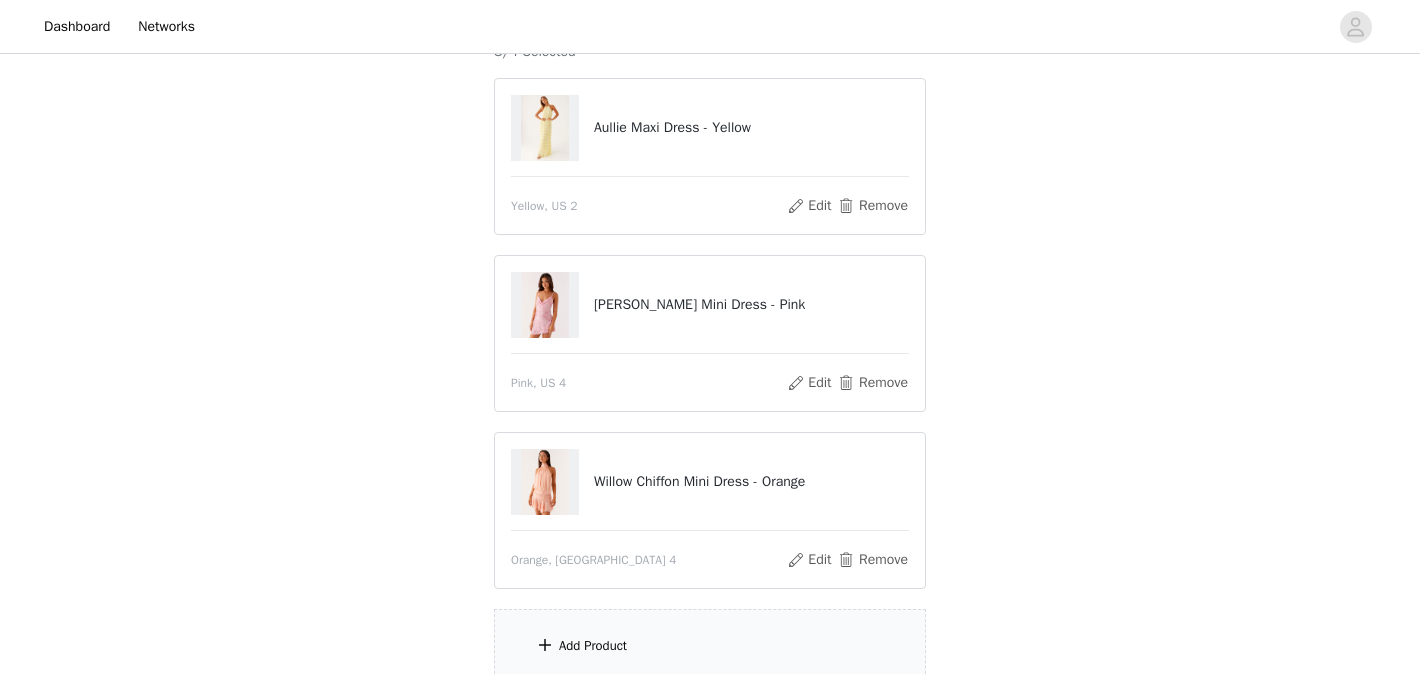 click on "Add Product" at bounding box center (710, 646) 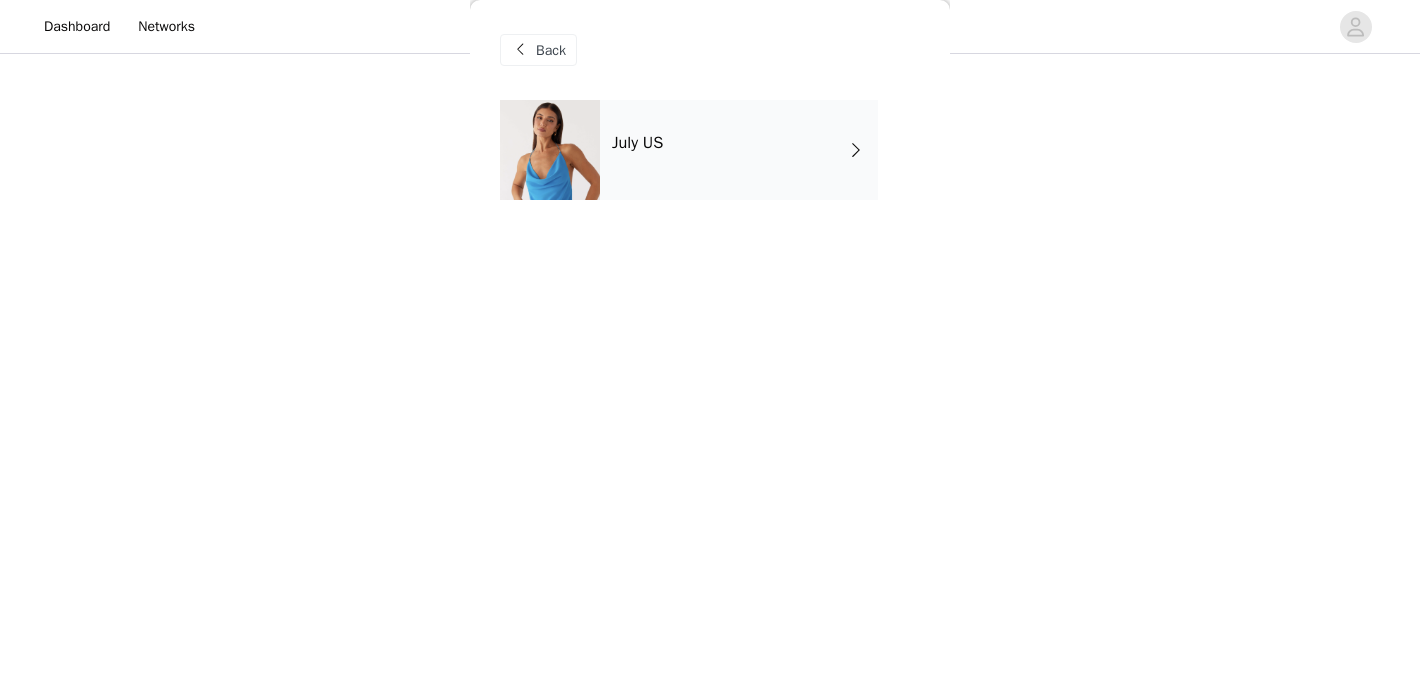 click on "July US" at bounding box center (739, 150) 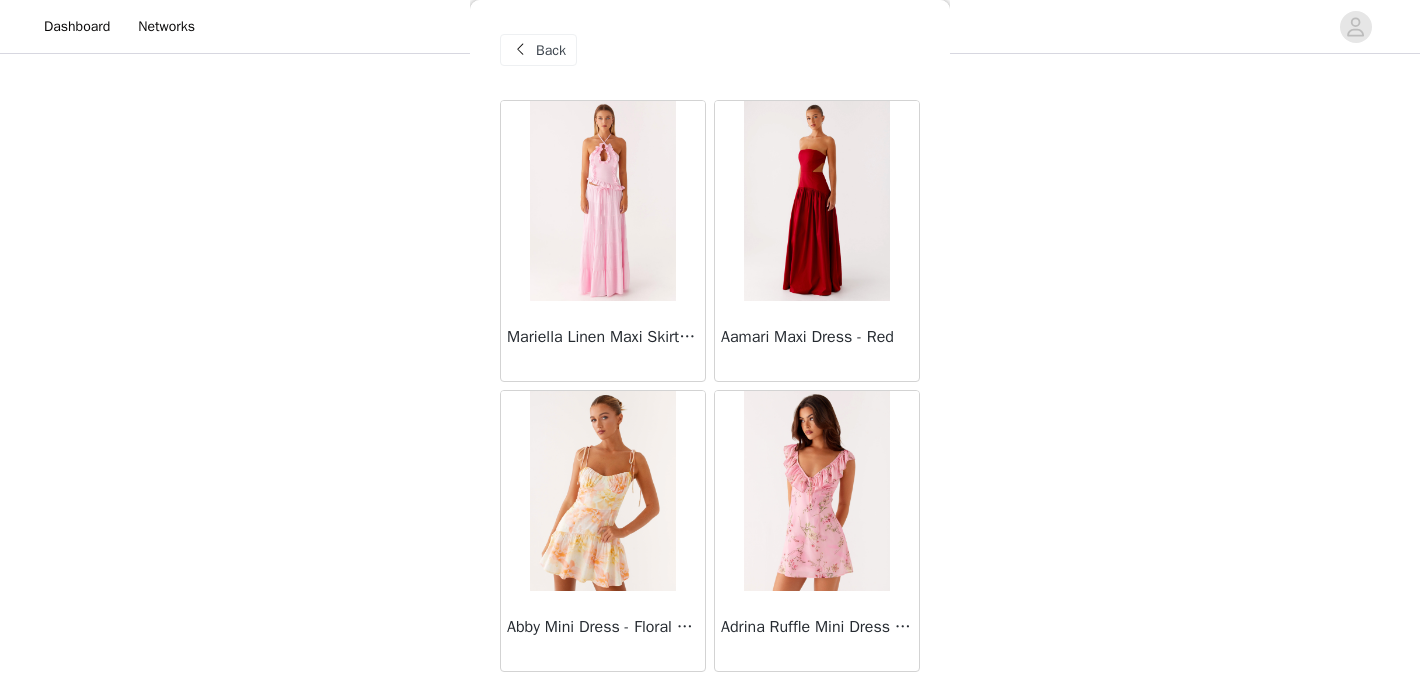 scroll, scrollTop: 9, scrollLeft: 0, axis: vertical 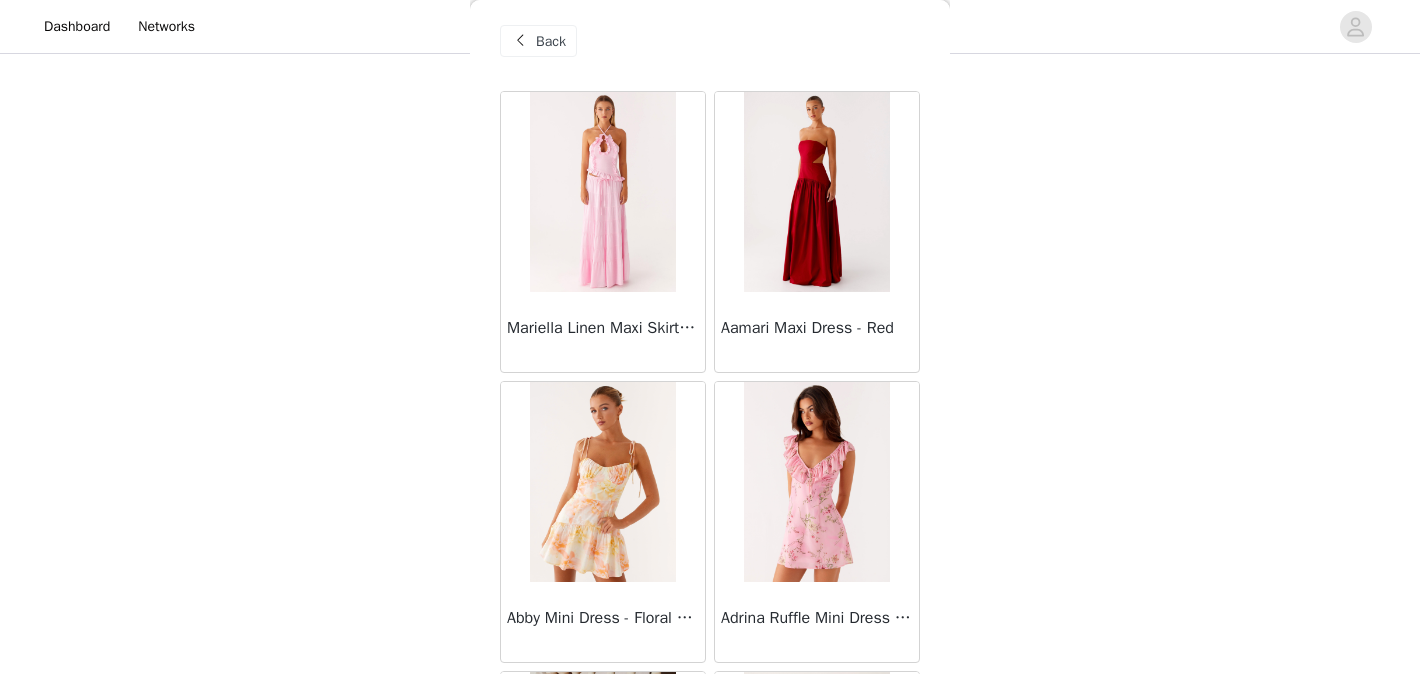 click at bounding box center (520, 41) 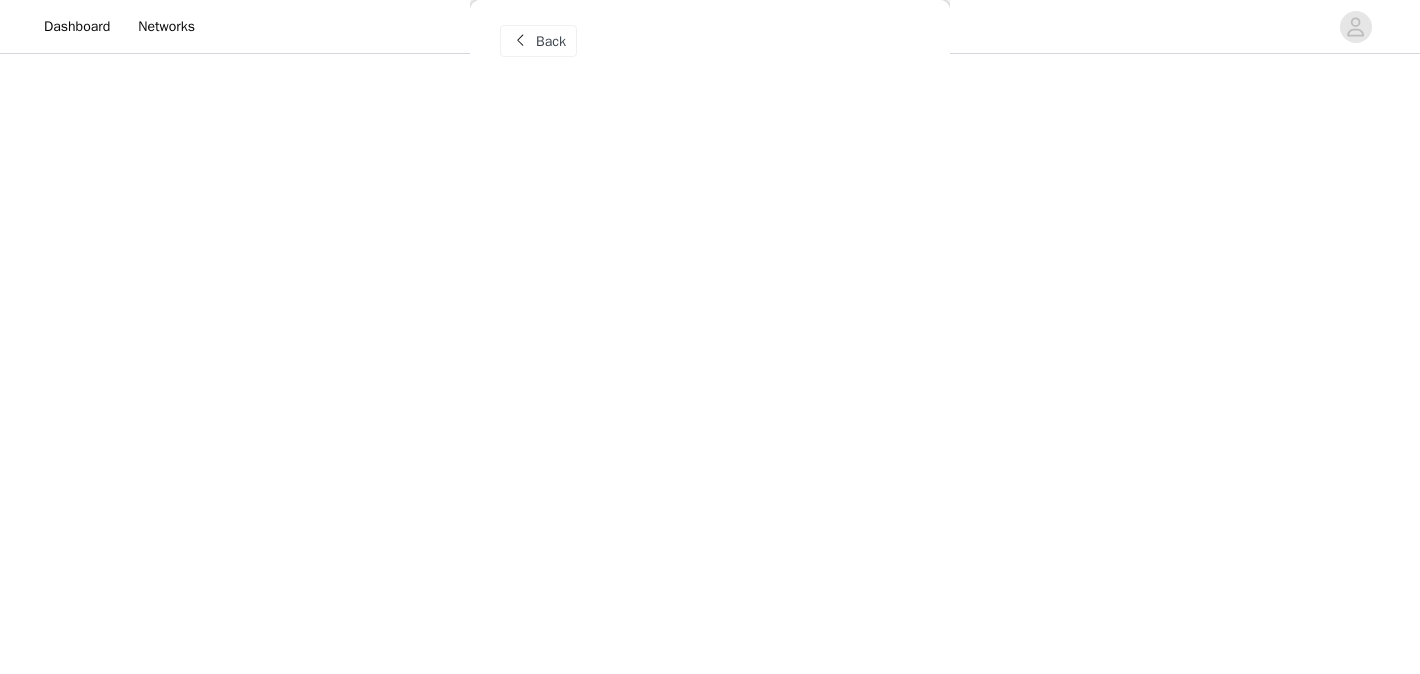scroll, scrollTop: 0, scrollLeft: 0, axis: both 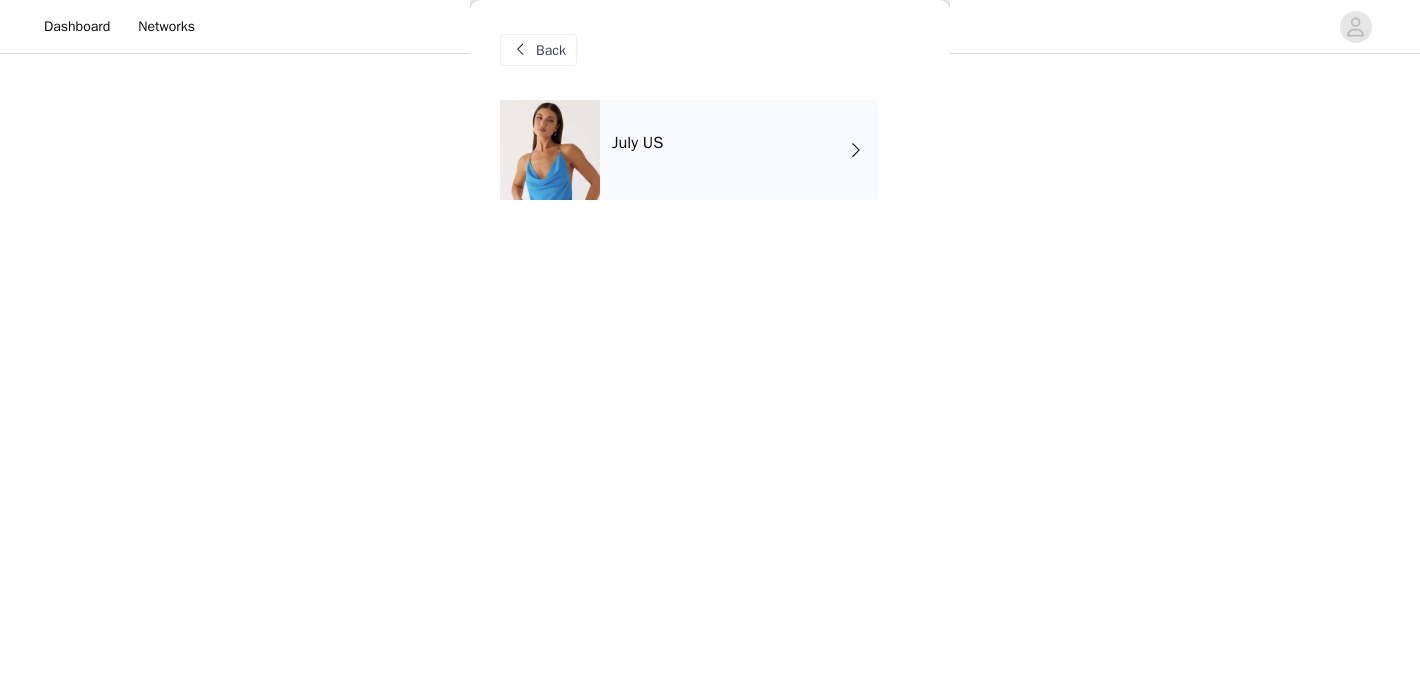 click on "Back" at bounding box center [551, 50] 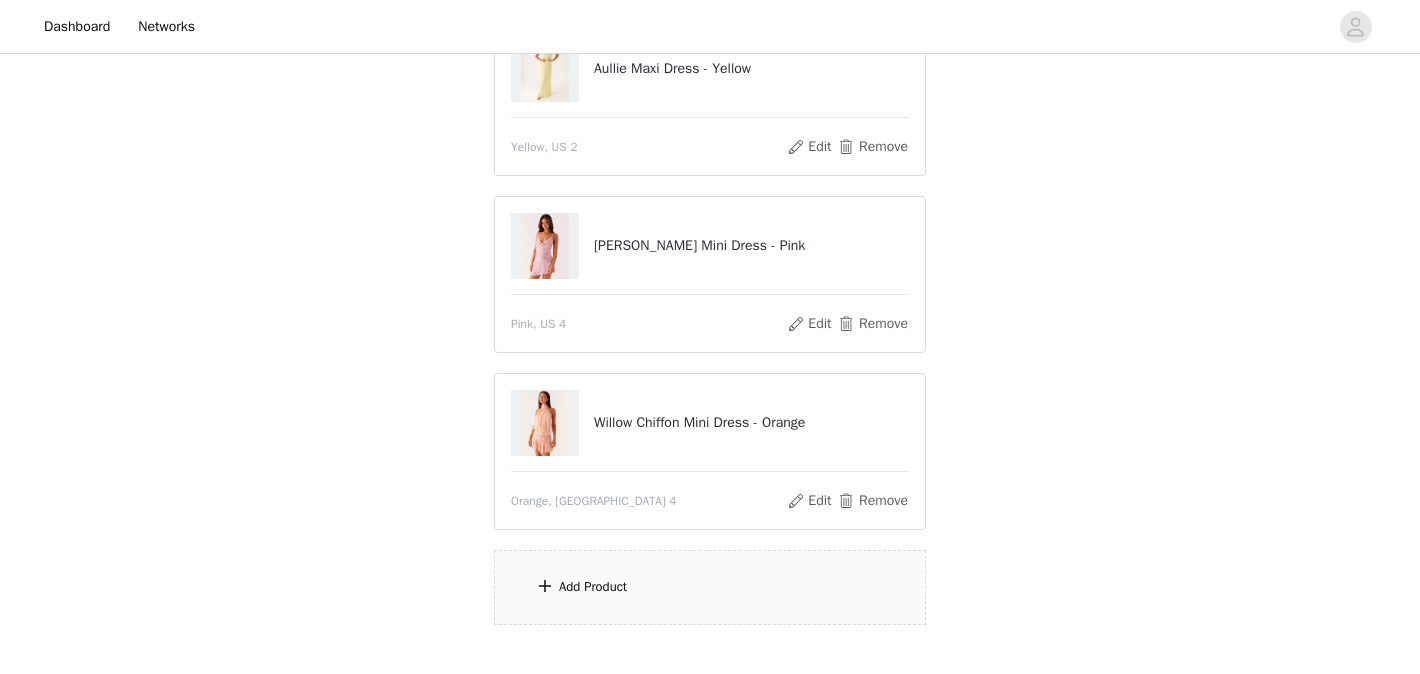 scroll, scrollTop: 259, scrollLeft: 0, axis: vertical 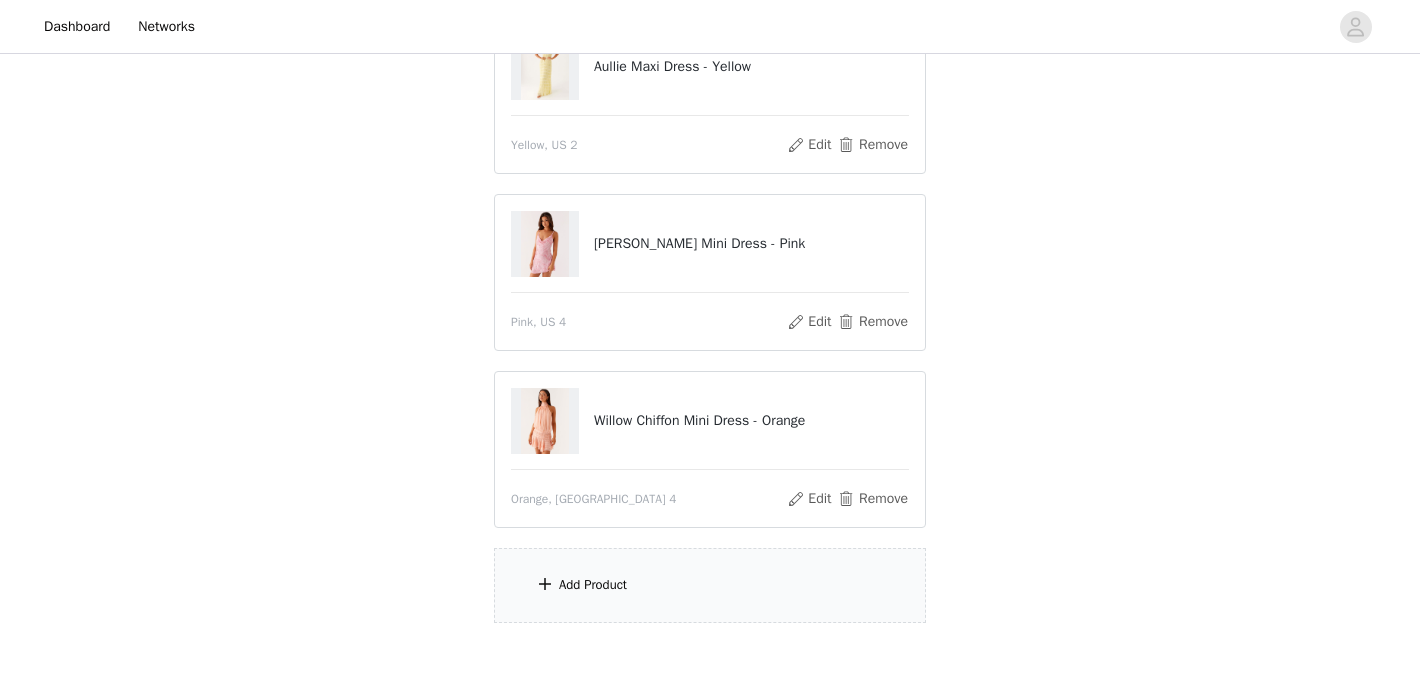 click on "Add Product" at bounding box center [710, 585] 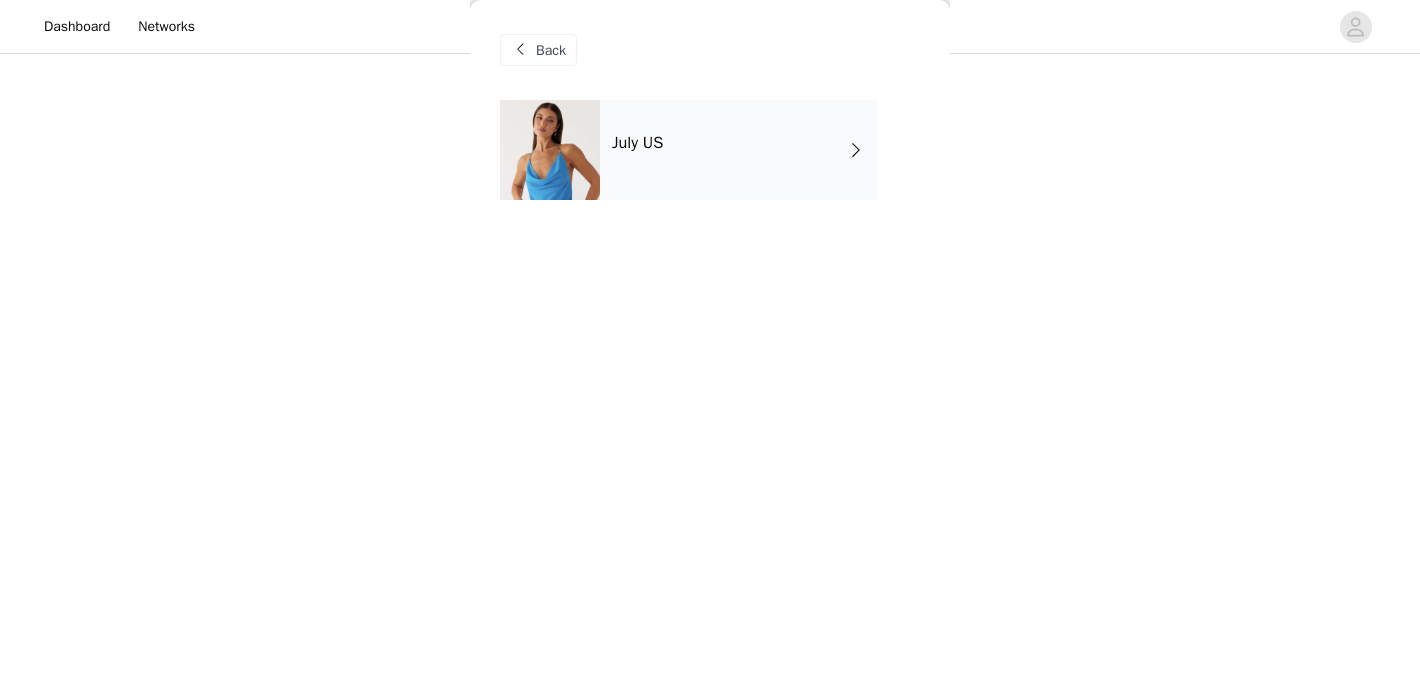 click on "July US" at bounding box center (739, 150) 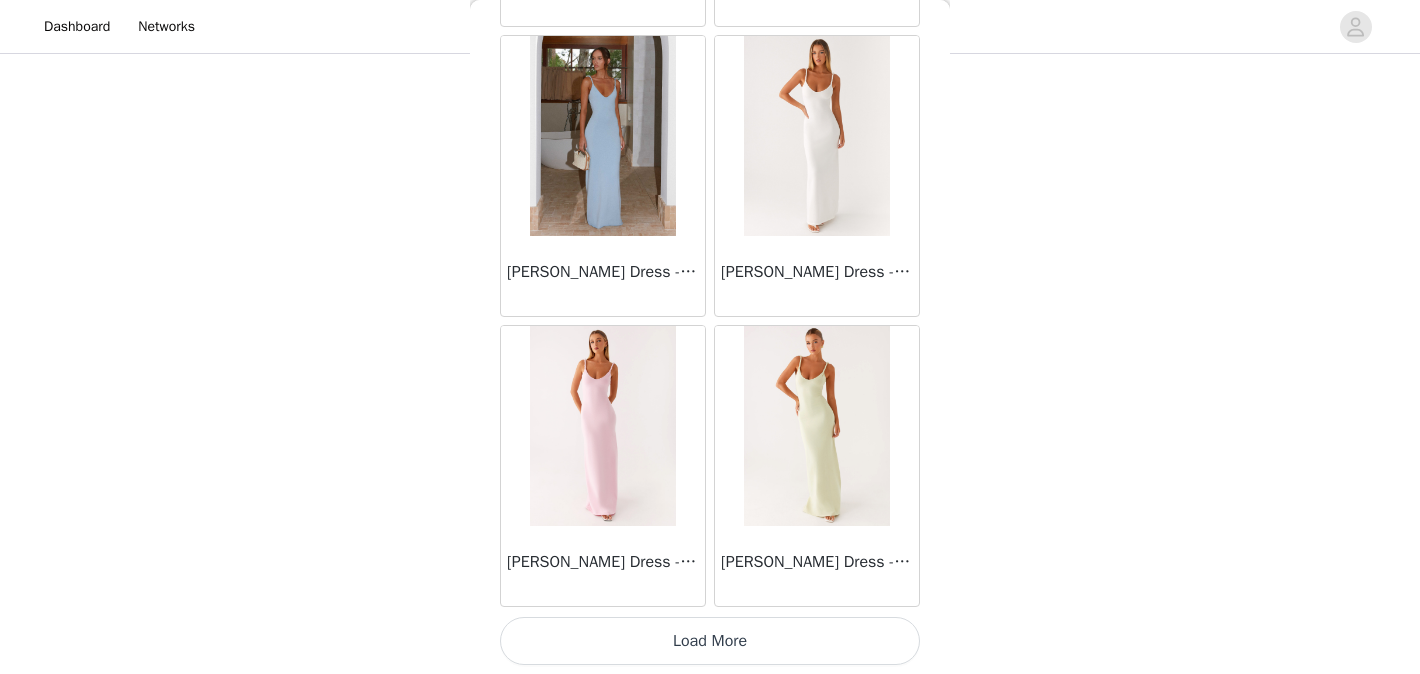 scroll, scrollTop: 2386, scrollLeft: 0, axis: vertical 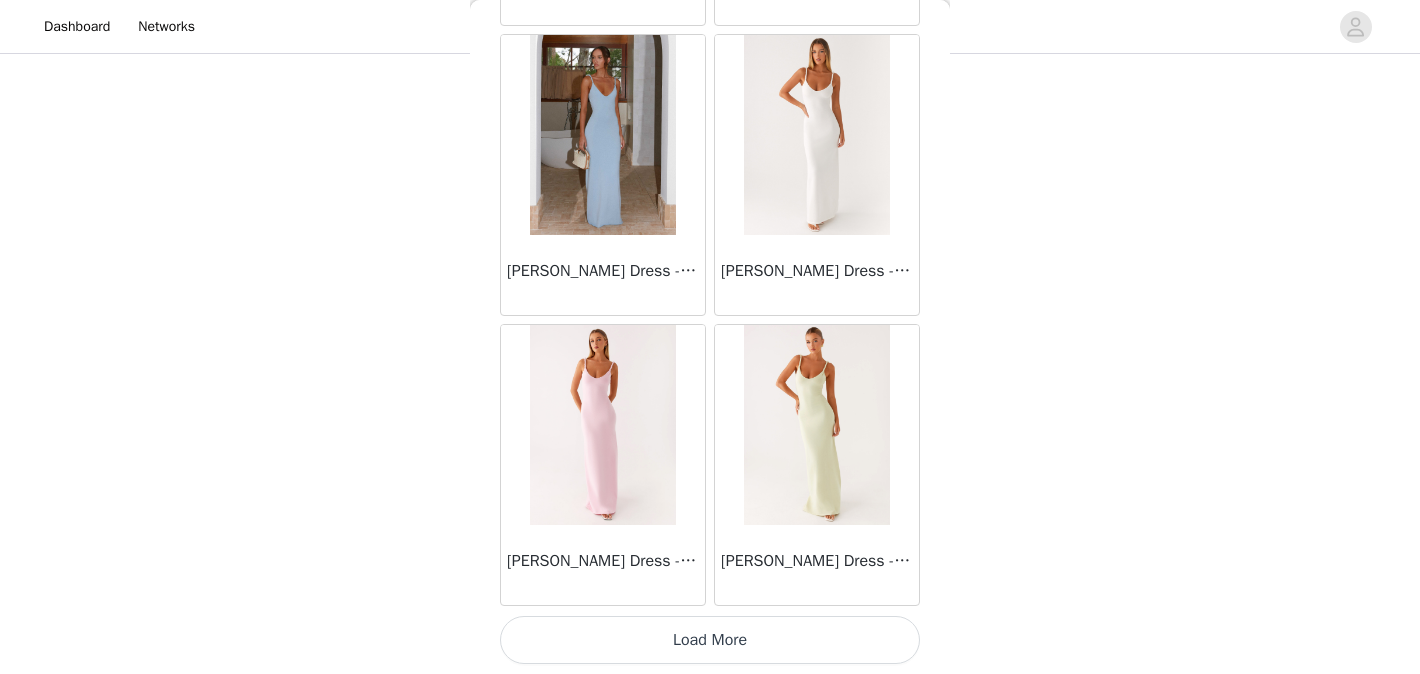 click on "Load More" at bounding box center [710, 640] 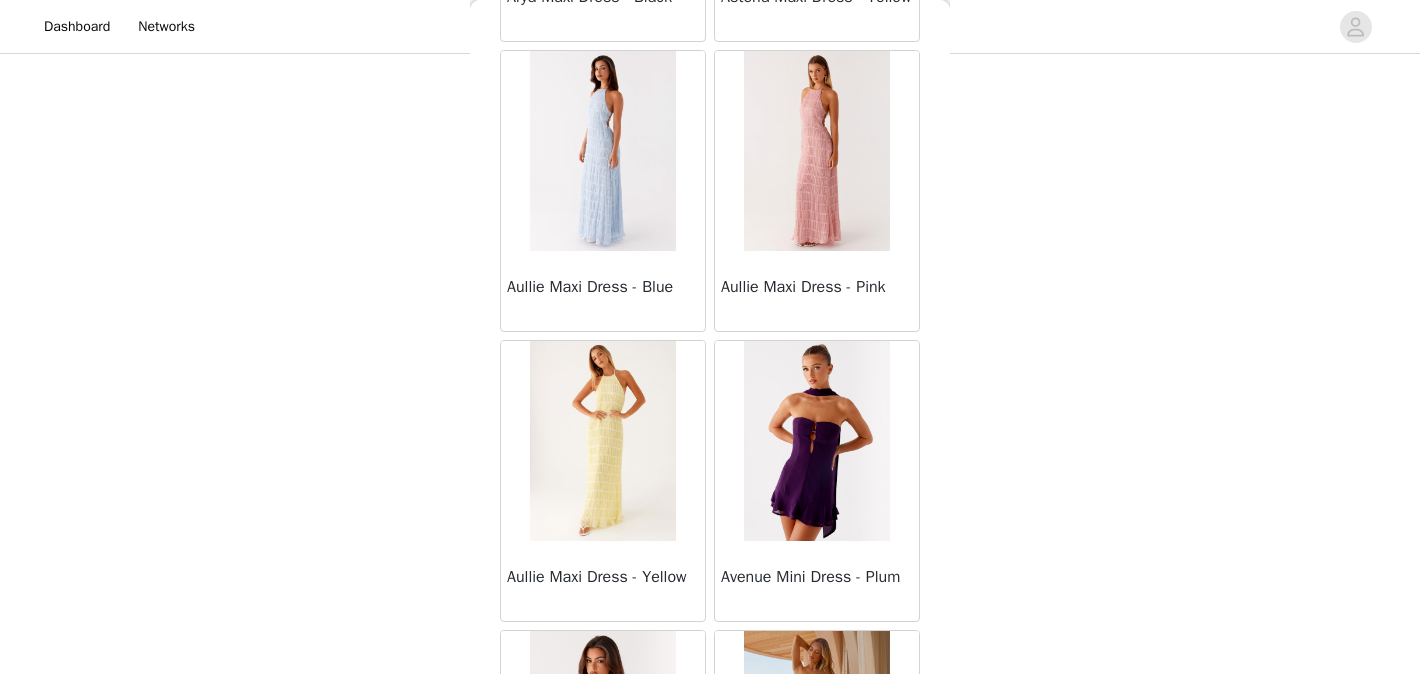 scroll, scrollTop: 5286, scrollLeft: 0, axis: vertical 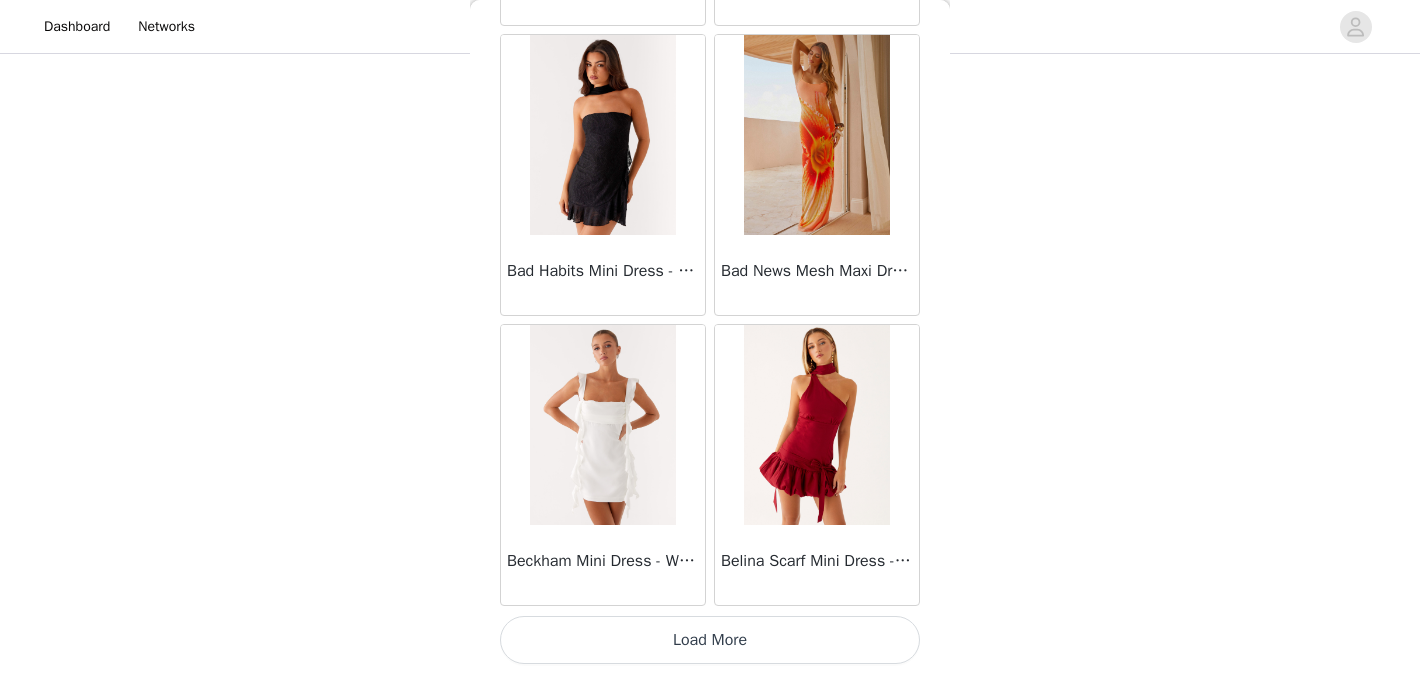 click on "Load More" at bounding box center (710, 640) 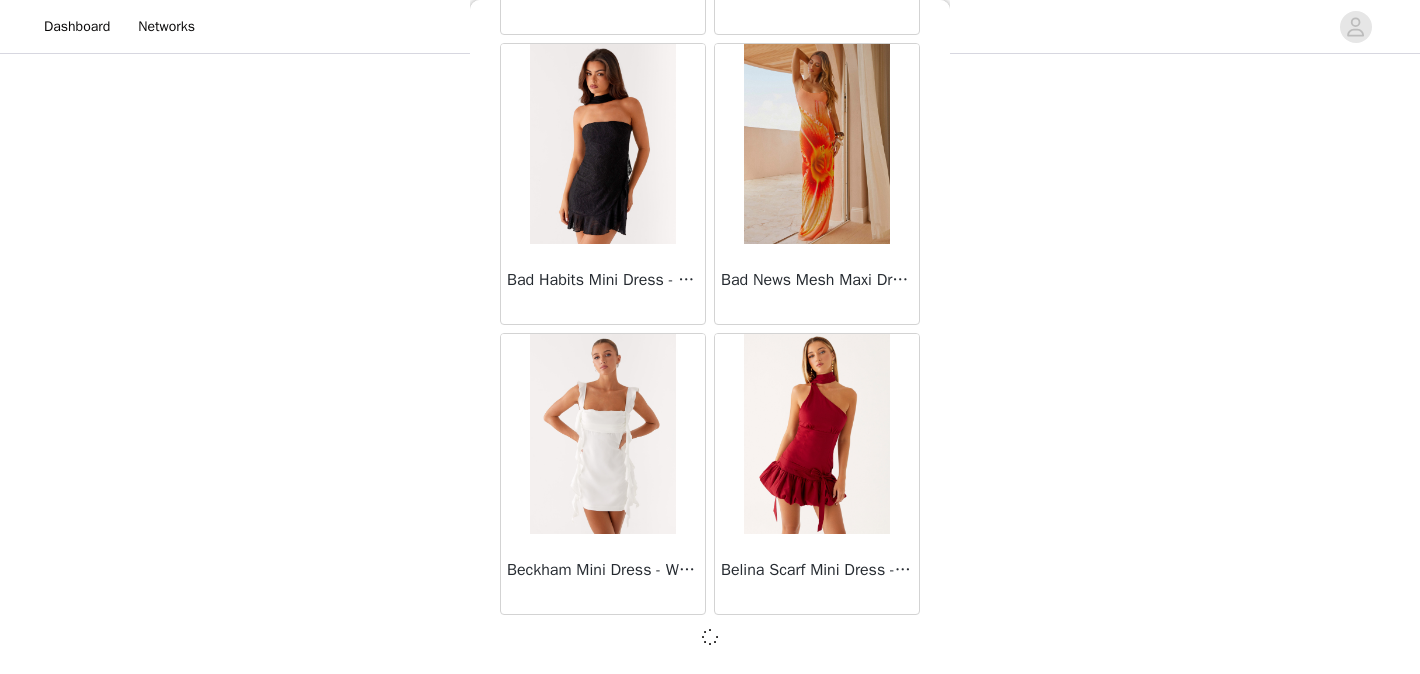 scroll, scrollTop: 5277, scrollLeft: 0, axis: vertical 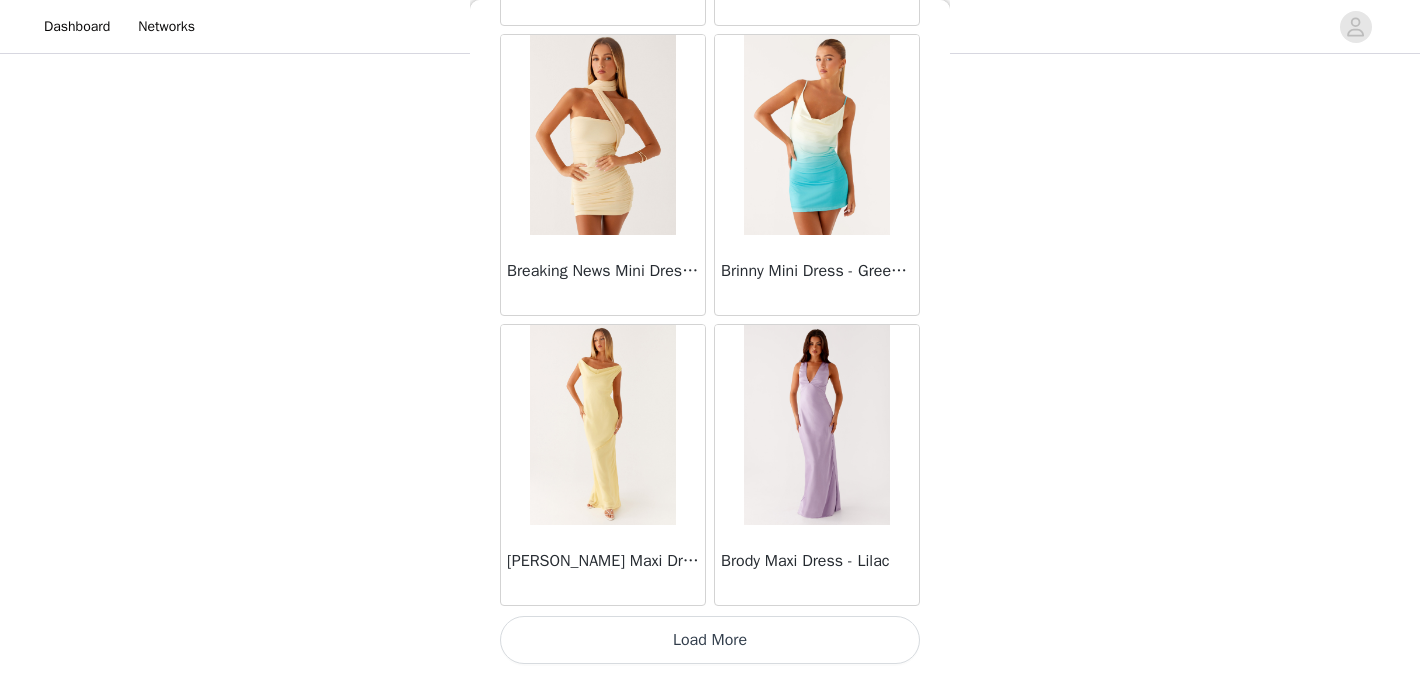 click on "Load More" at bounding box center [710, 640] 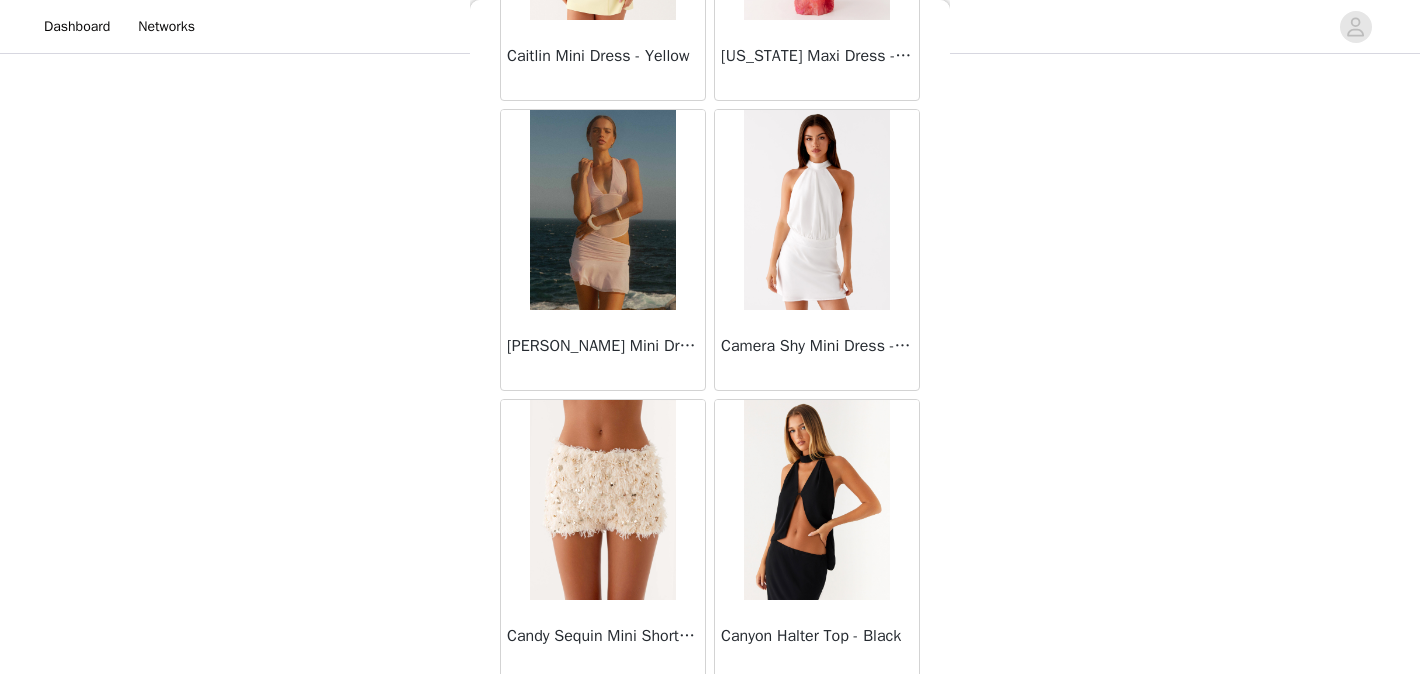 scroll, scrollTop: 9241, scrollLeft: 0, axis: vertical 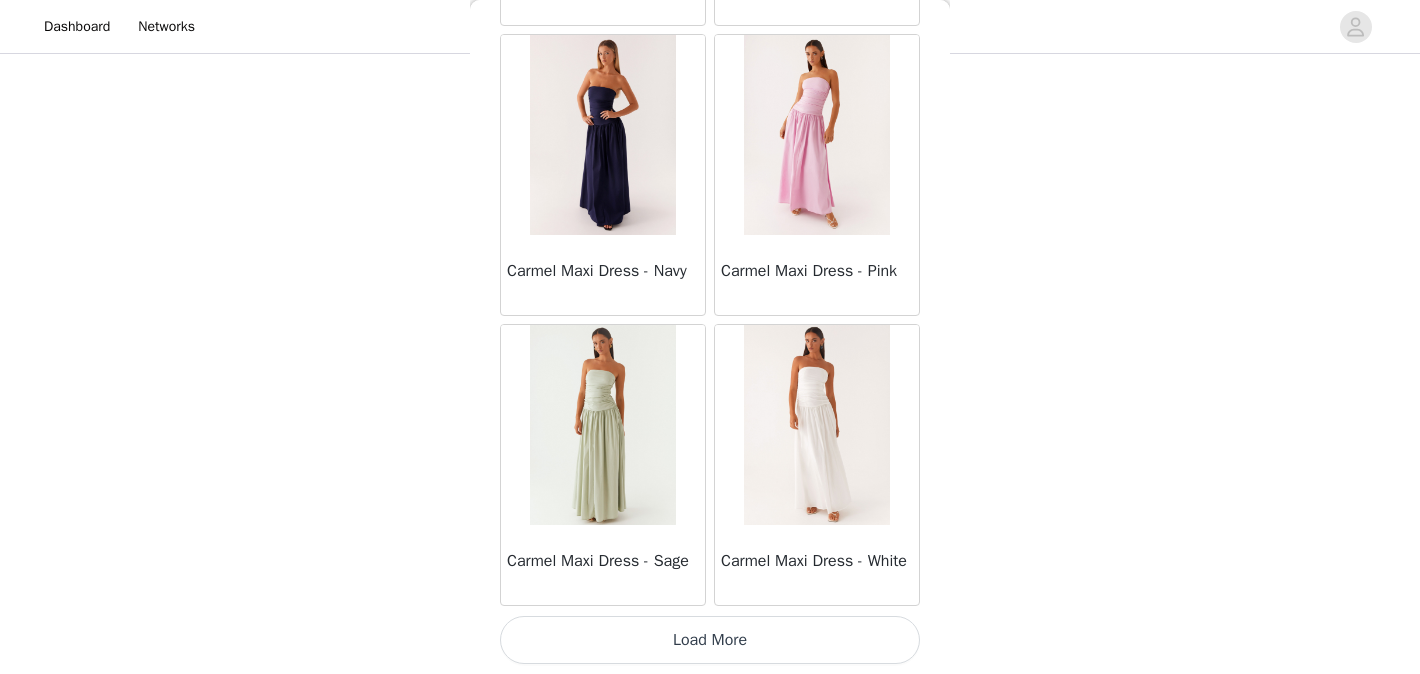 click on "Load More" at bounding box center [710, 640] 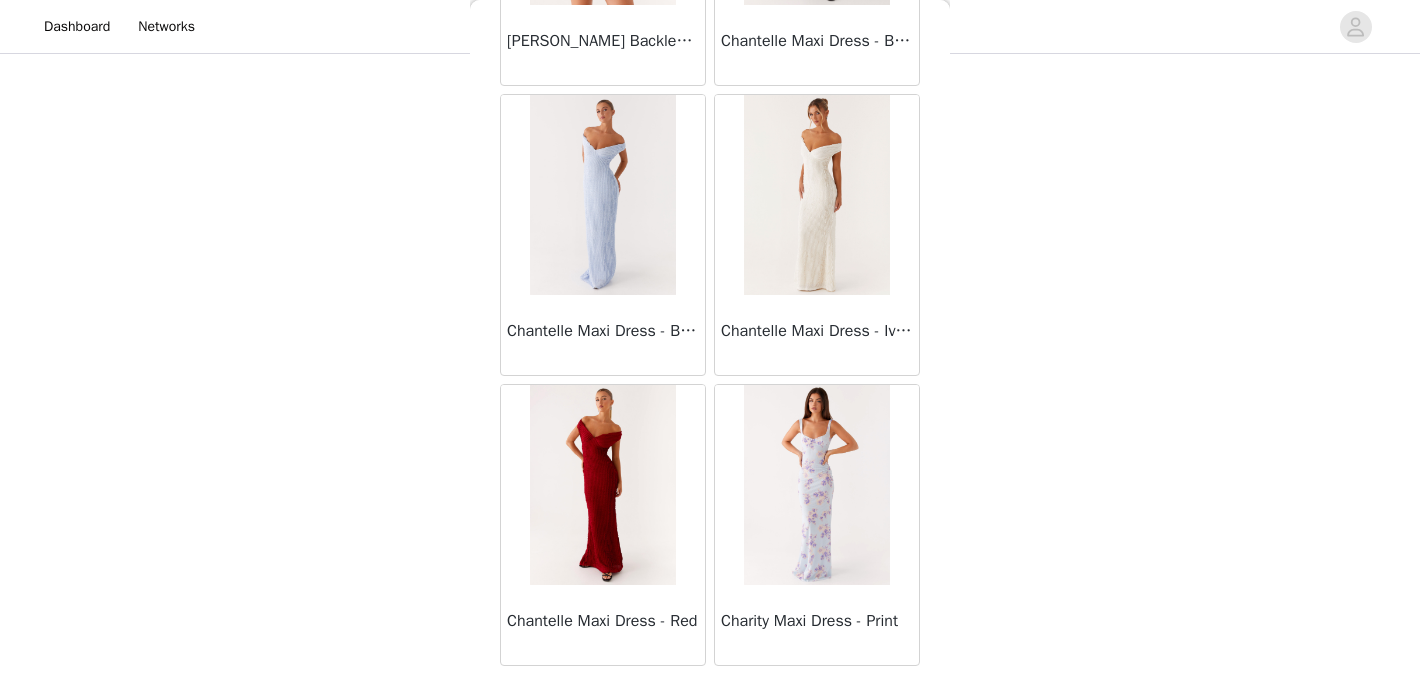 scroll, scrollTop: 13986, scrollLeft: 0, axis: vertical 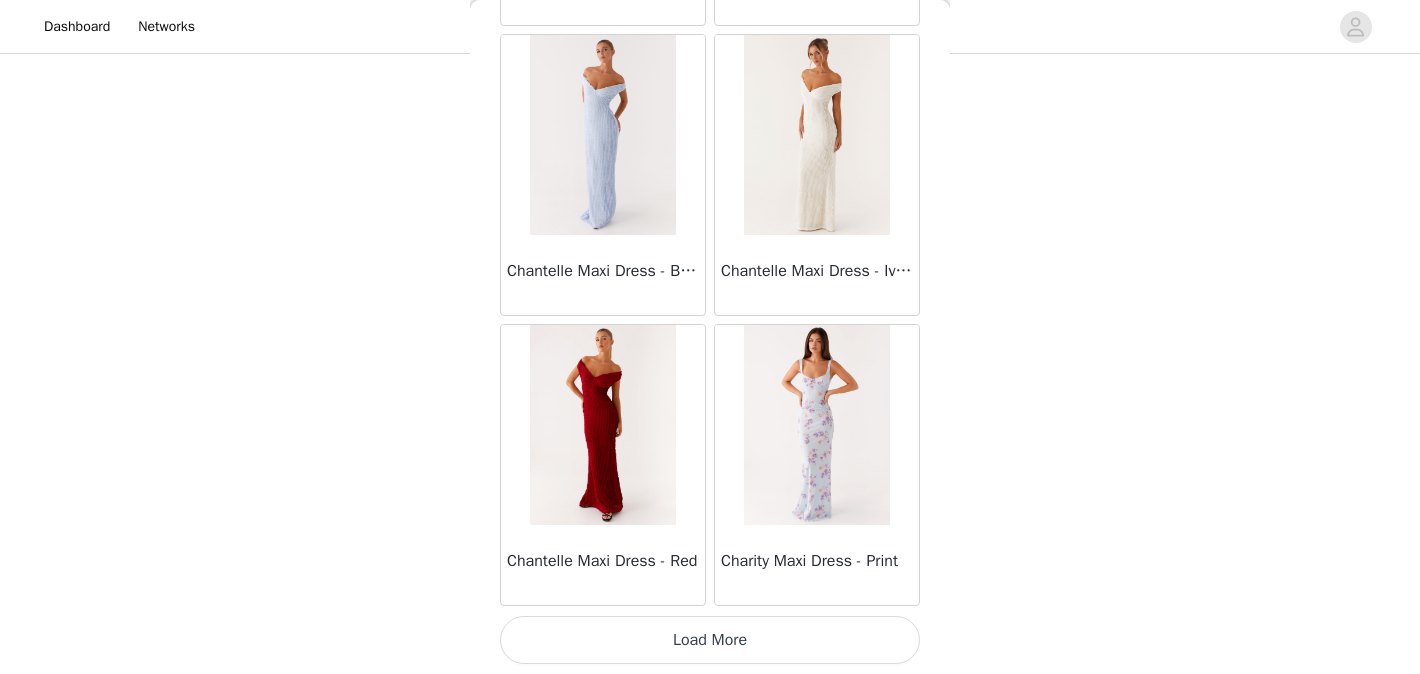 click on "Load More" at bounding box center (710, 640) 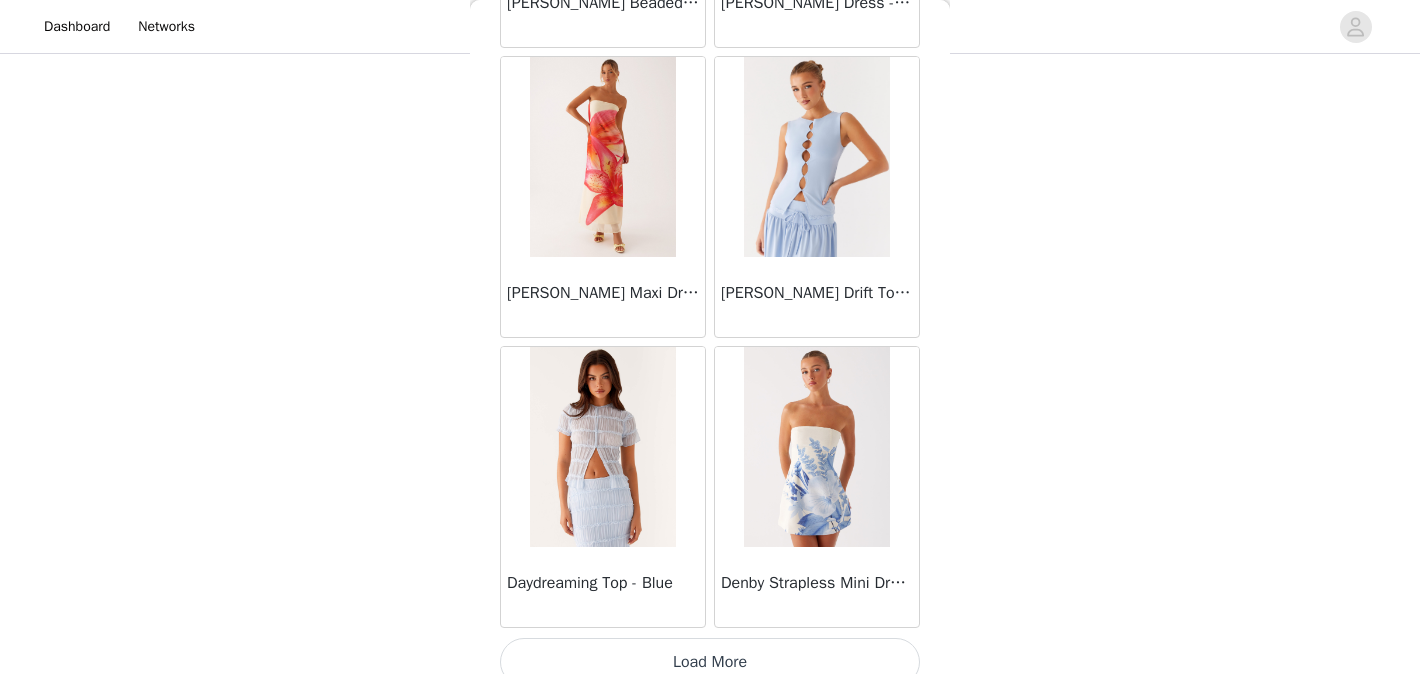 scroll, scrollTop: 16886, scrollLeft: 0, axis: vertical 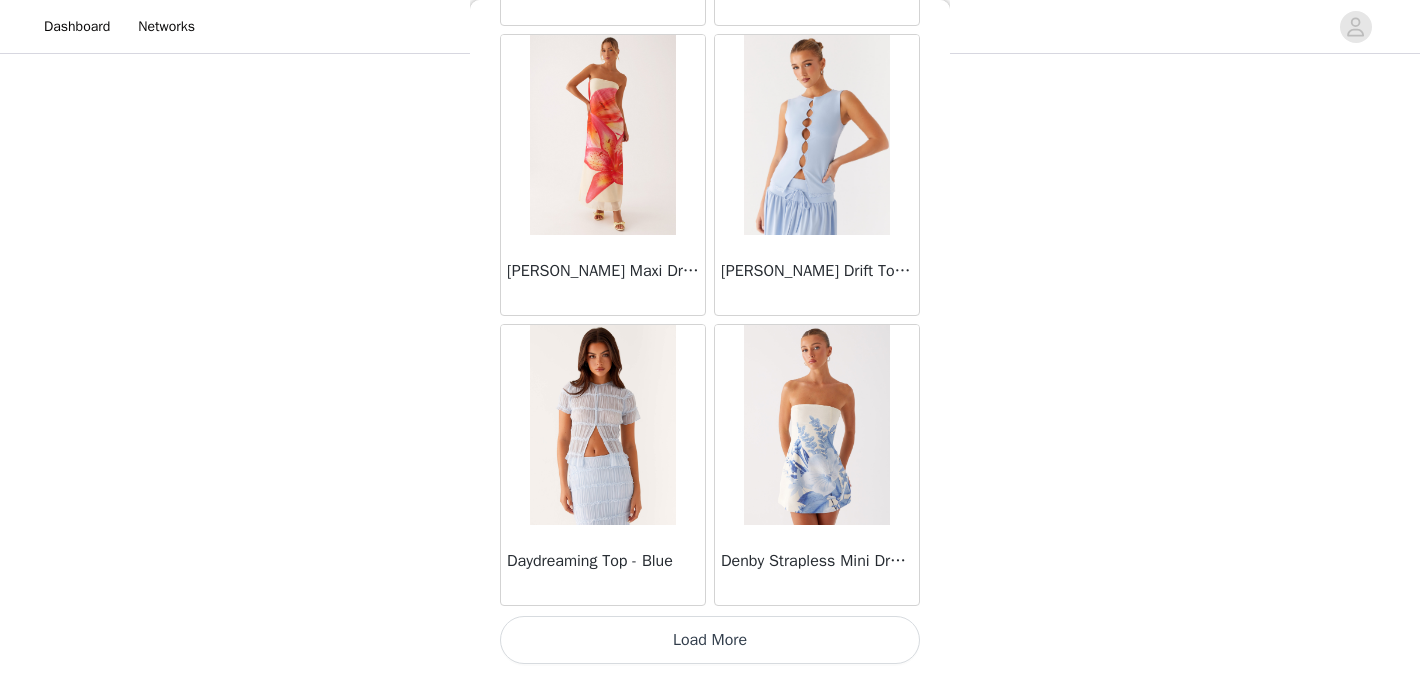 click on "Load More" at bounding box center [710, 640] 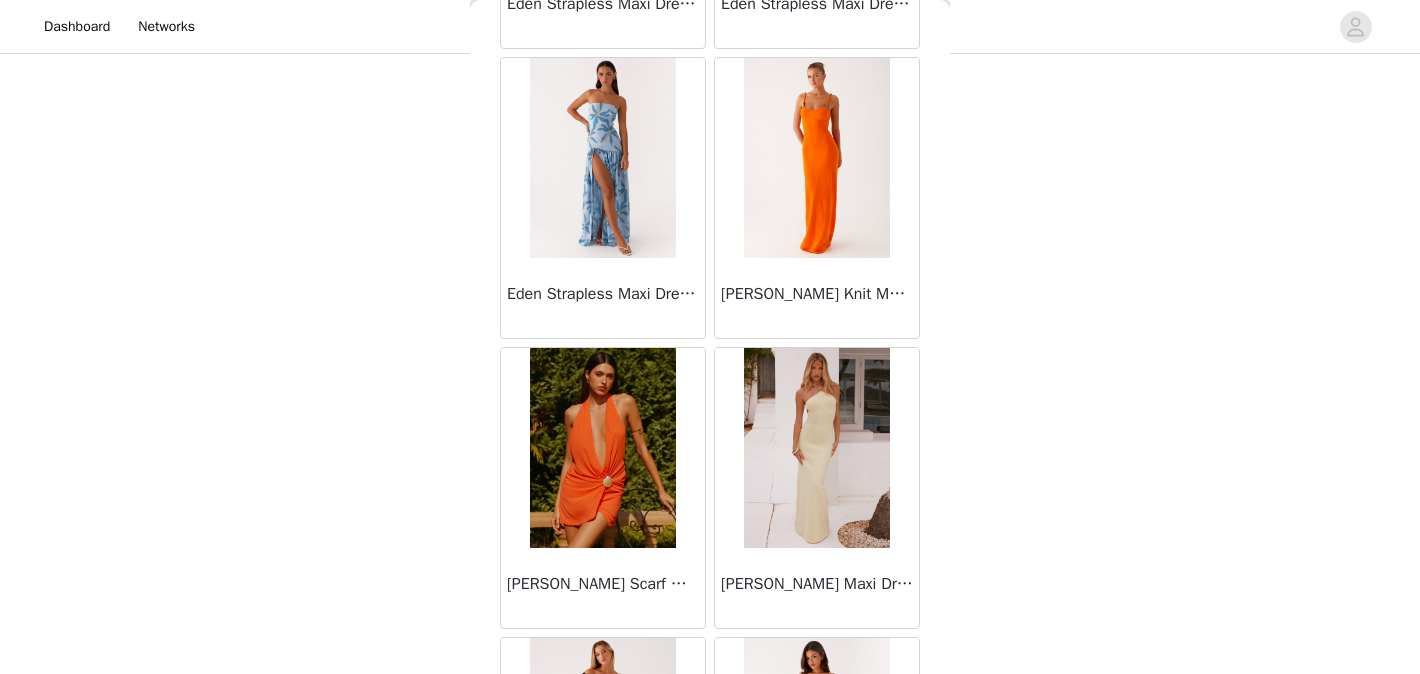 scroll, scrollTop: 19786, scrollLeft: 0, axis: vertical 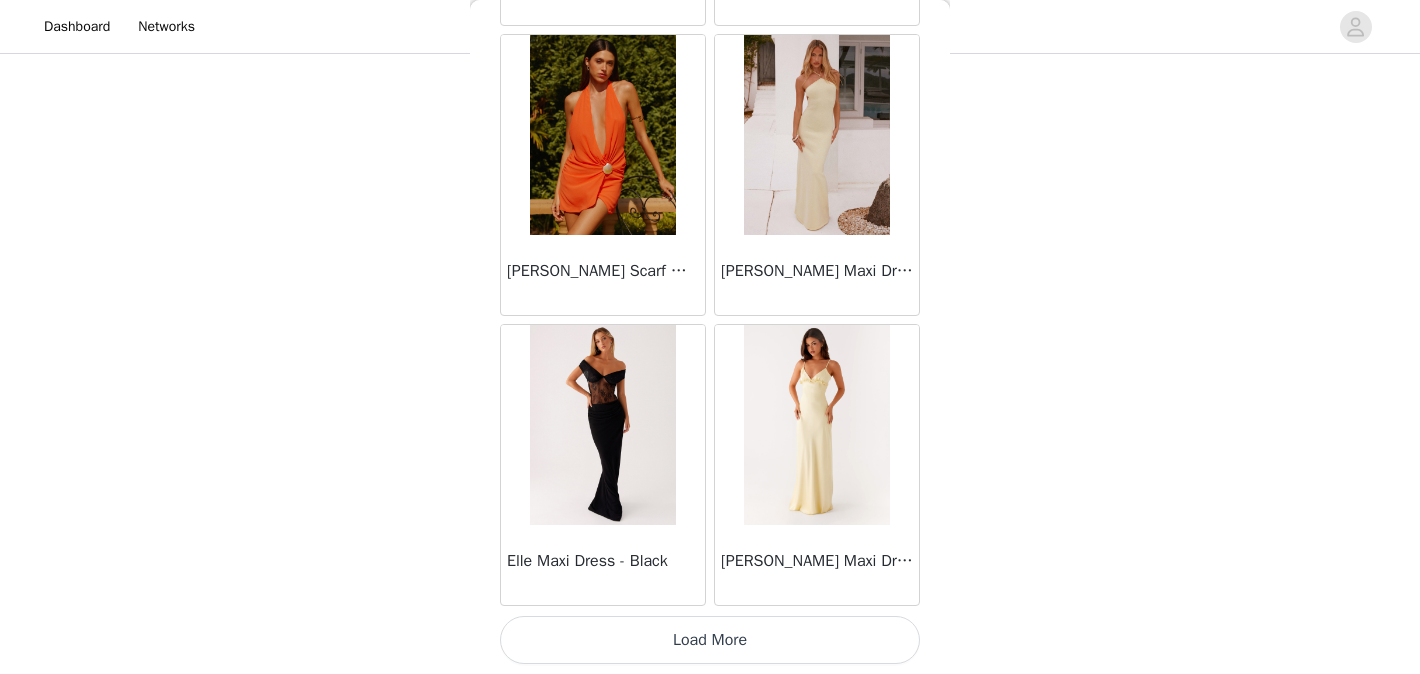 click on "Load More" at bounding box center [710, 640] 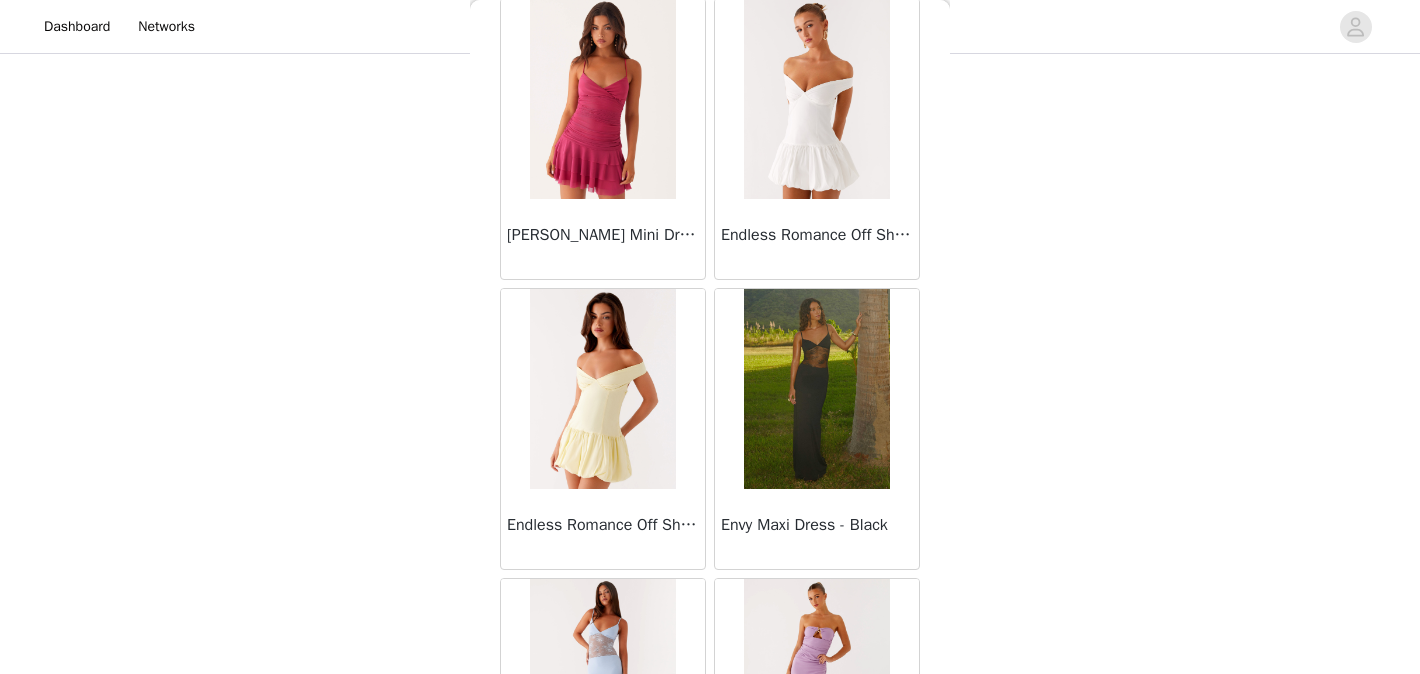 scroll, scrollTop: 21321, scrollLeft: 0, axis: vertical 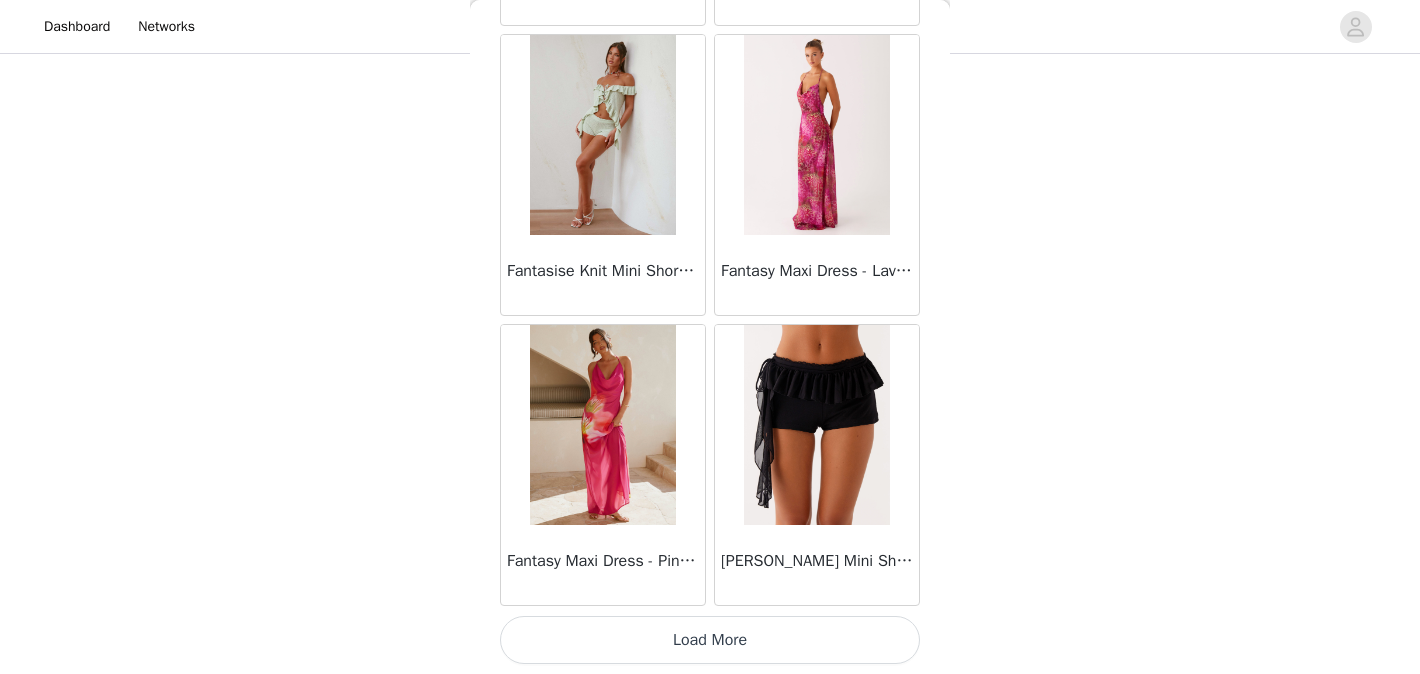 click on "Load More" at bounding box center (710, 640) 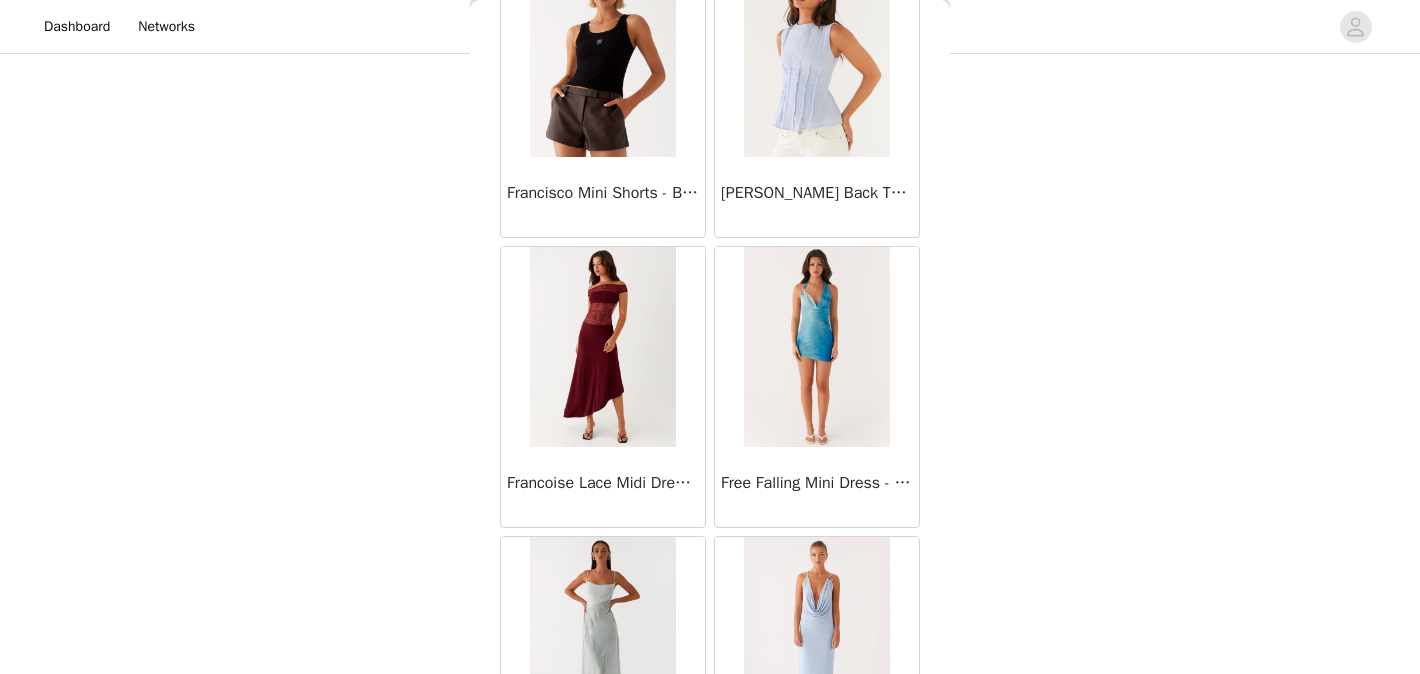 scroll, scrollTop: 25560, scrollLeft: 0, axis: vertical 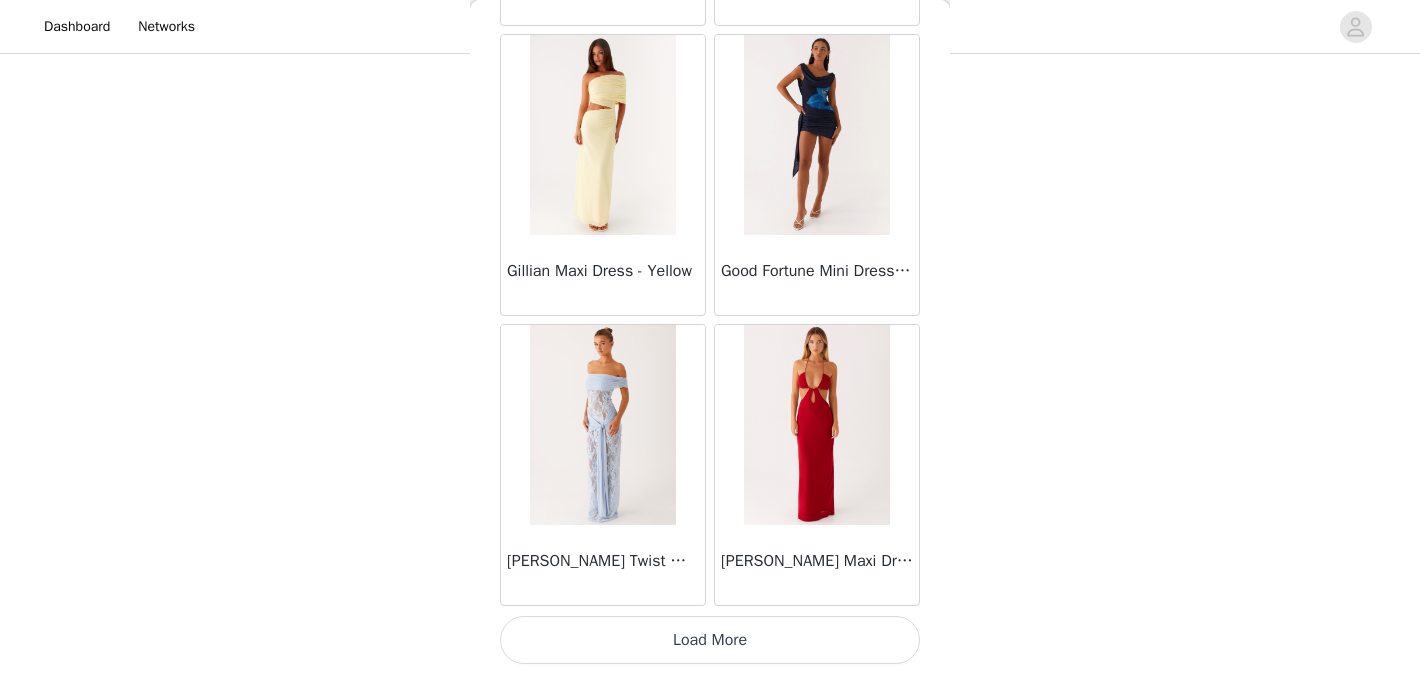 click on "Load More" at bounding box center (710, 640) 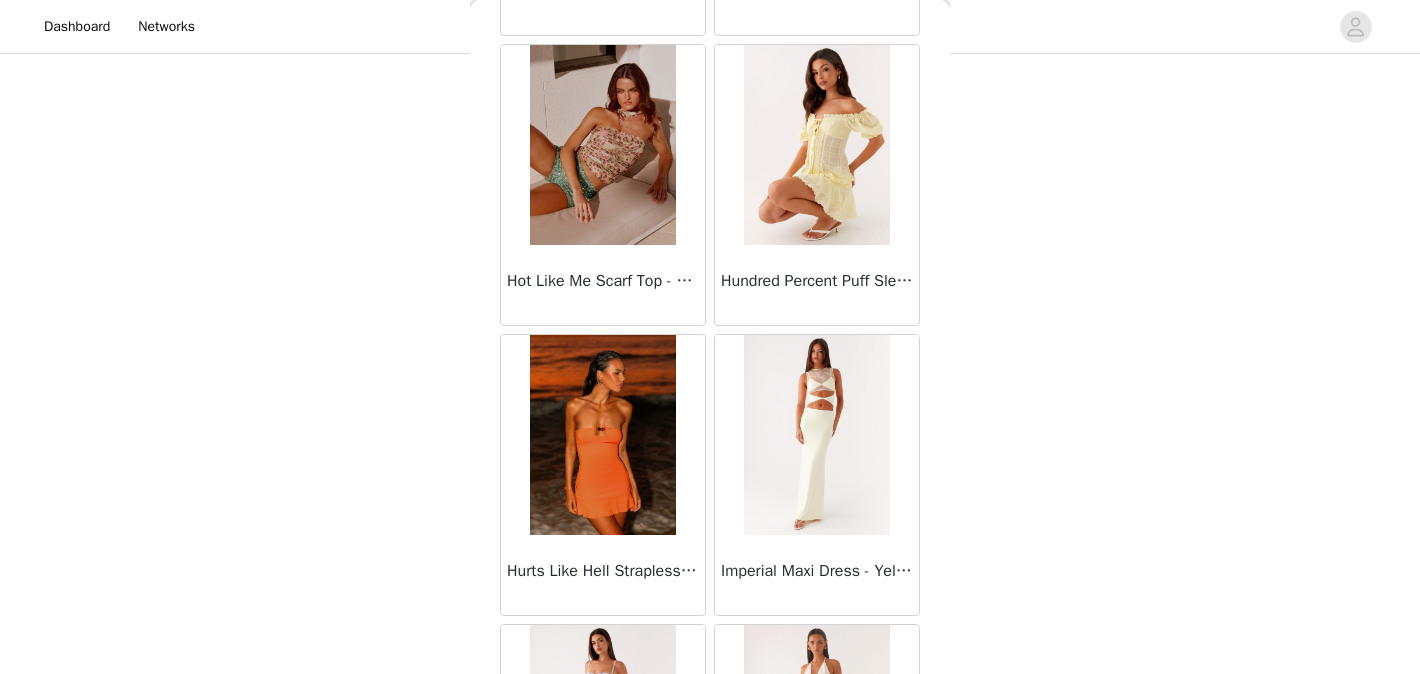 scroll, scrollTop: 28486, scrollLeft: 0, axis: vertical 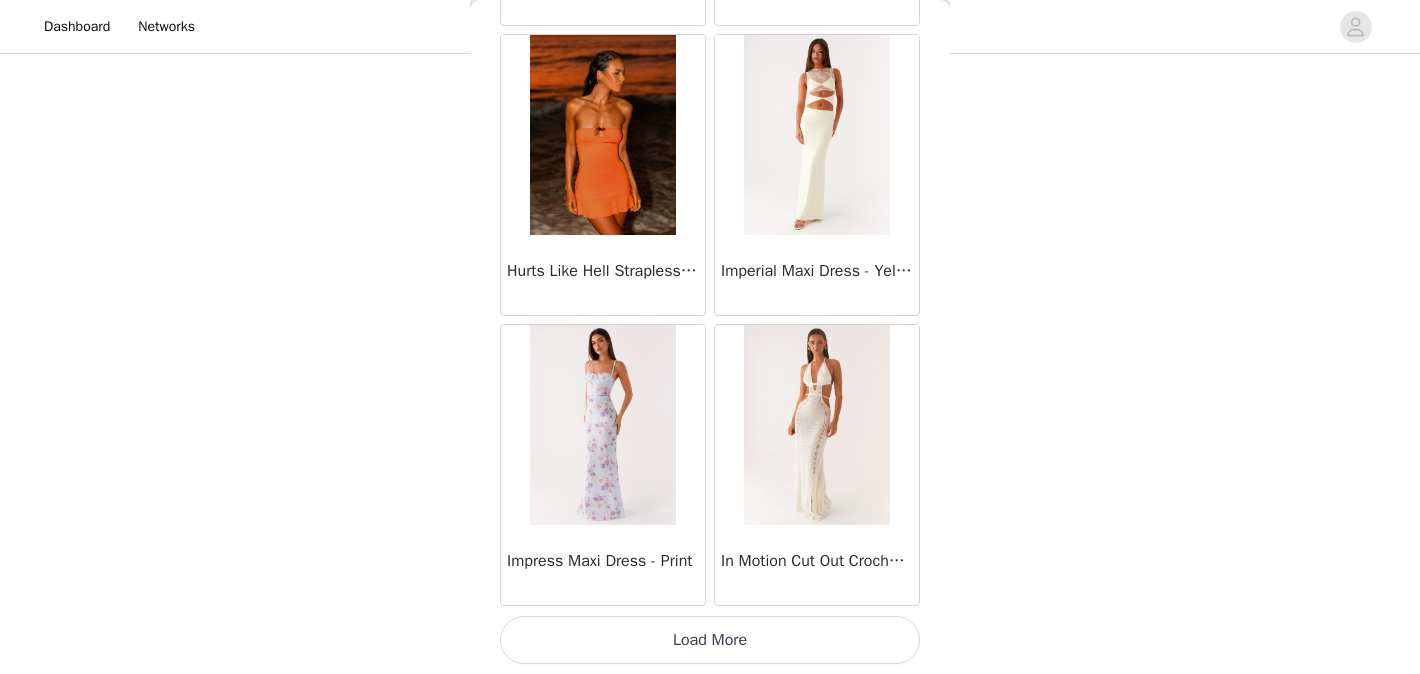 click on "Load More" at bounding box center [710, 640] 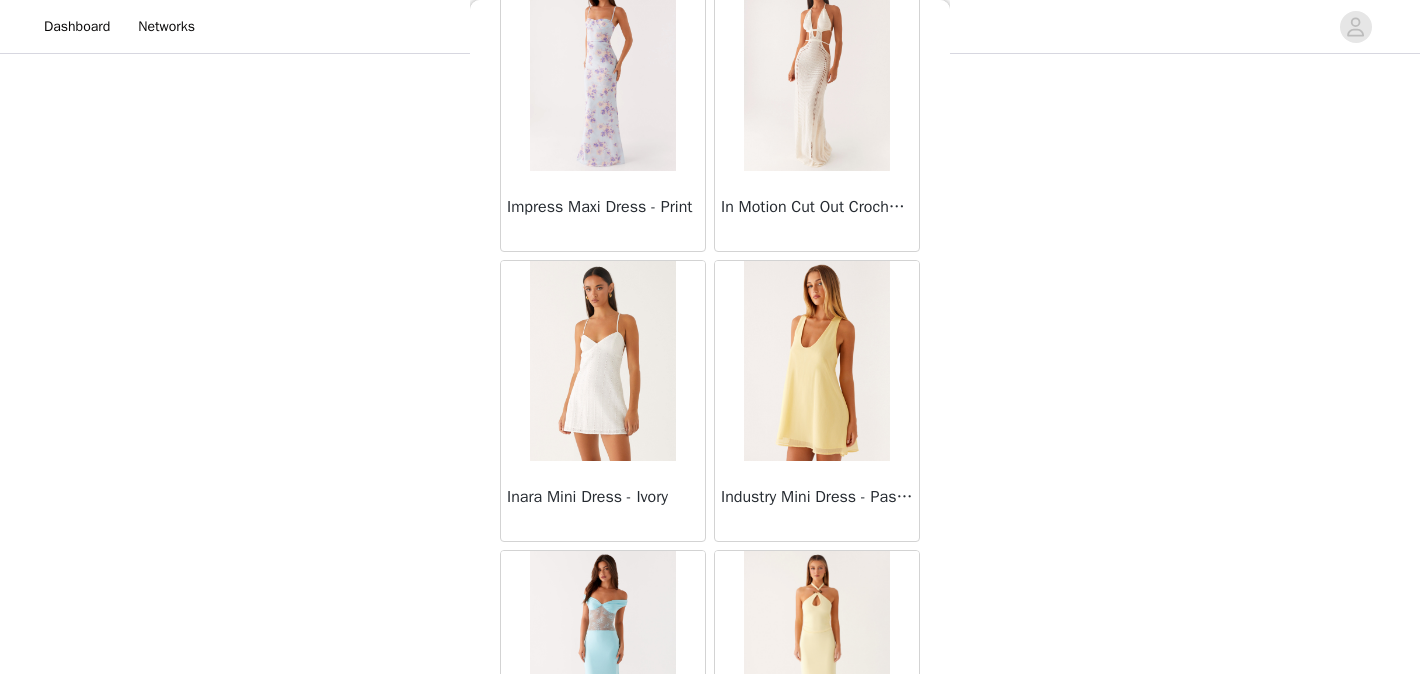 scroll, scrollTop: 28856, scrollLeft: 0, axis: vertical 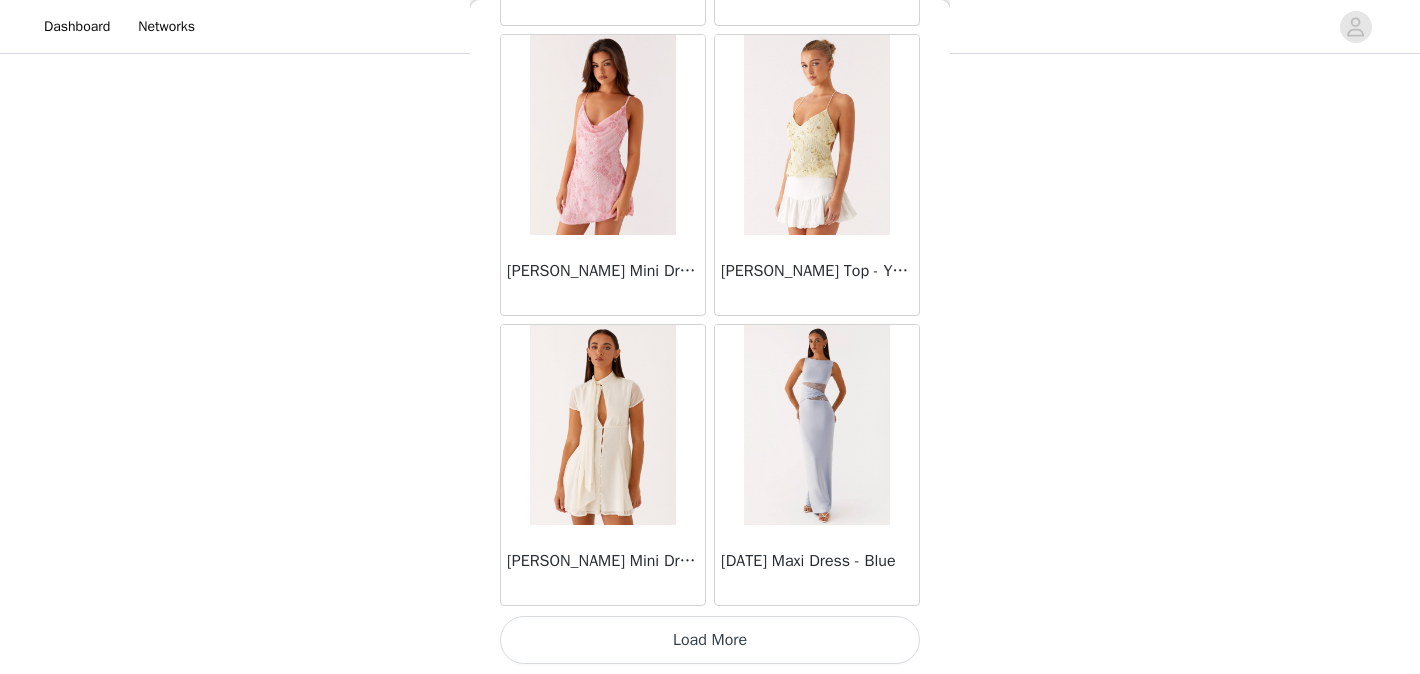 click on "Load More" at bounding box center (710, 640) 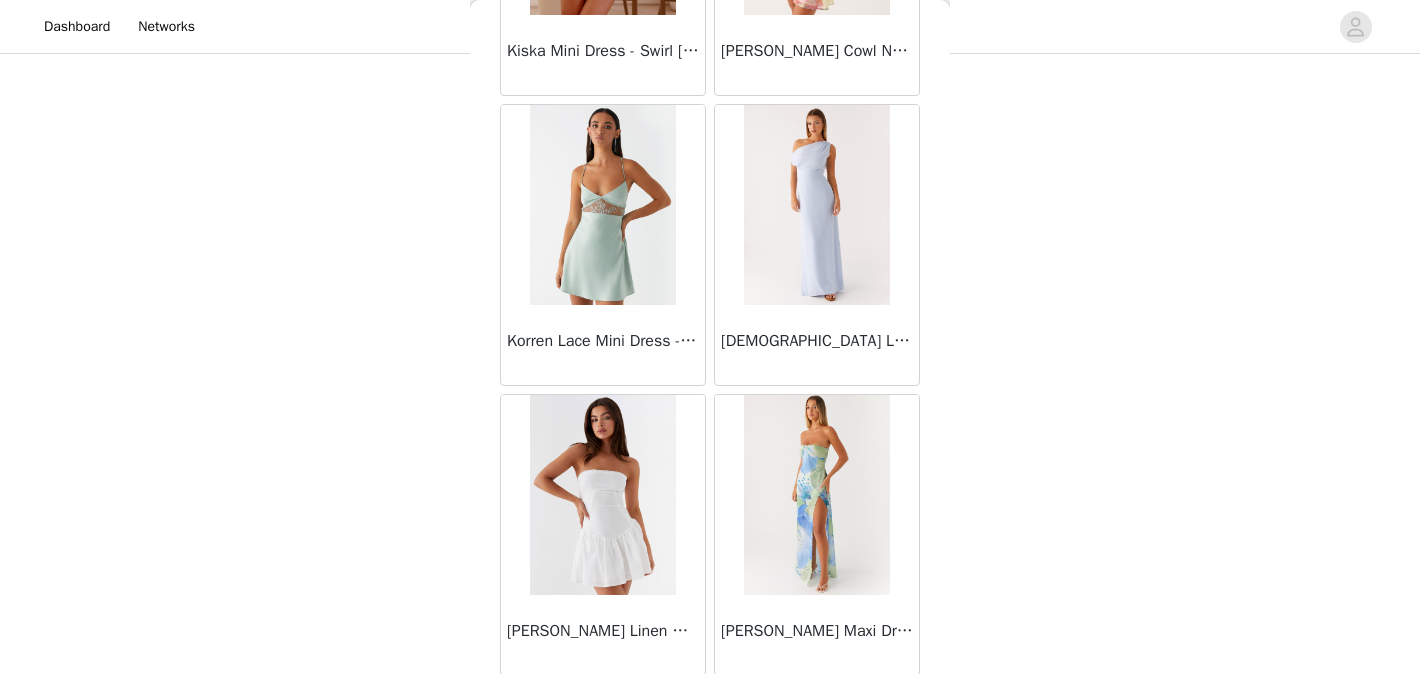 scroll, scrollTop: 34286, scrollLeft: 0, axis: vertical 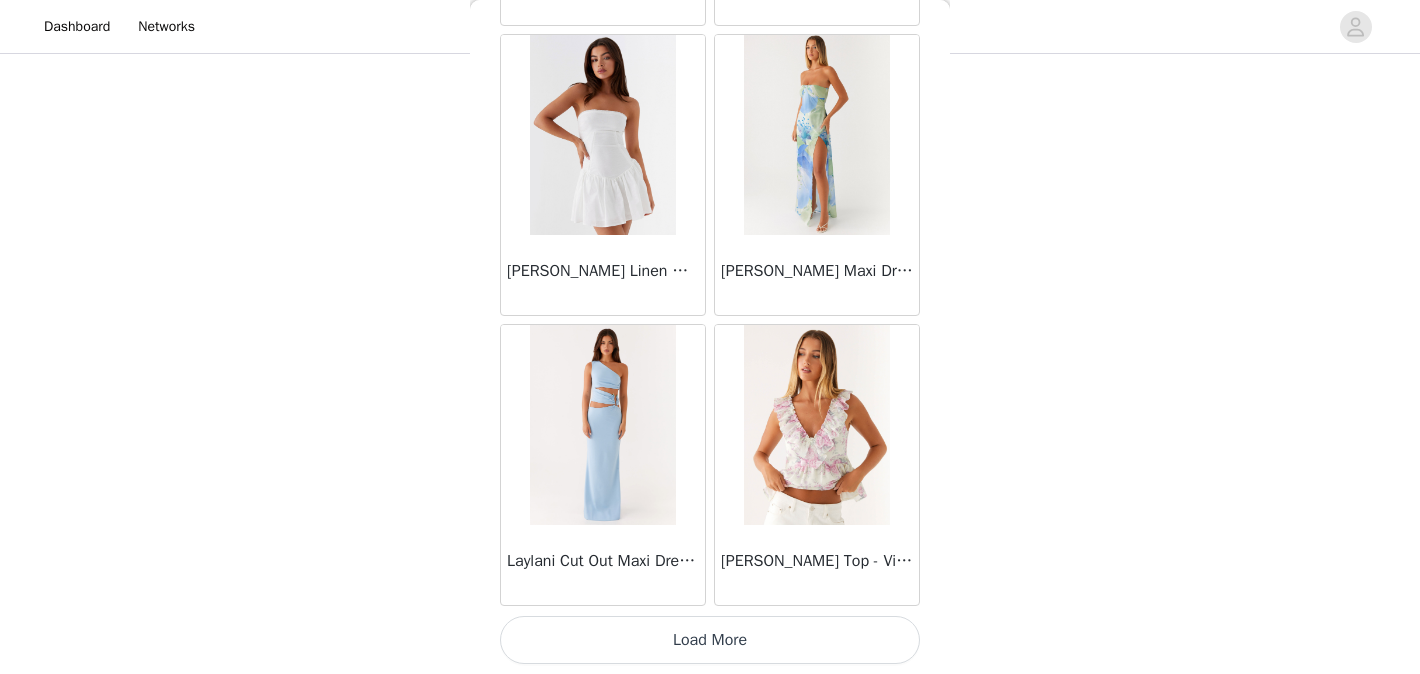 click on "Load More" at bounding box center (710, 640) 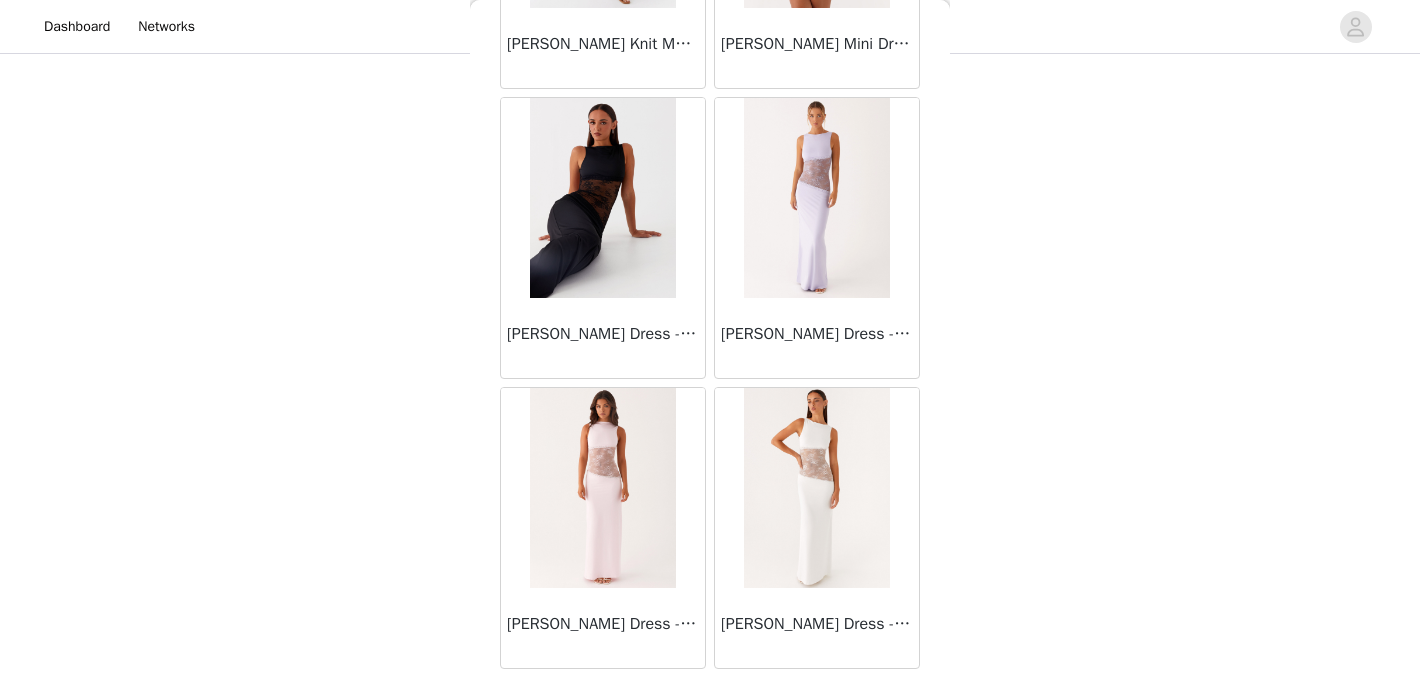 scroll, scrollTop: 37186, scrollLeft: 0, axis: vertical 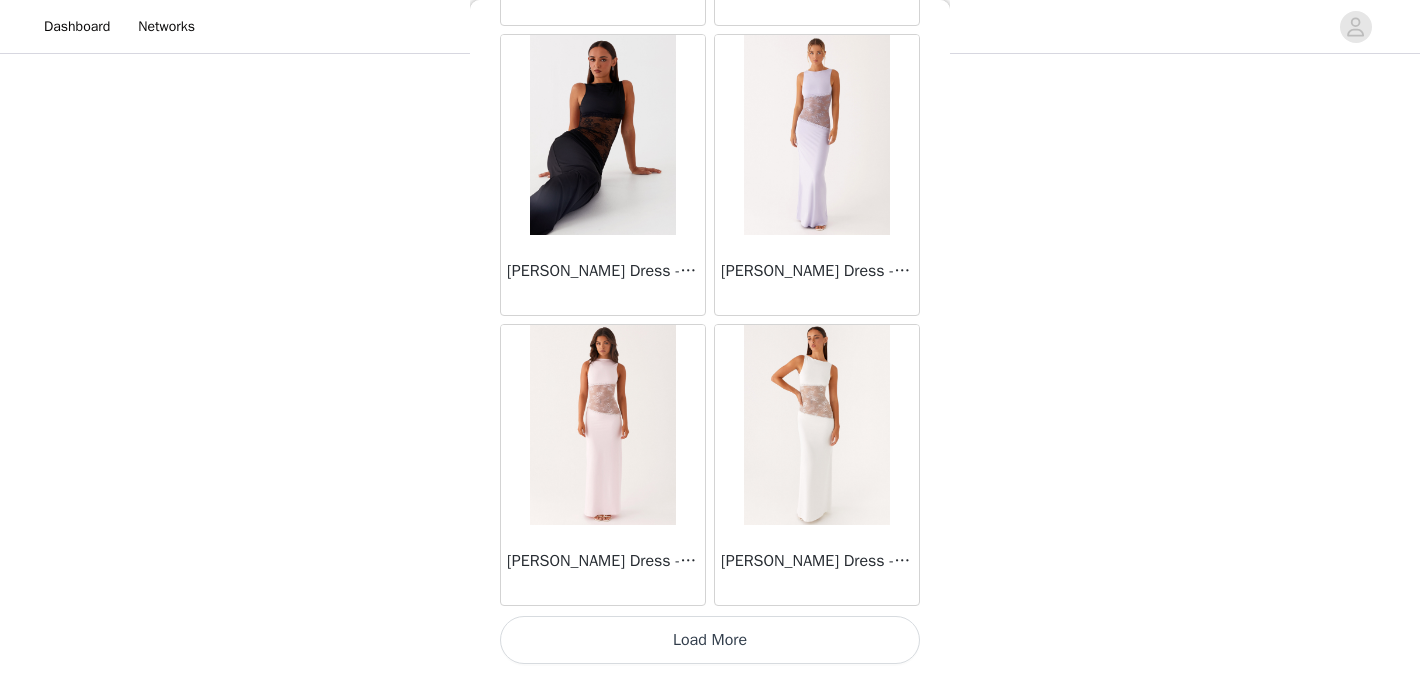 click on "Load More" at bounding box center (710, 640) 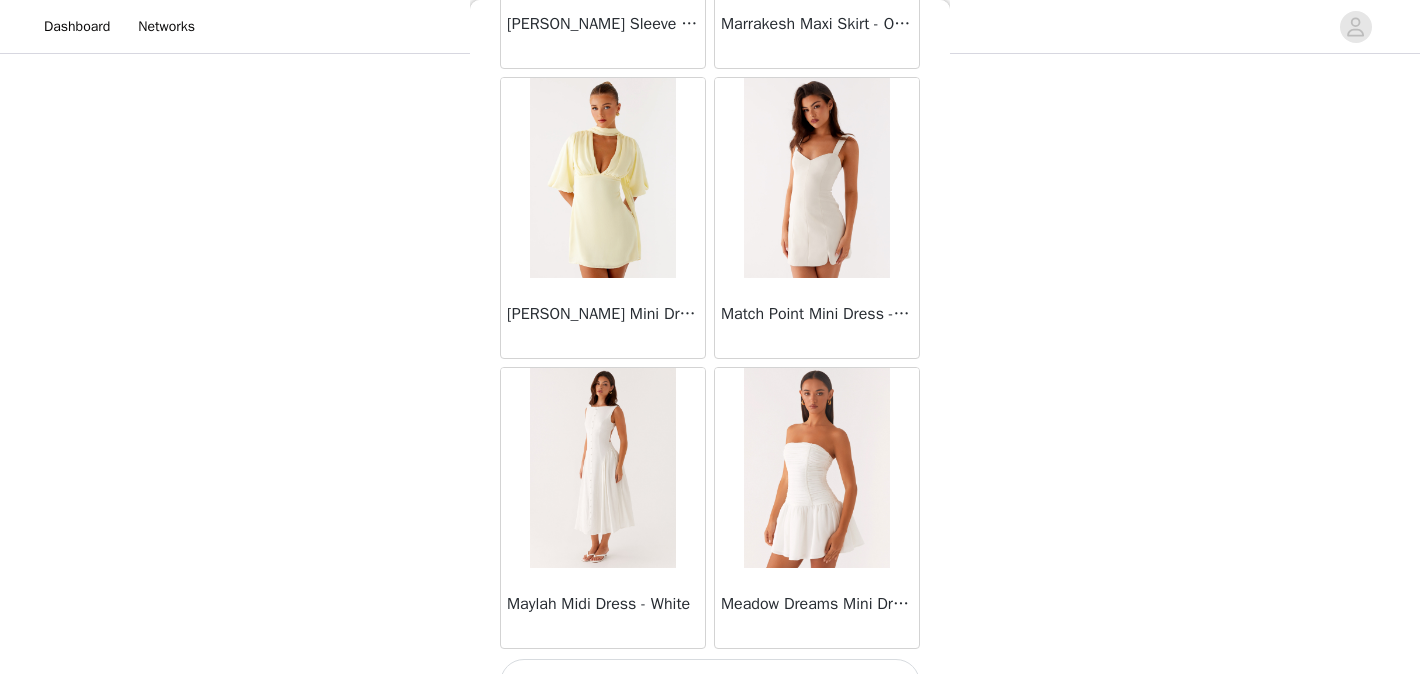 scroll, scrollTop: 40086, scrollLeft: 0, axis: vertical 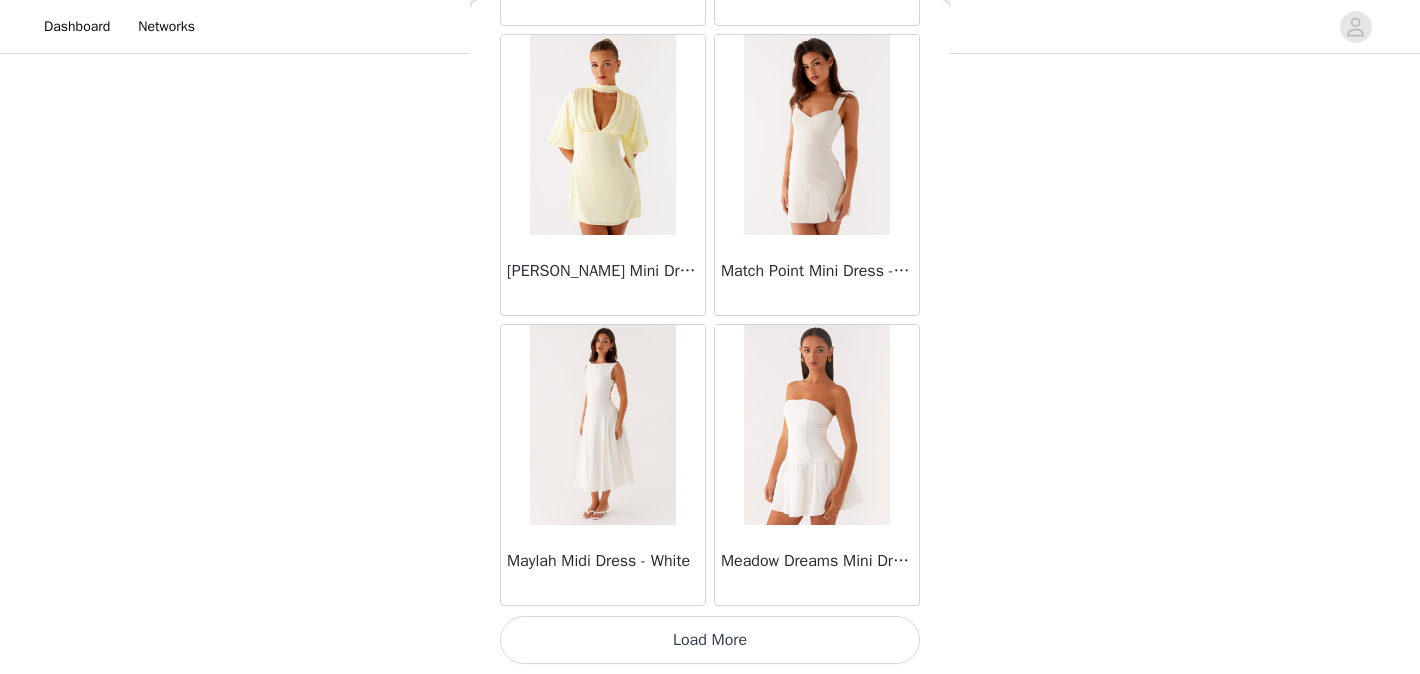 click on "Load More" at bounding box center (710, 640) 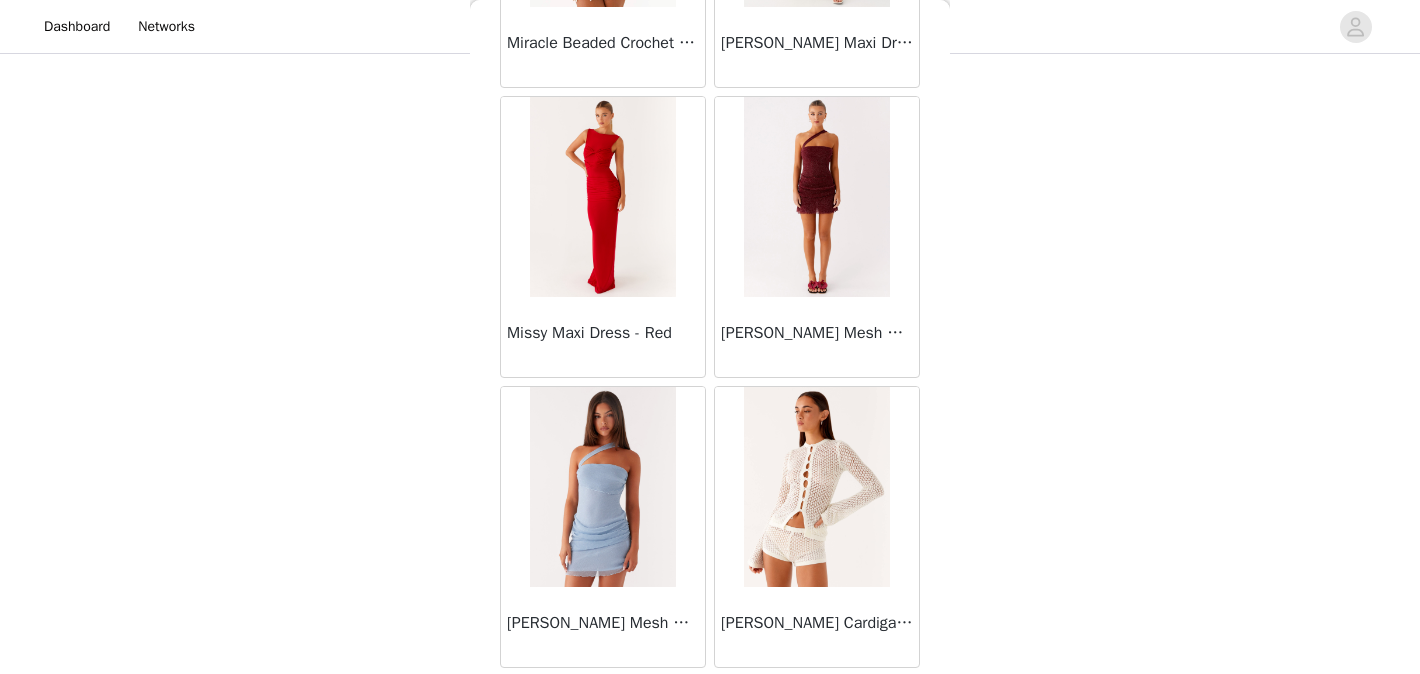 scroll, scrollTop: 42986, scrollLeft: 0, axis: vertical 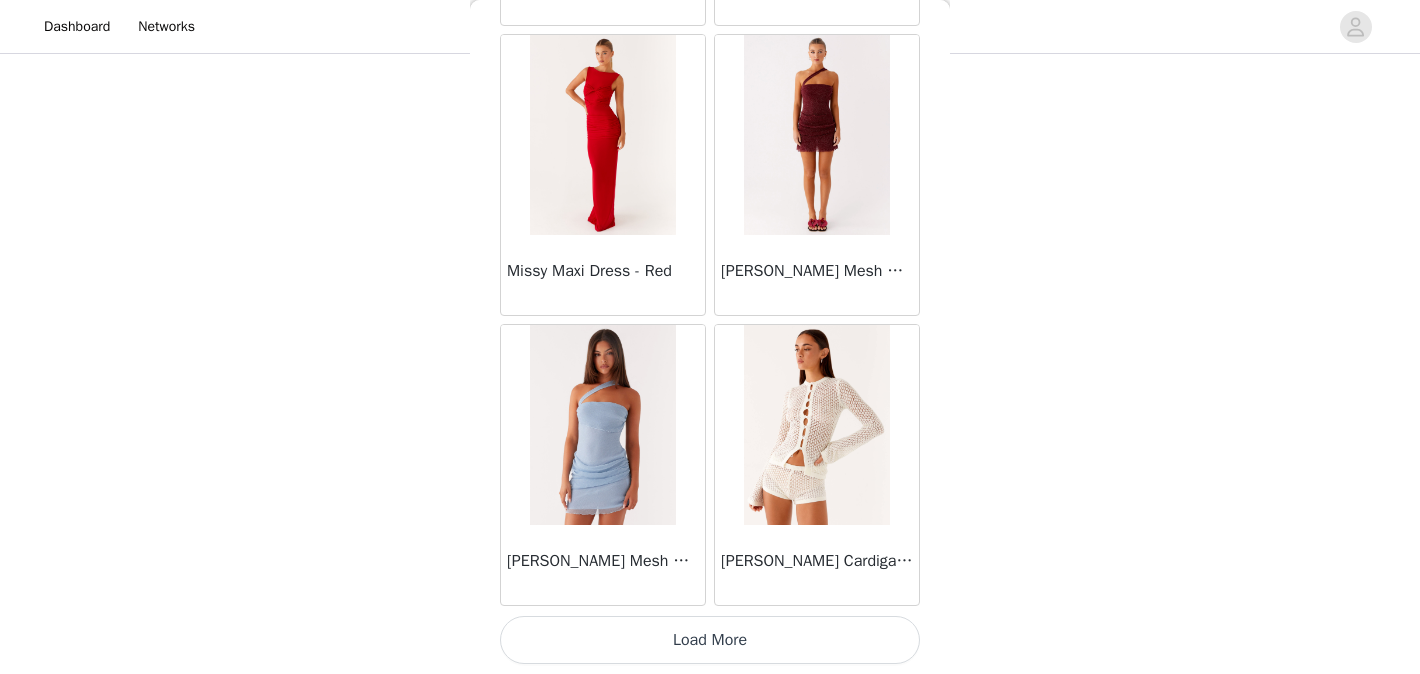 click on "Load More" at bounding box center [710, 640] 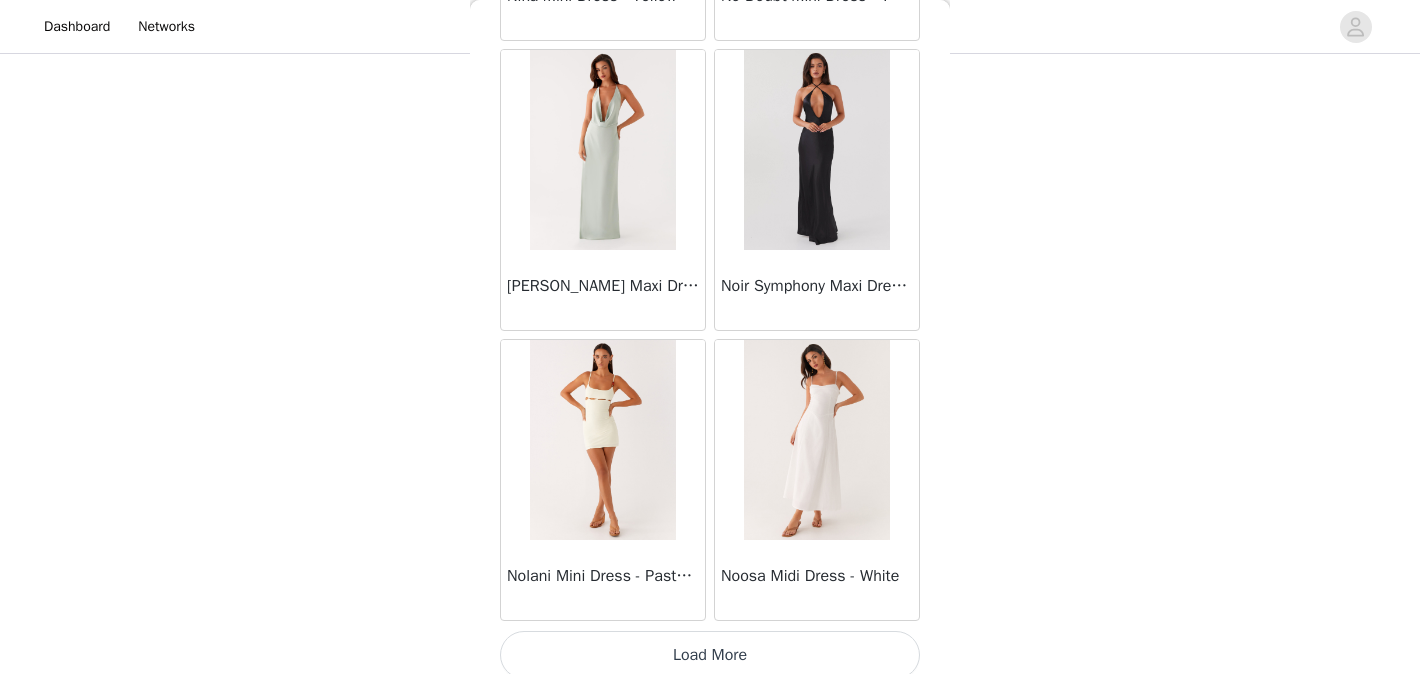 scroll, scrollTop: 45886, scrollLeft: 0, axis: vertical 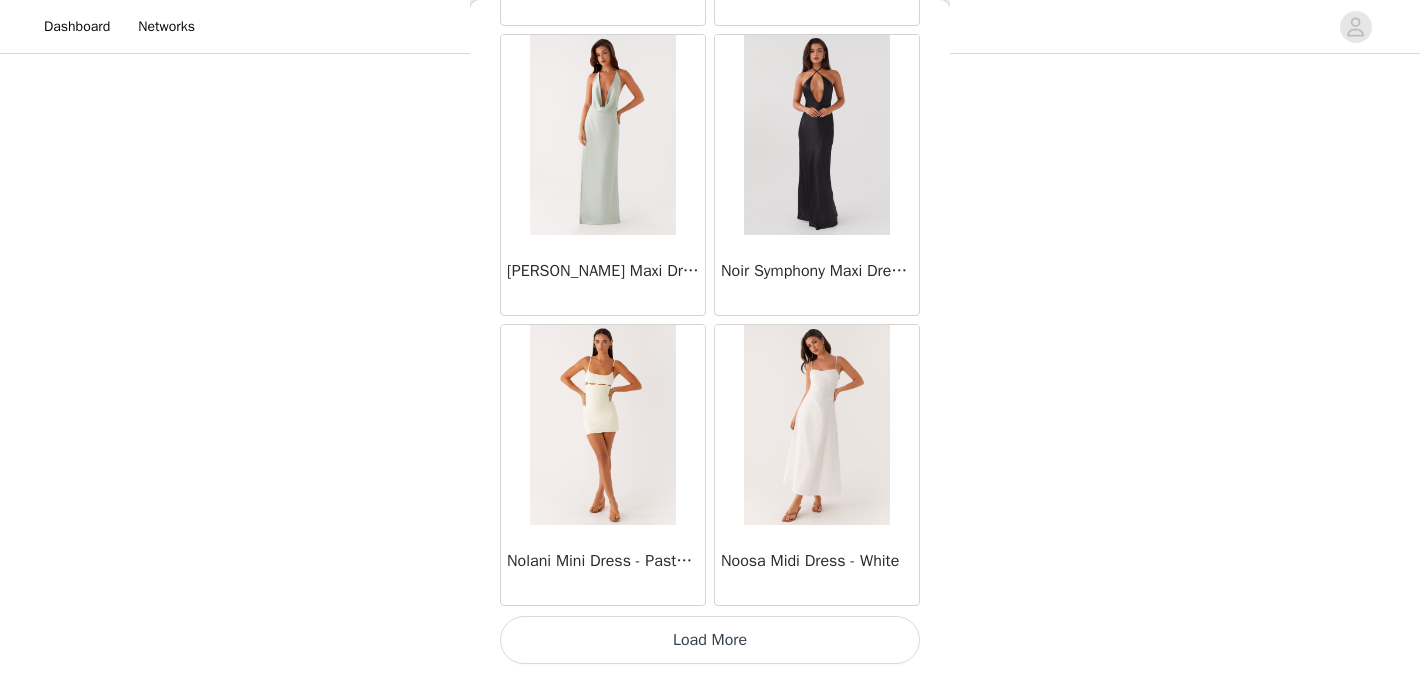click on "Load More" at bounding box center [710, 640] 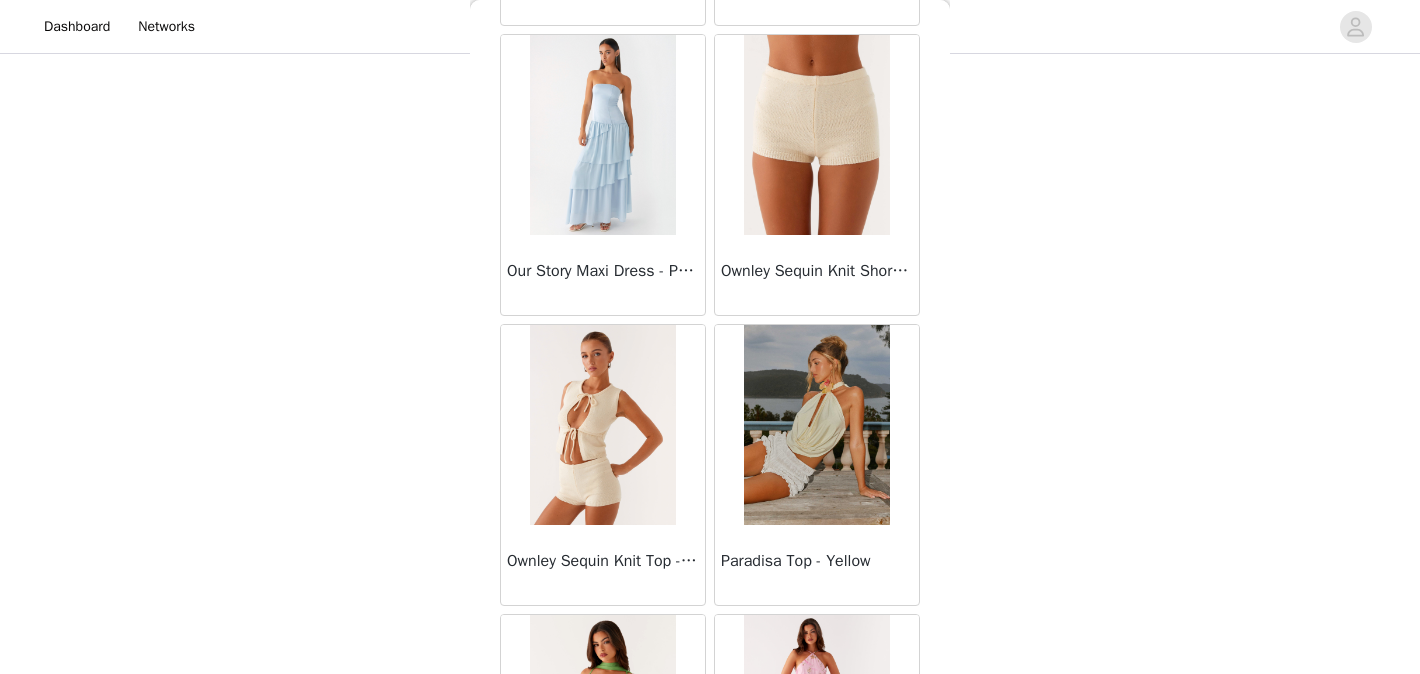 scroll, scrollTop: 47883, scrollLeft: 0, axis: vertical 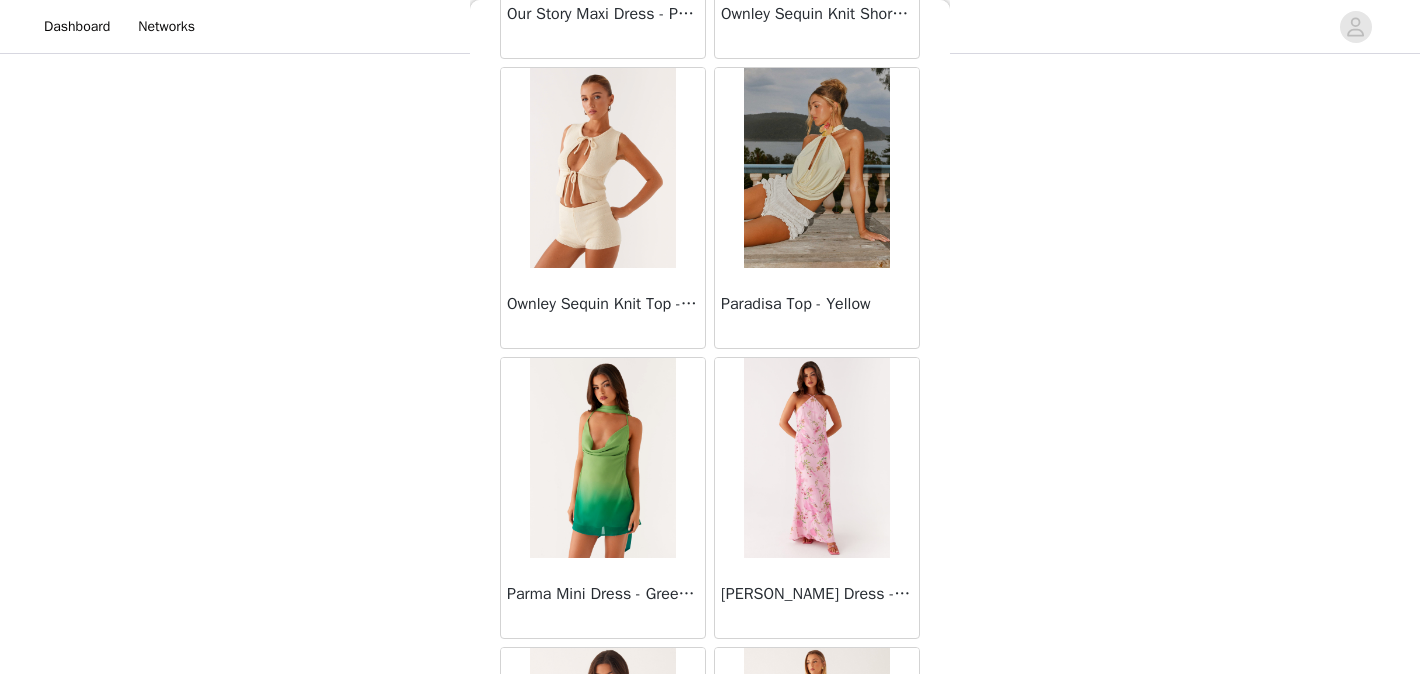 click on "Paradisa Top - Yellow" at bounding box center (817, 308) 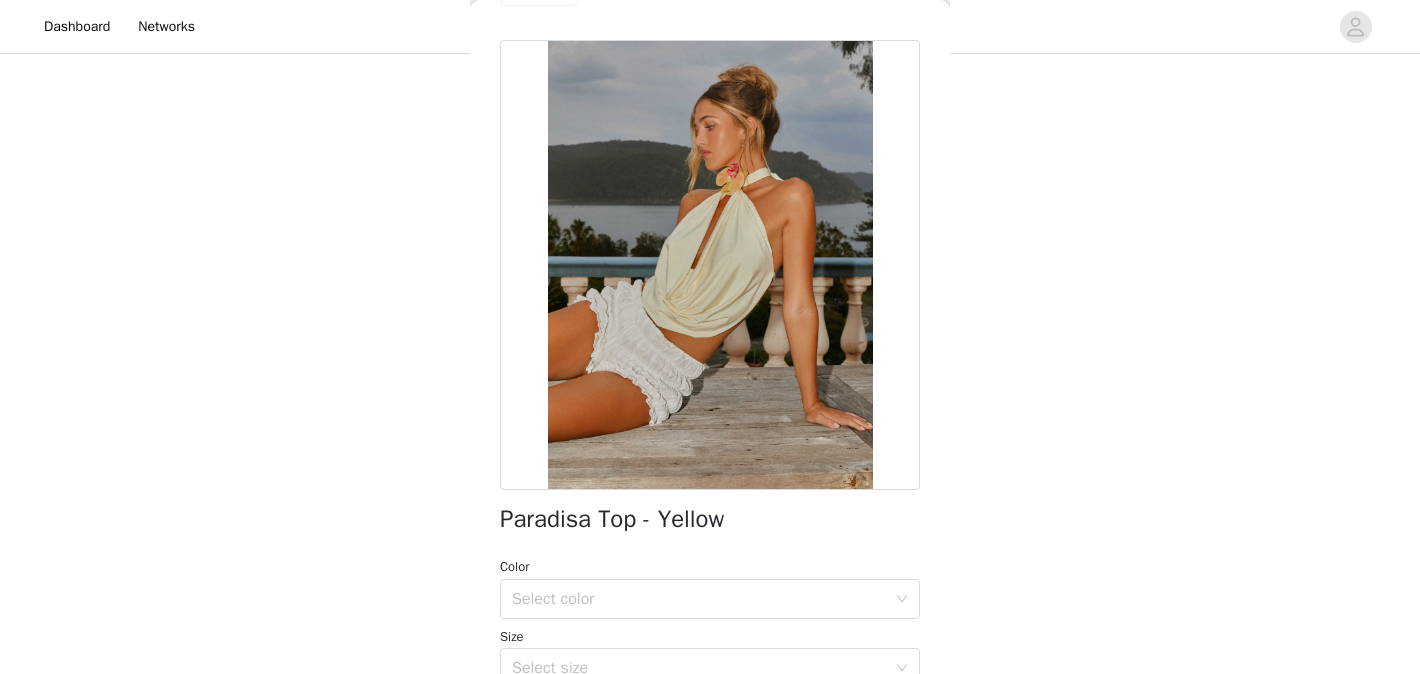 scroll, scrollTop: 154, scrollLeft: 0, axis: vertical 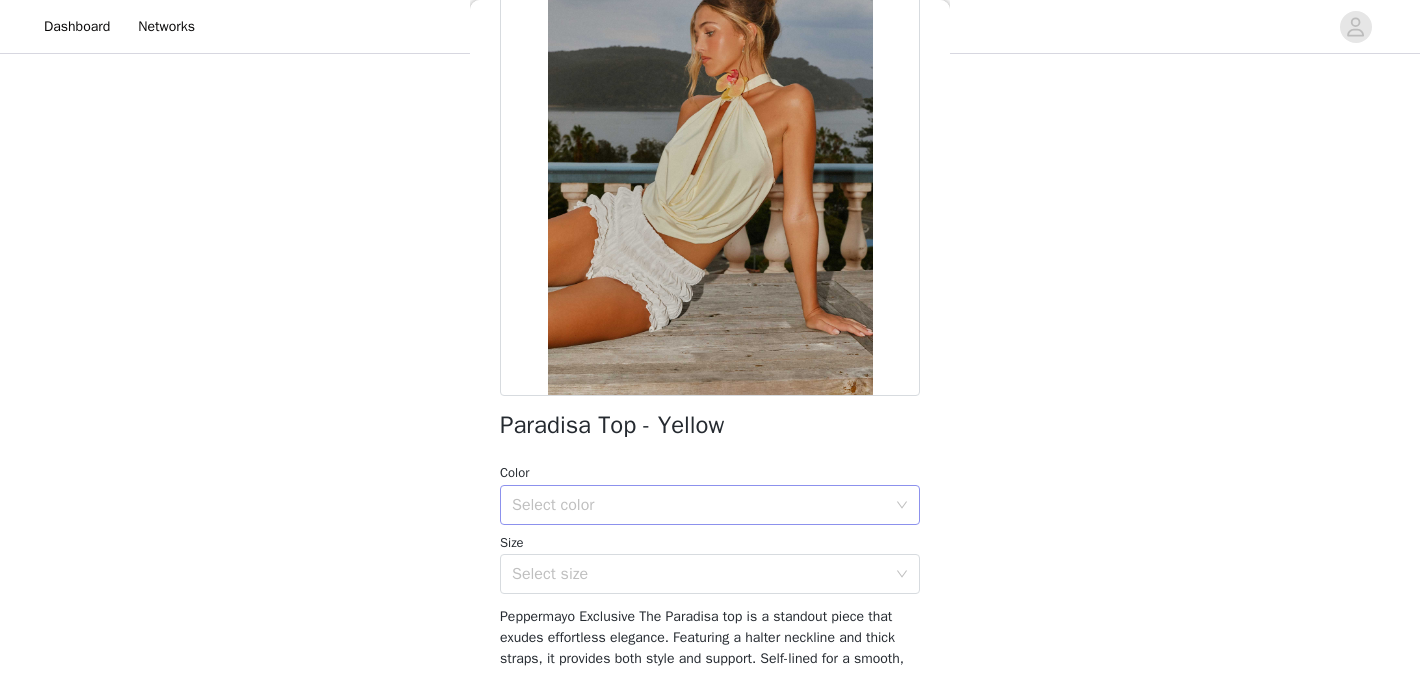 click on "Select color" at bounding box center (699, 505) 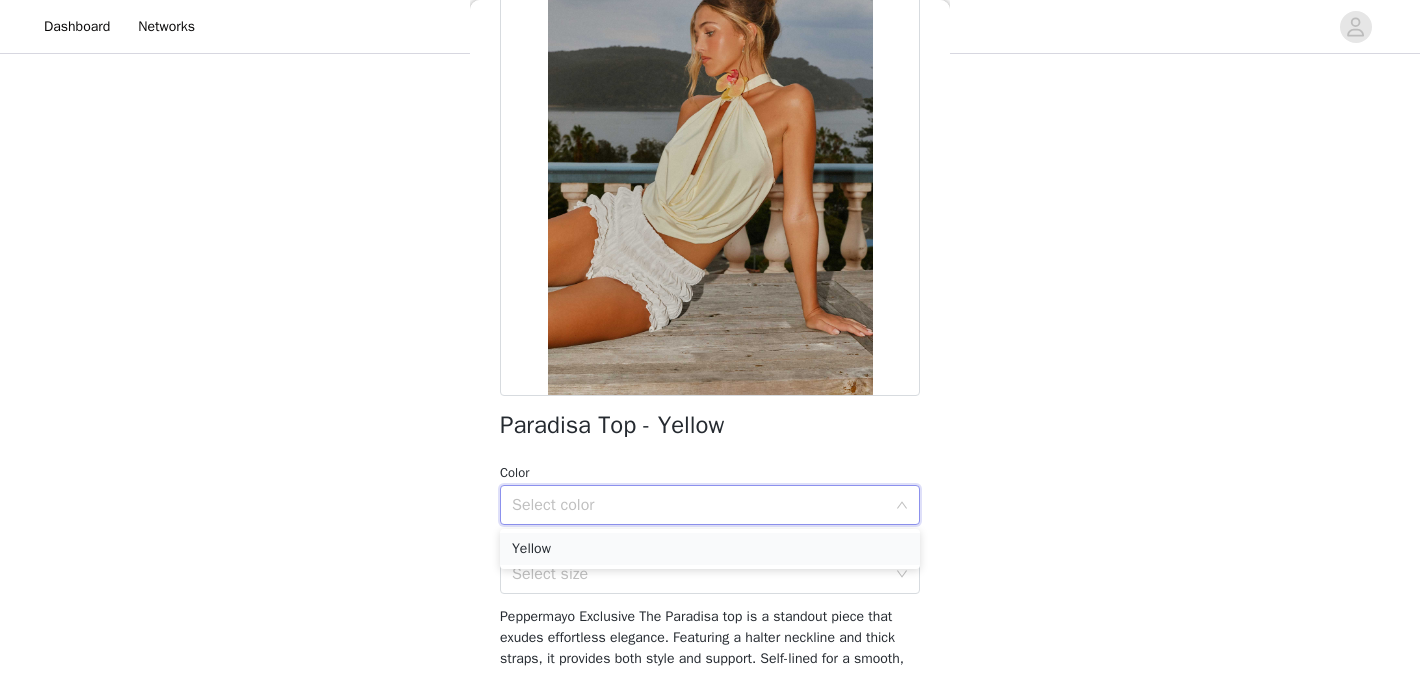 click on "Yellow" at bounding box center (710, 549) 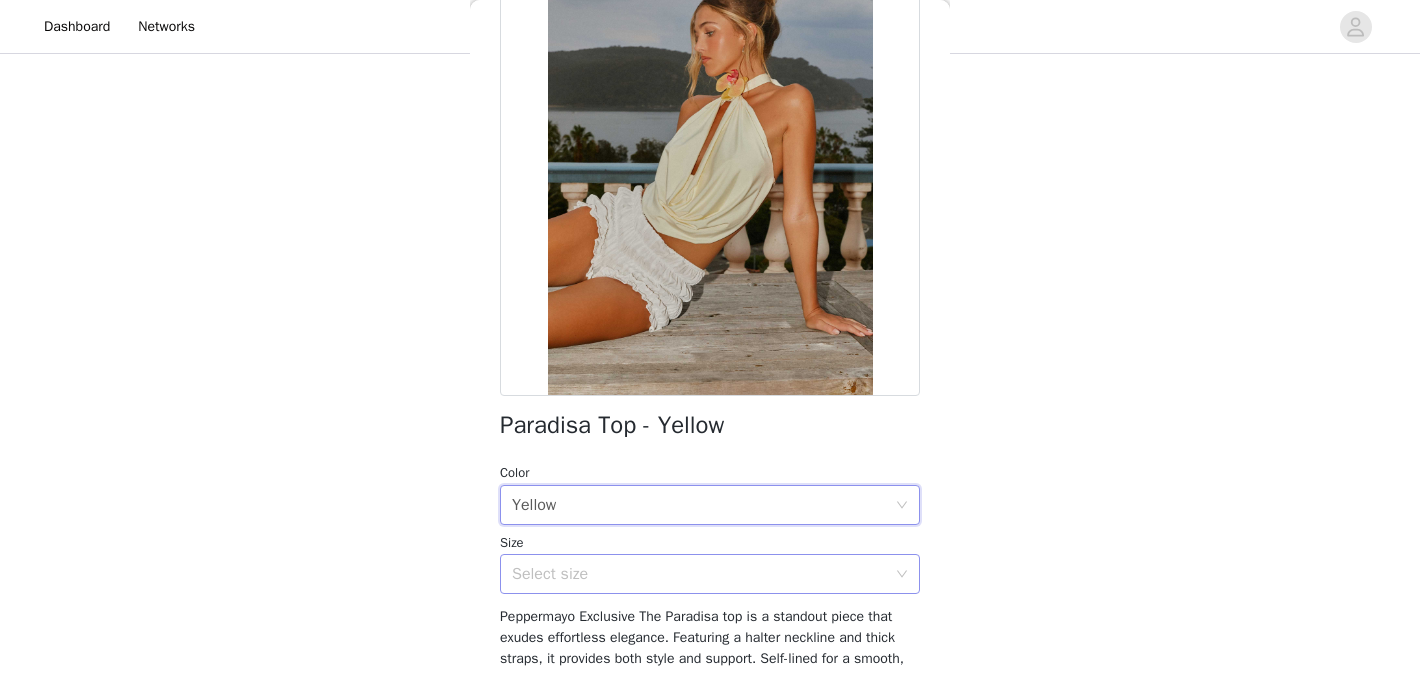 click on "Select size" at bounding box center (699, 574) 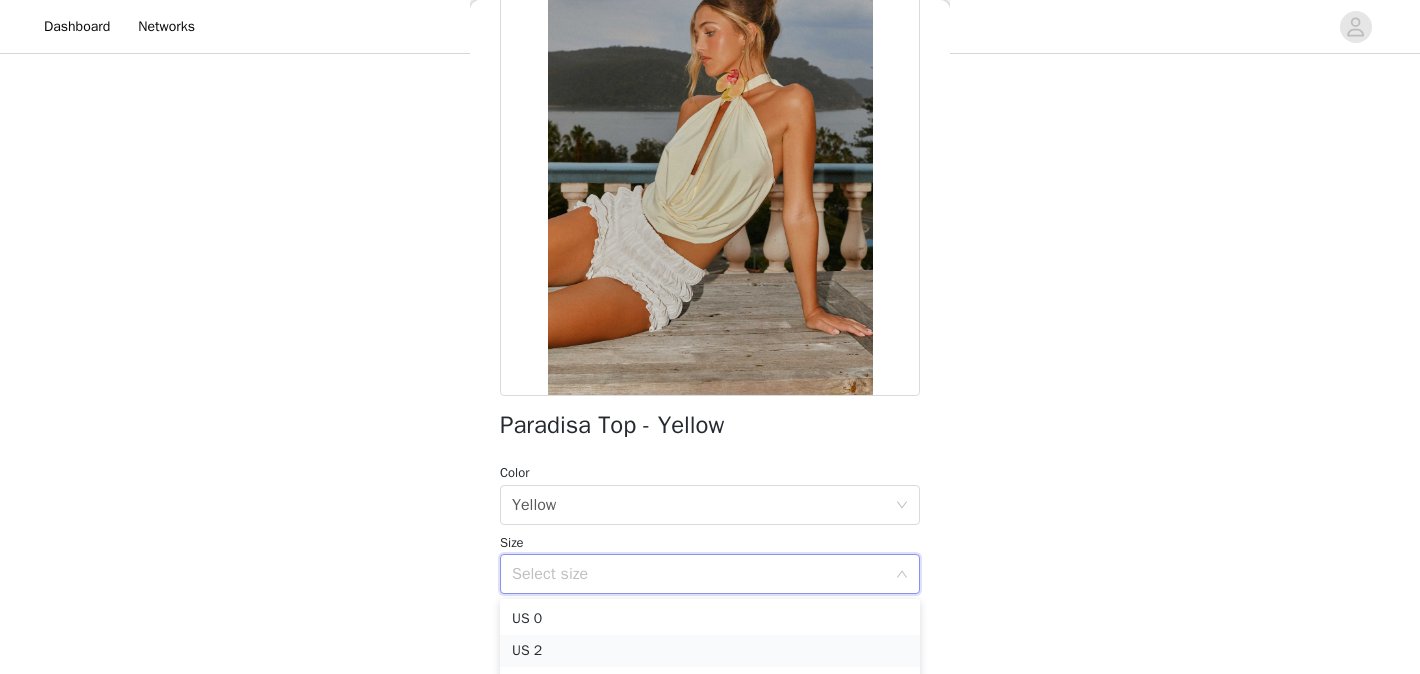 click on "US 2" at bounding box center (710, 651) 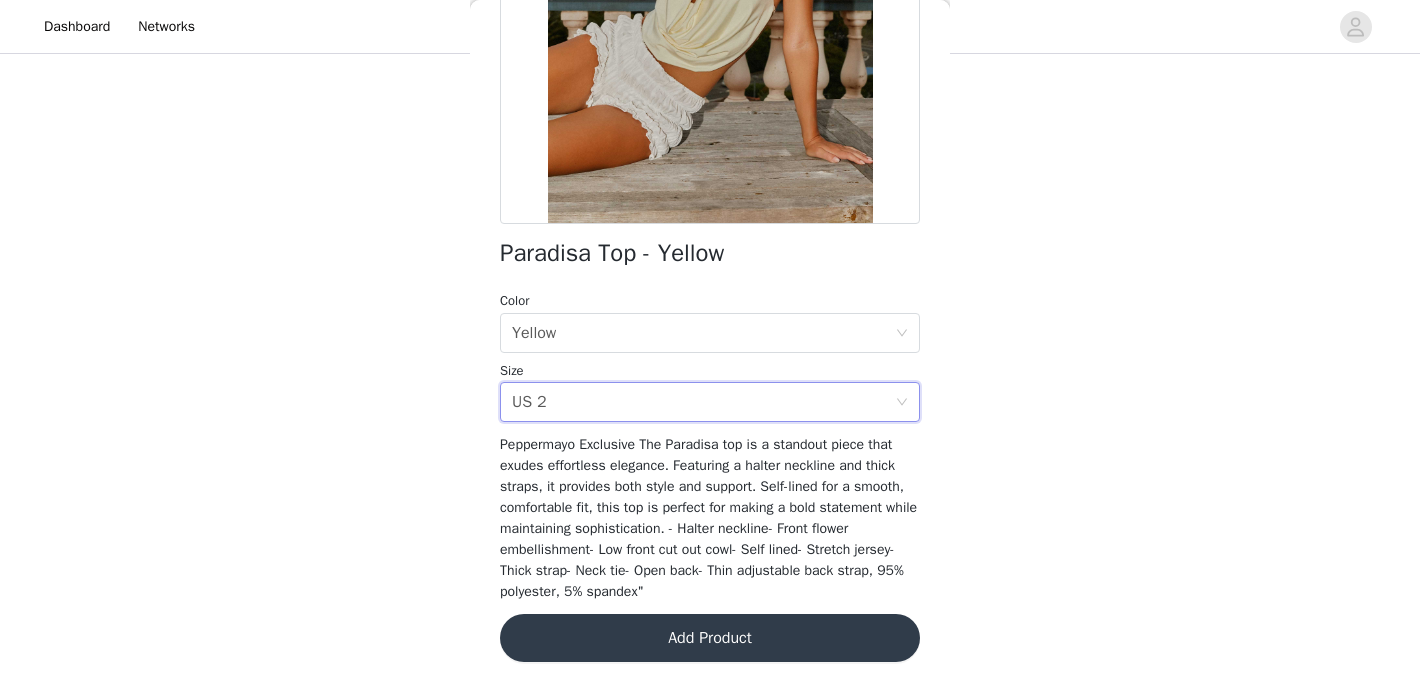 scroll, scrollTop: 338, scrollLeft: 0, axis: vertical 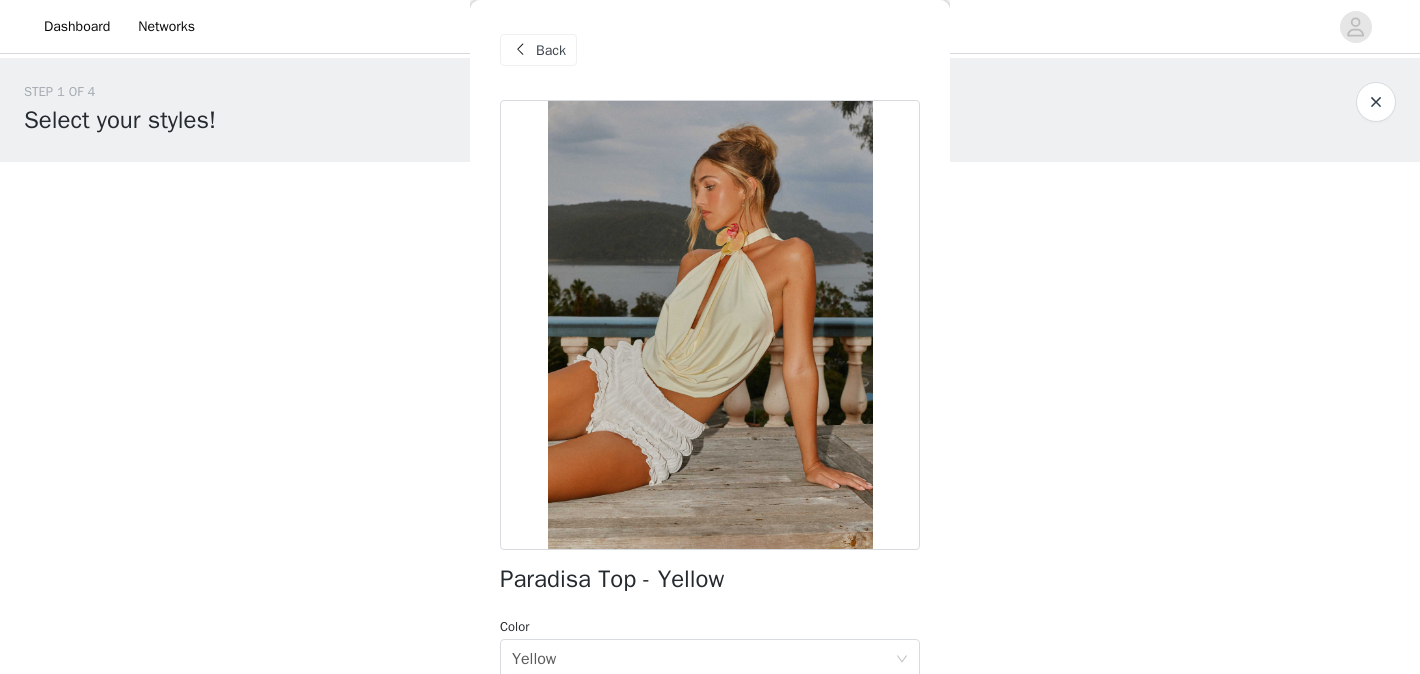 click at bounding box center [520, 50] 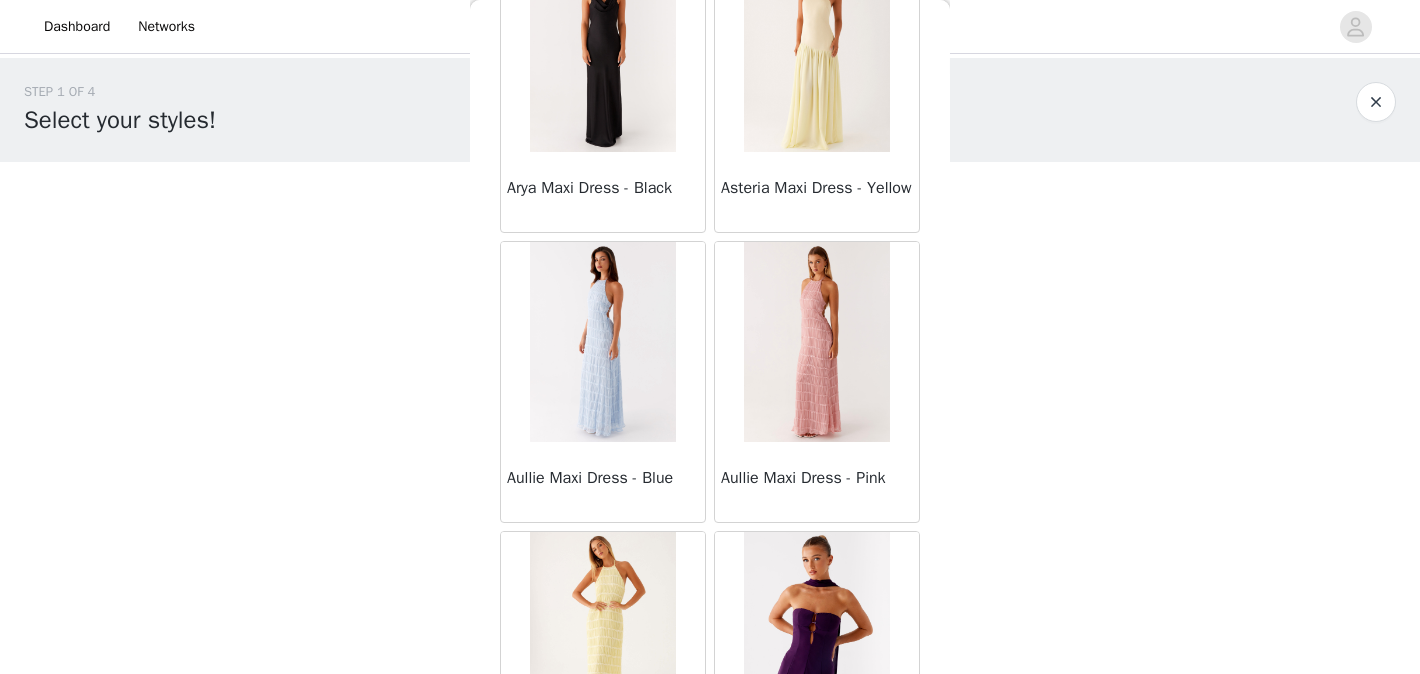 scroll, scrollTop: 4503, scrollLeft: 0, axis: vertical 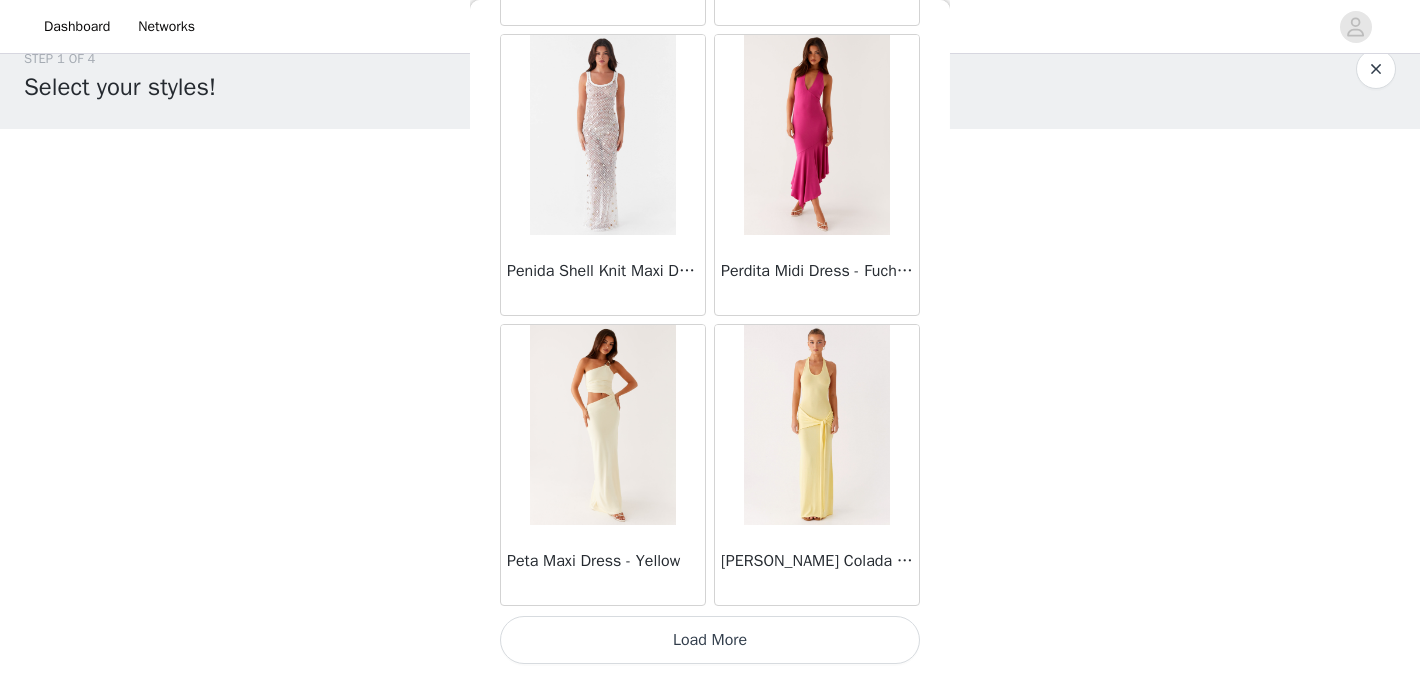 click on "Load More" at bounding box center [710, 640] 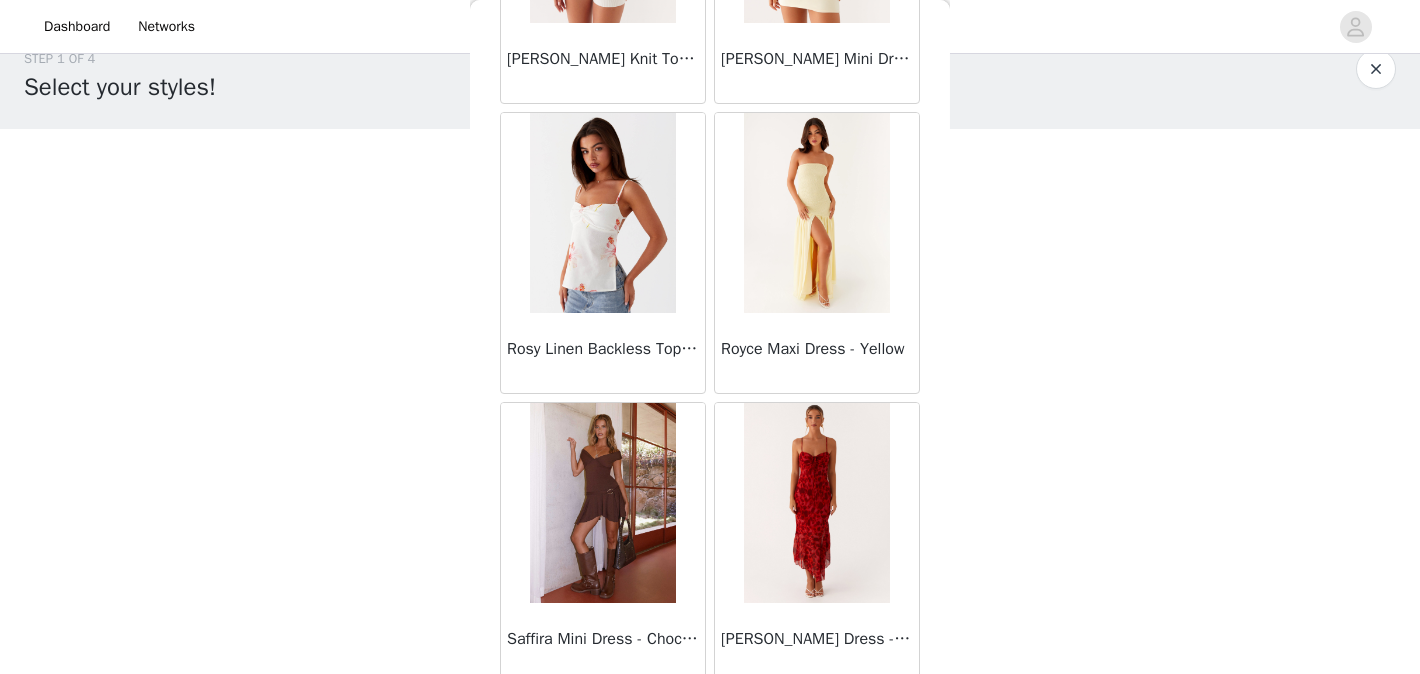 scroll, scrollTop: 51686, scrollLeft: 0, axis: vertical 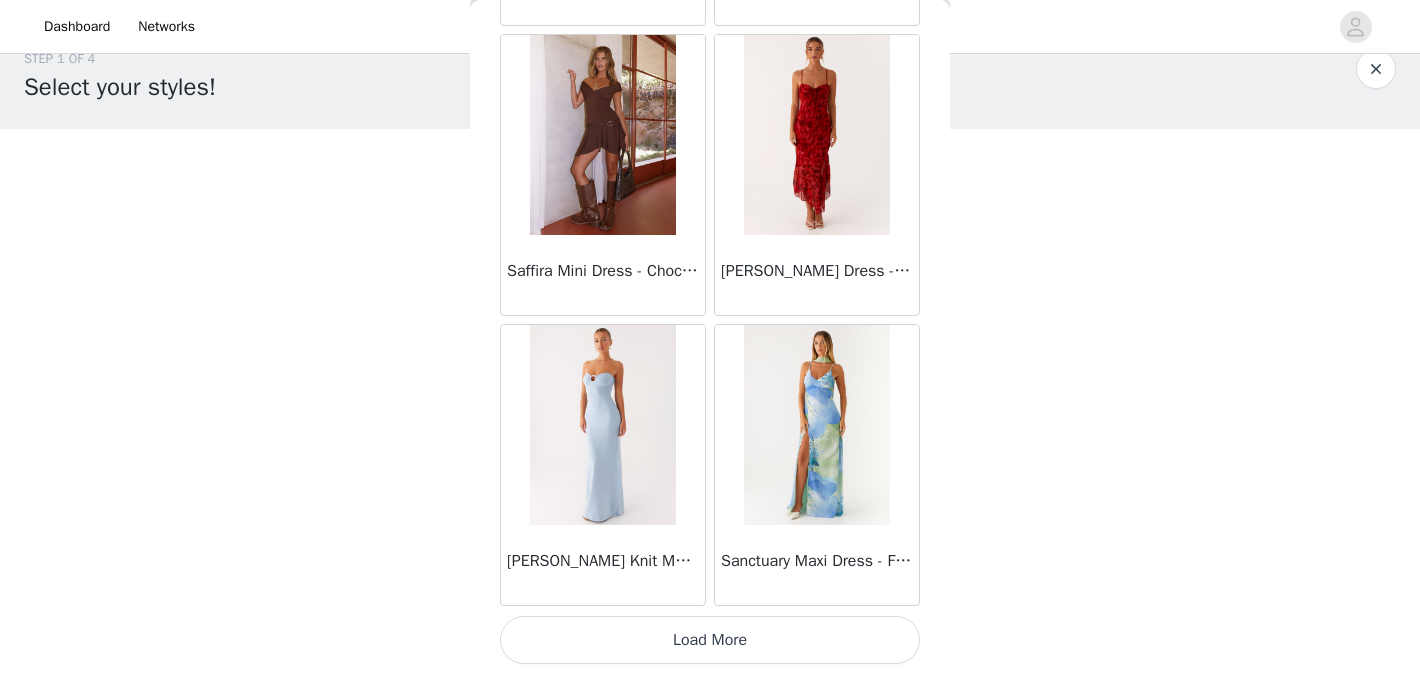 click on "Load More" at bounding box center [710, 640] 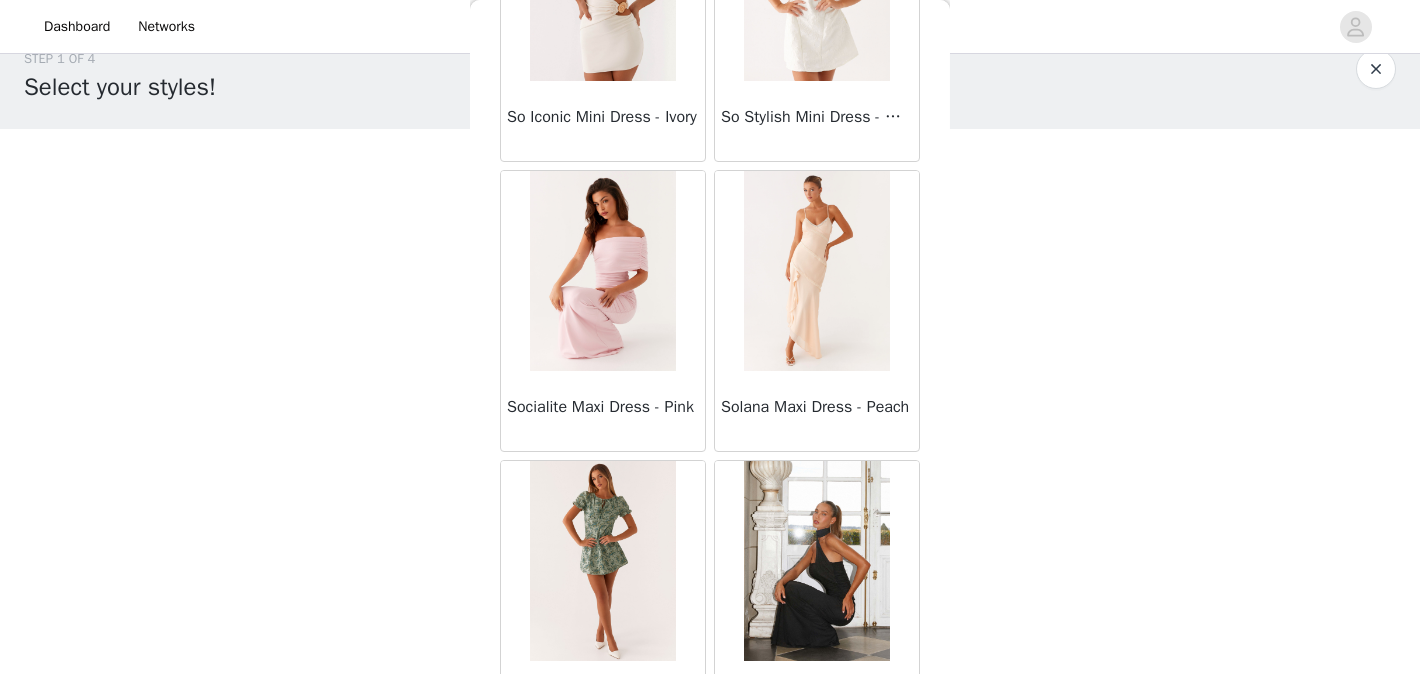 scroll, scrollTop: 54586, scrollLeft: 0, axis: vertical 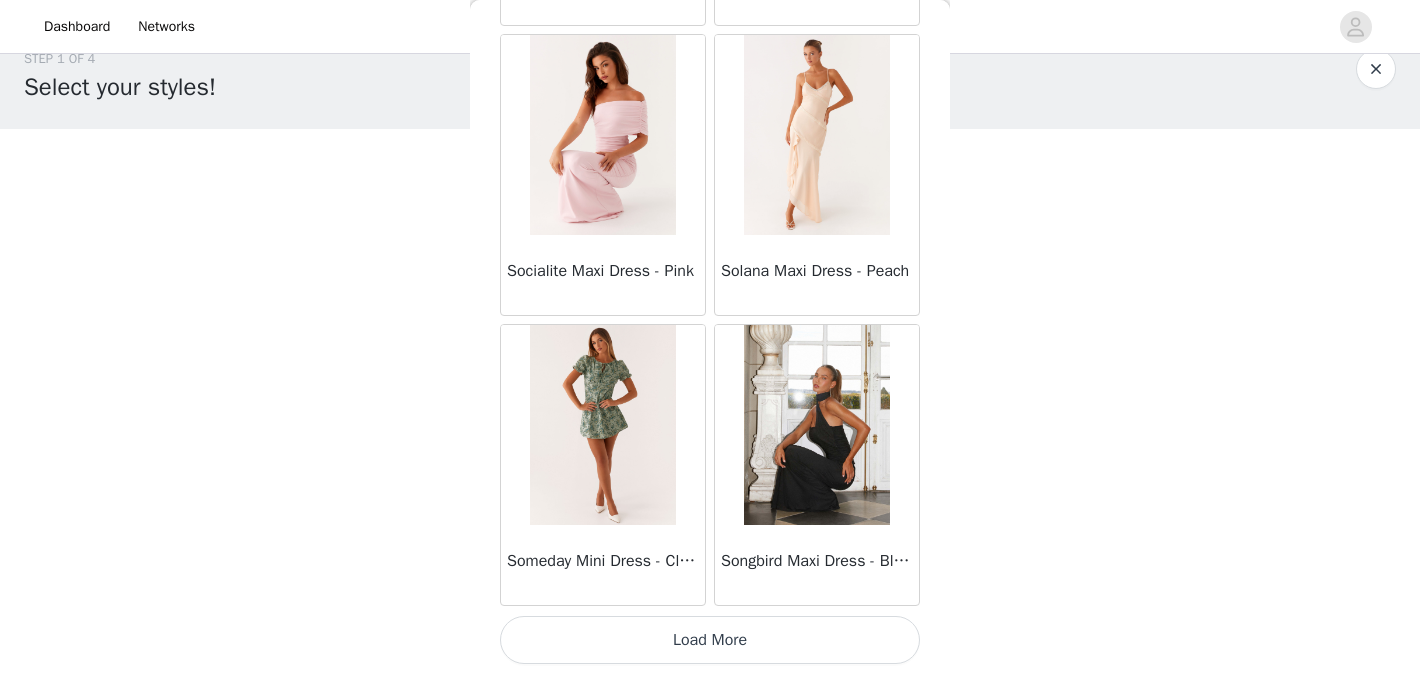 click on "Load More" at bounding box center (710, 640) 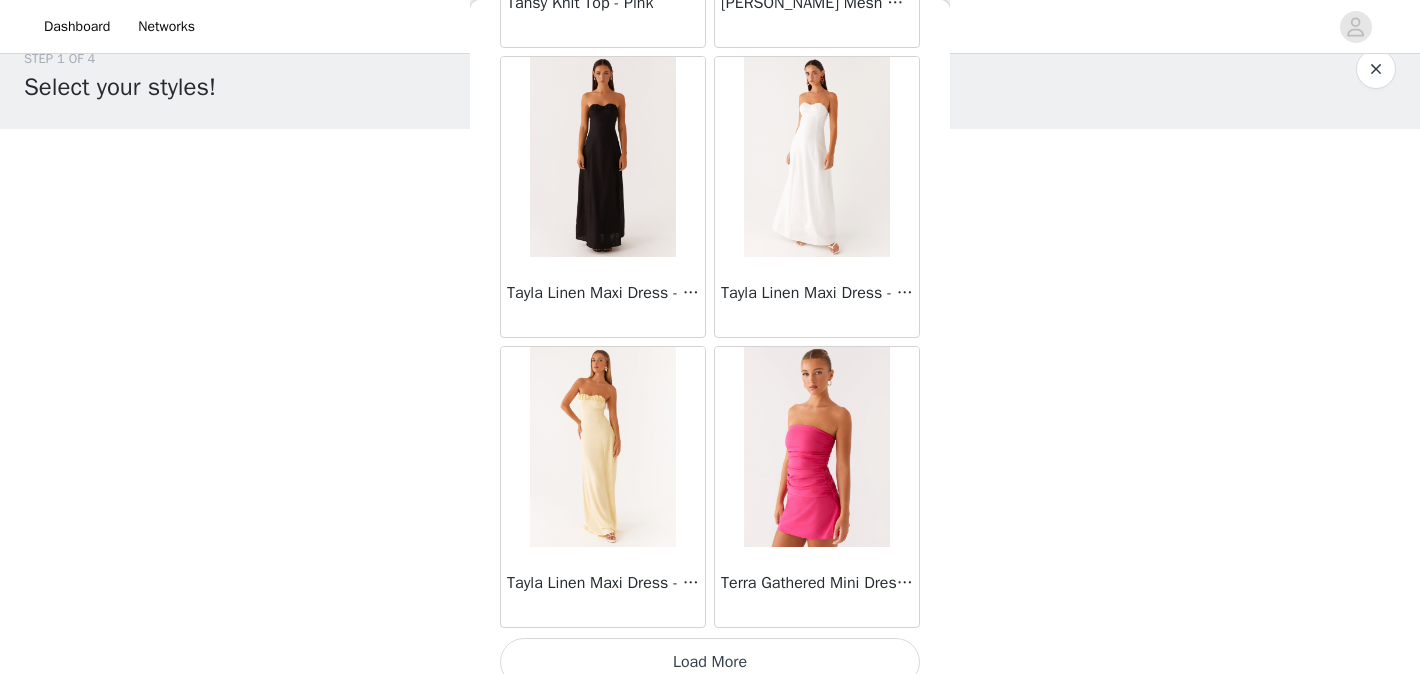 scroll, scrollTop: 57486, scrollLeft: 0, axis: vertical 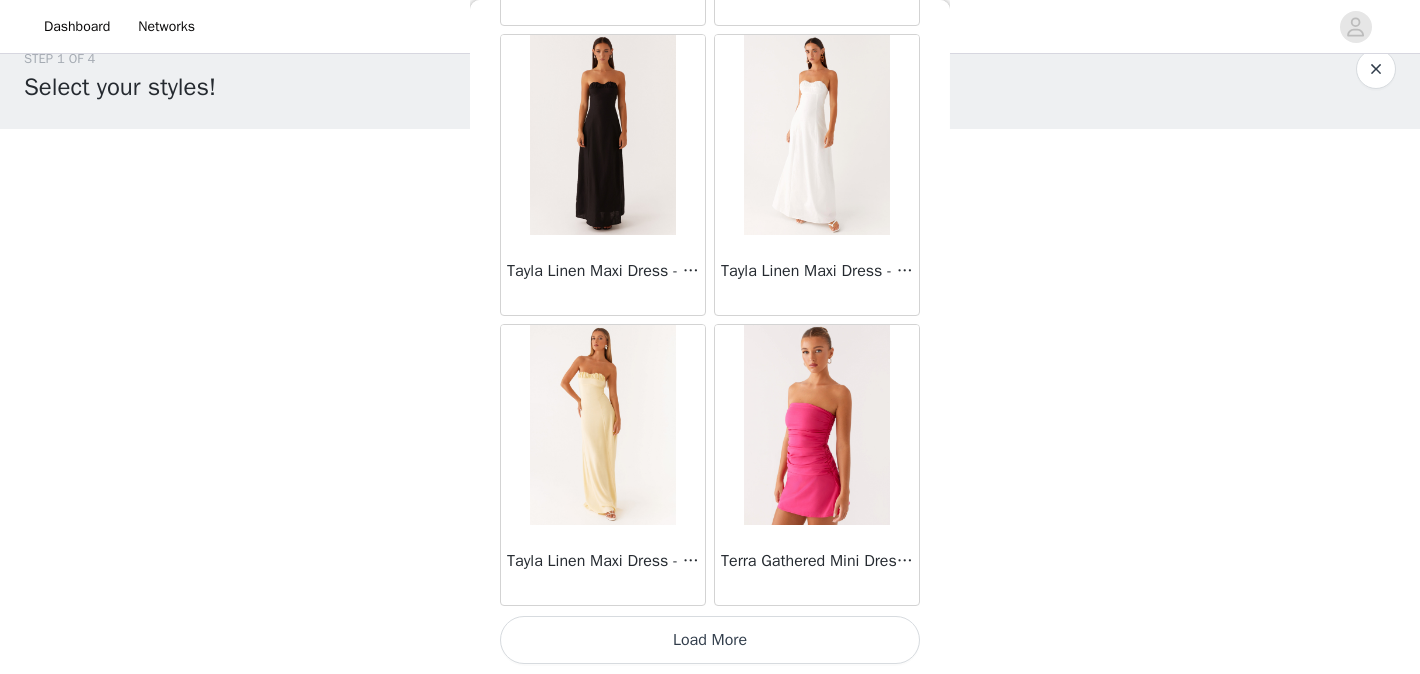 click on "Load More" at bounding box center (710, 640) 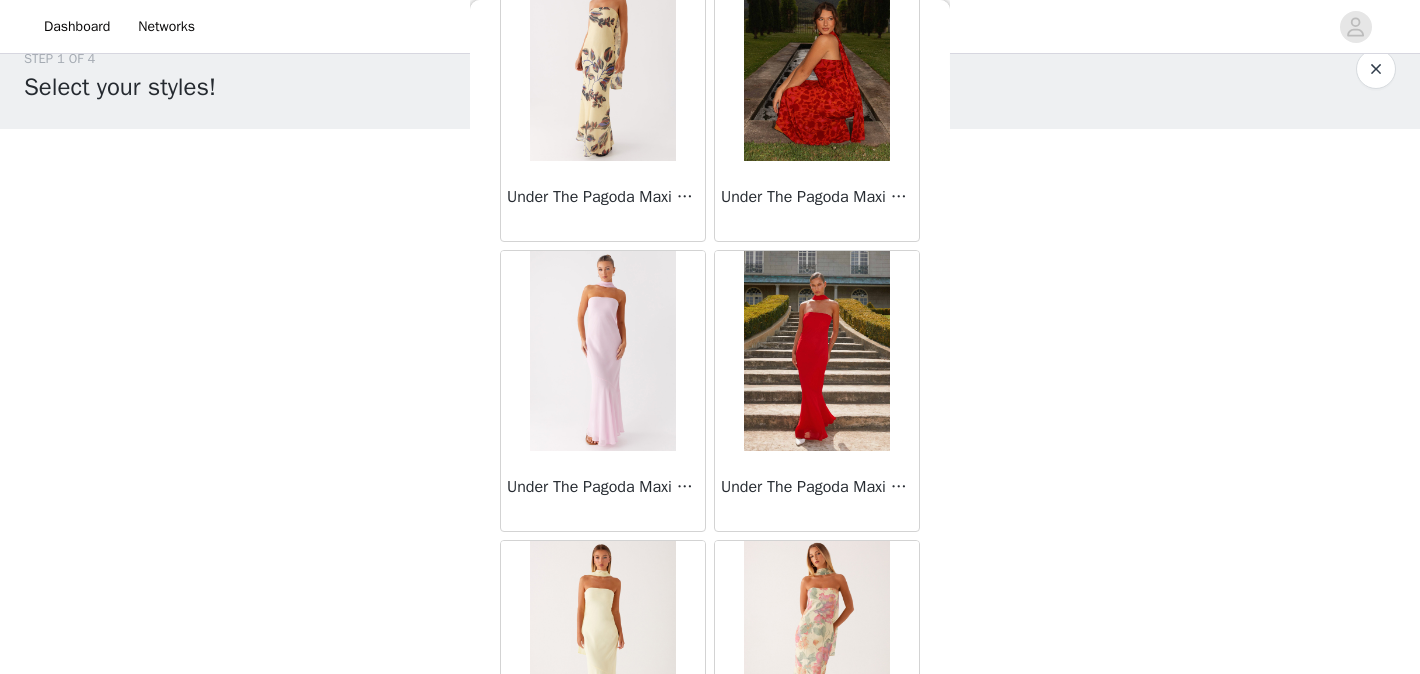 scroll, scrollTop: 60386, scrollLeft: 0, axis: vertical 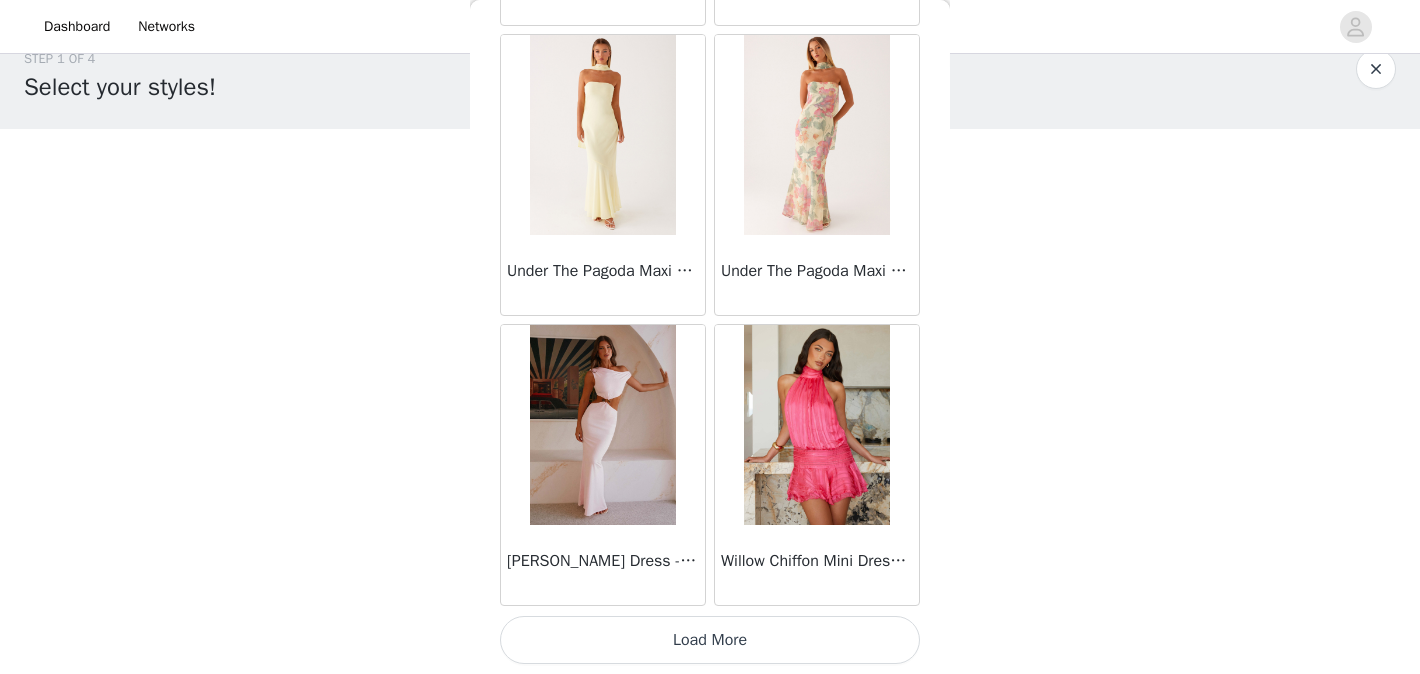 click on "Load More" at bounding box center [710, 640] 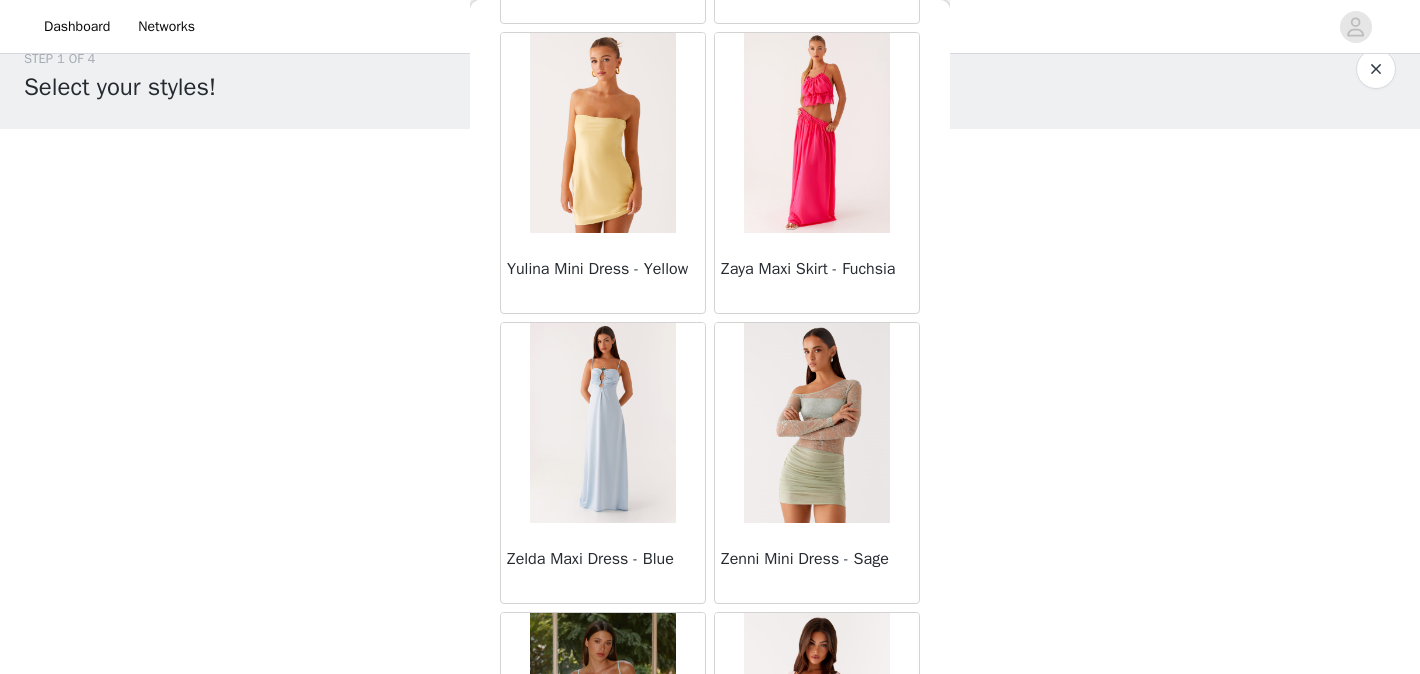 scroll, scrollTop: 61851, scrollLeft: 0, axis: vertical 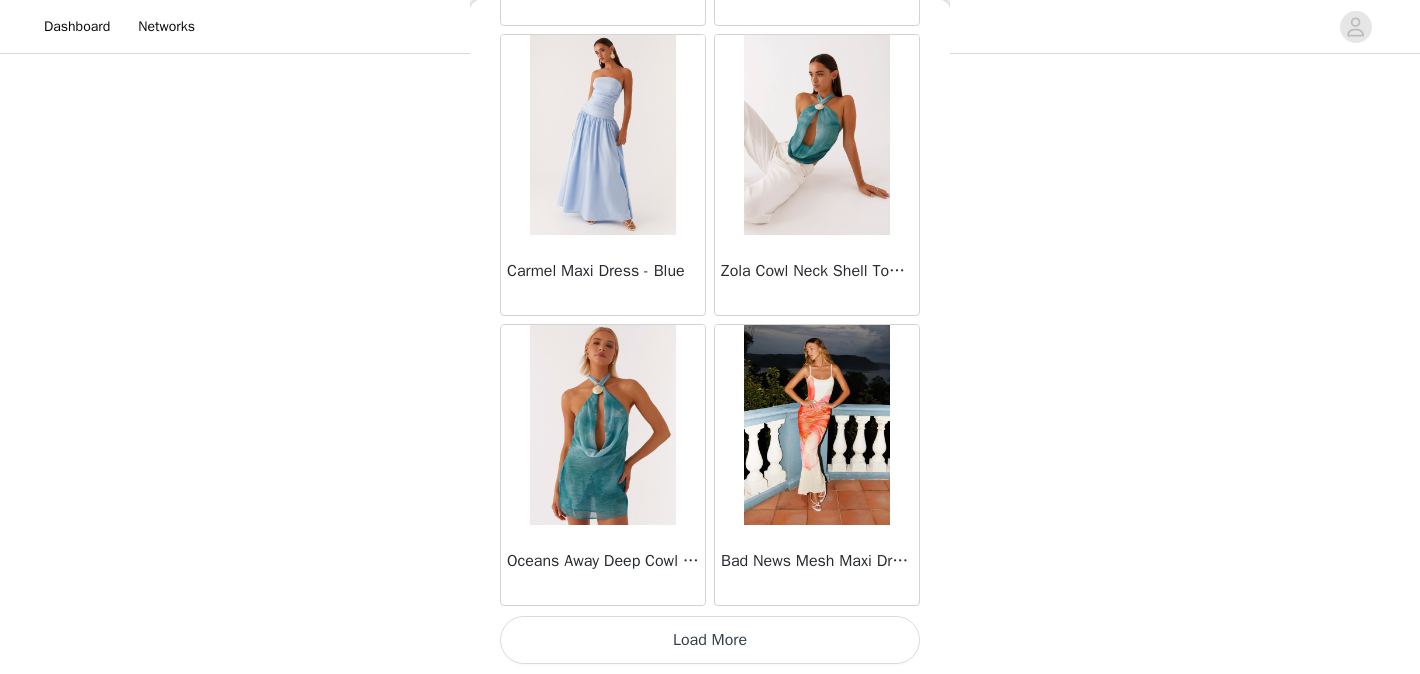 click on "Load More" at bounding box center [710, 640] 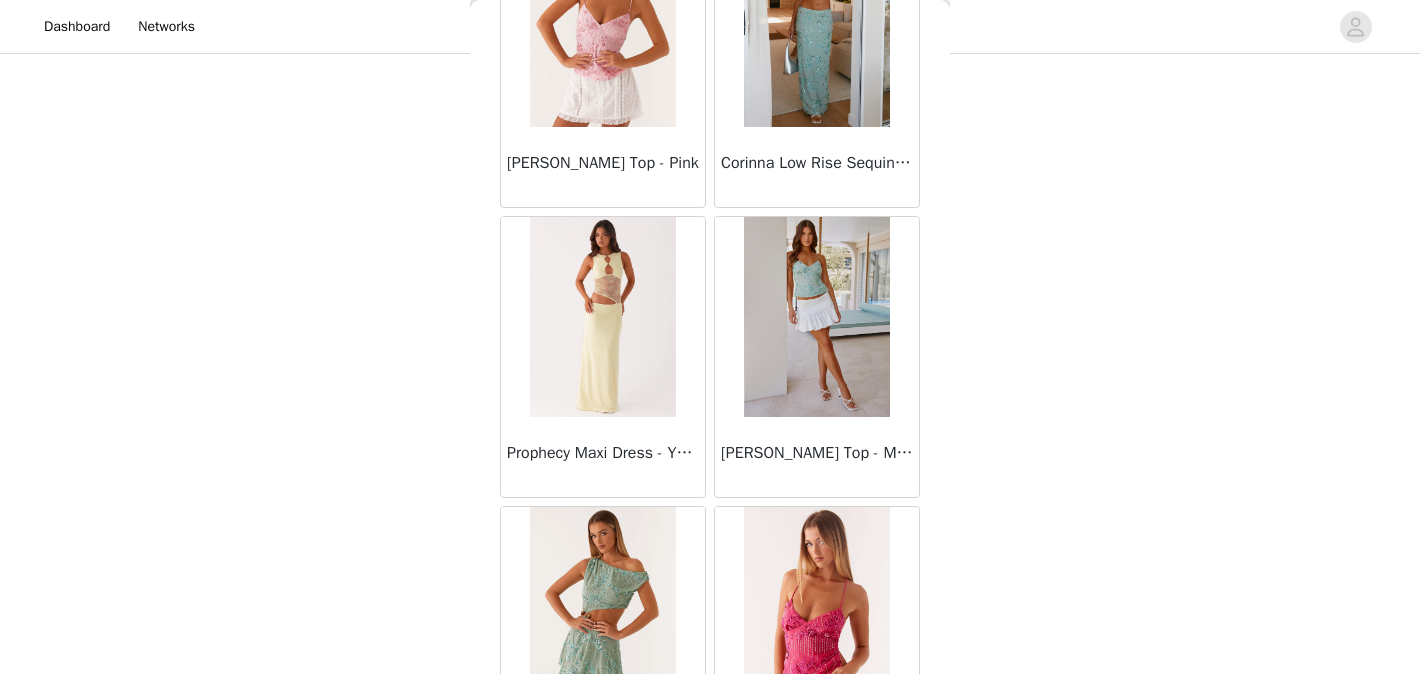 scroll, scrollTop: 66186, scrollLeft: 0, axis: vertical 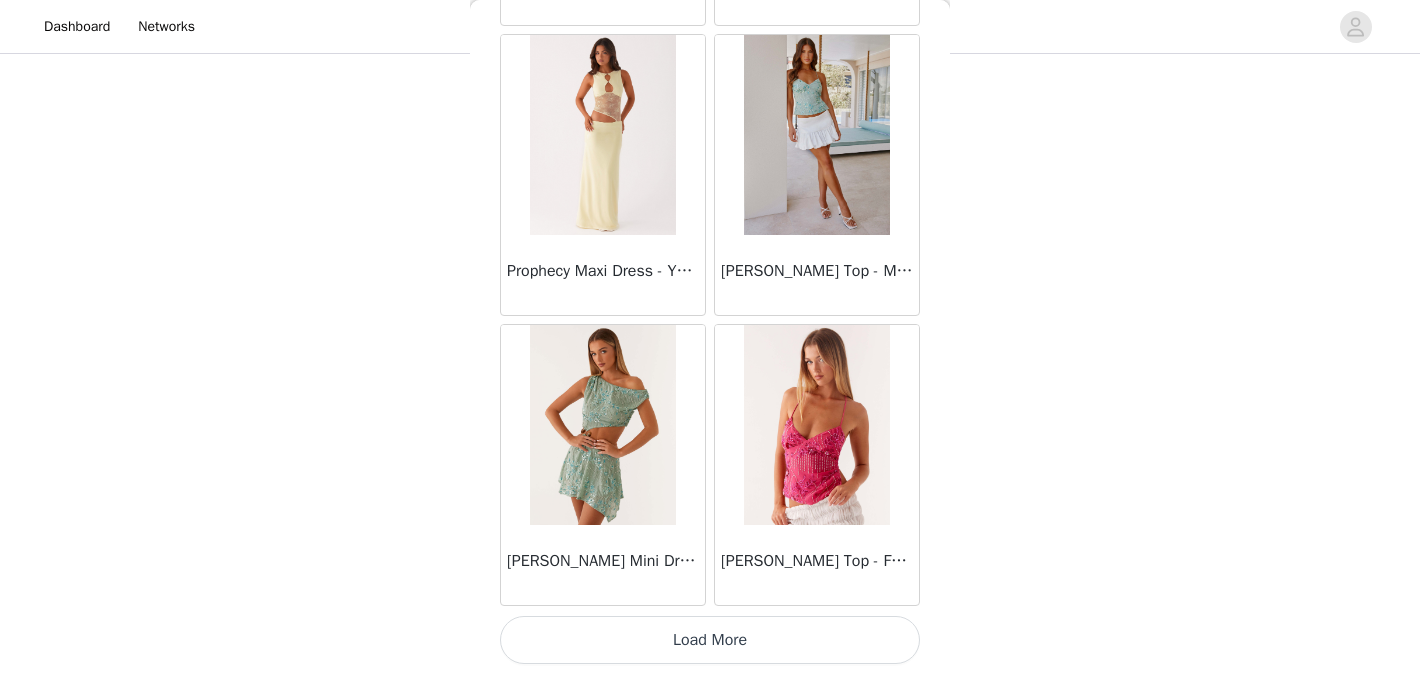 click on "Load More" at bounding box center (710, 640) 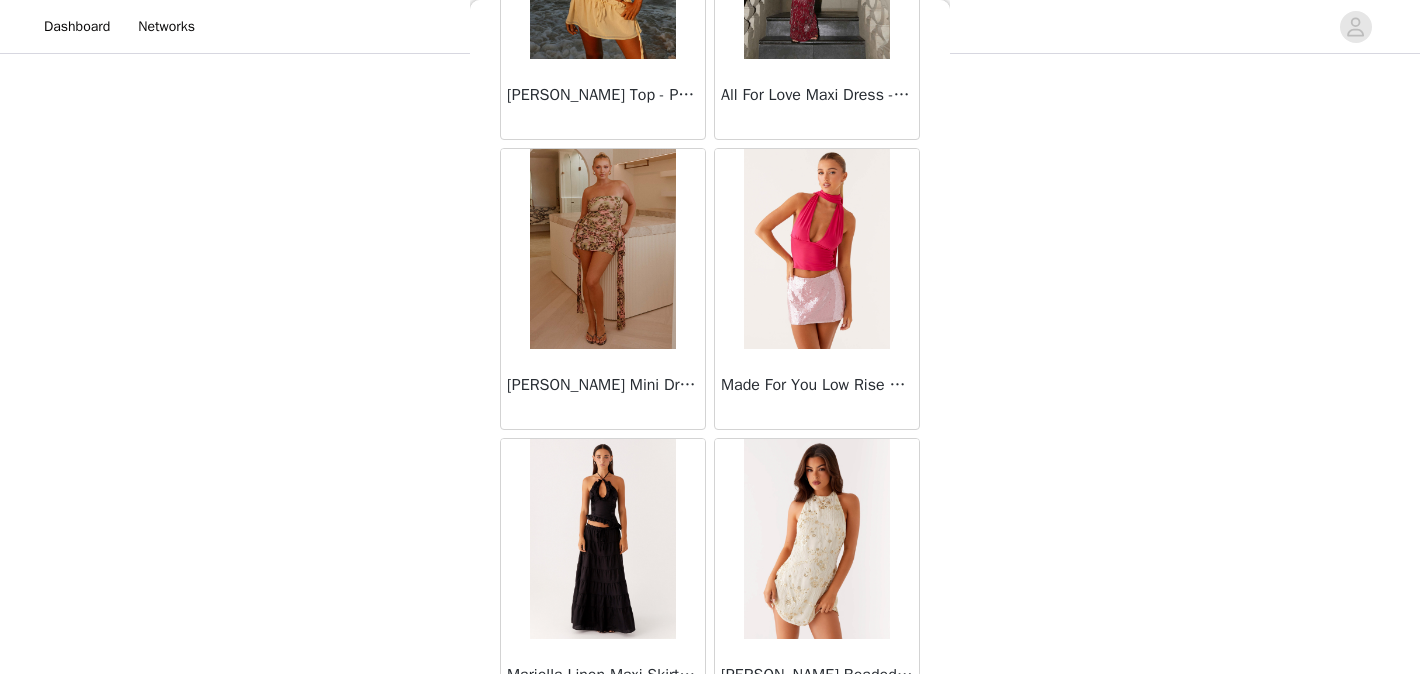 scroll, scrollTop: 69086, scrollLeft: 0, axis: vertical 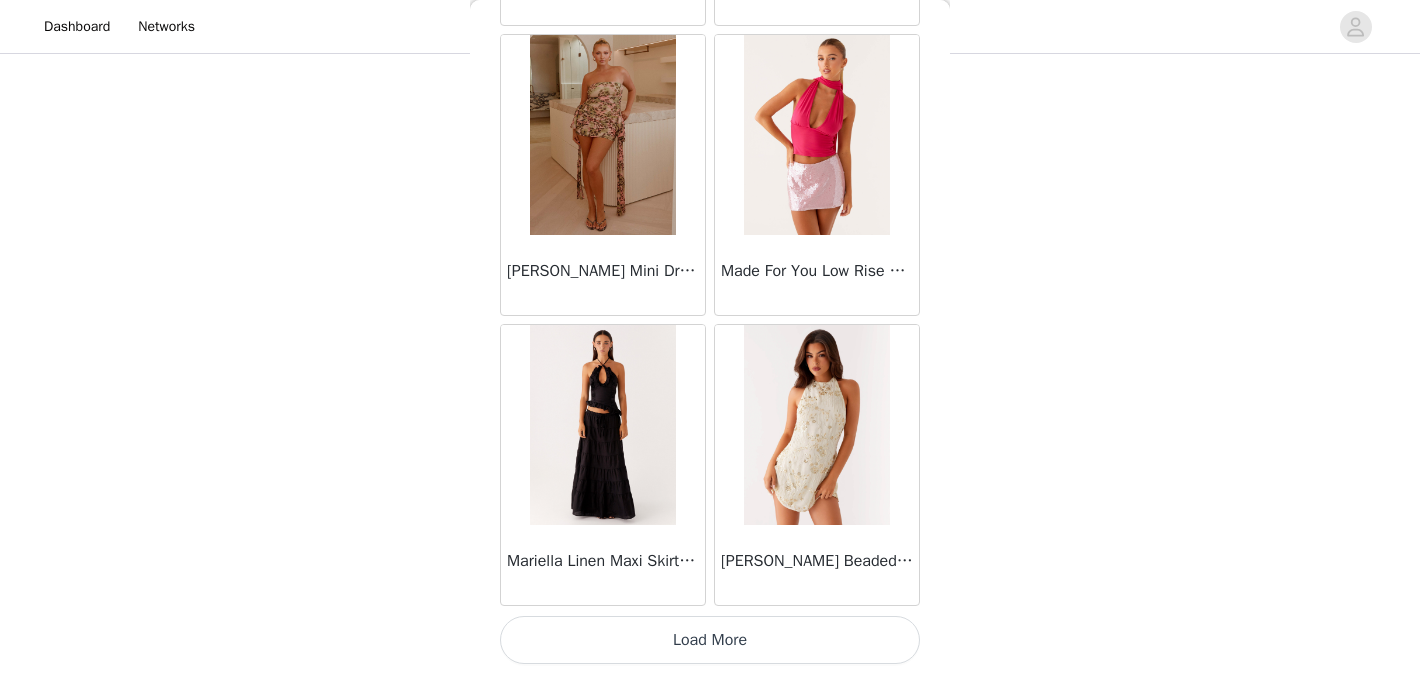 click on "Load More" at bounding box center [710, 640] 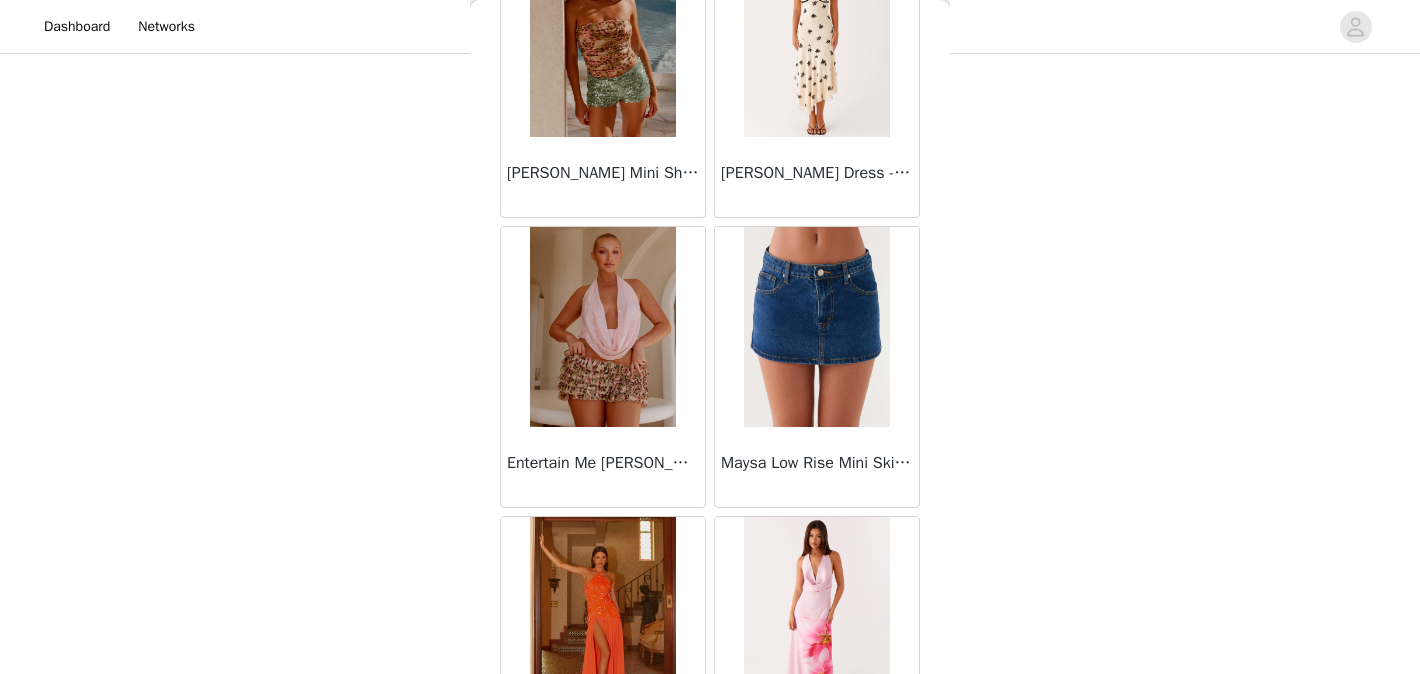 scroll, scrollTop: 71986, scrollLeft: 0, axis: vertical 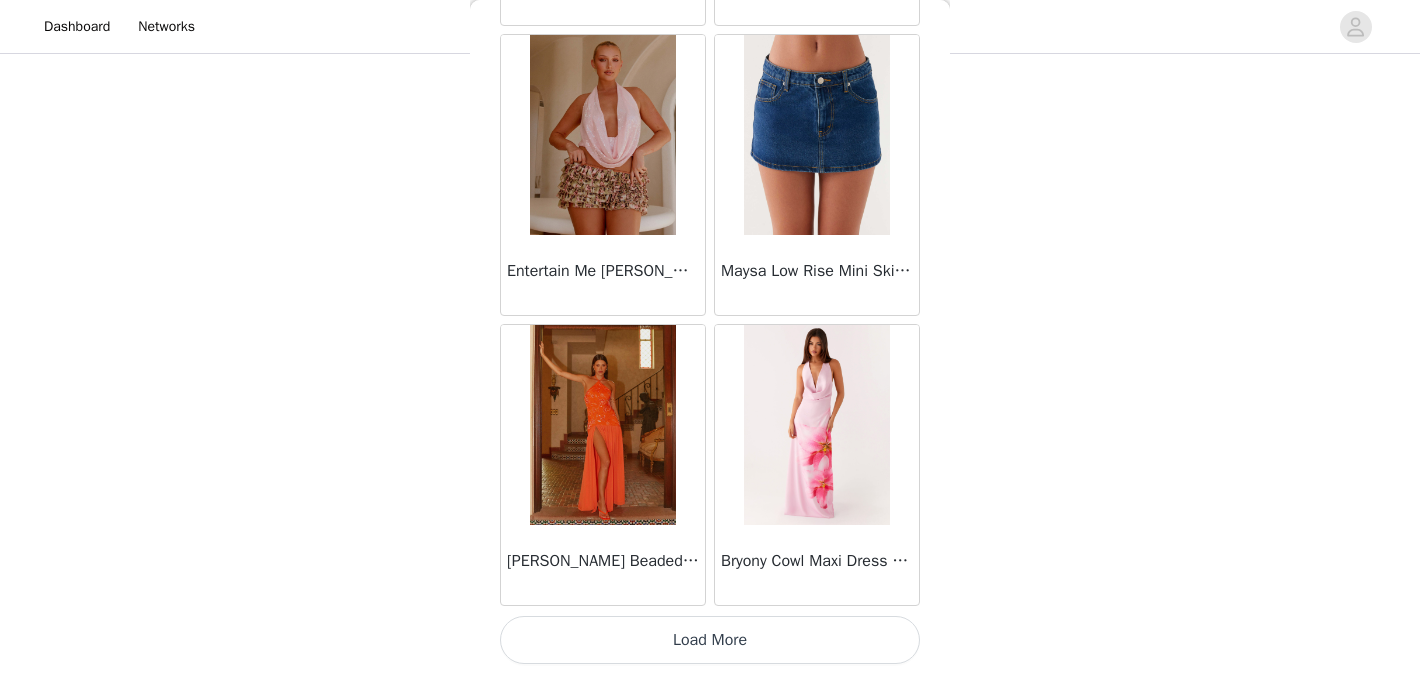 click on "Load More" at bounding box center [710, 640] 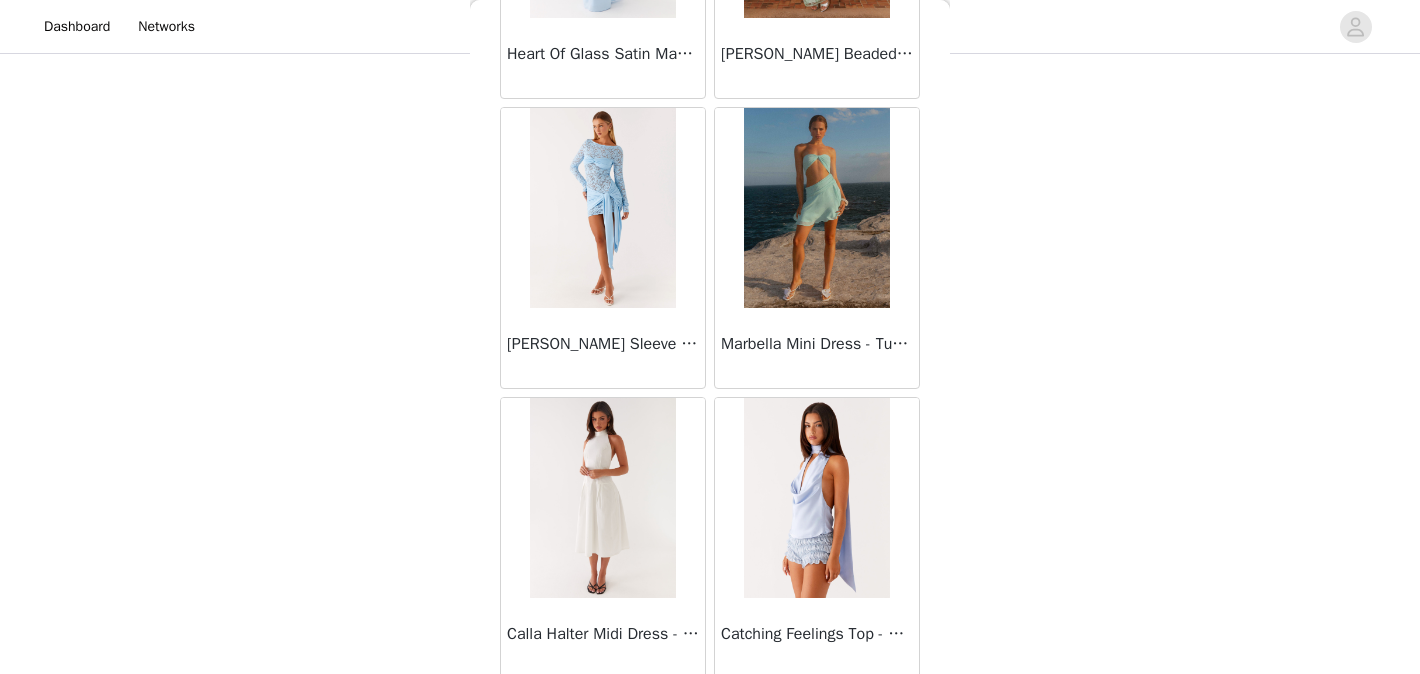 scroll, scrollTop: 74886, scrollLeft: 0, axis: vertical 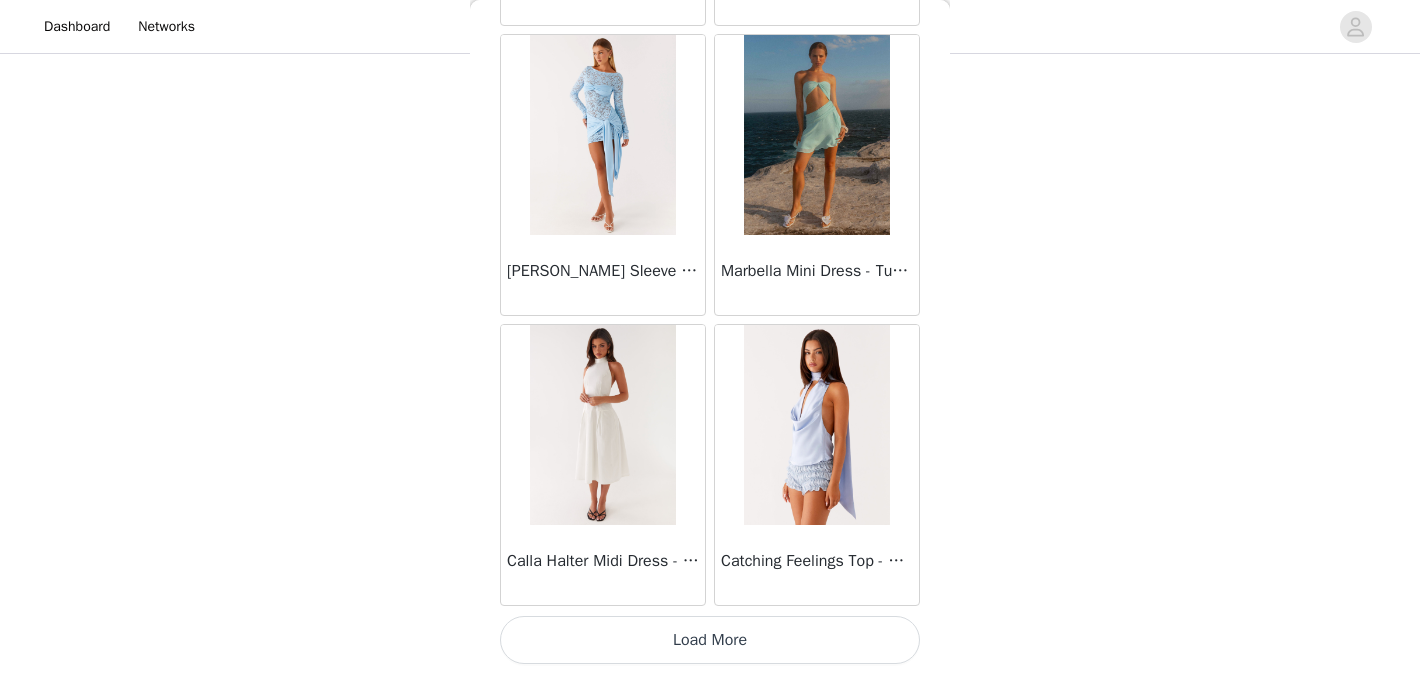 click on "Load More" at bounding box center (710, 640) 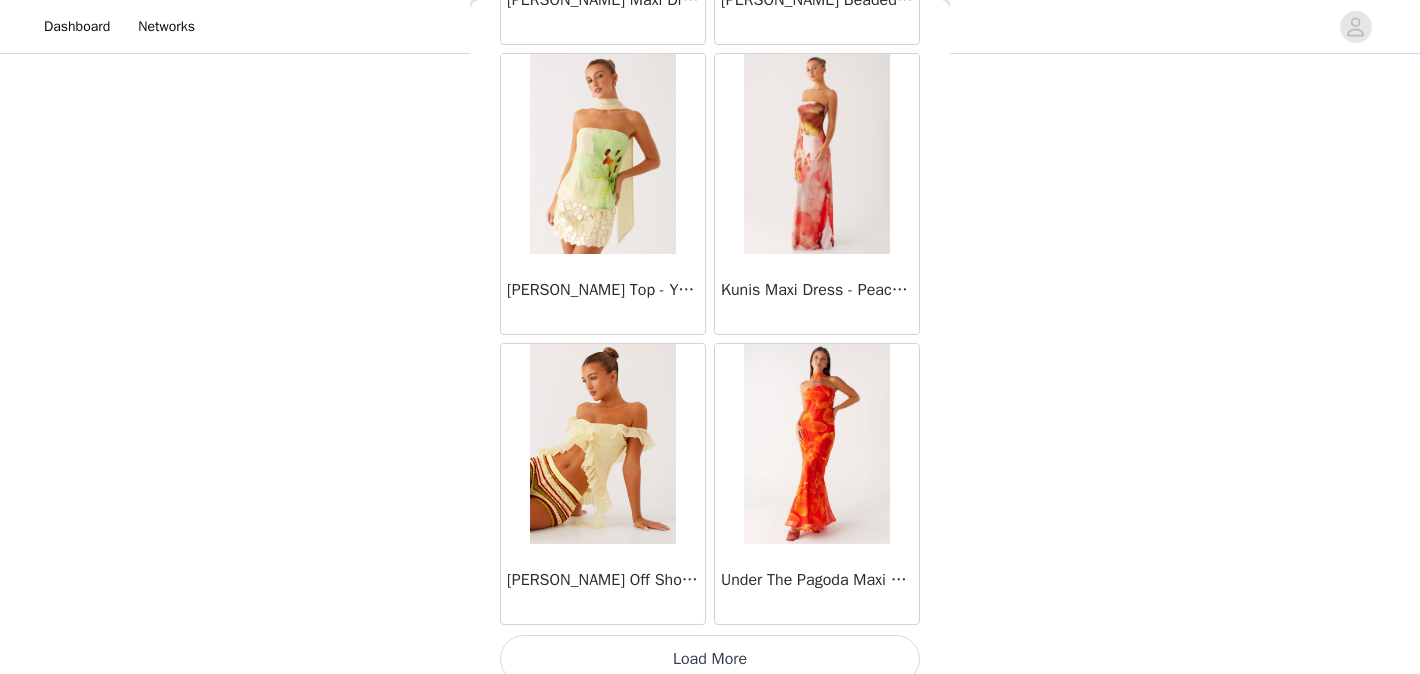 scroll, scrollTop: 77786, scrollLeft: 0, axis: vertical 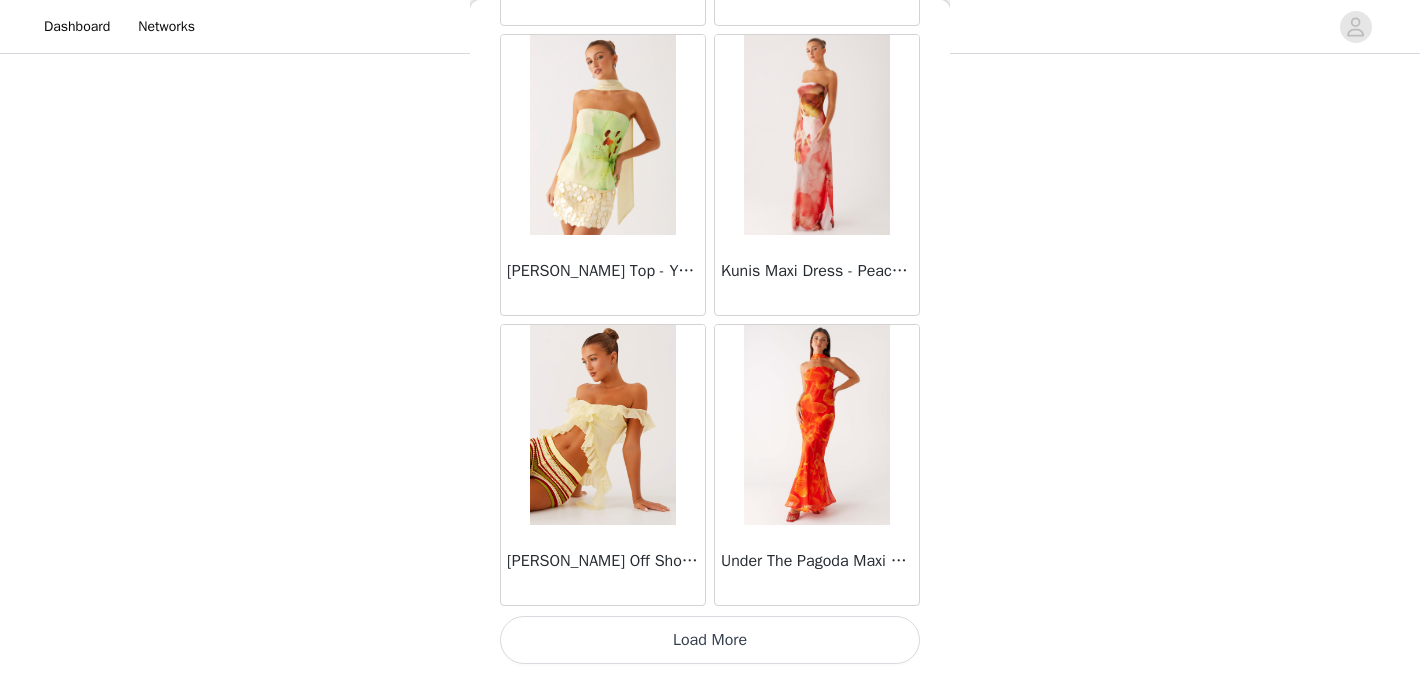 click on "Load More" at bounding box center [710, 640] 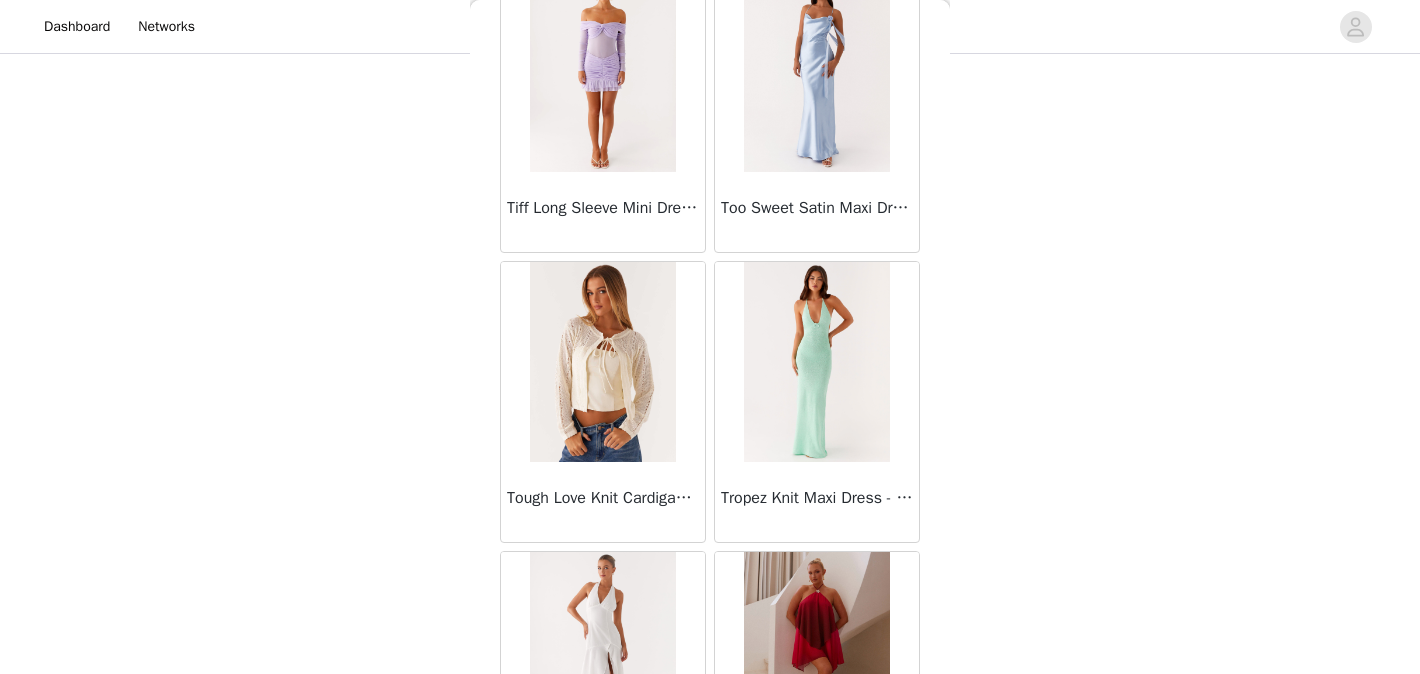 scroll, scrollTop: 58707, scrollLeft: 0, axis: vertical 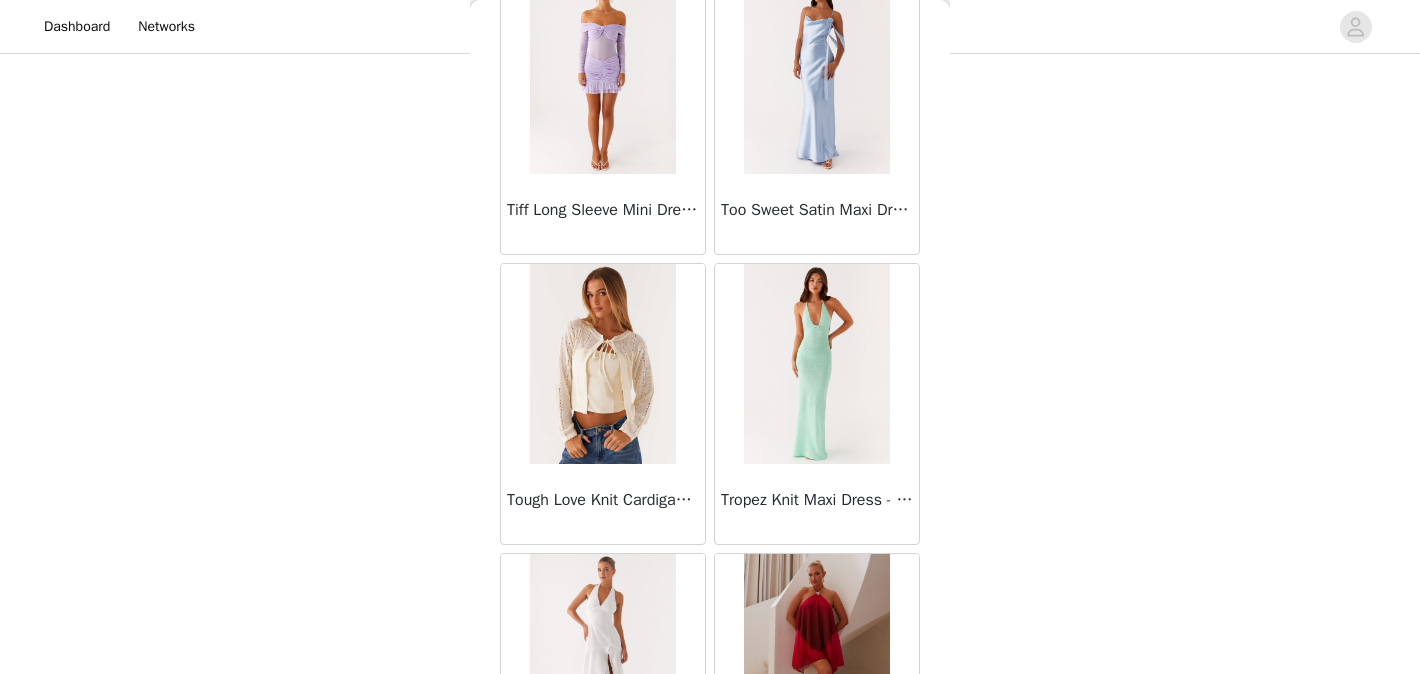 click at bounding box center (816, 364) 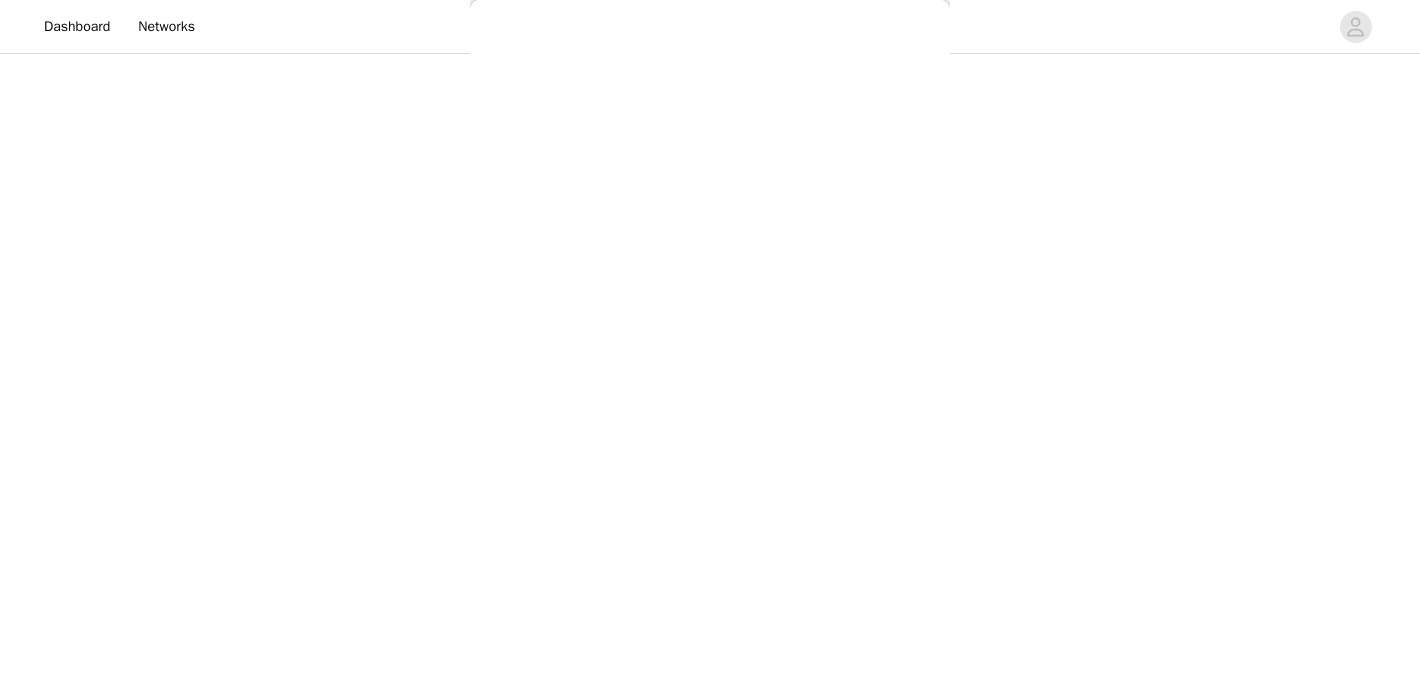 scroll, scrollTop: 338, scrollLeft: 0, axis: vertical 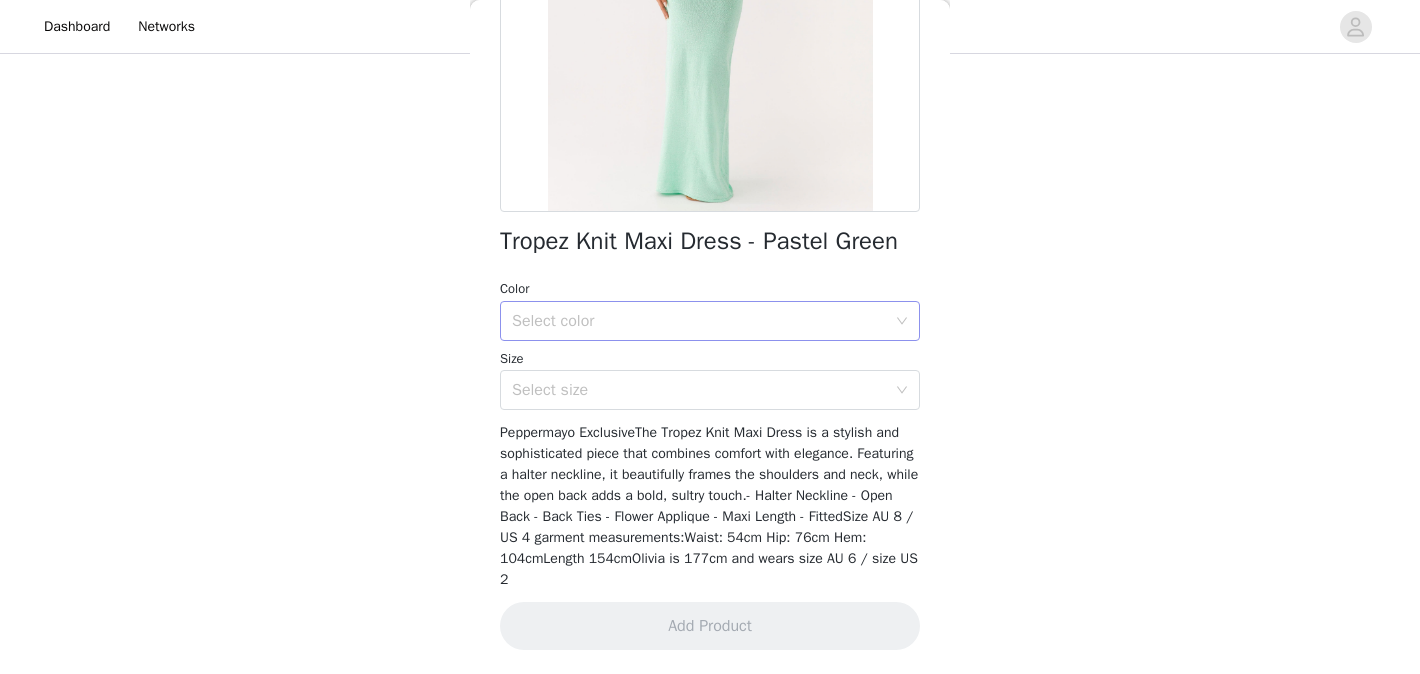 click on "Select color" at bounding box center (699, 321) 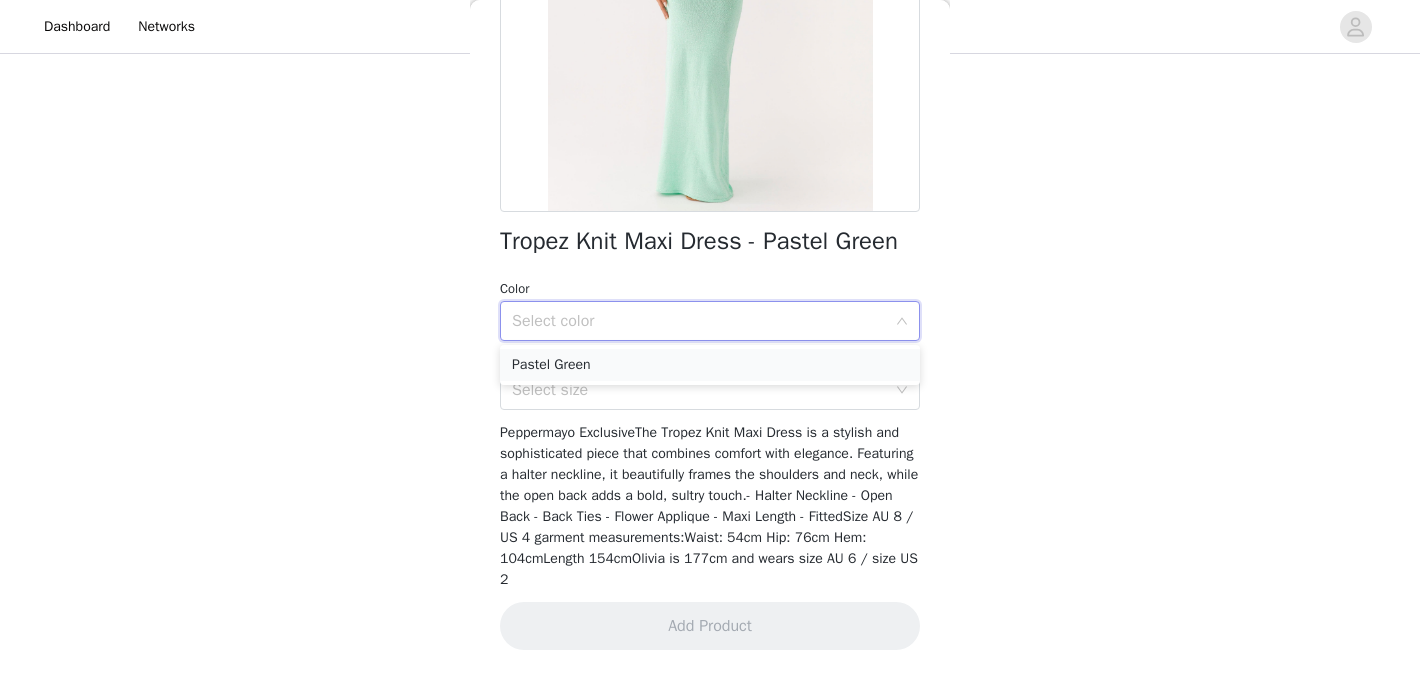 click on "Pastel Green" at bounding box center (710, 365) 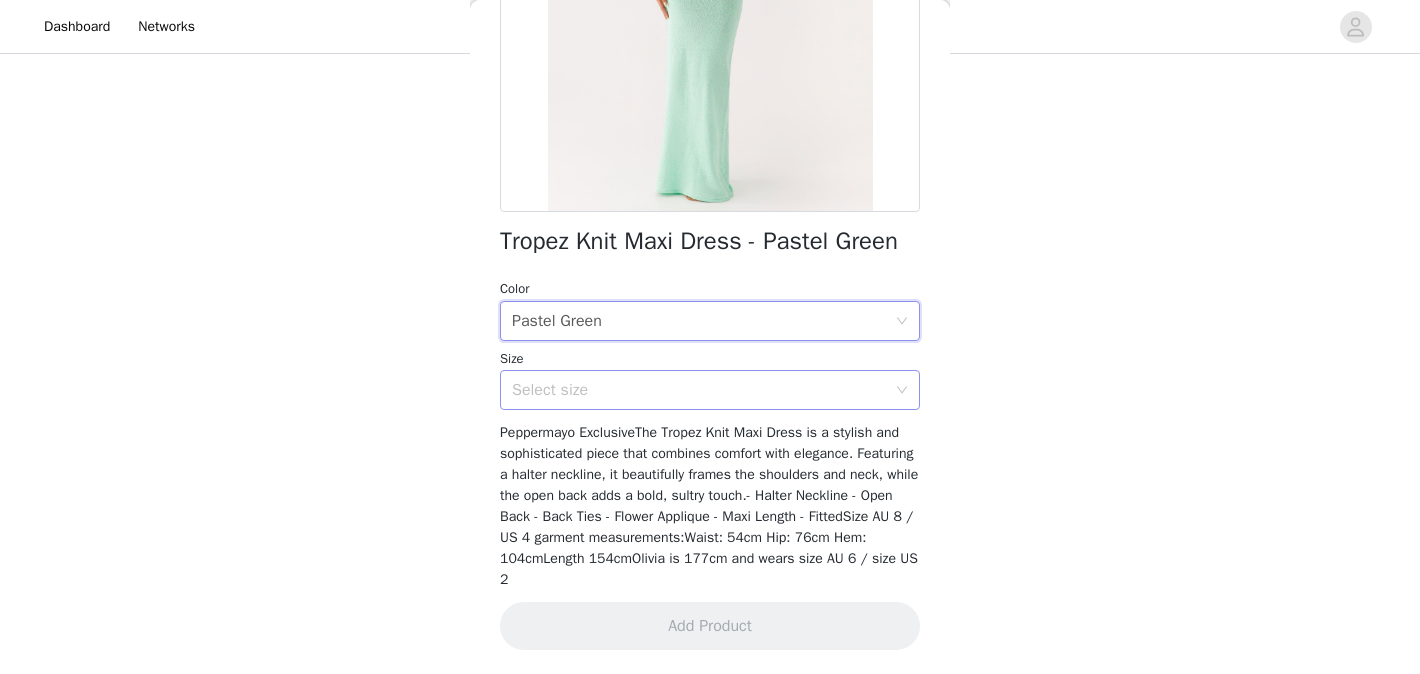 click on "Select size" at bounding box center [699, 390] 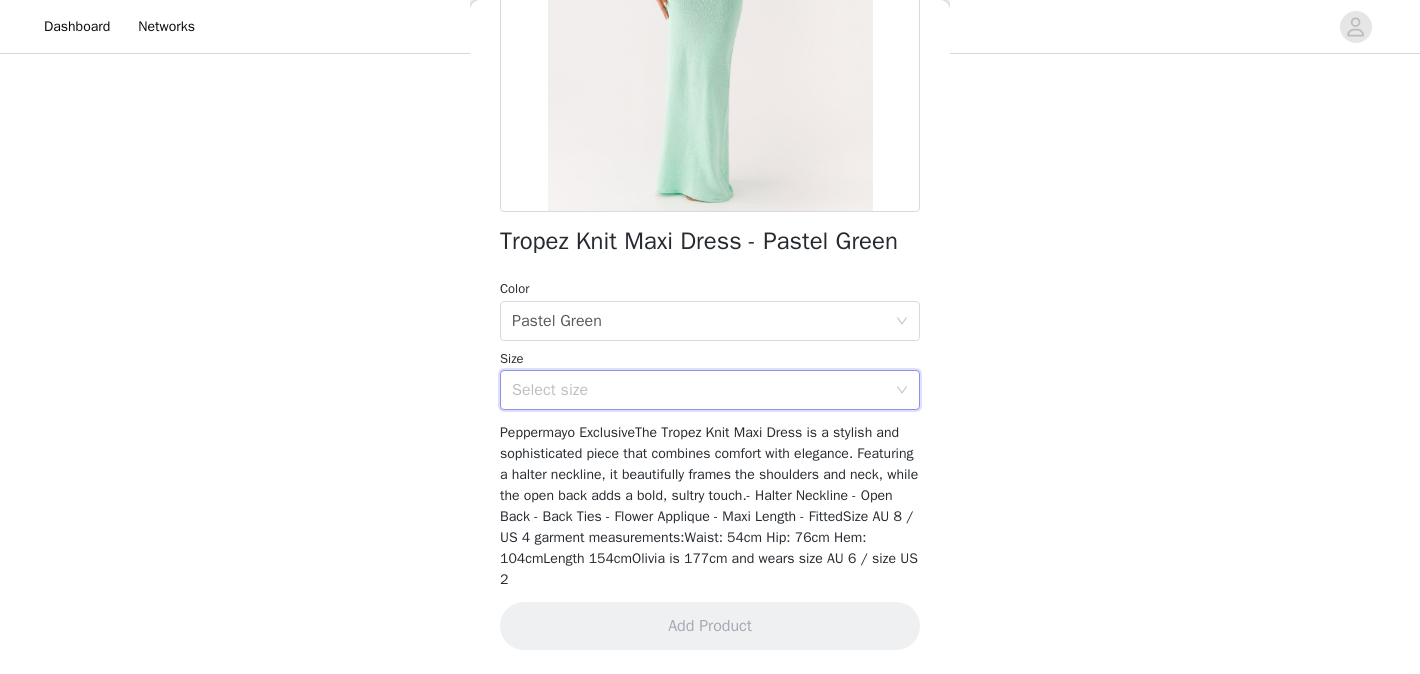 click 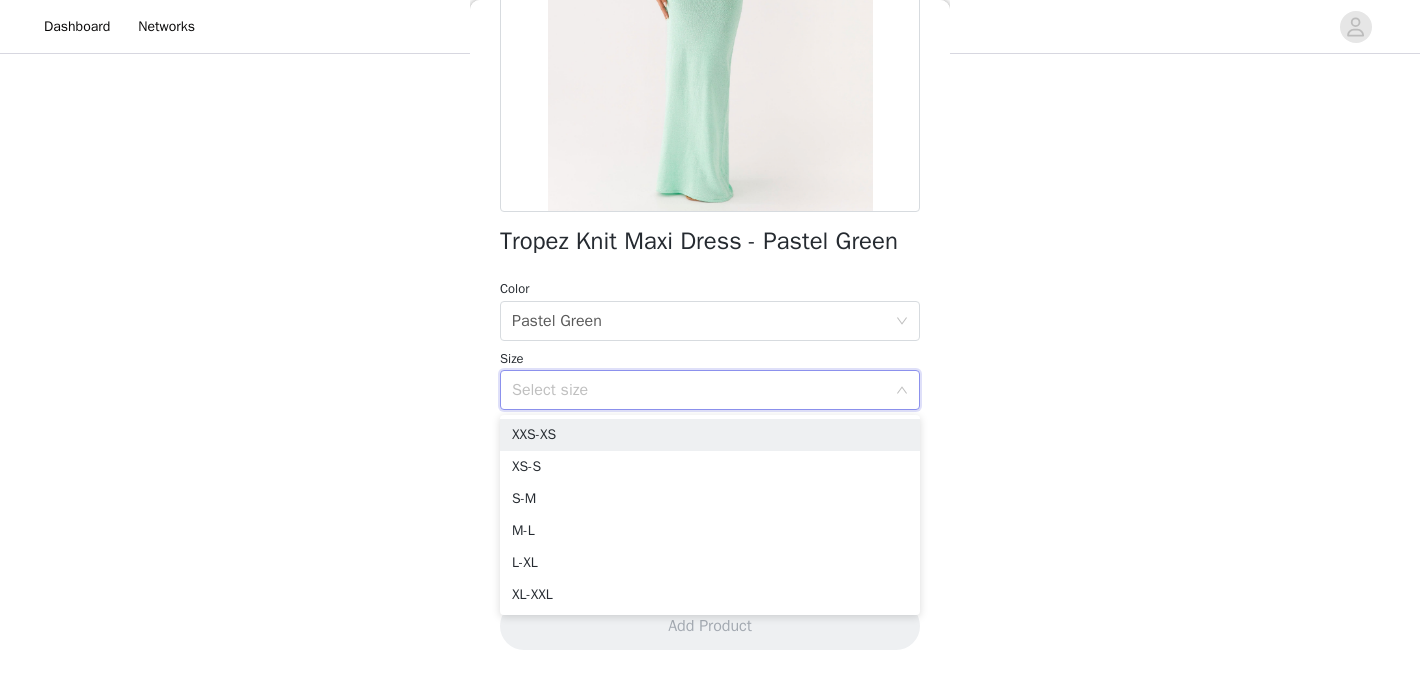 click on "STEP 1 OF 4
Select your styles!
You will receive 4 products.       3/4 Selected           Aullie Maxi Dress - Yellow           Yellow, [GEOGRAPHIC_DATA] 2       Edit   Remove     [PERSON_NAME] Mini Dress - Pink           Pink, US 4       Edit   Remove     Willow Chiffon Mini Dress - Orange           Orange, [GEOGRAPHIC_DATA] 4       Edit   Remove     Add Product       Back     Tropez Knit Maxi Dress - Pastel Green               Color   Select color Pastel Green Size   Select size   Peppermayo ExclusiveThe Tropez Knit Maxi Dress is a stylish and sophisticated piece that combines comfort with elegance. Featuring a halter neckline, it beautifully frames the shoulders and neck, while the open back adds a bold, sultry touch.- Halter Neckline - Open Back - Back Ties - Flower Applique - Maxi Length - FittedSize AU 8 / US 4 garment measurements:Waist: 54cm Hip: 76cm Hem: 104cmLength 154cmOlivia is 177cm and wears size AU 6 / size US 2   Add Product" at bounding box center [710, 107] 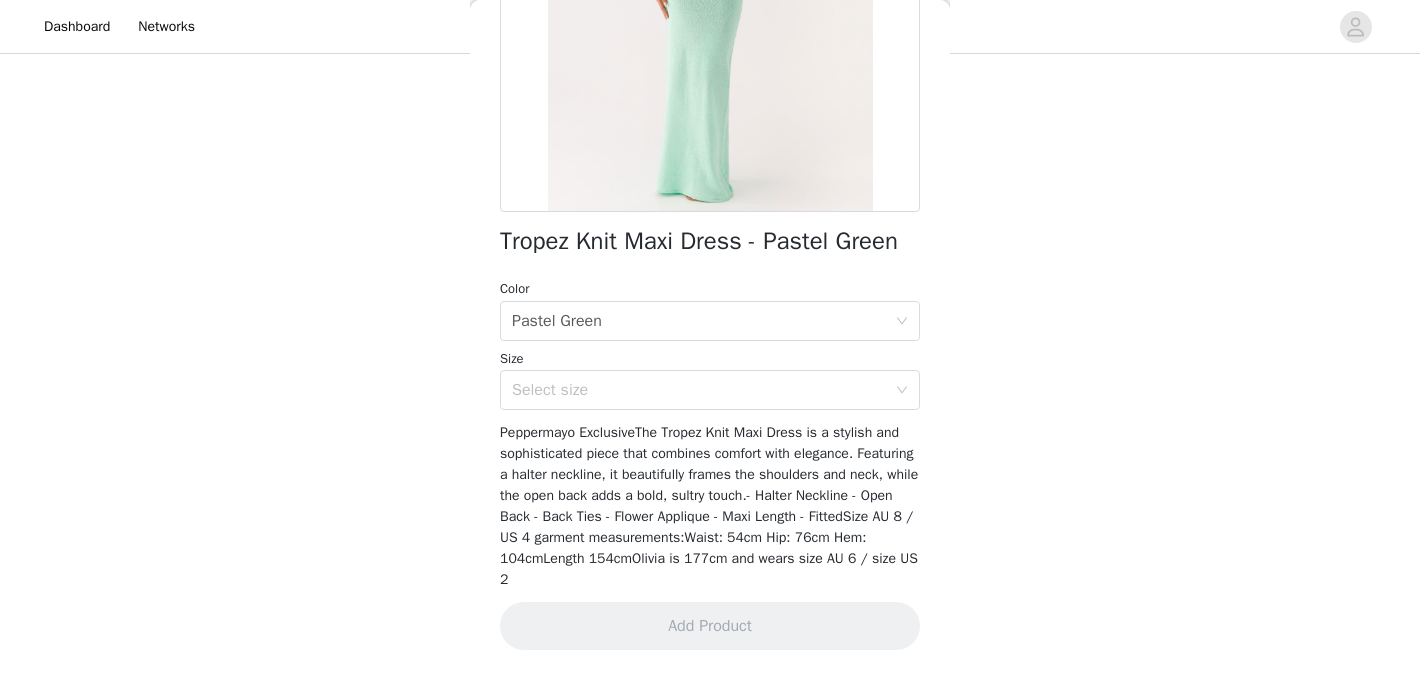 scroll, scrollTop: 185, scrollLeft: 0, axis: vertical 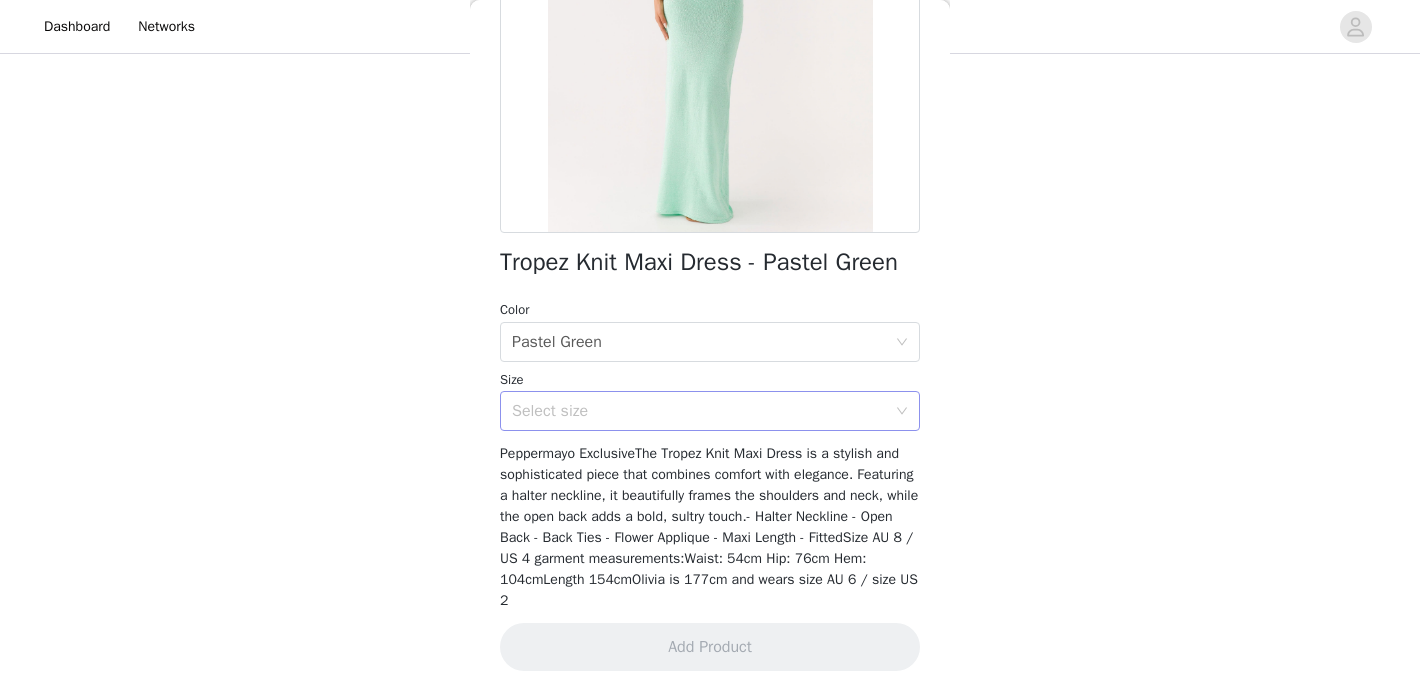 click on "Select size" at bounding box center (699, 411) 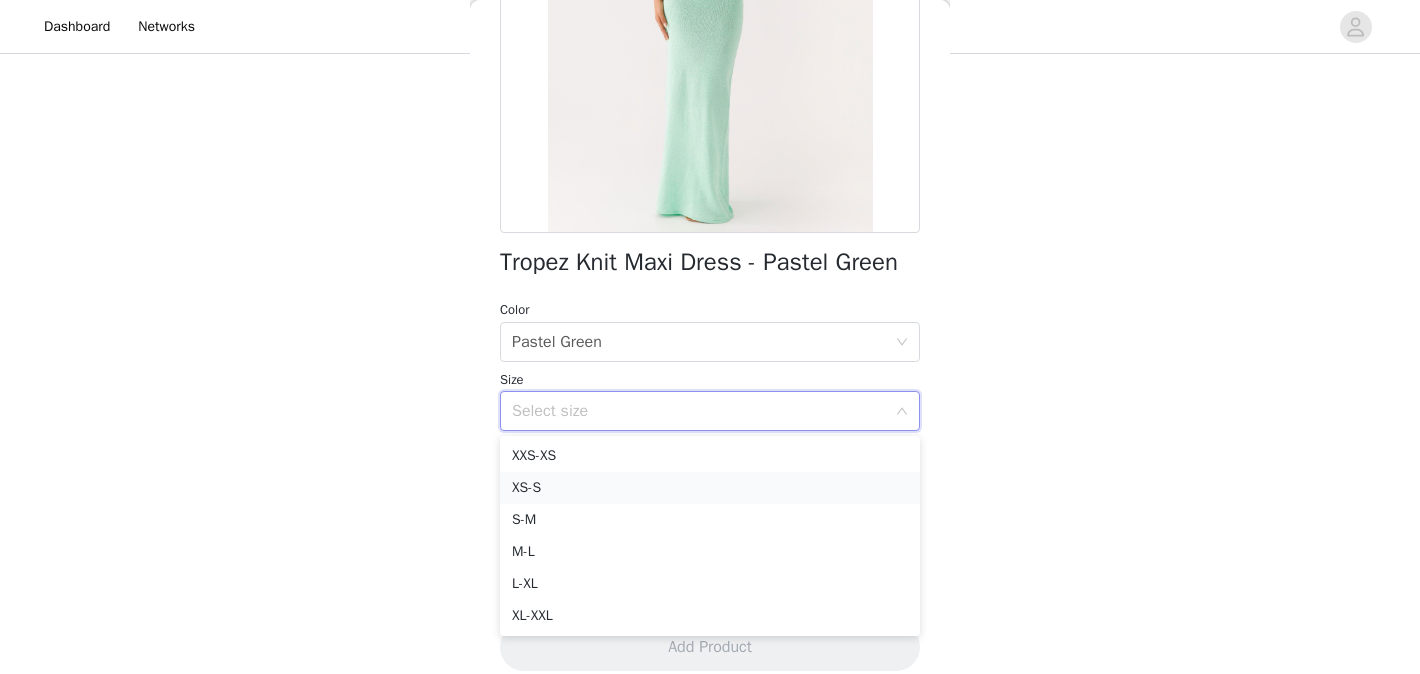 click on "XS-S" at bounding box center (710, 488) 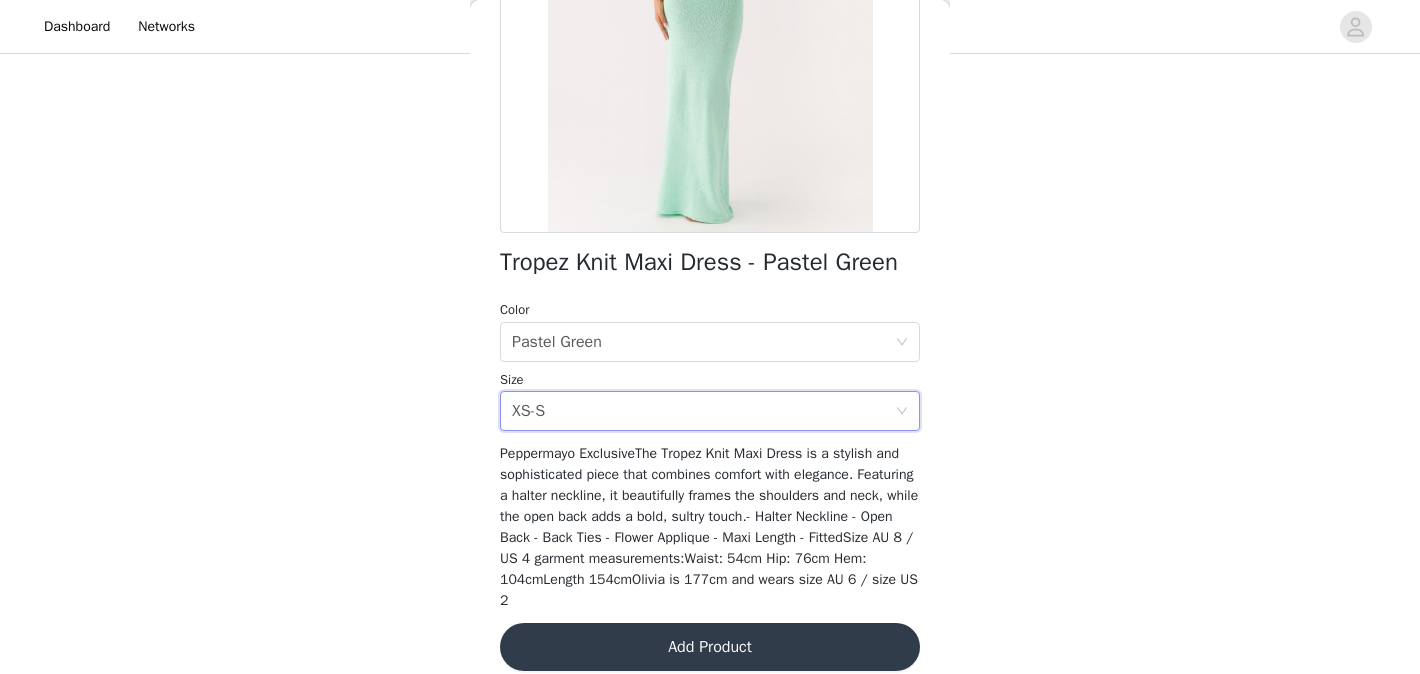 scroll, scrollTop: 338, scrollLeft: 0, axis: vertical 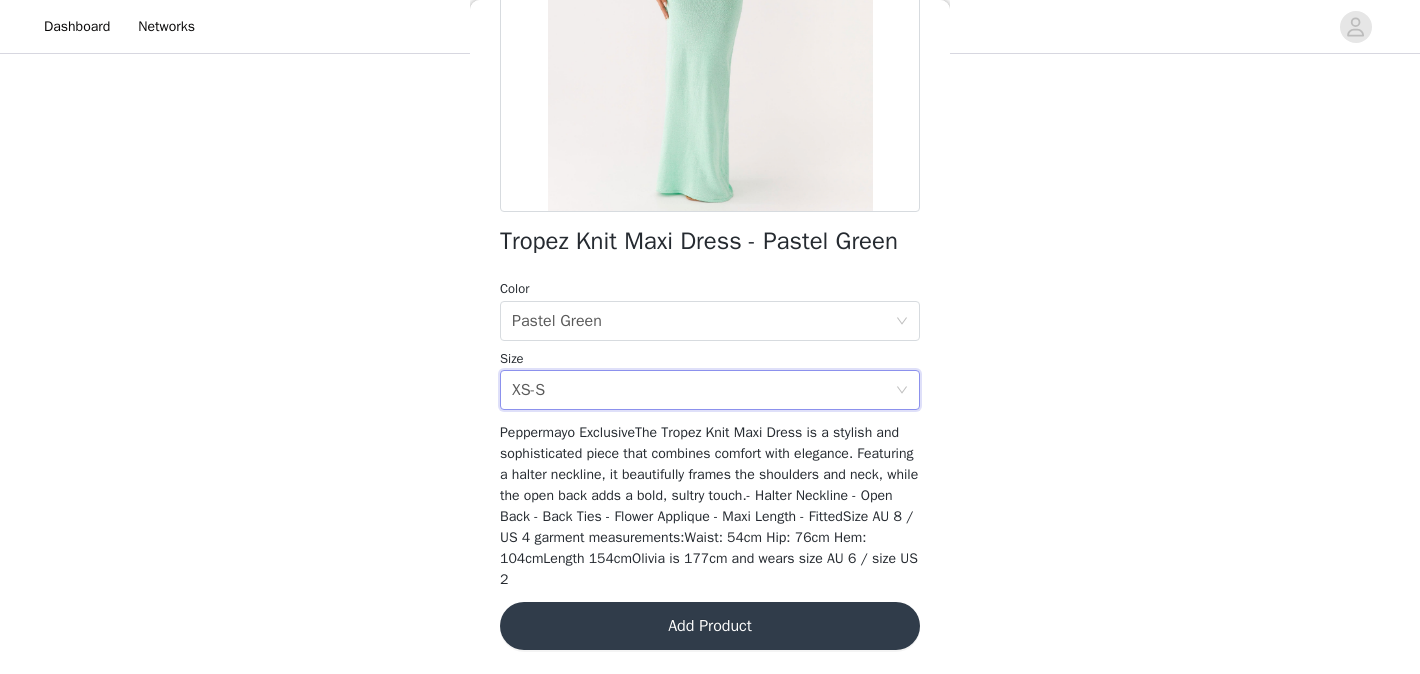 click on "Add Product" at bounding box center (710, 626) 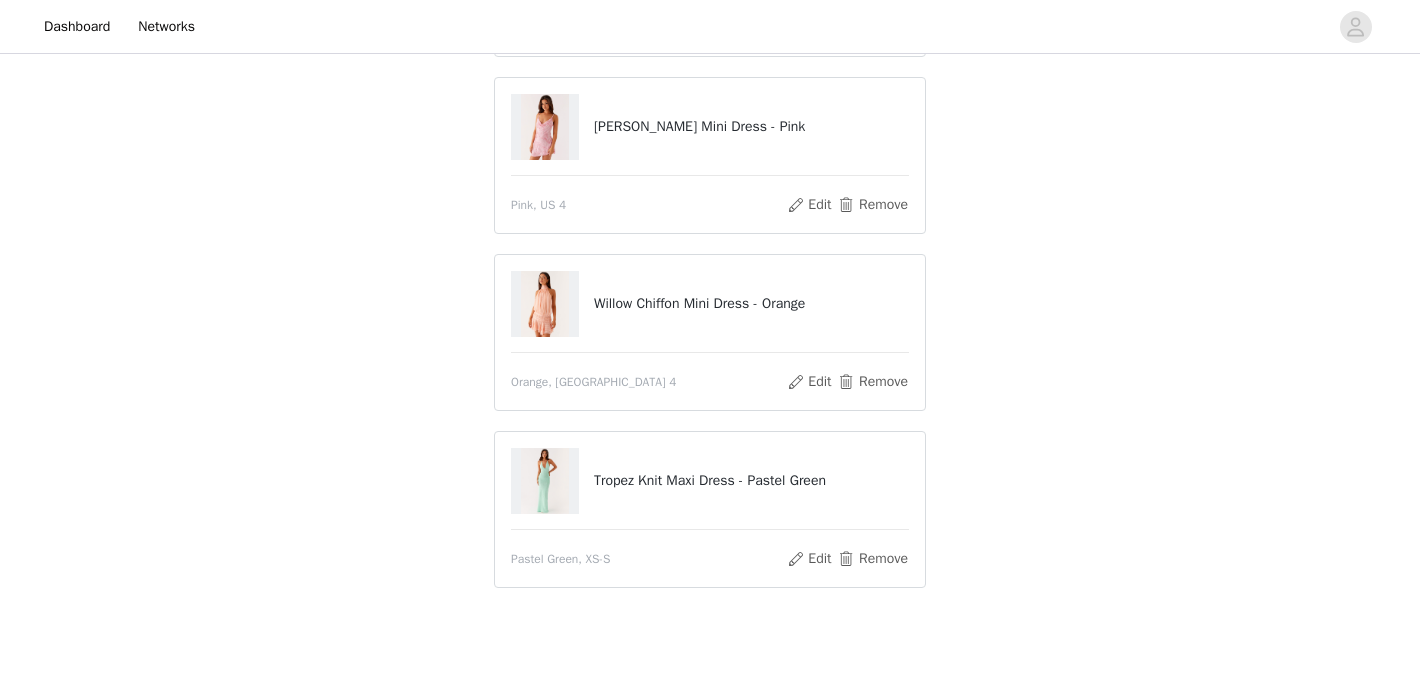 scroll, scrollTop: 423, scrollLeft: 0, axis: vertical 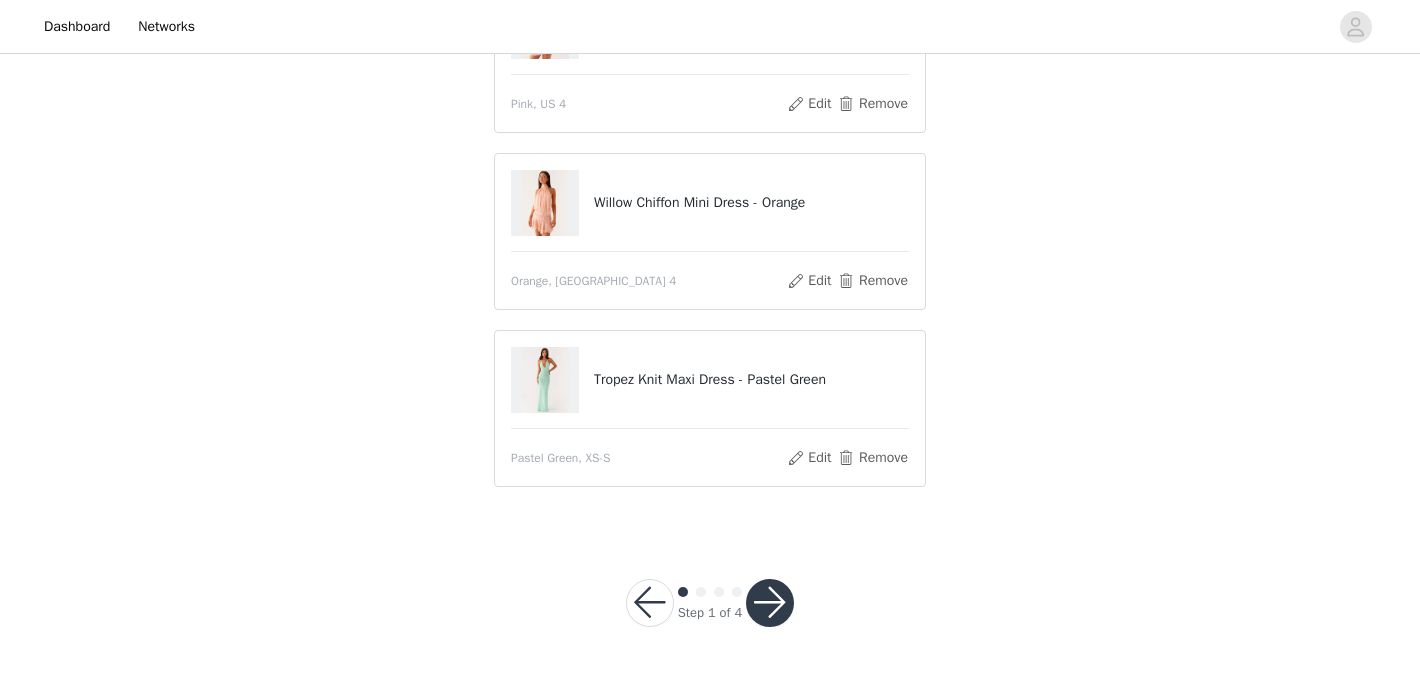 click at bounding box center [770, 603] 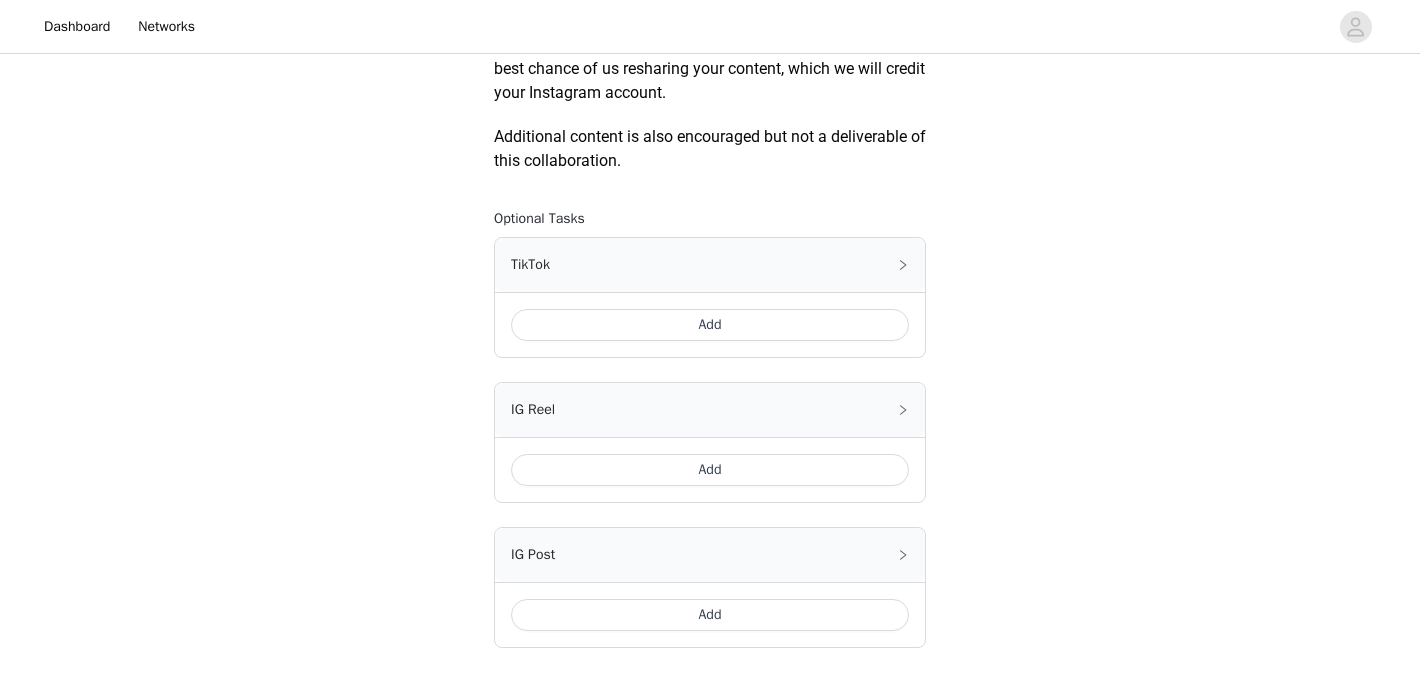 scroll, scrollTop: 1010, scrollLeft: 0, axis: vertical 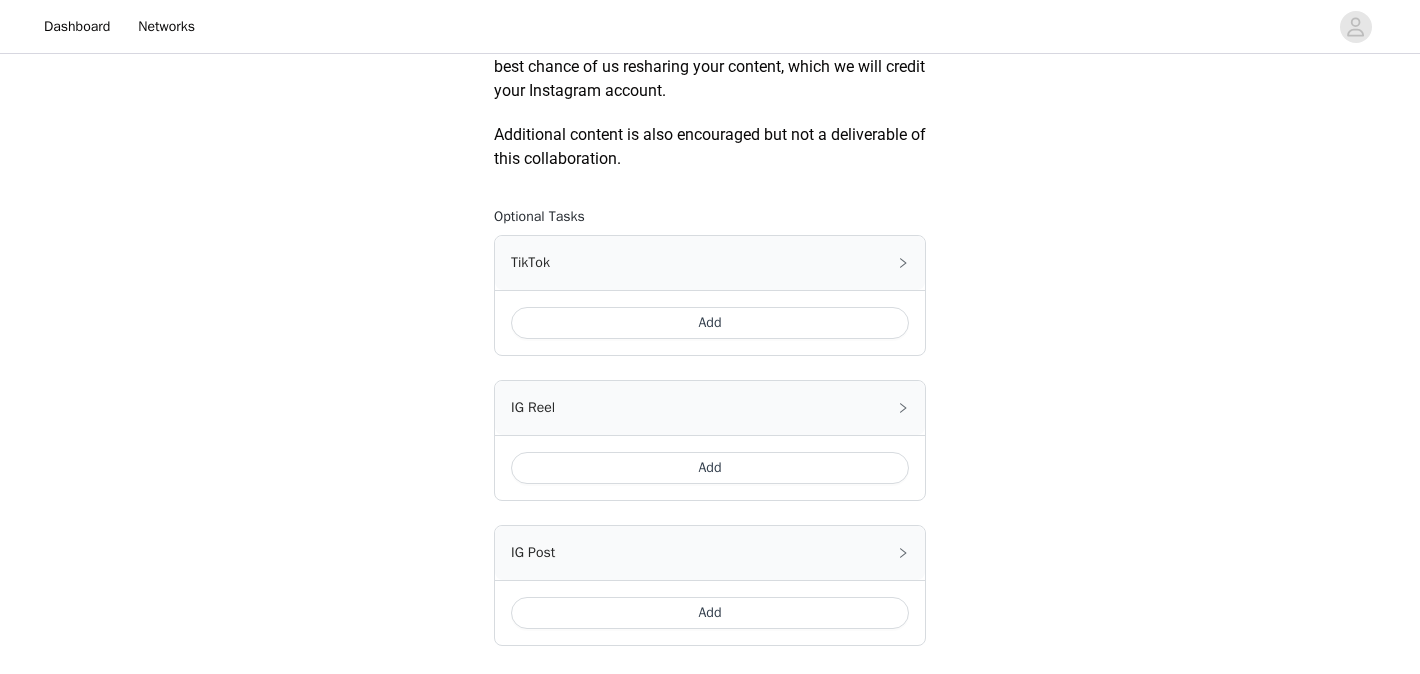 click on "Add" at bounding box center [710, 468] 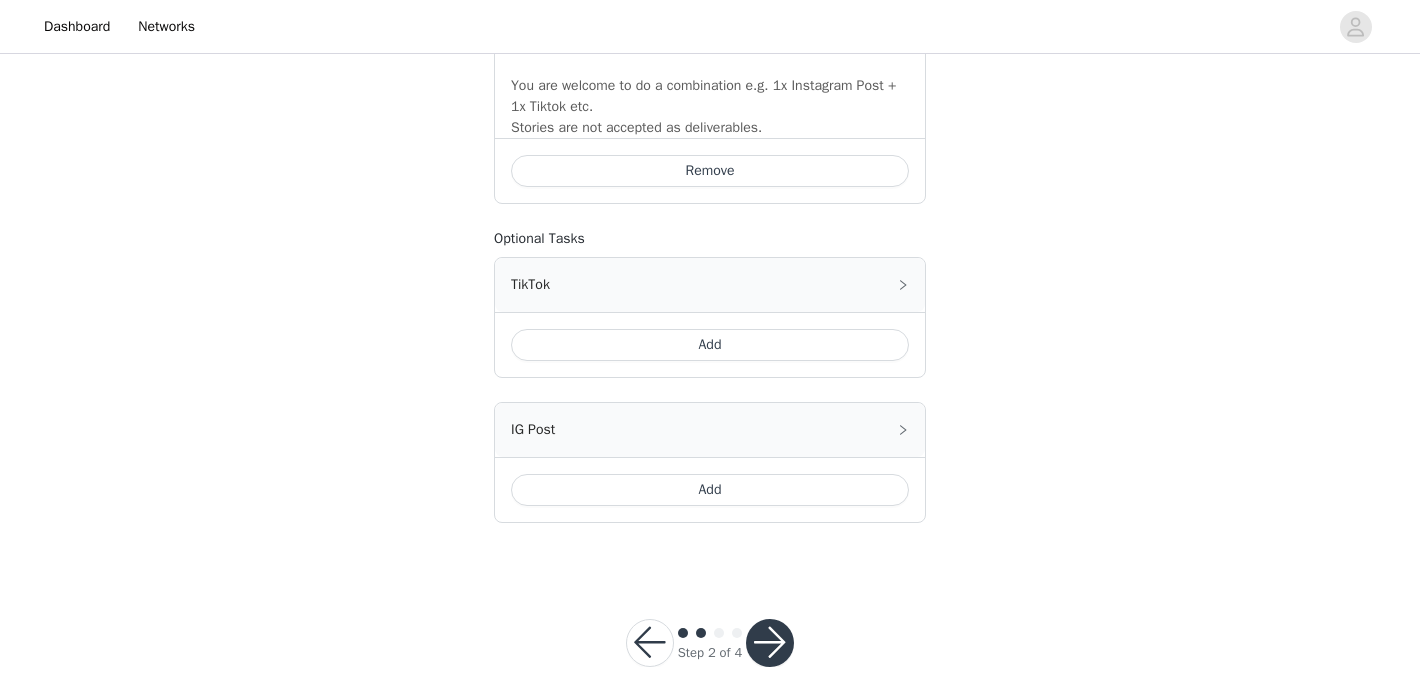 scroll, scrollTop: 1488, scrollLeft: 0, axis: vertical 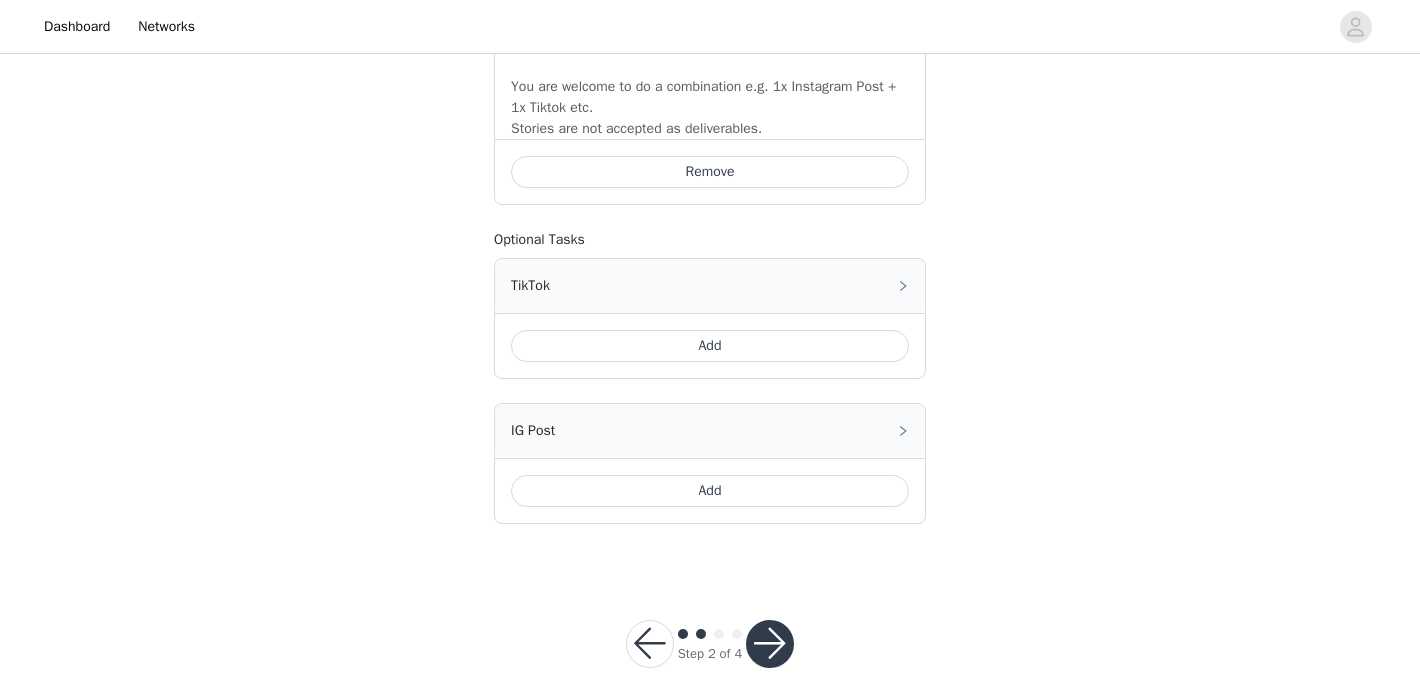 click on "Add" at bounding box center [710, 491] 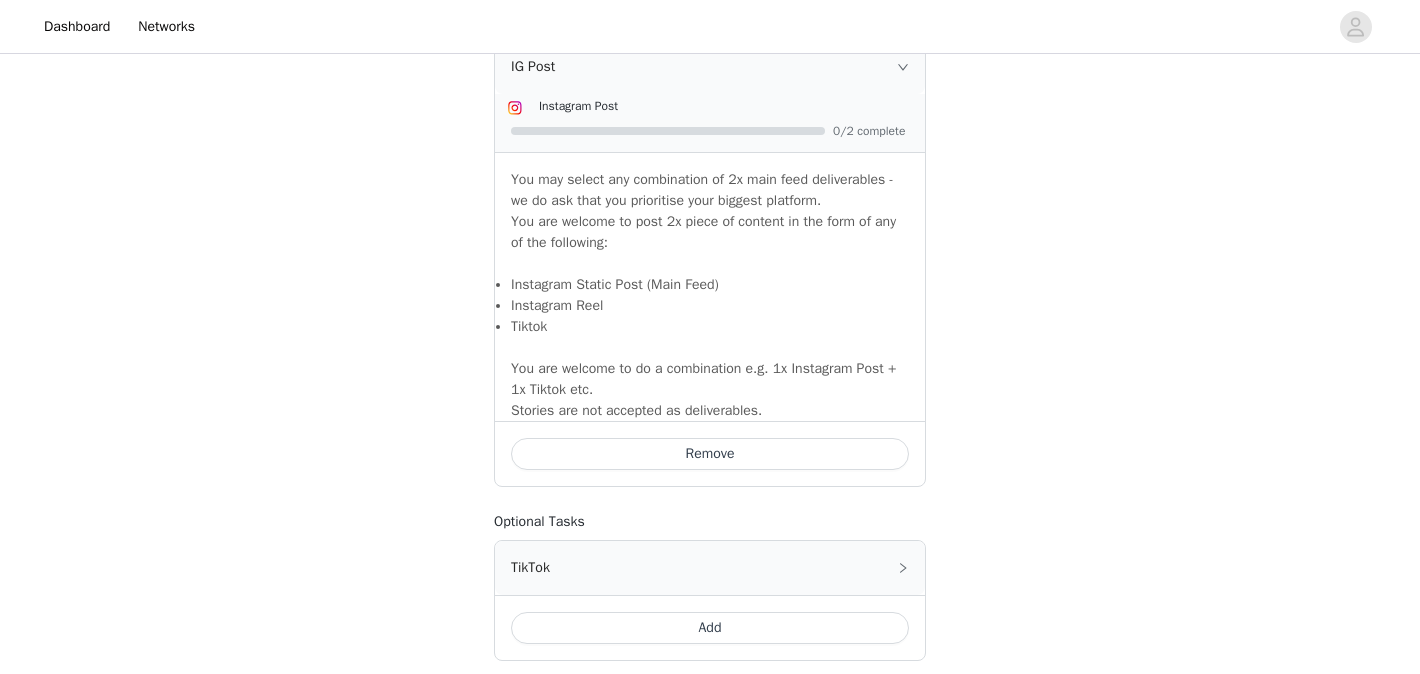 scroll, scrollTop: 1857, scrollLeft: 0, axis: vertical 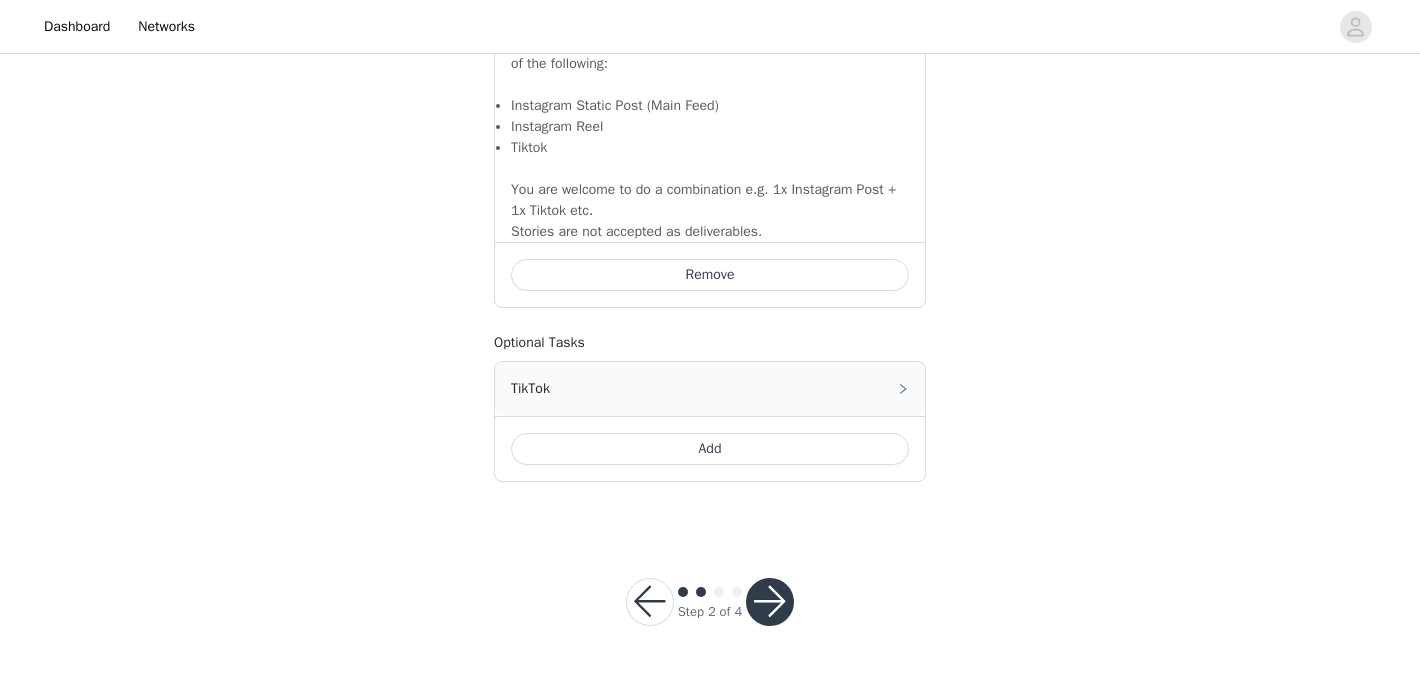 click at bounding box center [770, 602] 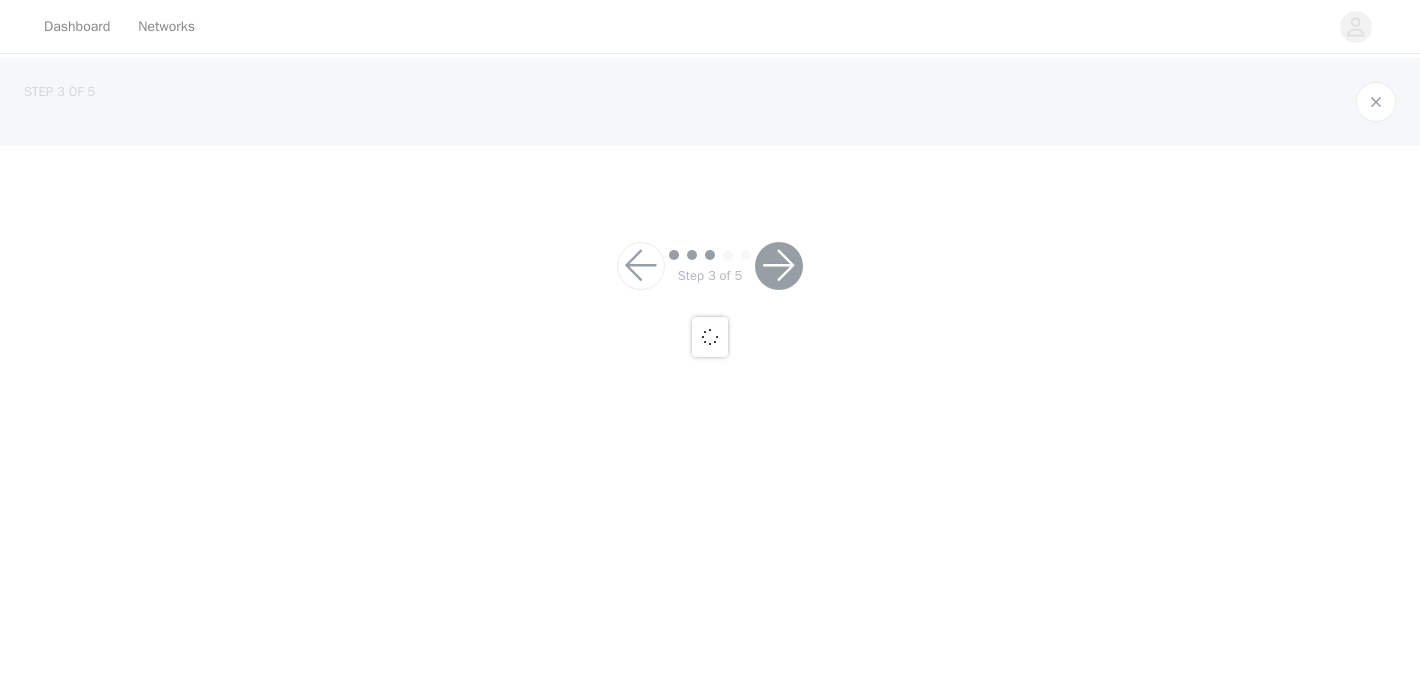 scroll, scrollTop: 0, scrollLeft: 0, axis: both 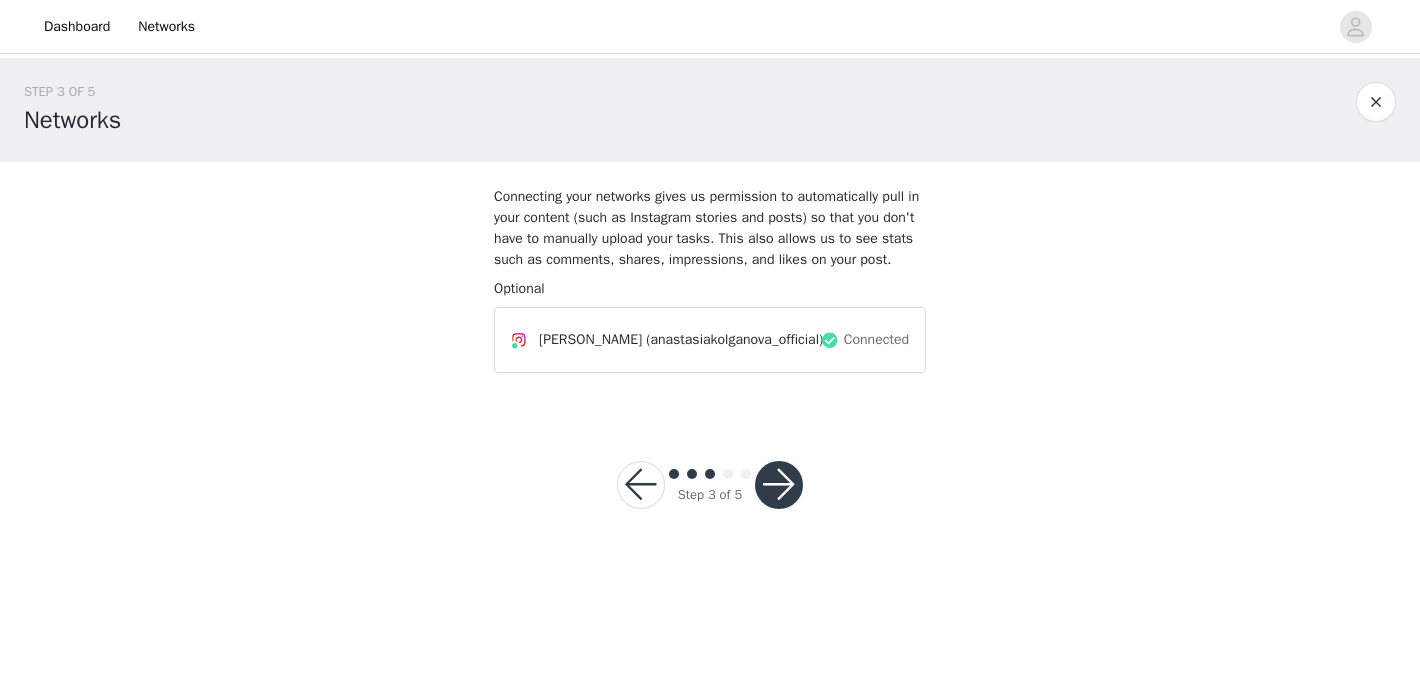 click at bounding box center (779, 485) 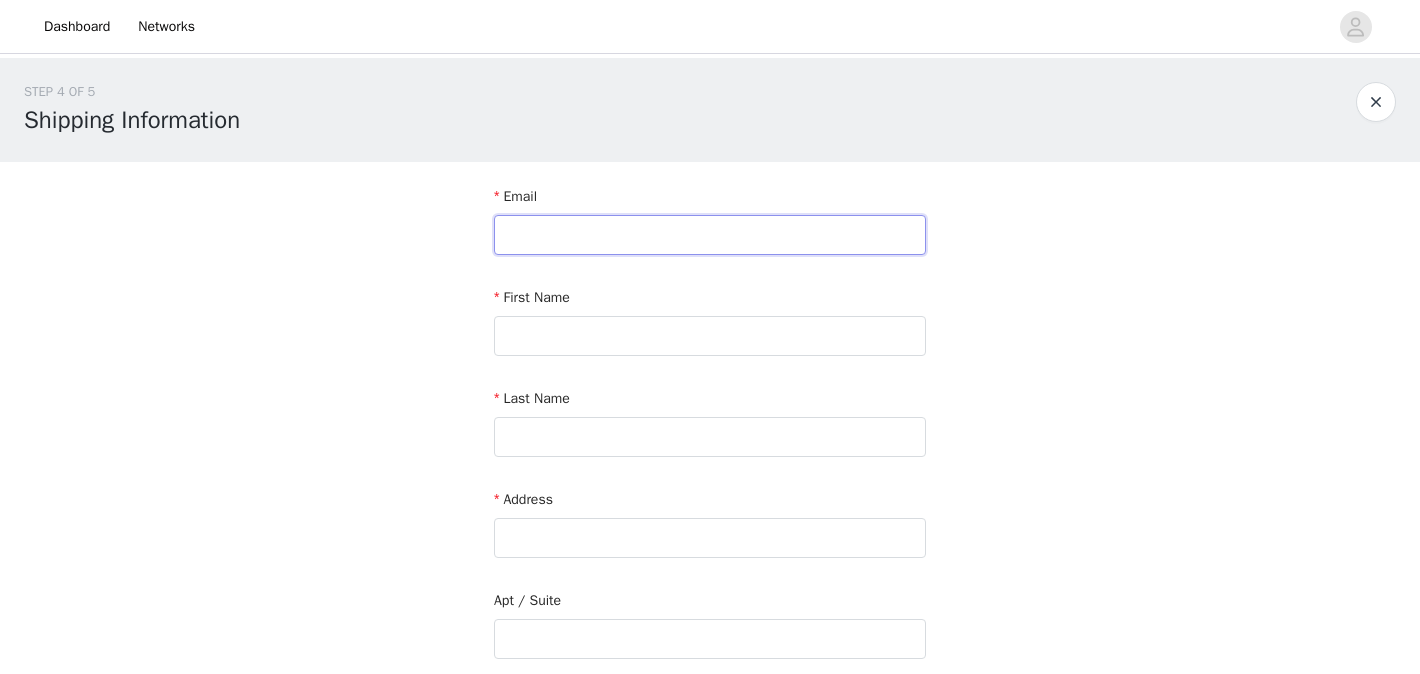 click at bounding box center (710, 235) 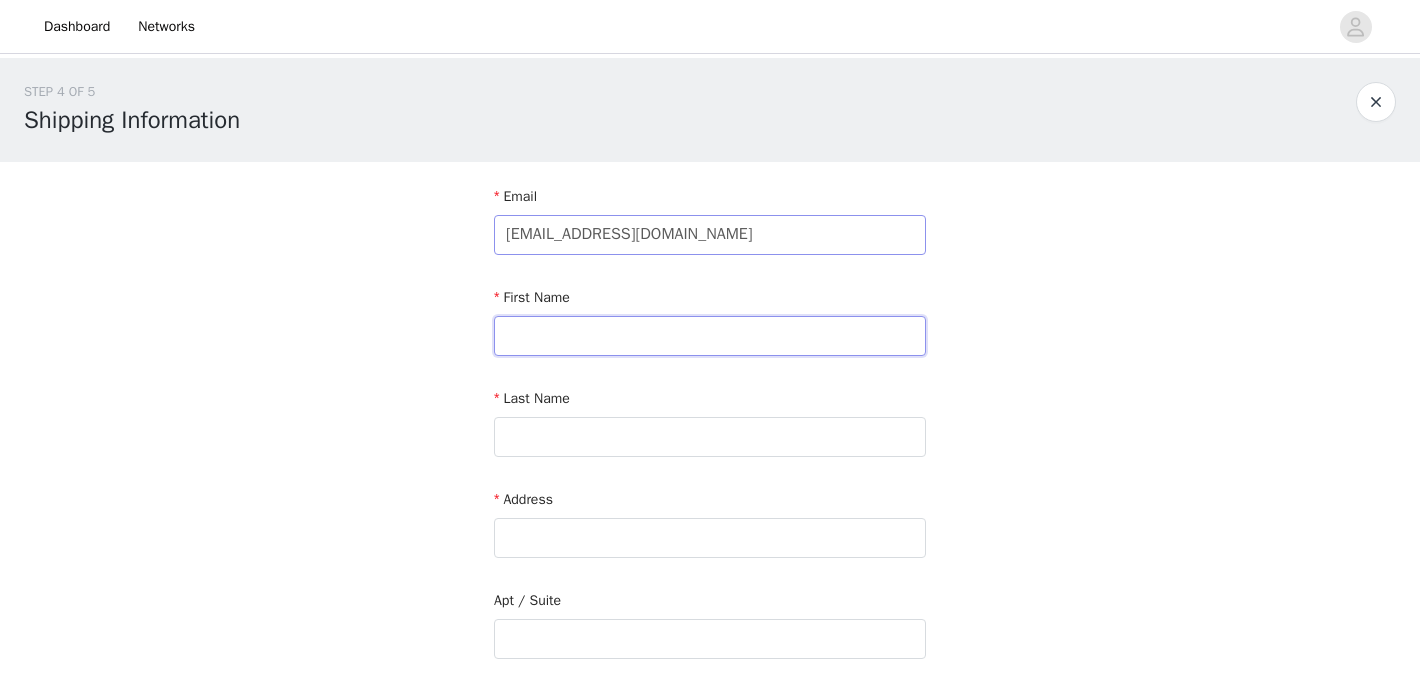 type on "[PERSON_NAME]" 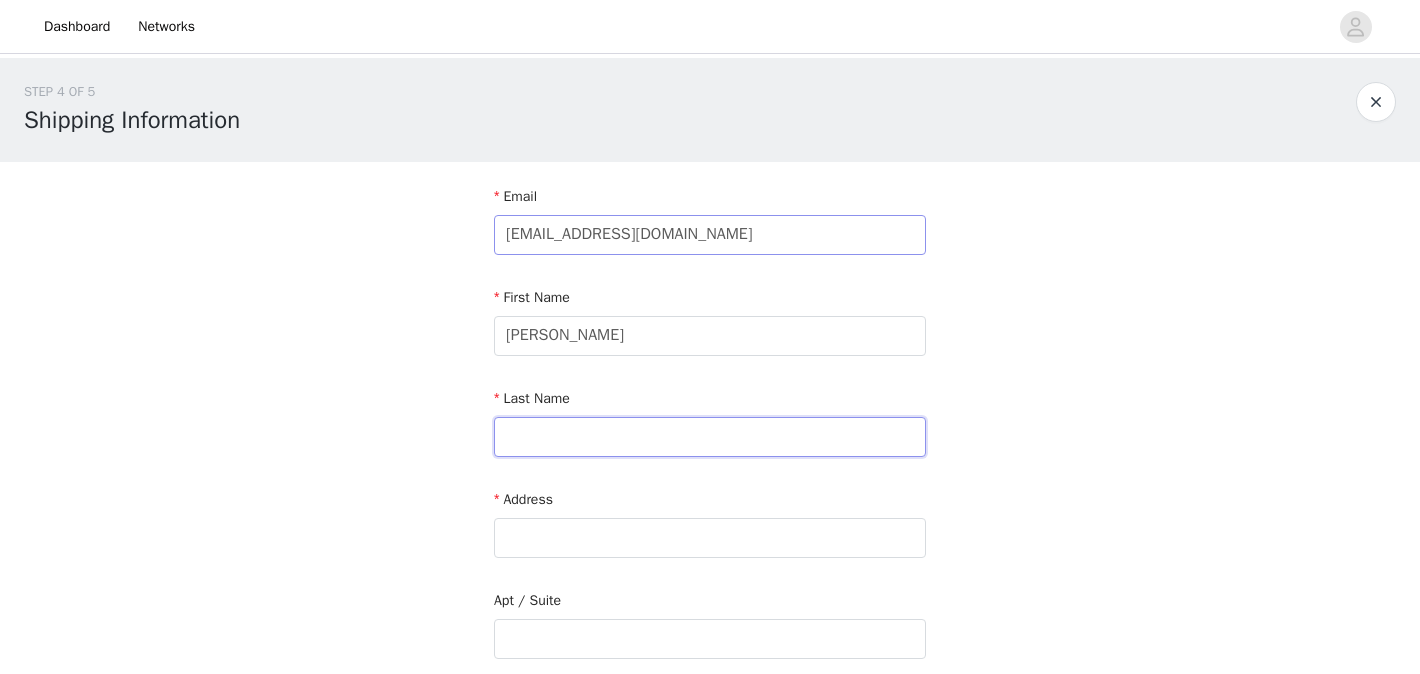 type on "kolganova" 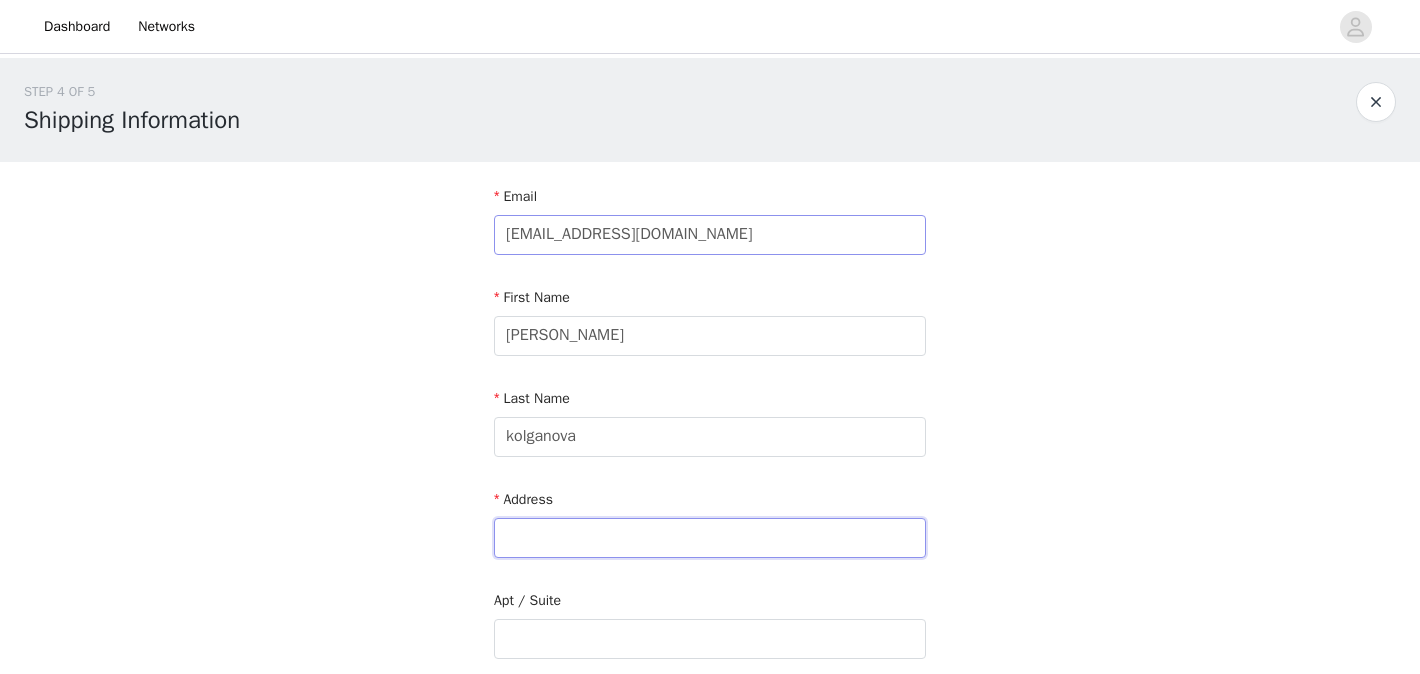 type on "[STREET_ADDRESS]" 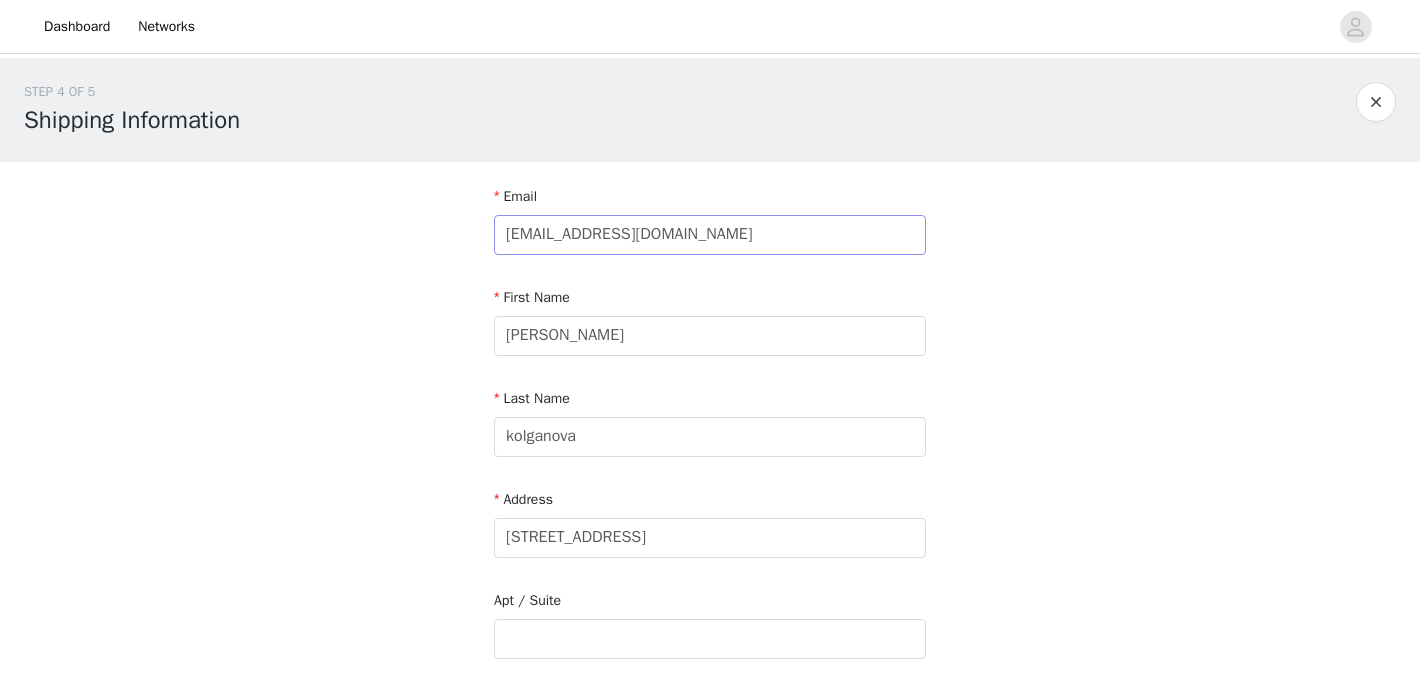 type on "[US_STATE]" 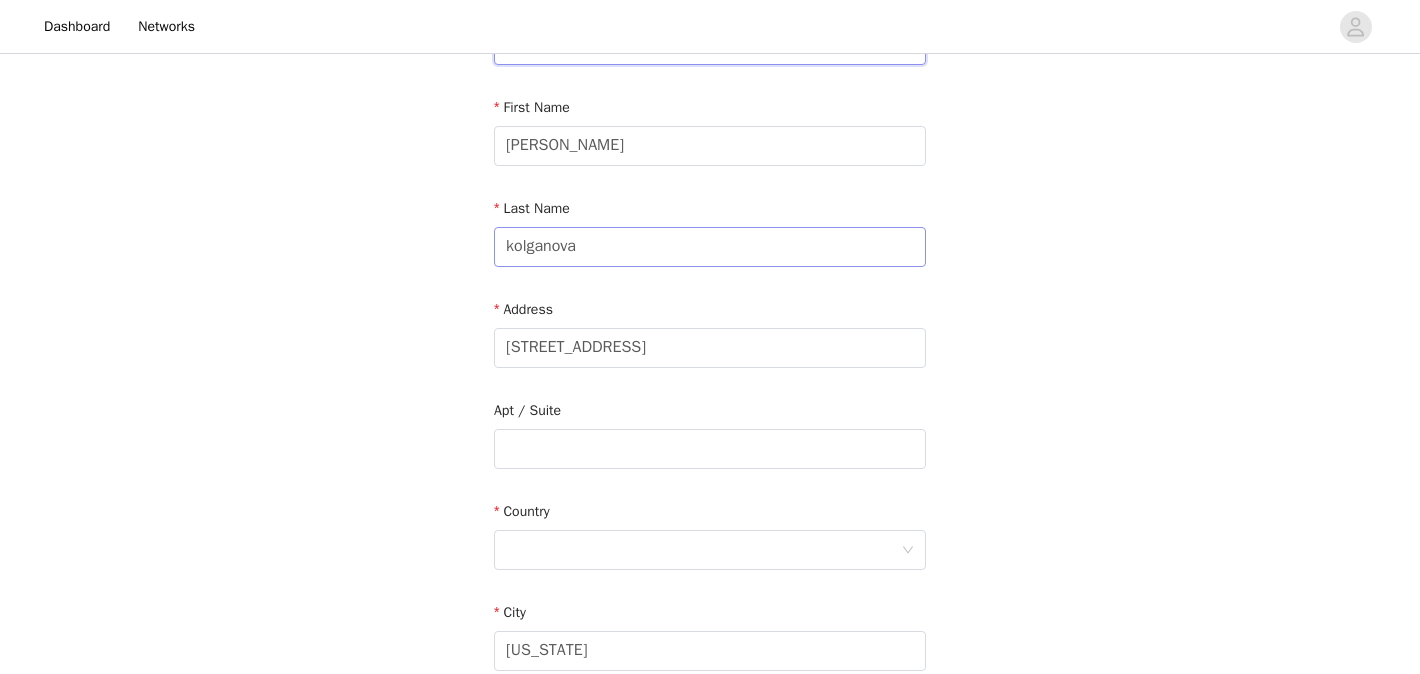 scroll, scrollTop: 209, scrollLeft: 0, axis: vertical 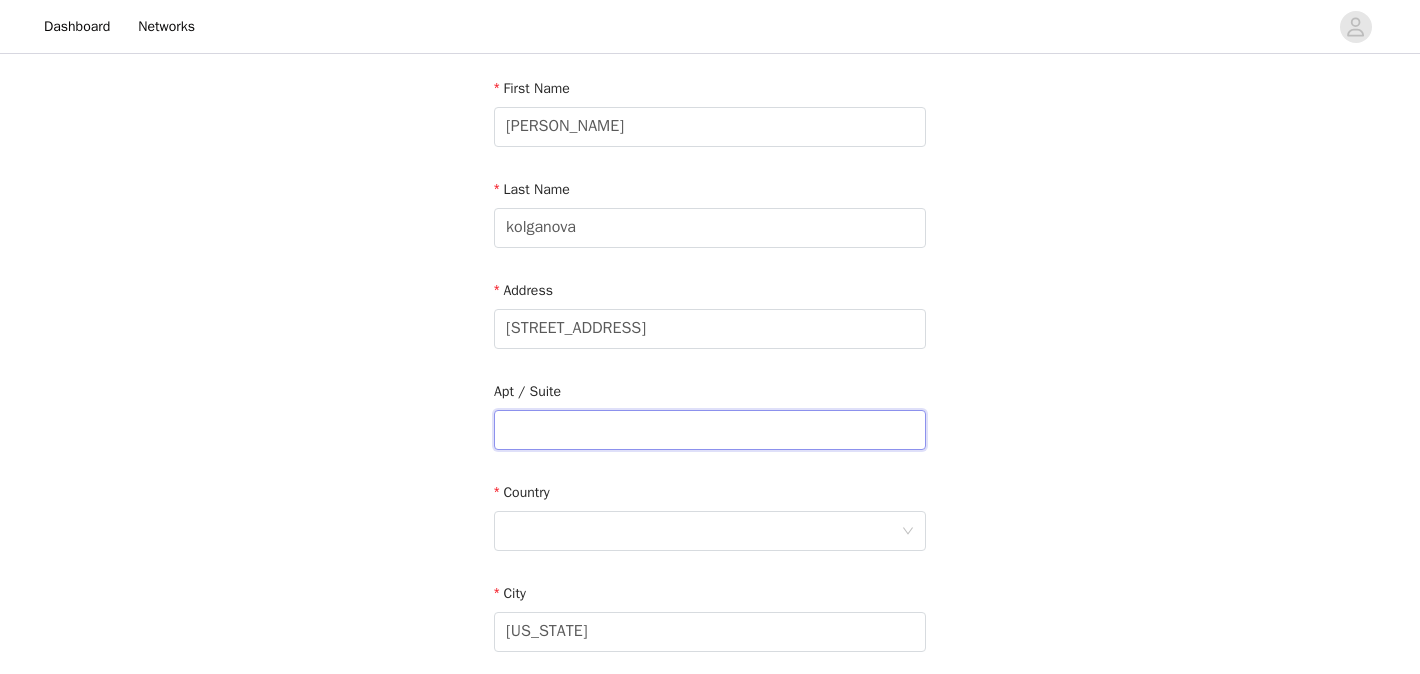 click at bounding box center [710, 430] 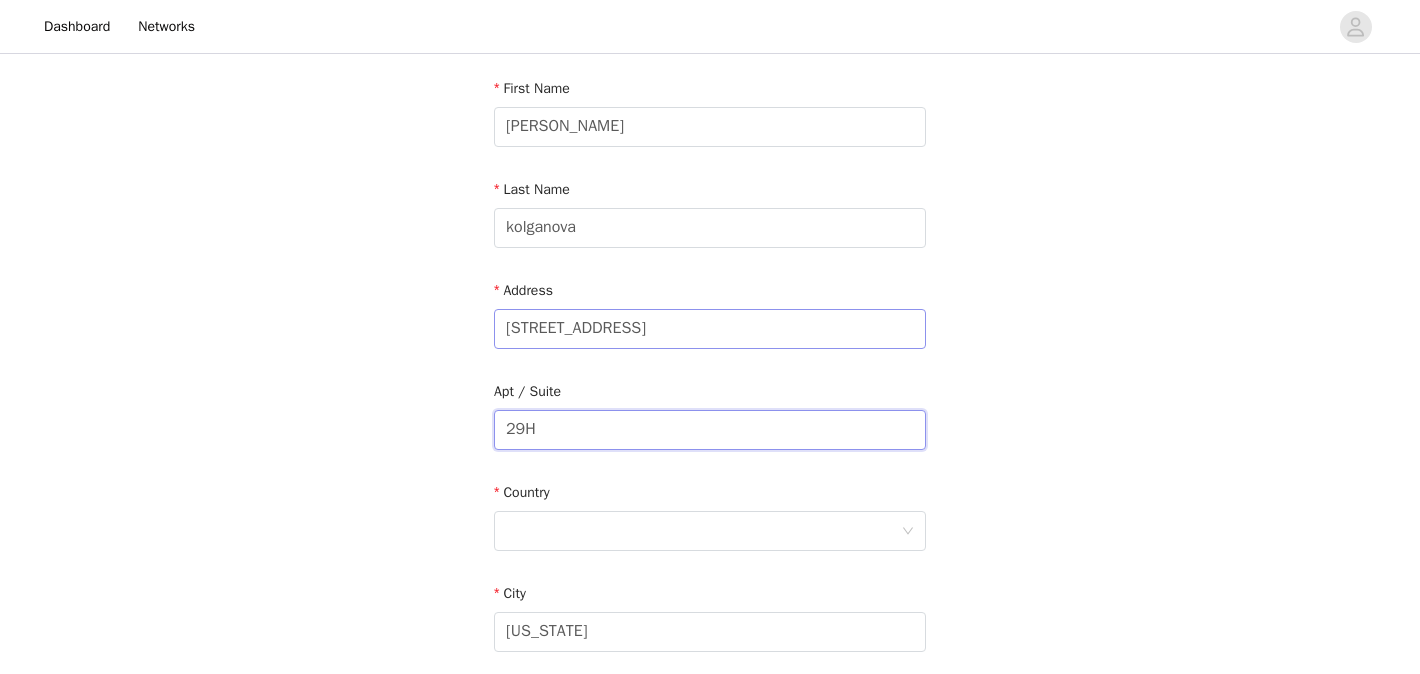 type on "29H" 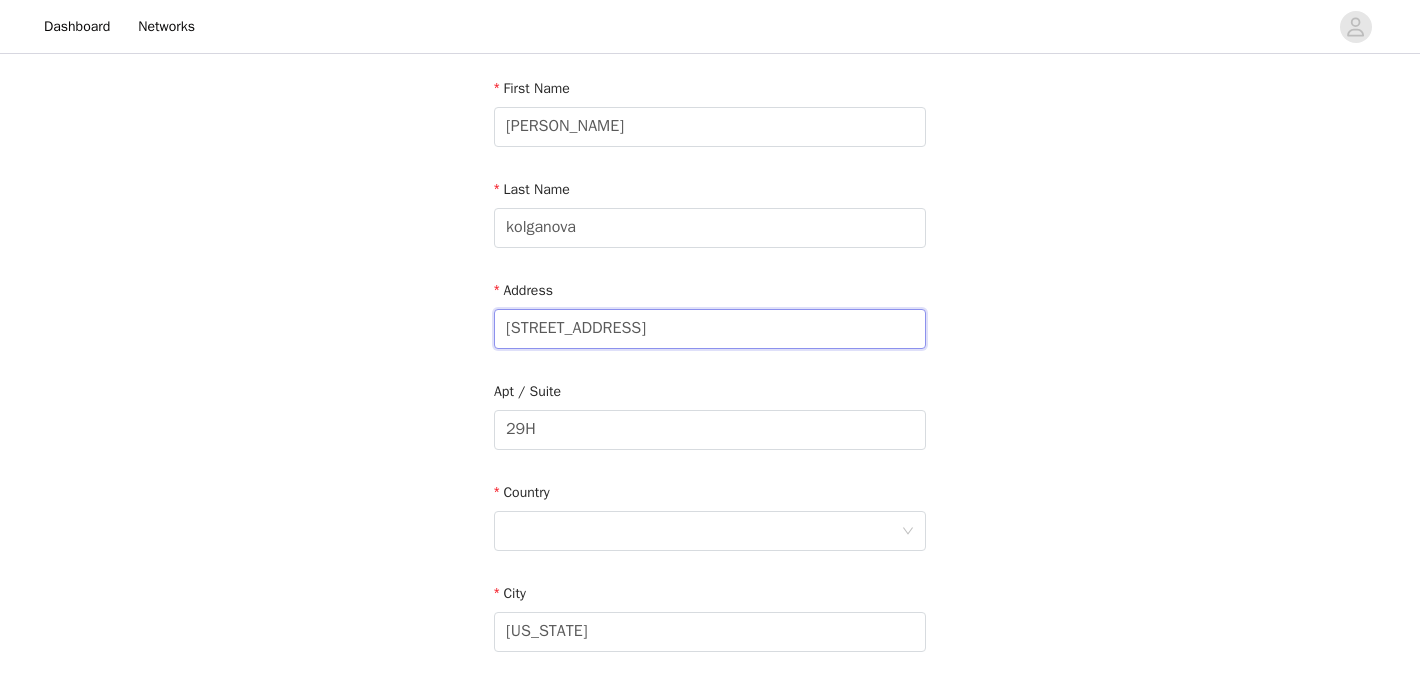 click on "[STREET_ADDRESS]" at bounding box center (710, 329) 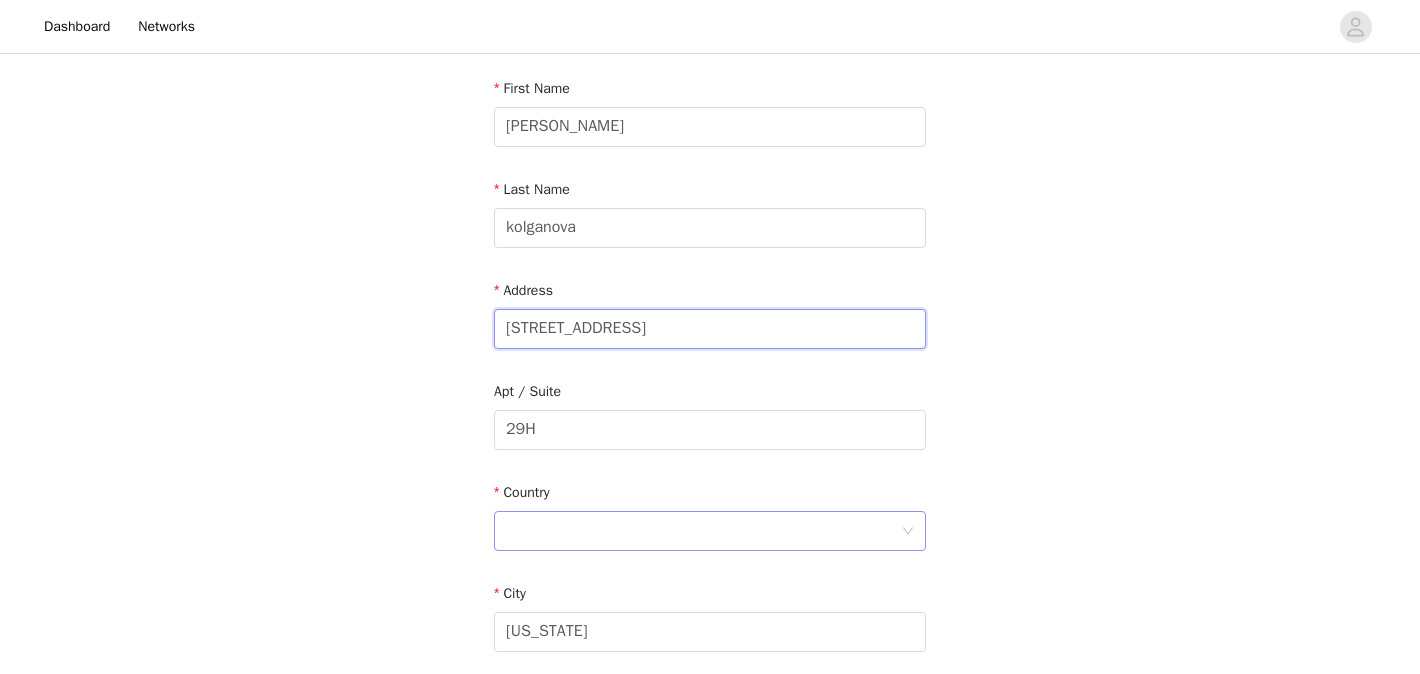 type on "[STREET_ADDRESS]" 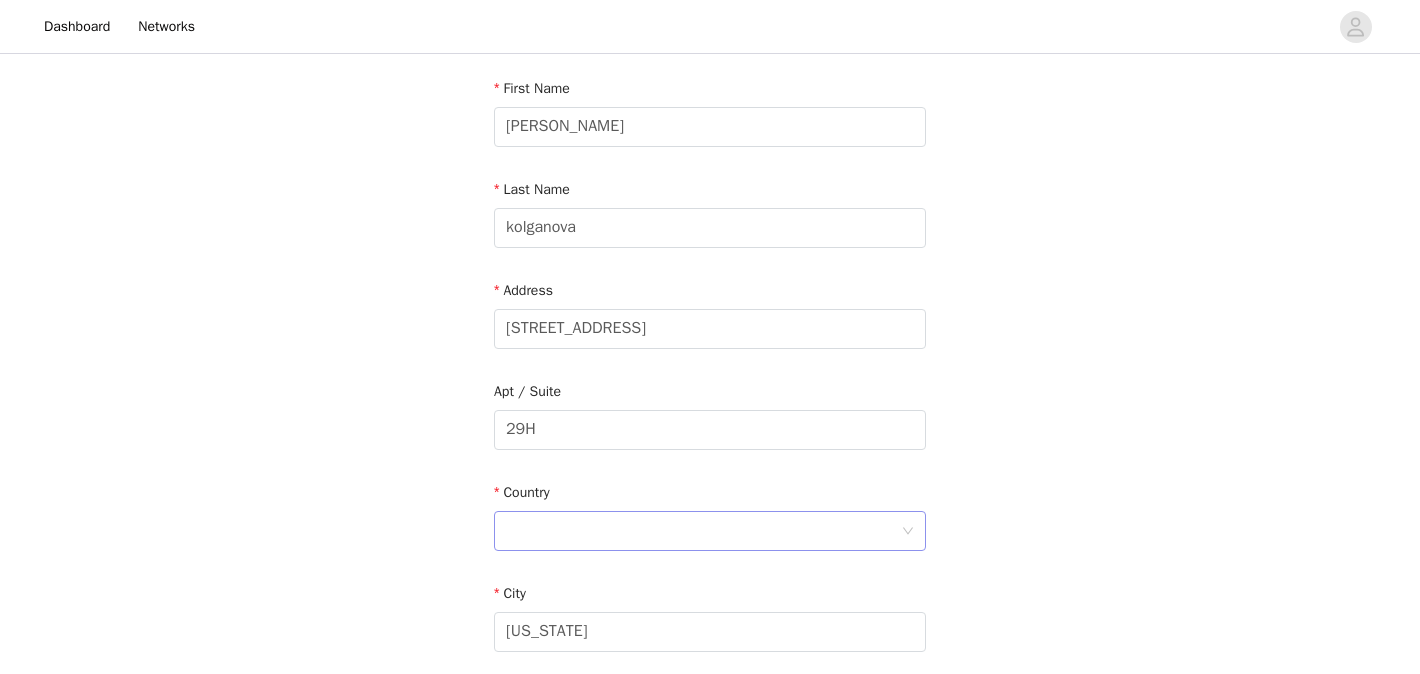 click at bounding box center [703, 531] 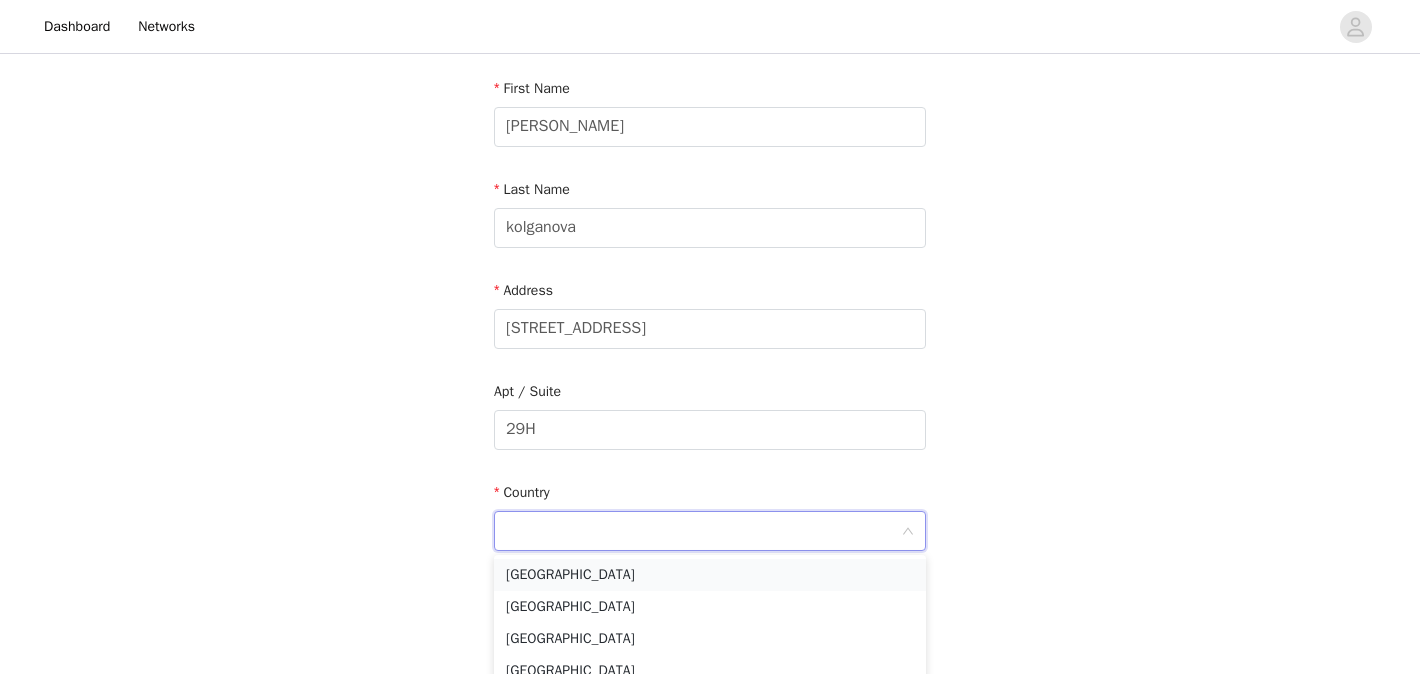click on "[GEOGRAPHIC_DATA]" at bounding box center (710, 575) 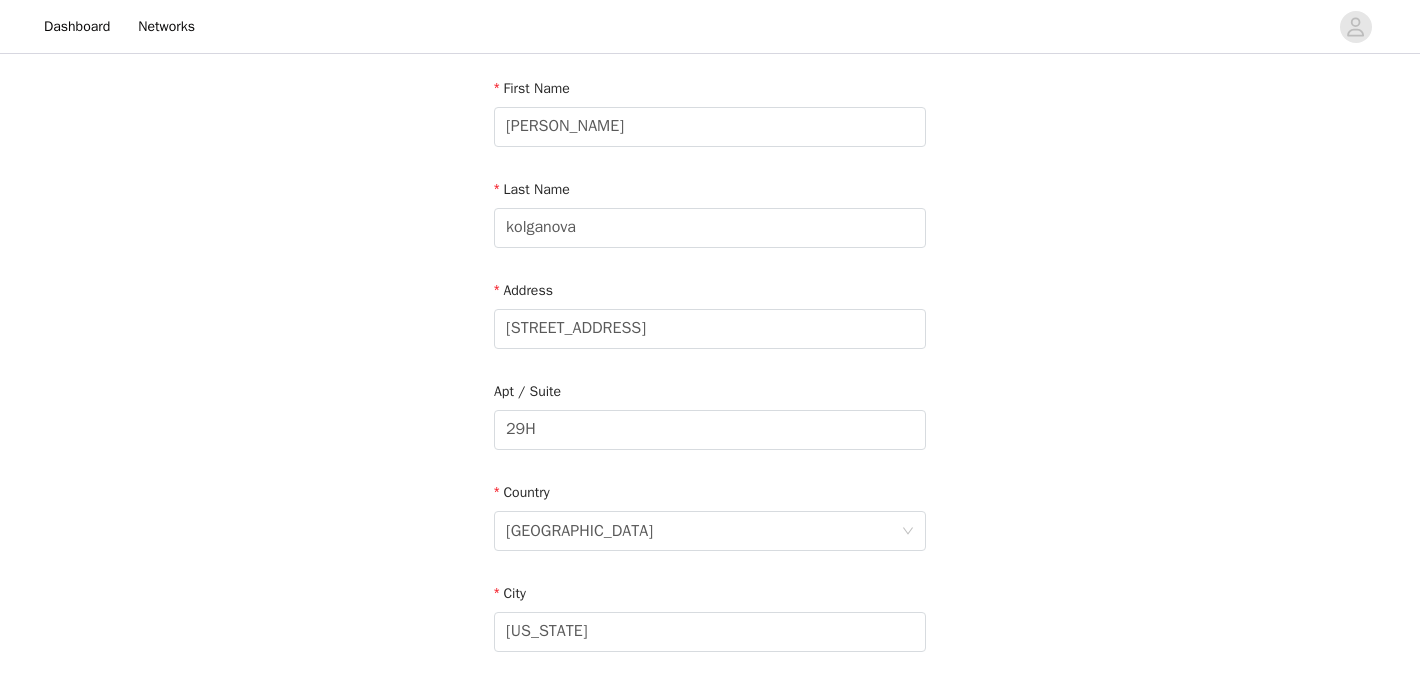 click on "STEP 4 OF 5
Shipping Information
Email [EMAIL_ADDRESS][DOMAIN_NAME]   First Name [PERSON_NAME]   Last Name [PERSON_NAME]   Address [STREET_ADDRESS][US_STATE]   Phone Number [PHONE_NUMBER]" at bounding box center (710, 430) 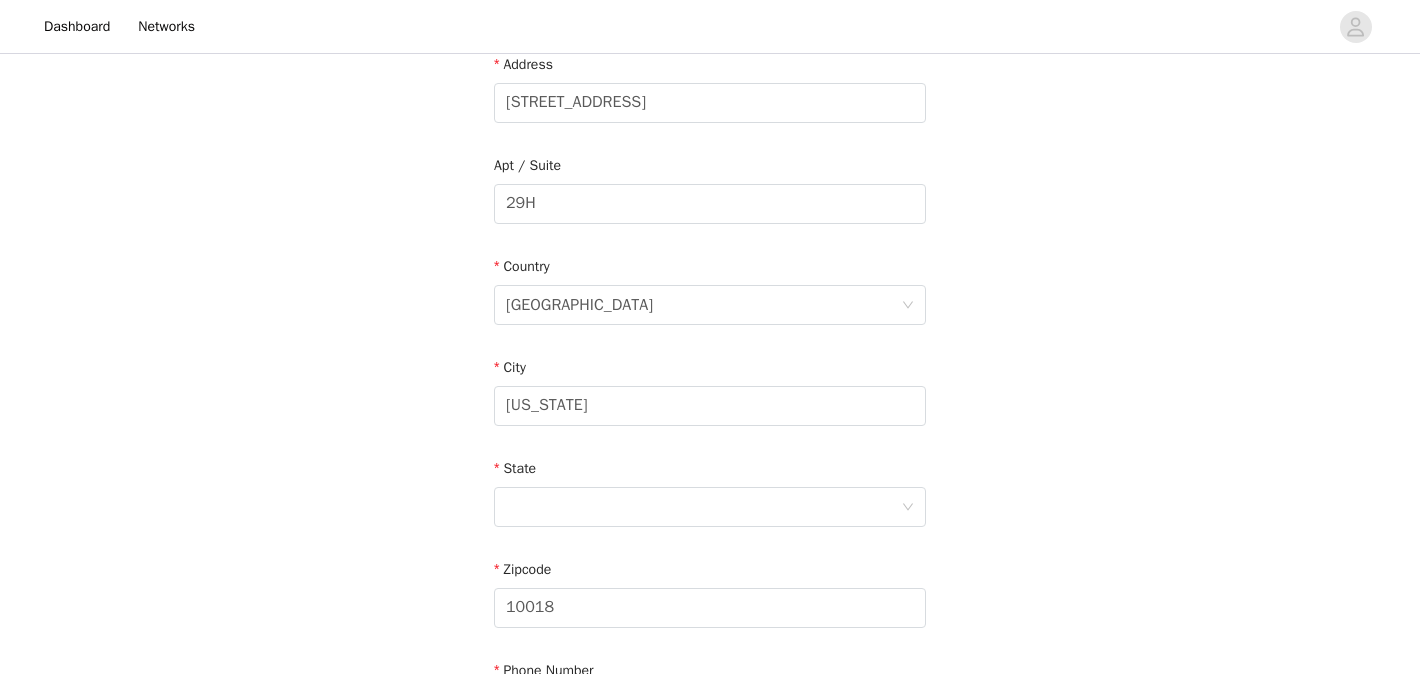 scroll, scrollTop: 444, scrollLeft: 0, axis: vertical 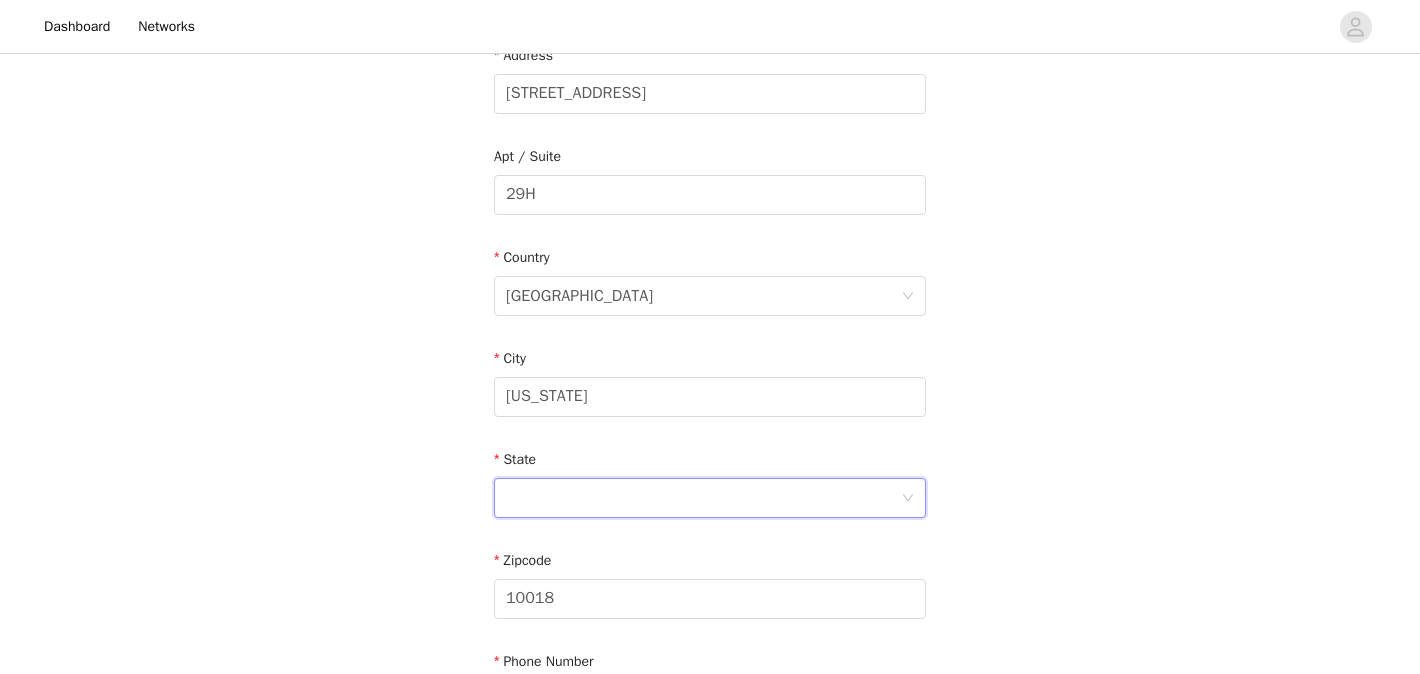click at bounding box center [703, 498] 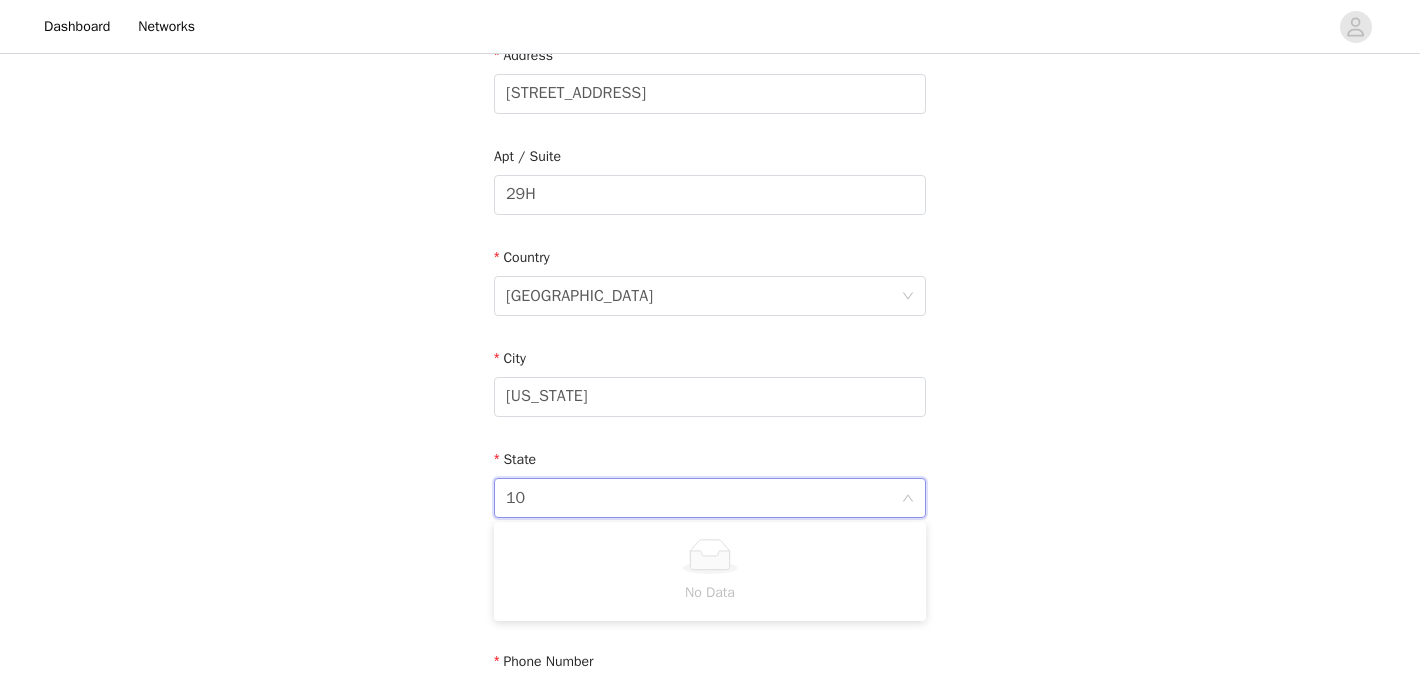 type on "1" 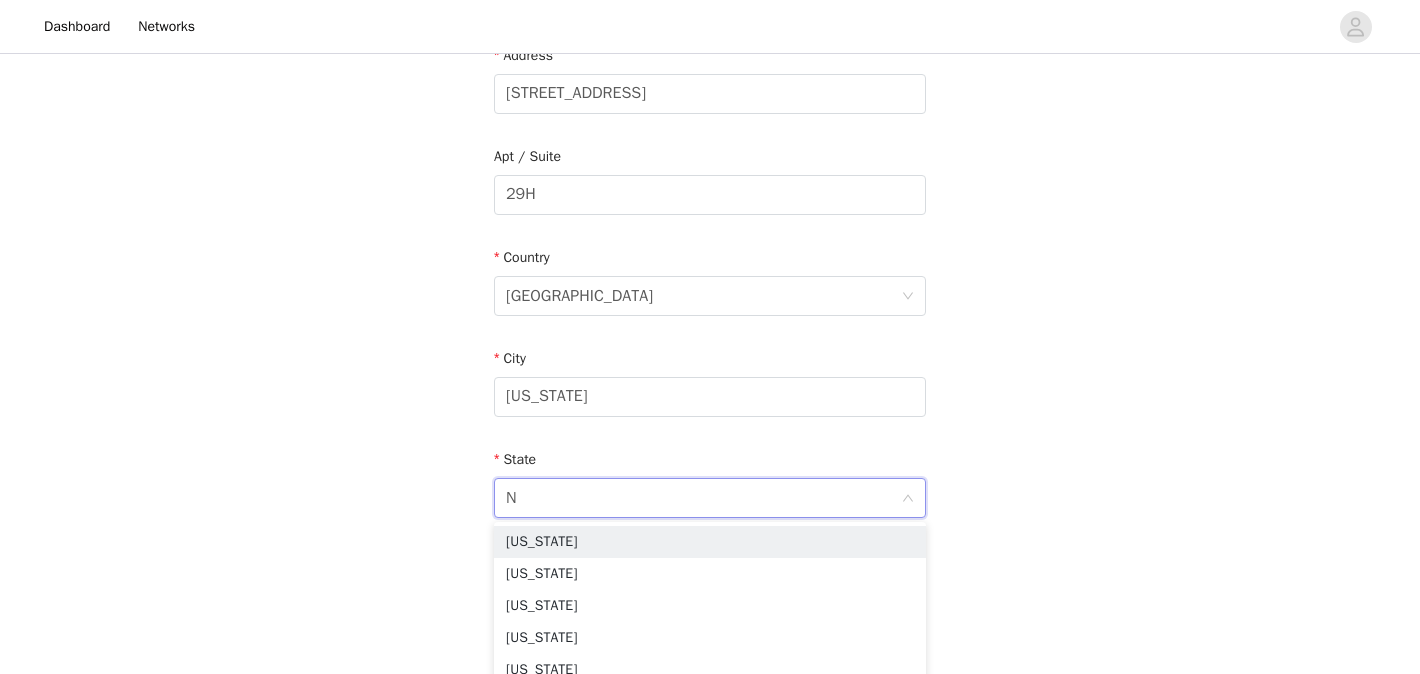 type on "NE" 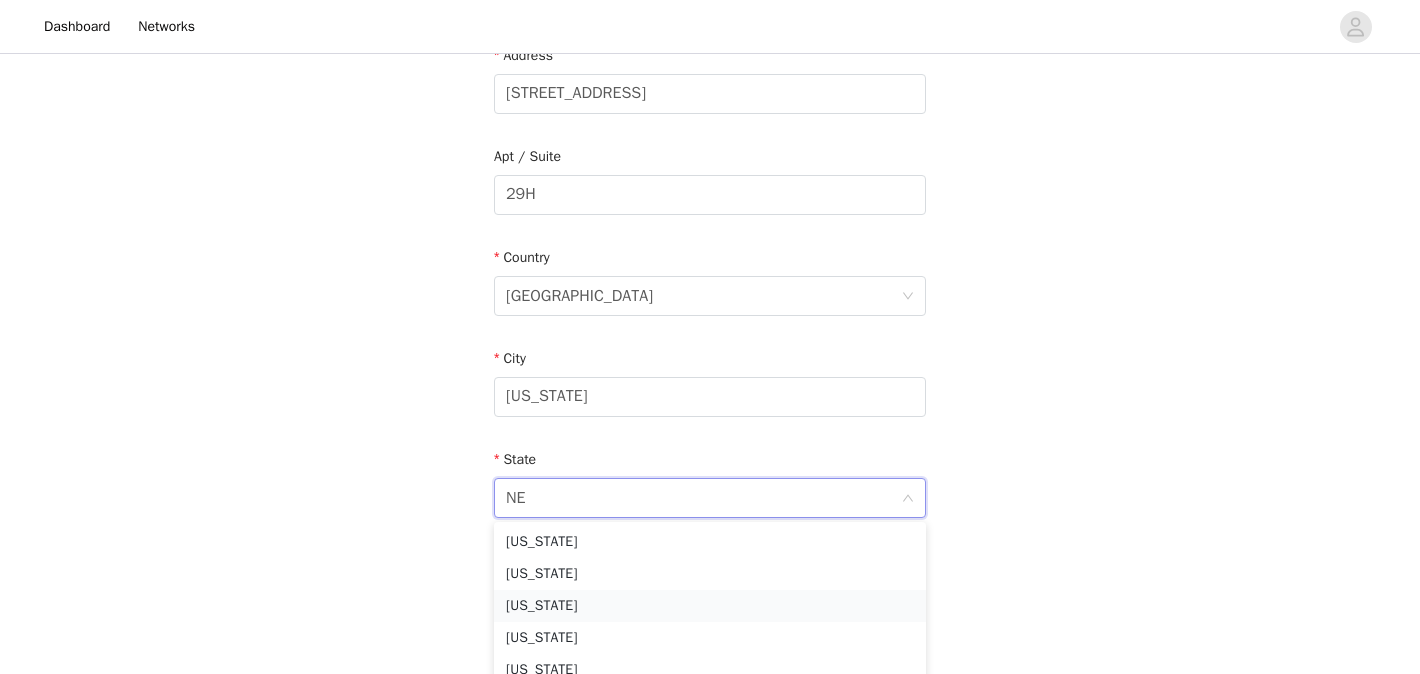 scroll, scrollTop: 110, scrollLeft: 0, axis: vertical 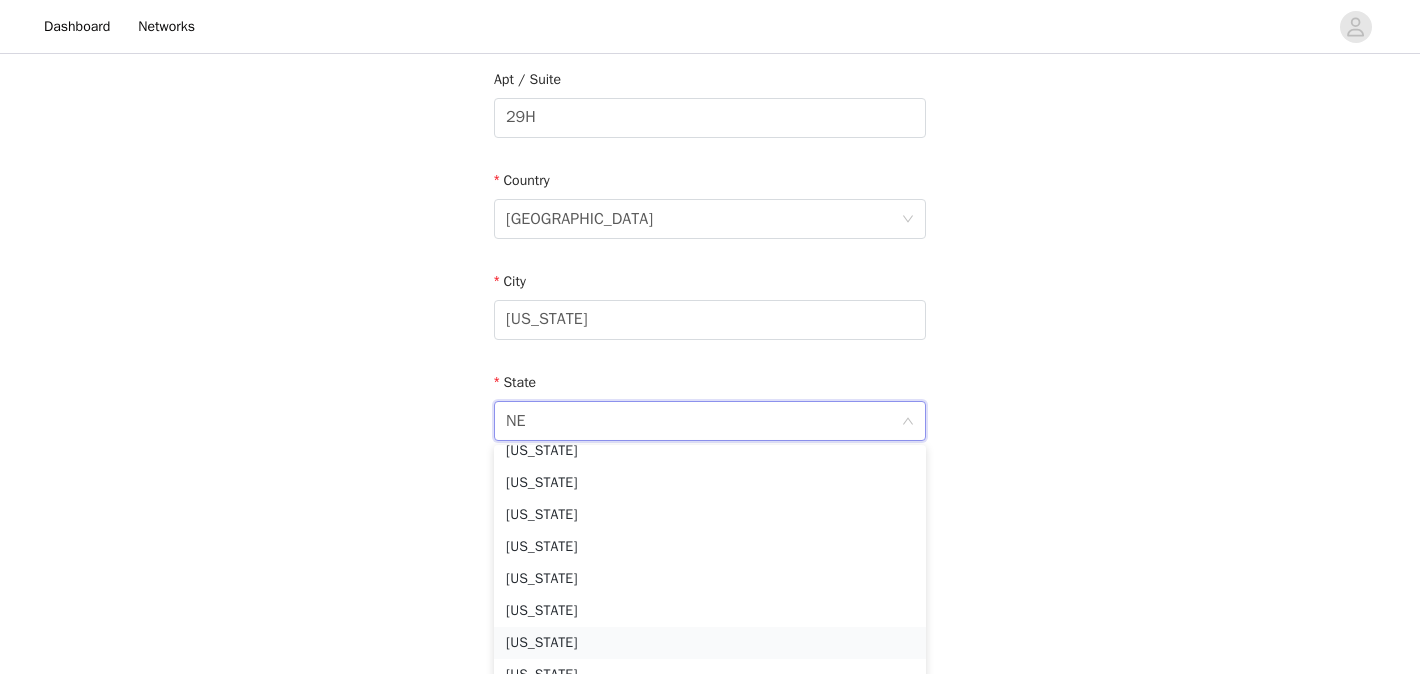 click on "[US_STATE]" at bounding box center [710, 643] 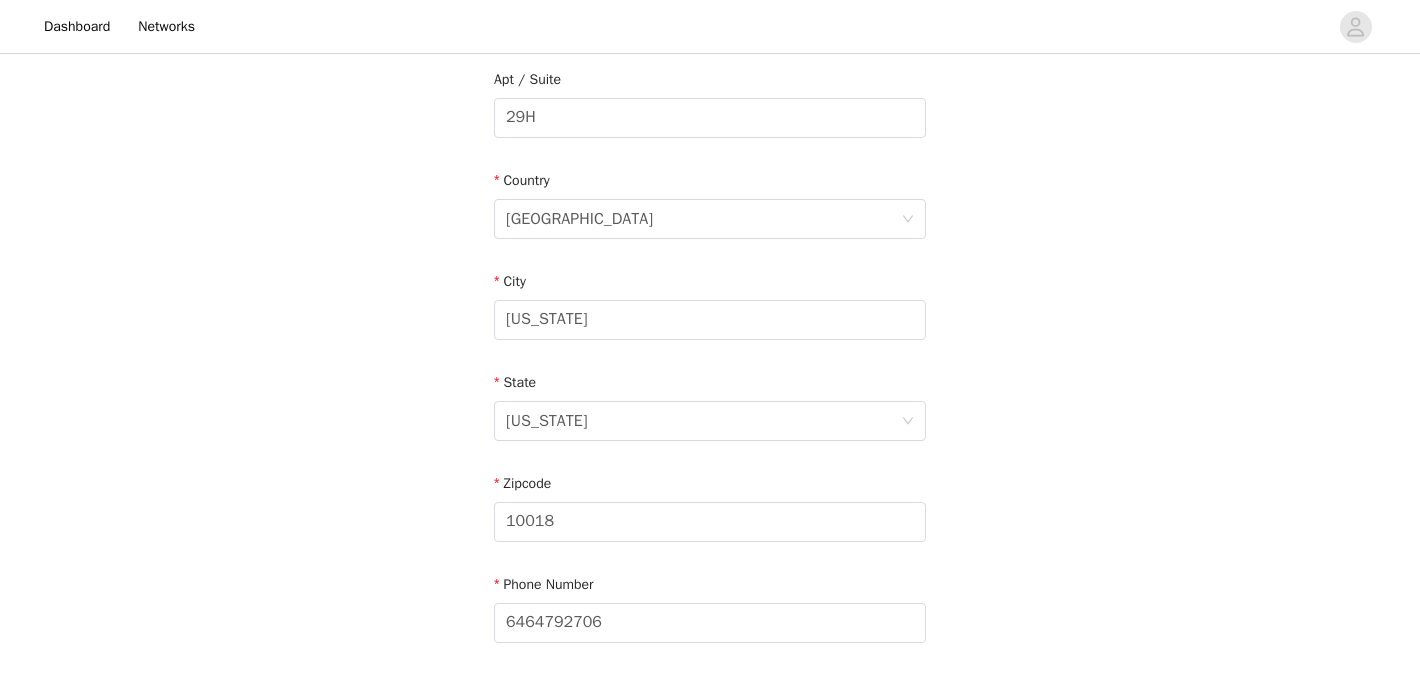 click on "STEP 4 OF 5
Shipping Information
Email [EMAIL_ADDRESS][DOMAIN_NAME]   First Name [PERSON_NAME]   Last Name [PERSON_NAME]   Address [STREET_ADDRESS][US_STATE][US_STATE]   Phone Number [PHONE_NUMBER]" at bounding box center (710, 118) 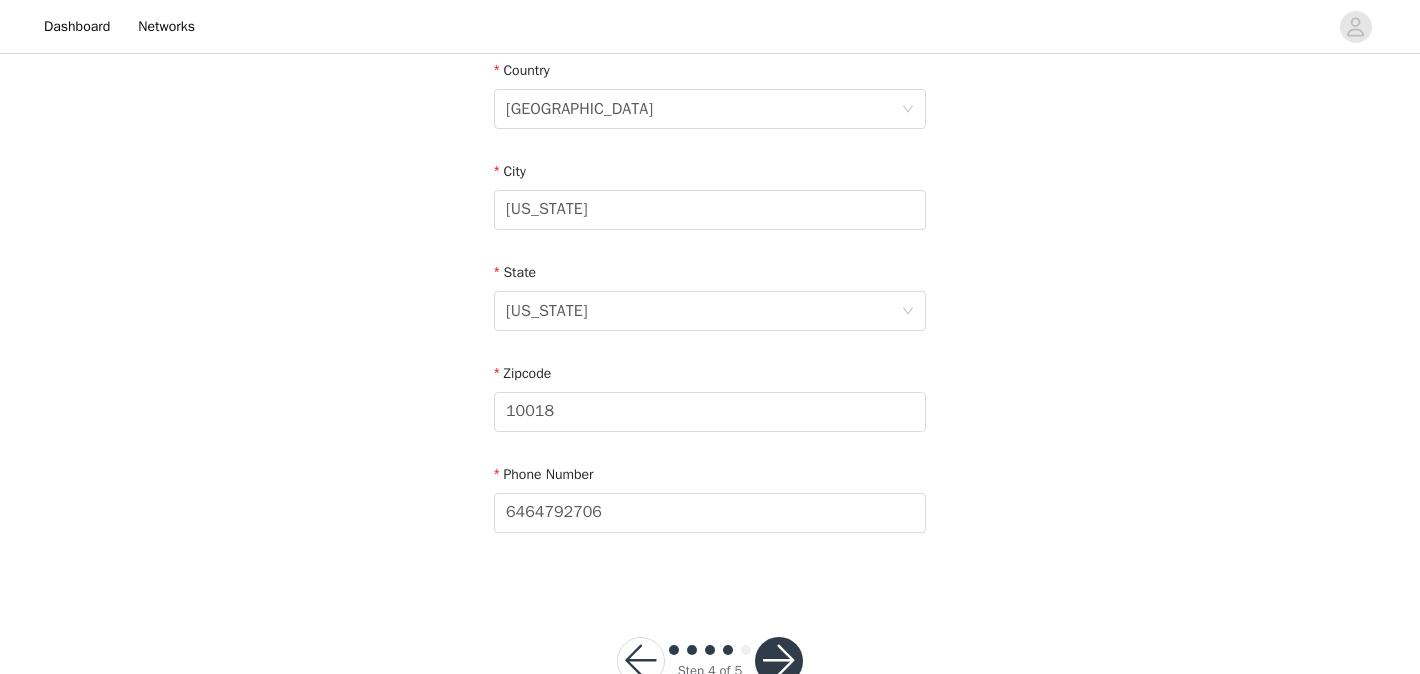 scroll, scrollTop: 689, scrollLeft: 0, axis: vertical 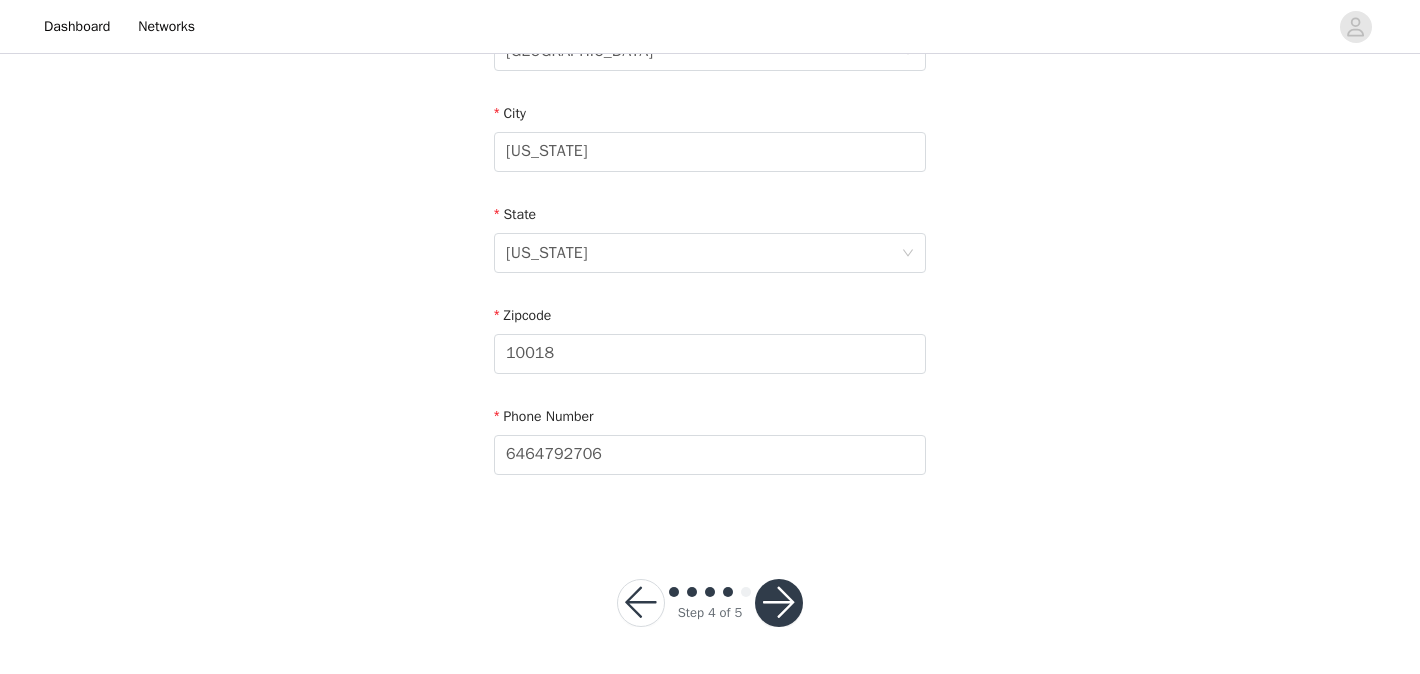 click at bounding box center [779, 603] 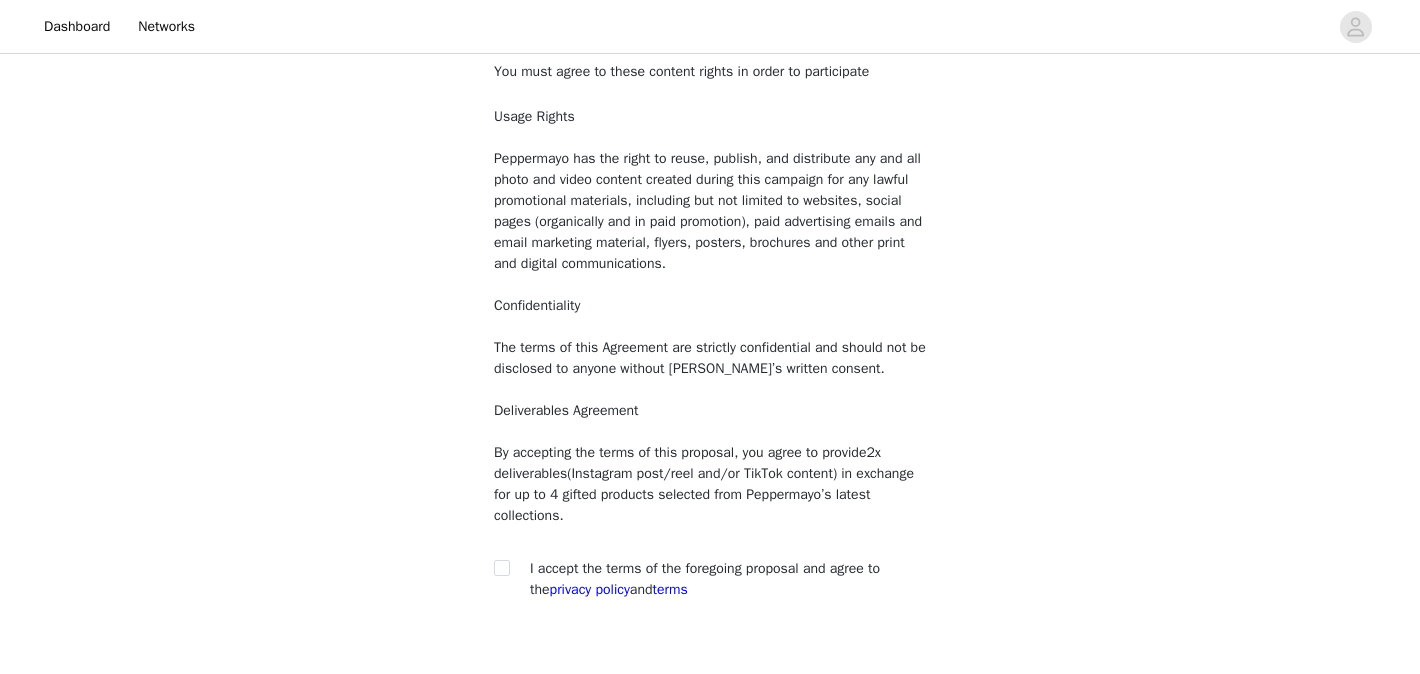 scroll, scrollTop: 250, scrollLeft: 0, axis: vertical 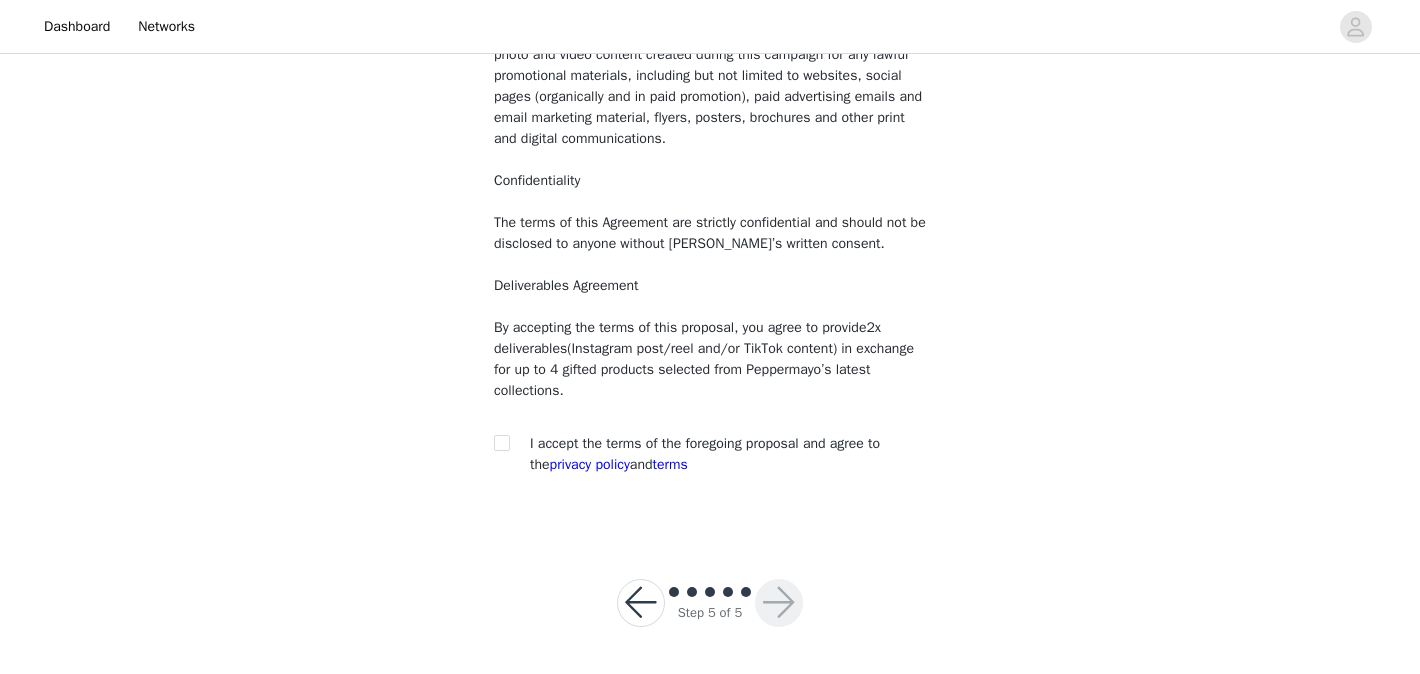 click on "You must agree to these content rights in order to participate       Usage Rights   Peppermayo has the right to reuse, publish, and distribute any and all photo and video content created during this campaign for any lawful promotional materials, including but not limited to websites, social pages (organically and in paid promotion), paid advertising emails and email marketing material, flyers, posters, brochures and other print and digital communications.   Confidentiality   The terms of this Agreement are strictly confidential and should not be disclosed to anyone without Peppermayo’s written consent.
Deliverables Agreement
By accepting the terms of this proposal, you agree to provide  2x deliverables  (Instagram post/reel and/or TikTok content) in exchange for up to 4 gifted products selected from Peppermayo’s latest collections.
I accept the terms of the foregoing proposal and agree to the
terms" at bounding box center (710, 209) 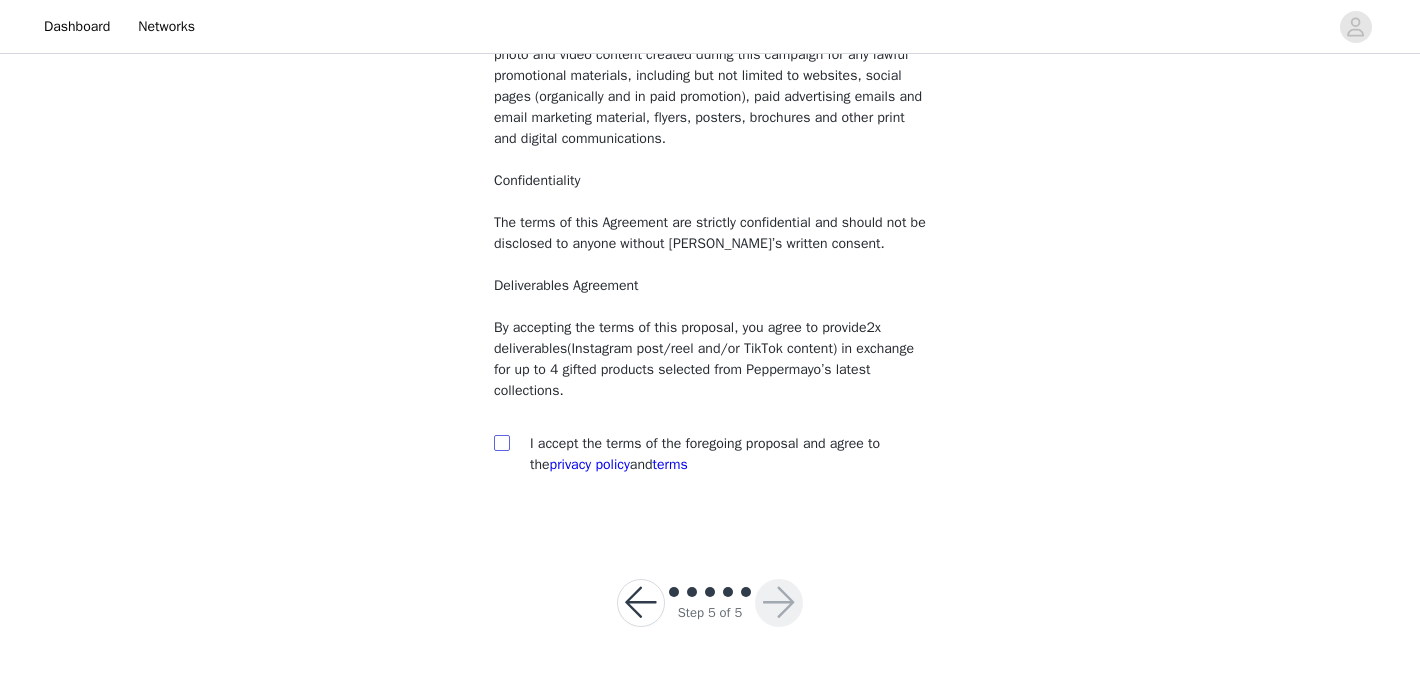 click at bounding box center [501, 442] 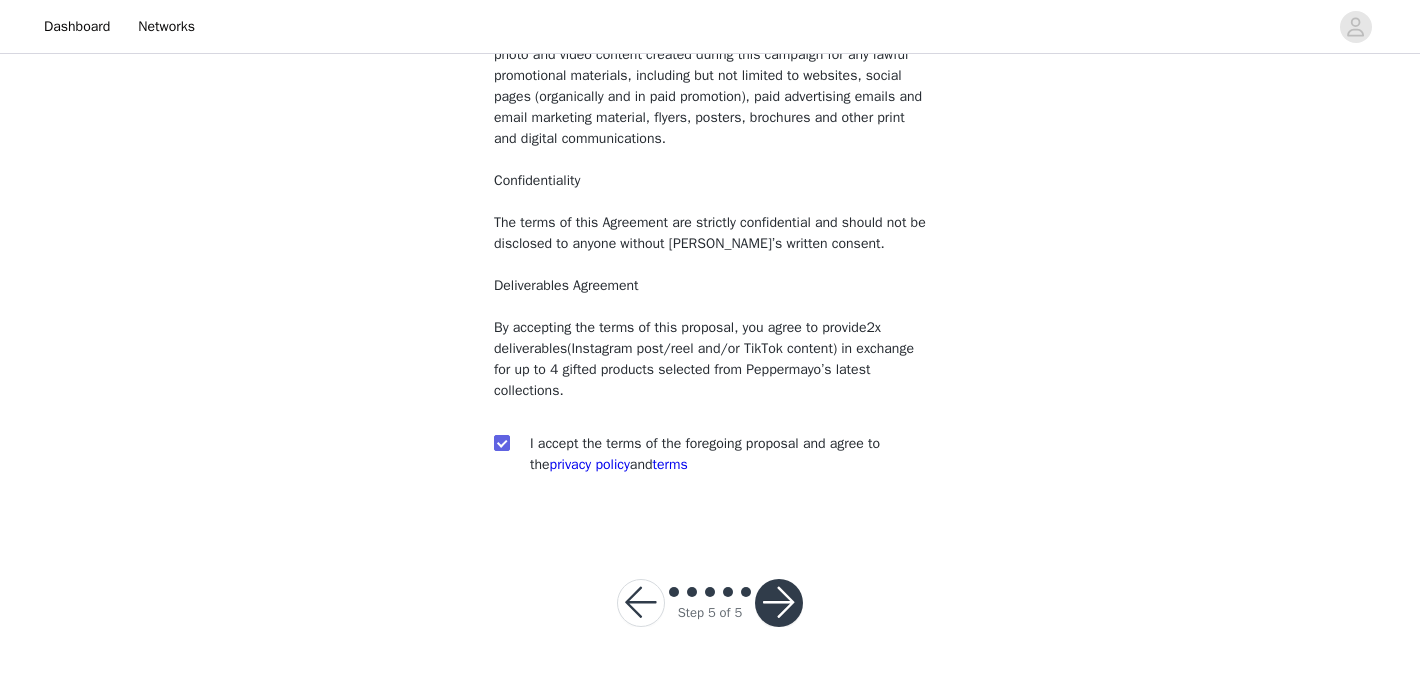 click at bounding box center (779, 603) 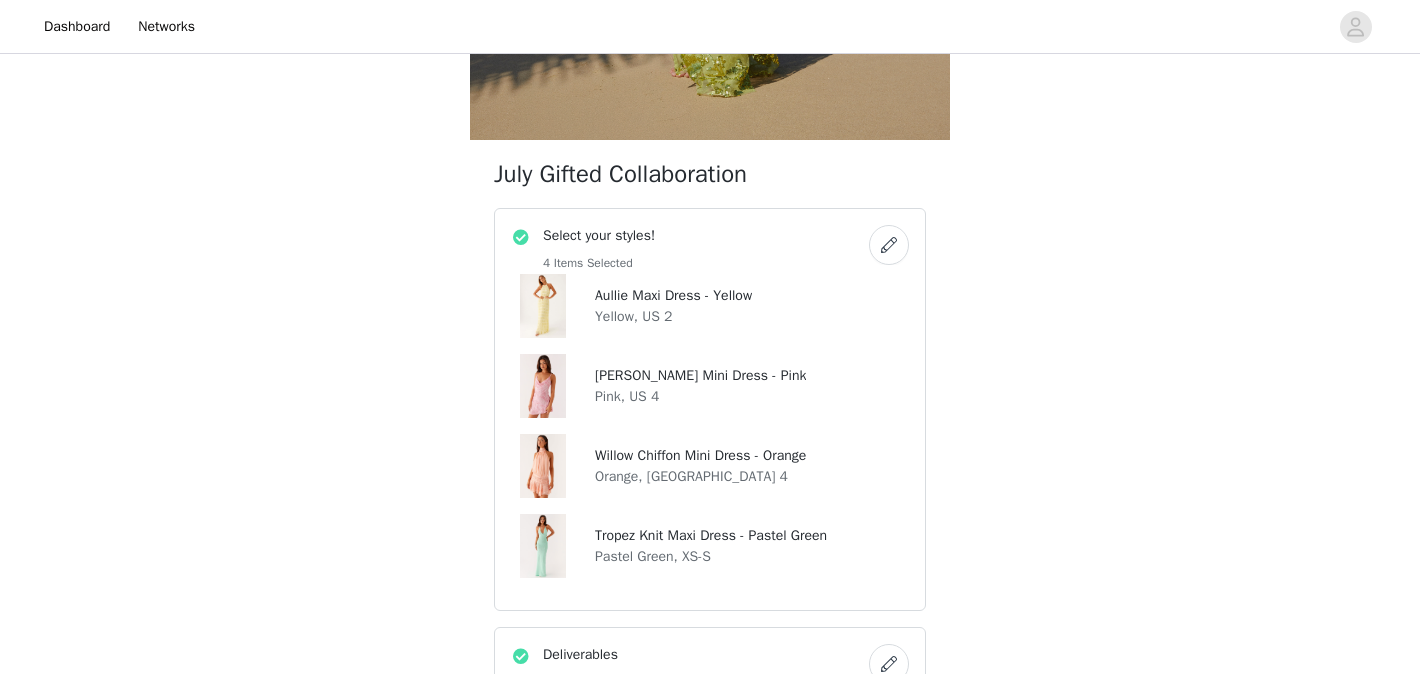 scroll, scrollTop: 634, scrollLeft: 0, axis: vertical 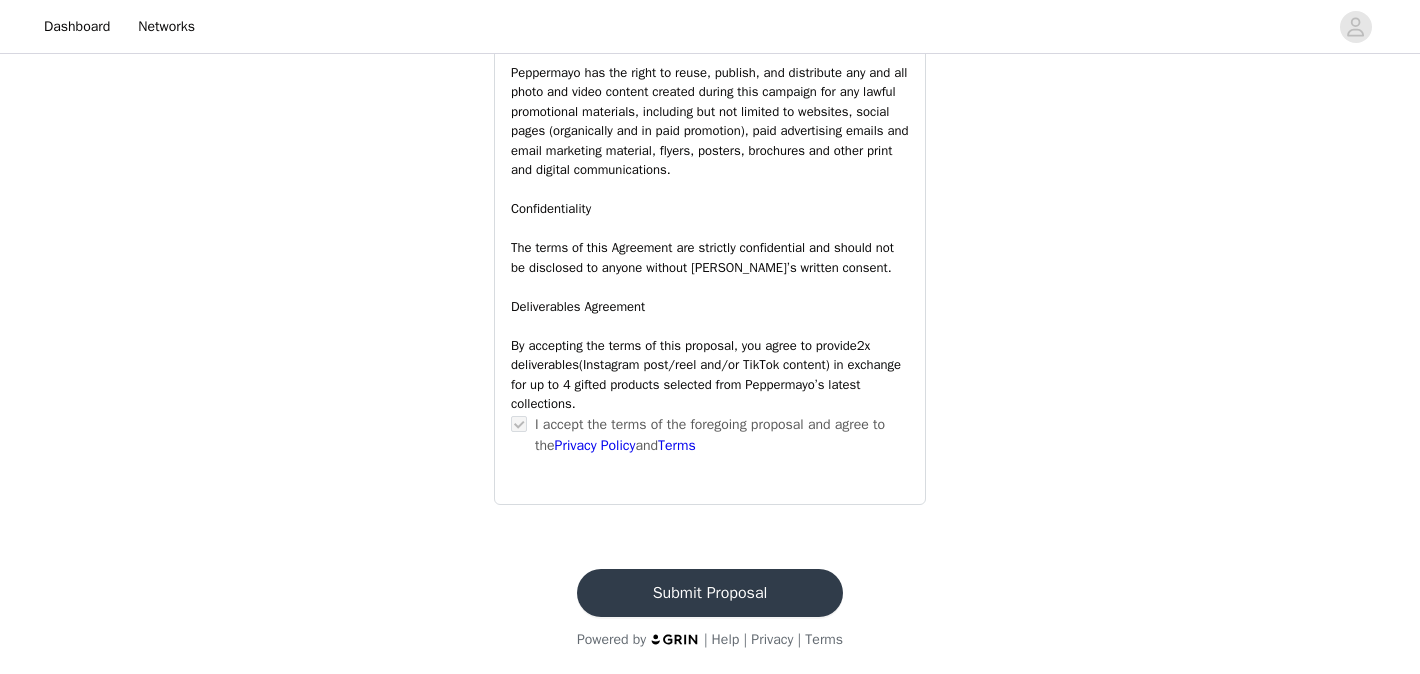 click on "Submit Proposal" at bounding box center (710, 593) 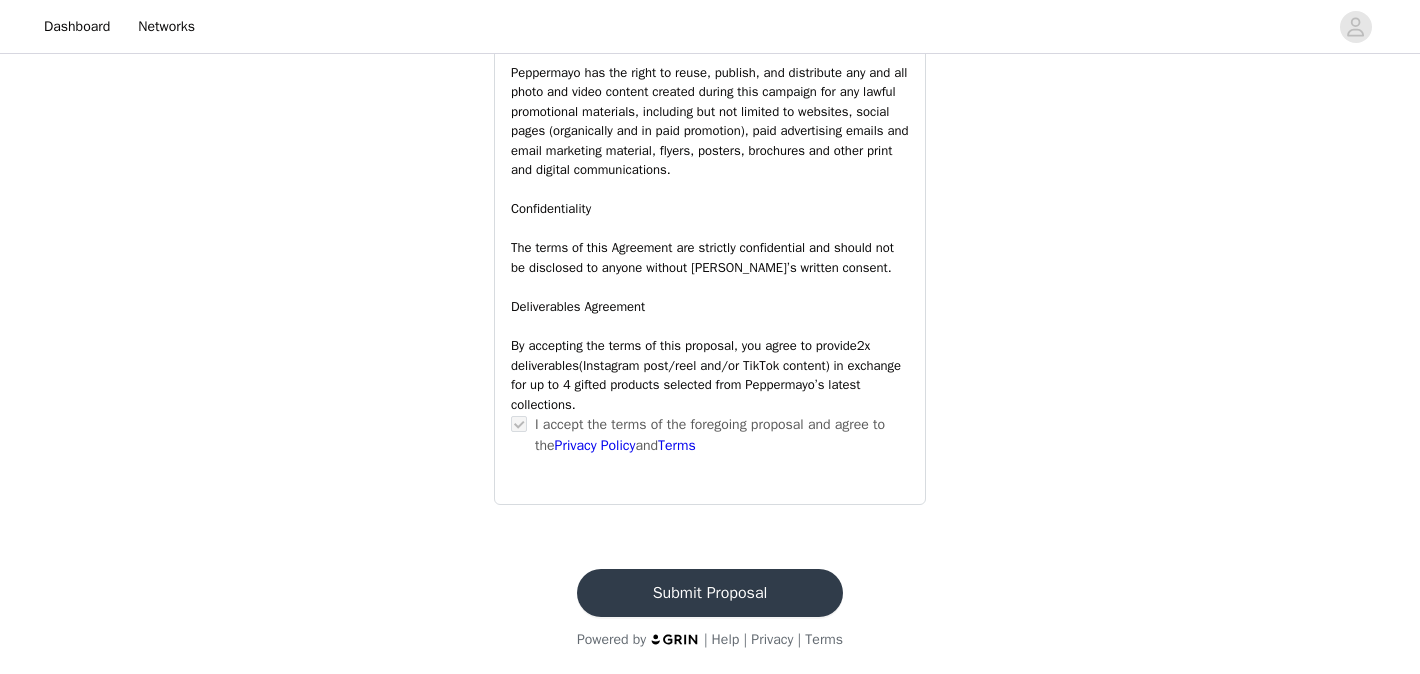 scroll, scrollTop: 0, scrollLeft: 0, axis: both 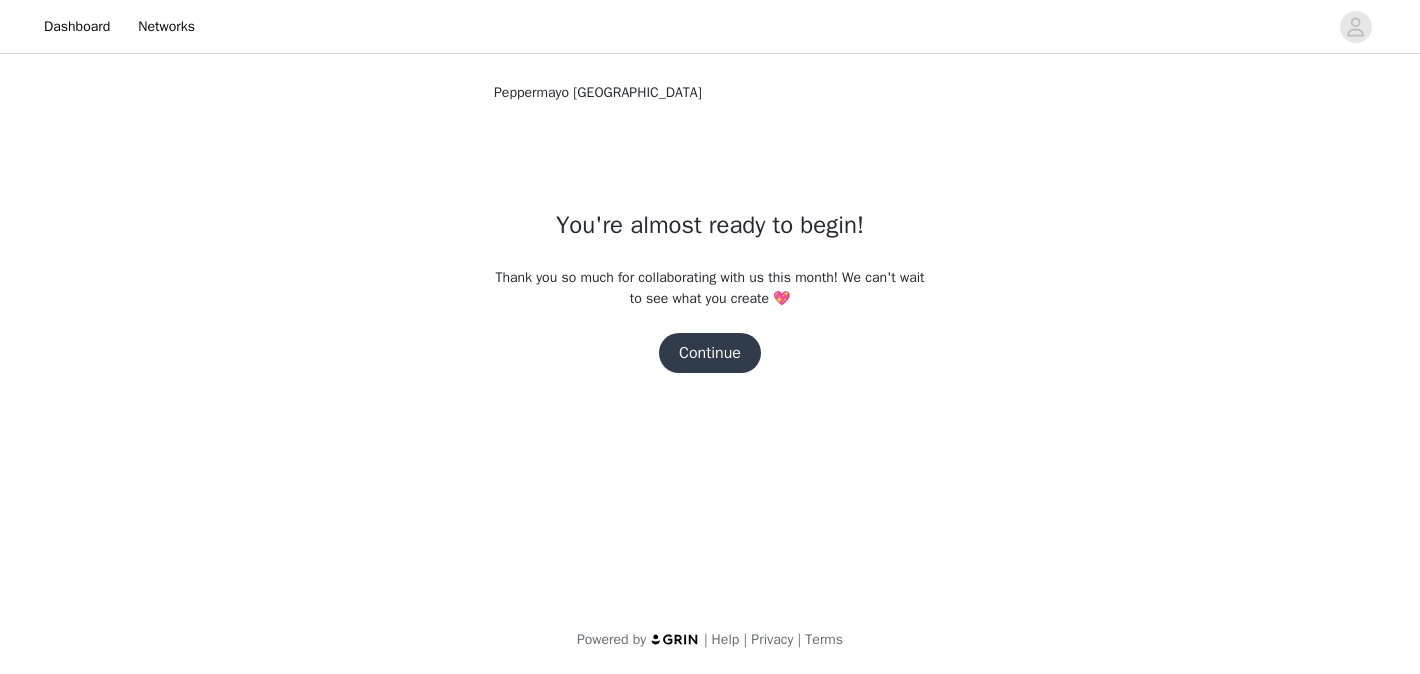 click on "Continue" at bounding box center (710, 353) 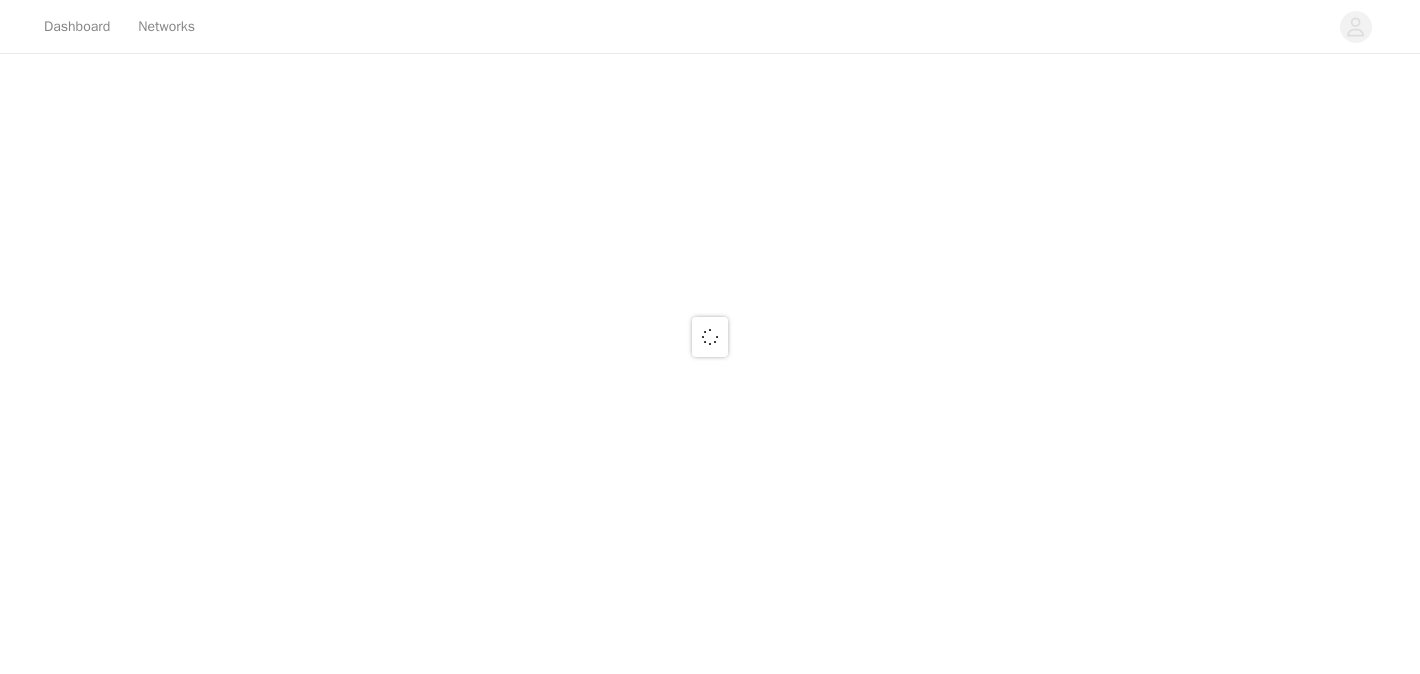 scroll, scrollTop: 0, scrollLeft: 0, axis: both 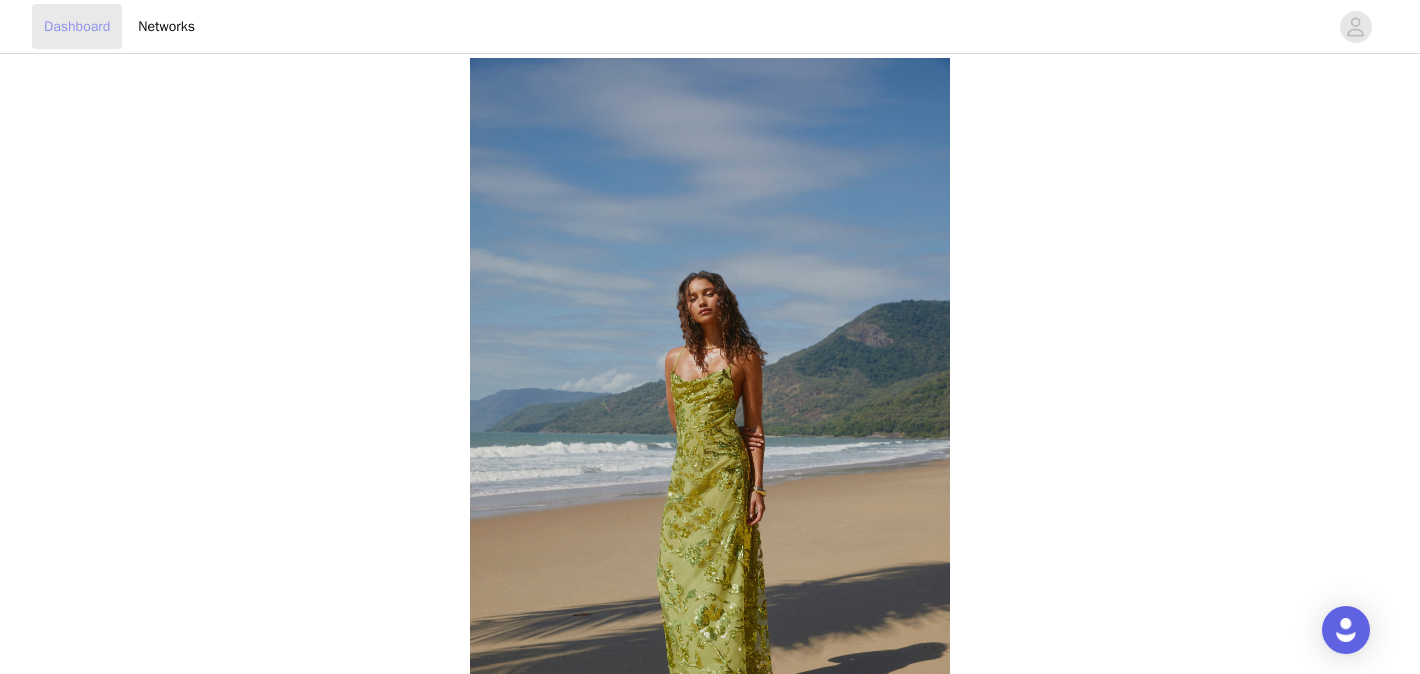 click on "Dashboard" at bounding box center (77, 26) 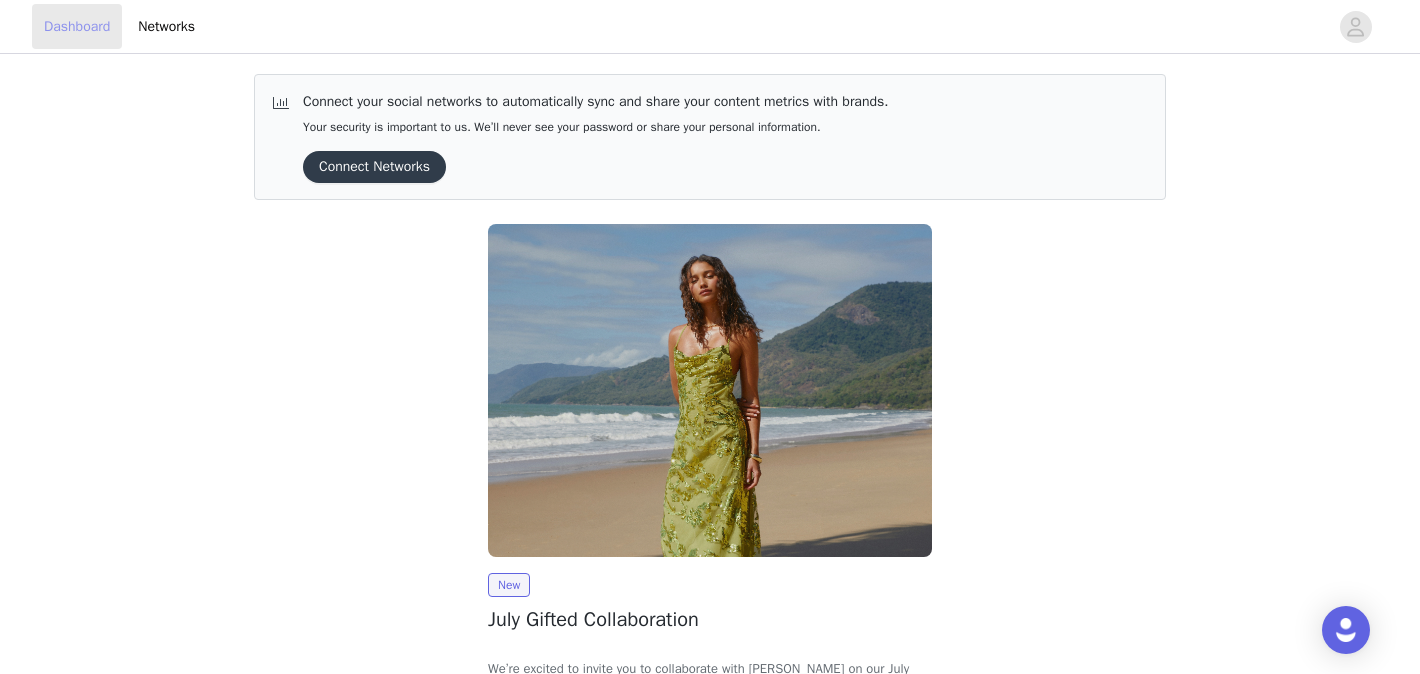 scroll, scrollTop: 172, scrollLeft: 0, axis: vertical 